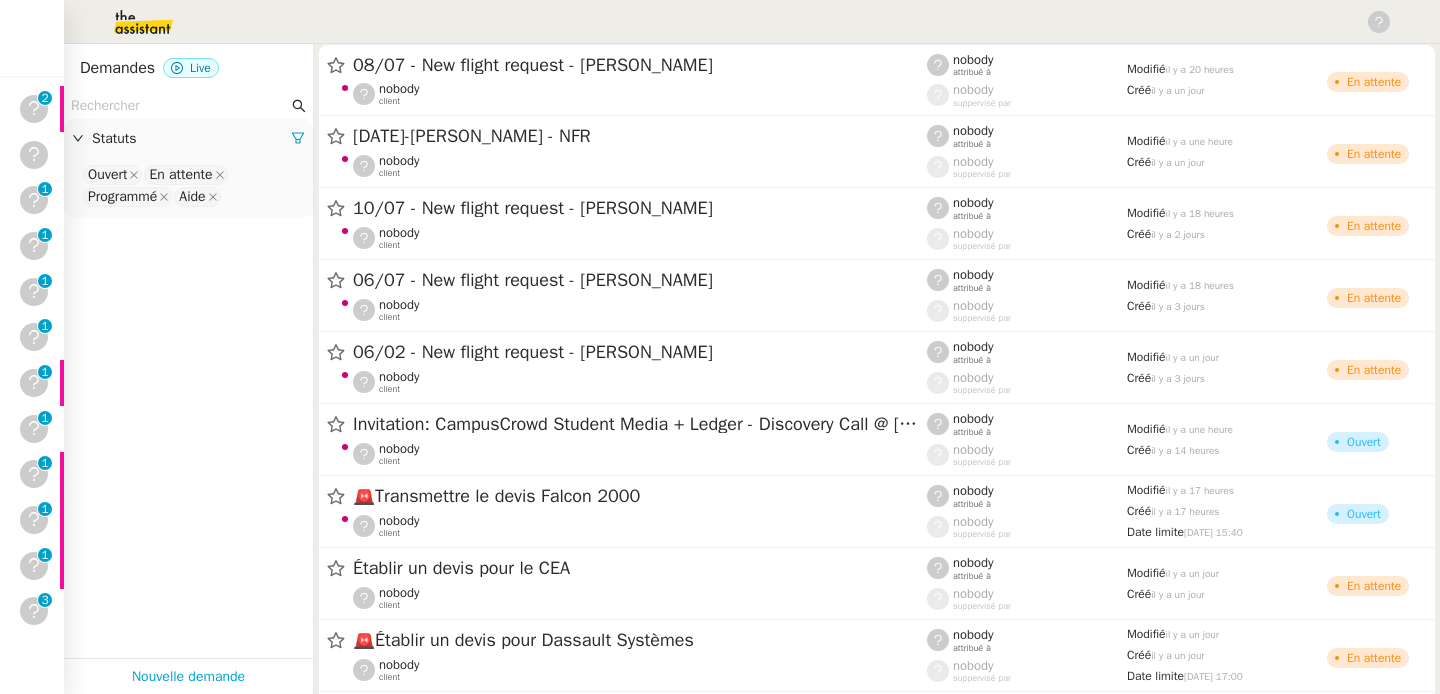 scroll, scrollTop: 0, scrollLeft: 0, axis: both 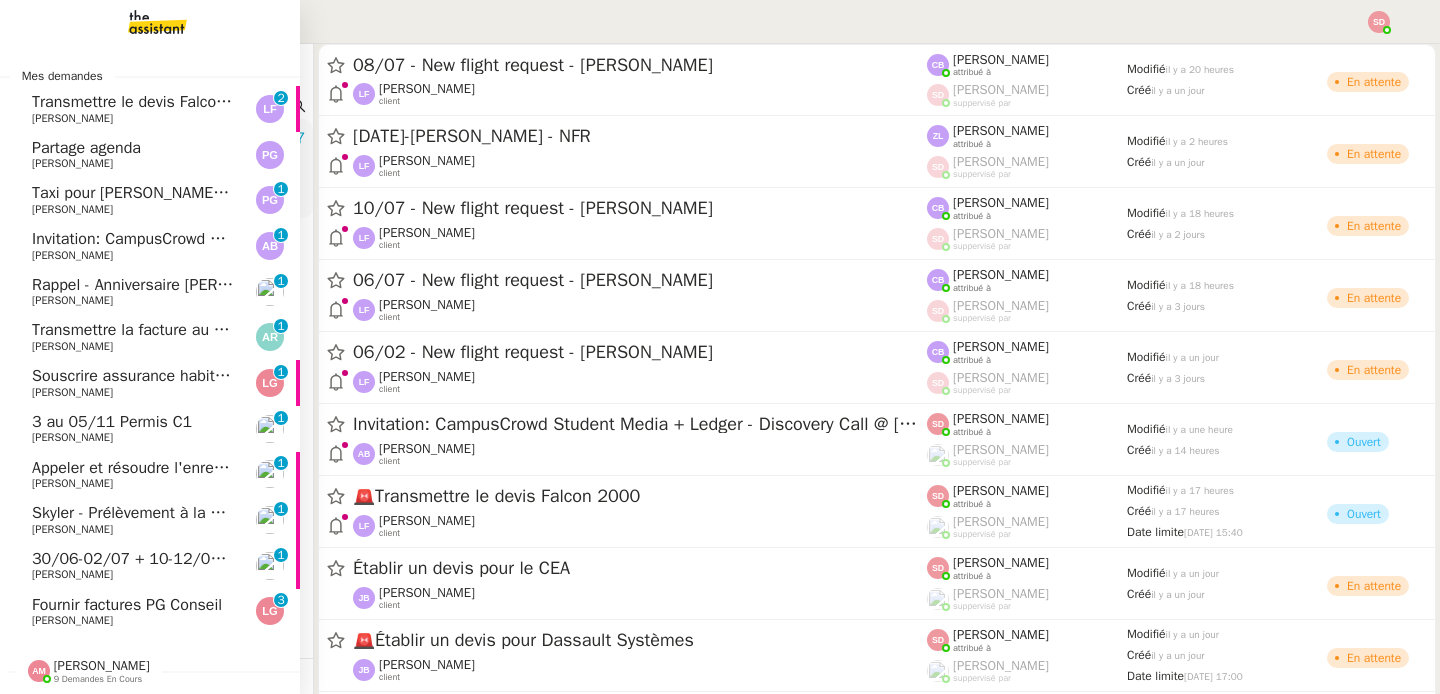 click on "[PERSON_NAME]" 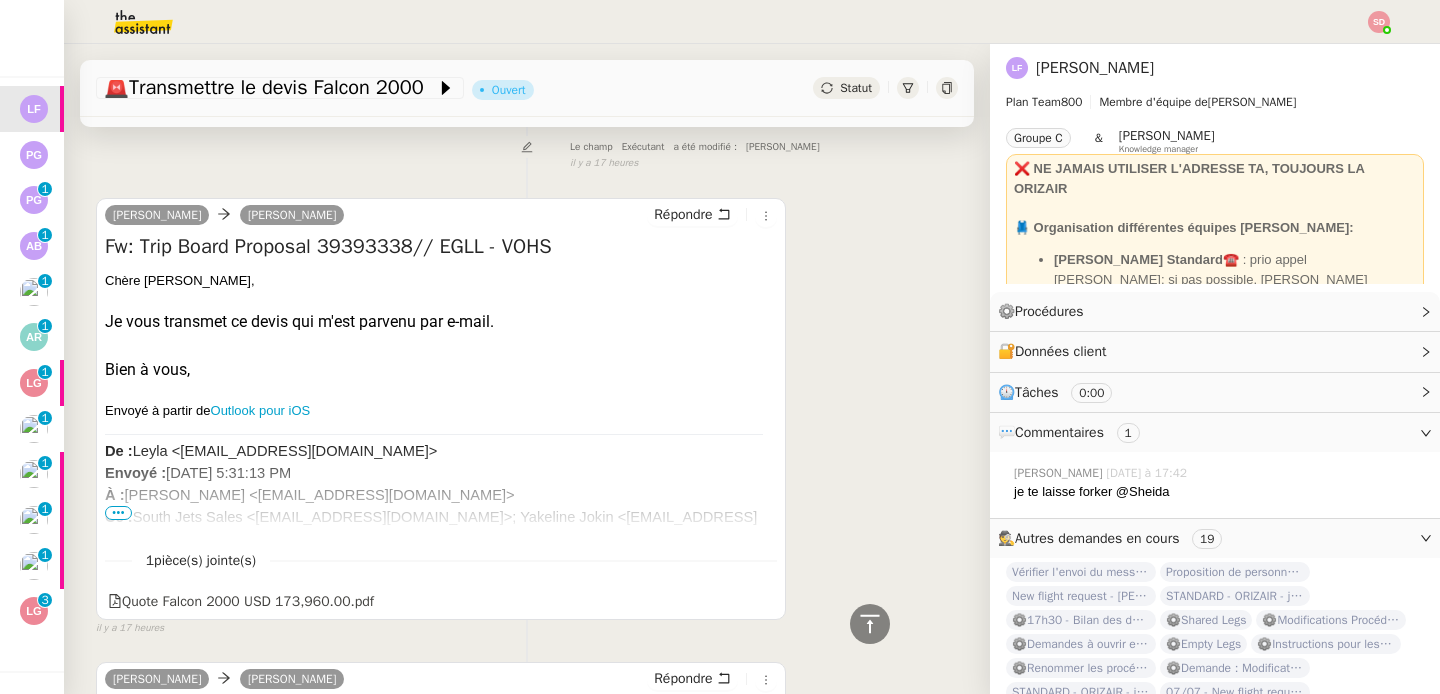 scroll, scrollTop: 0, scrollLeft: 0, axis: both 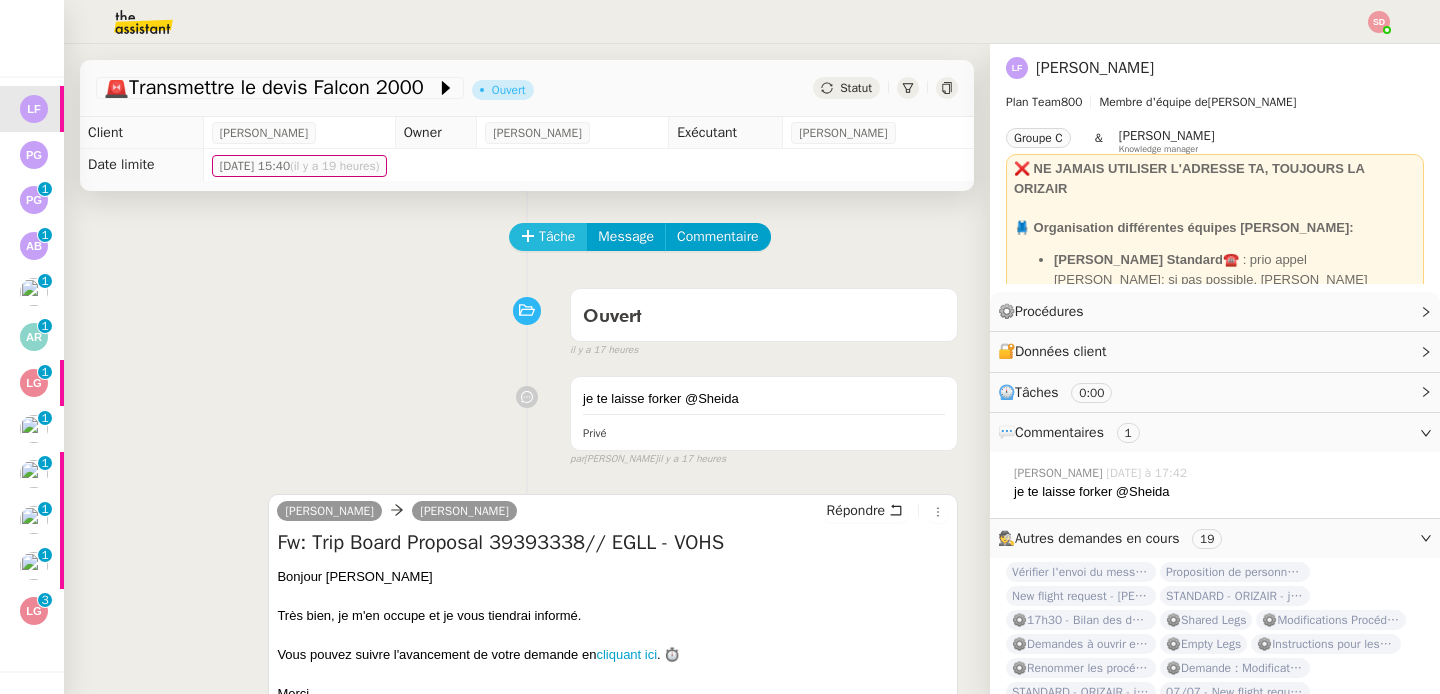 click on "Tâche" 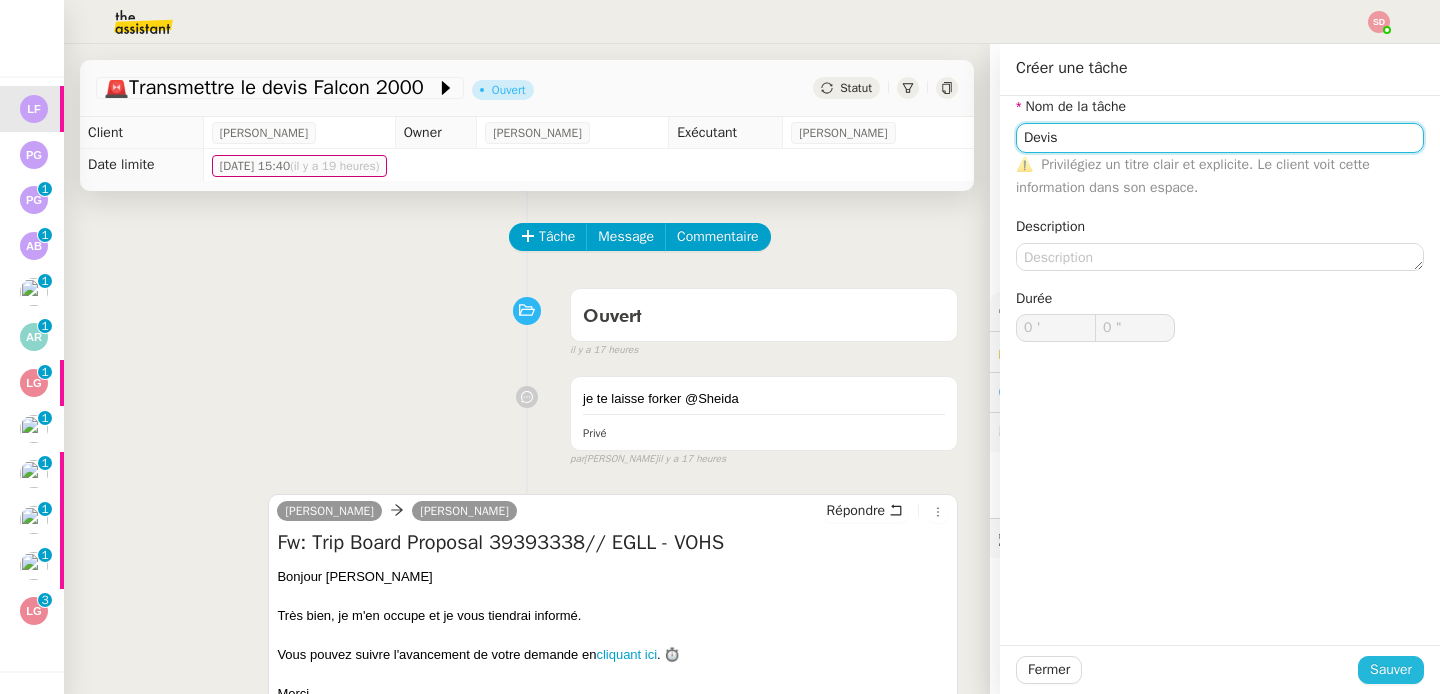 type on "Devis" 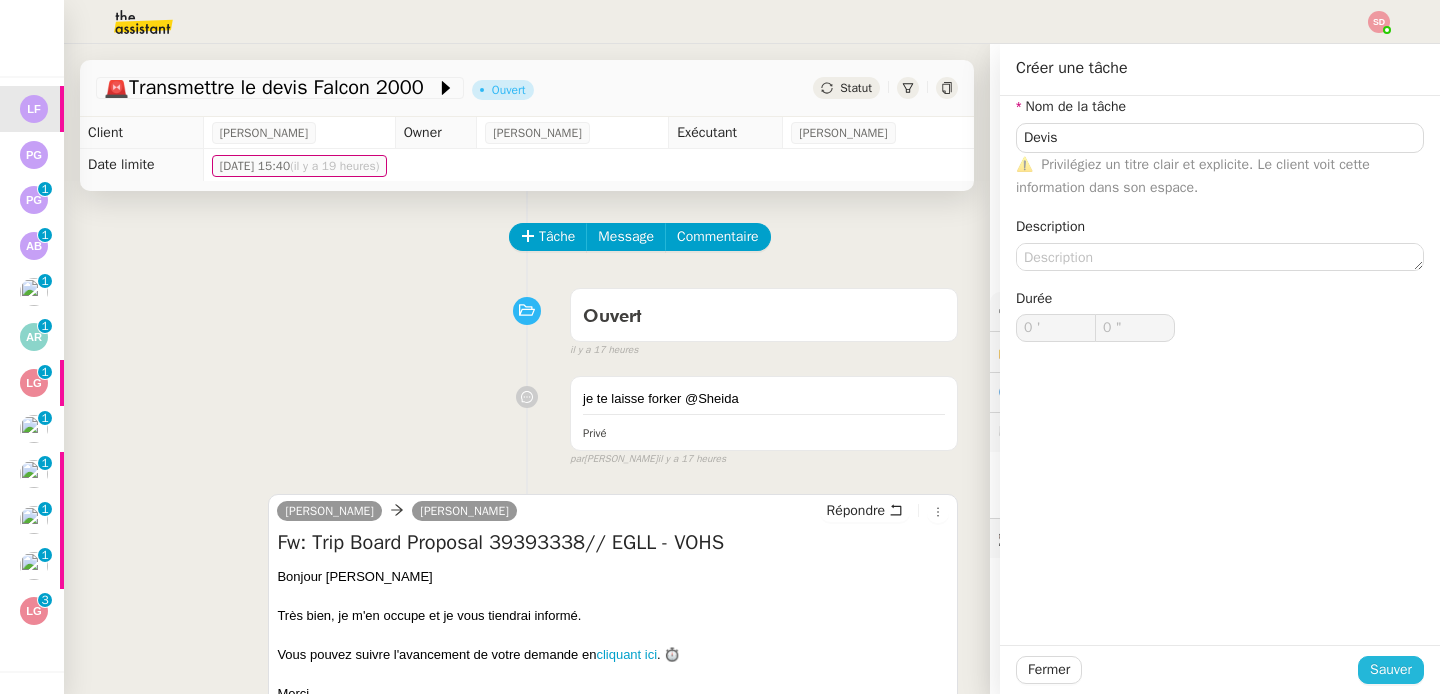 click on "Sauver" 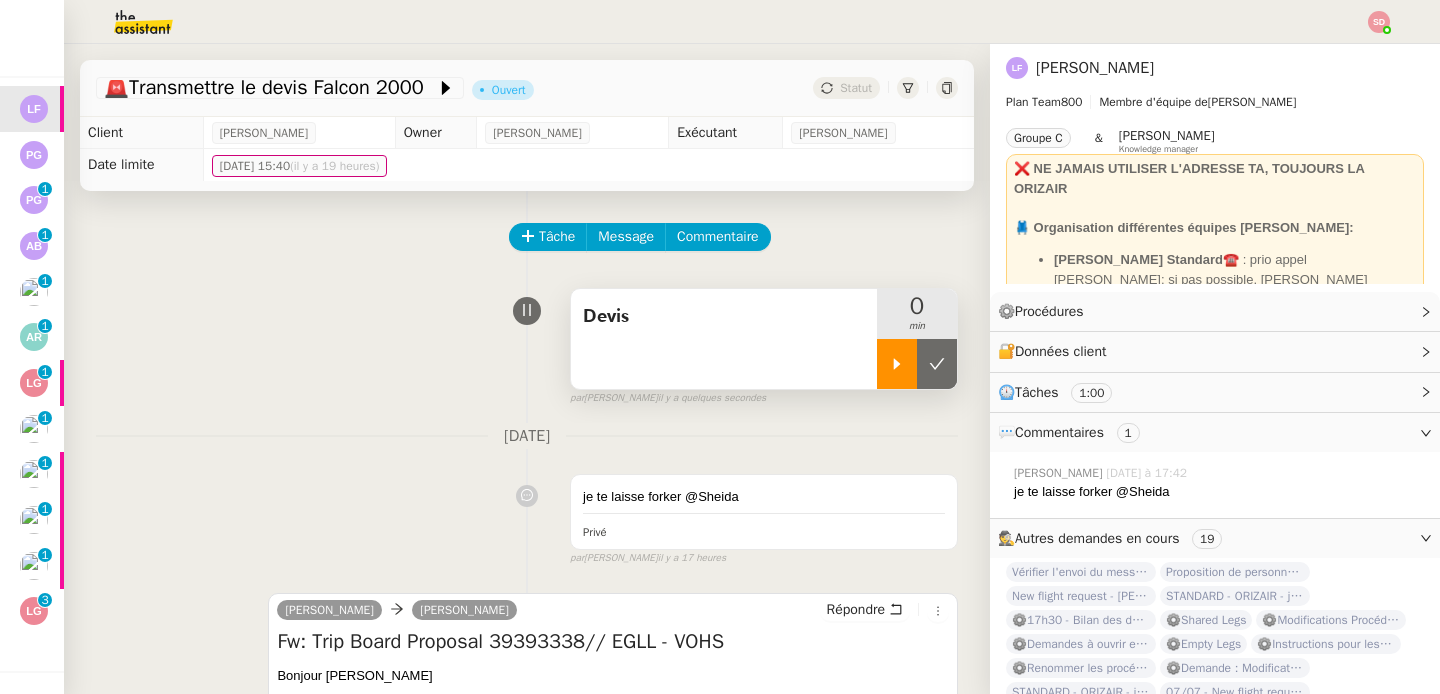 click 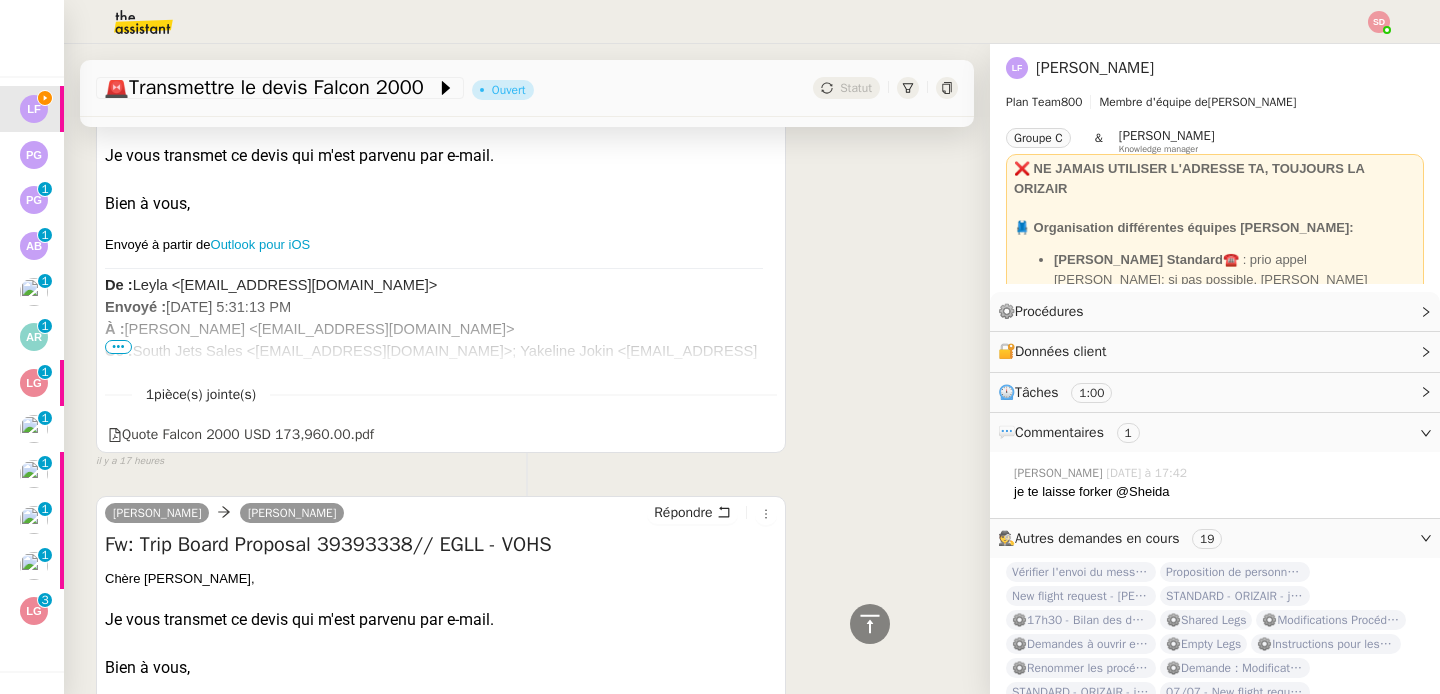 scroll, scrollTop: 975, scrollLeft: 0, axis: vertical 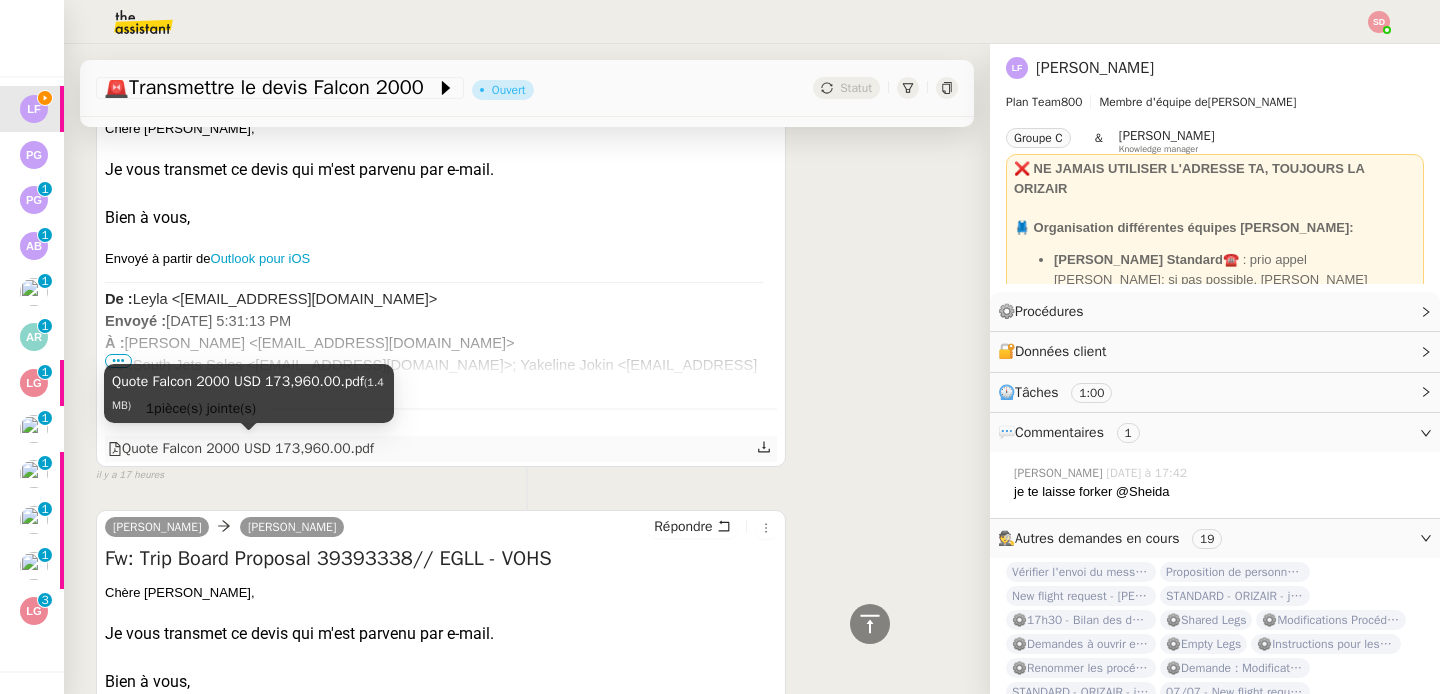click on "Quote Falcon 2000  USD 173,960.00.pdf" 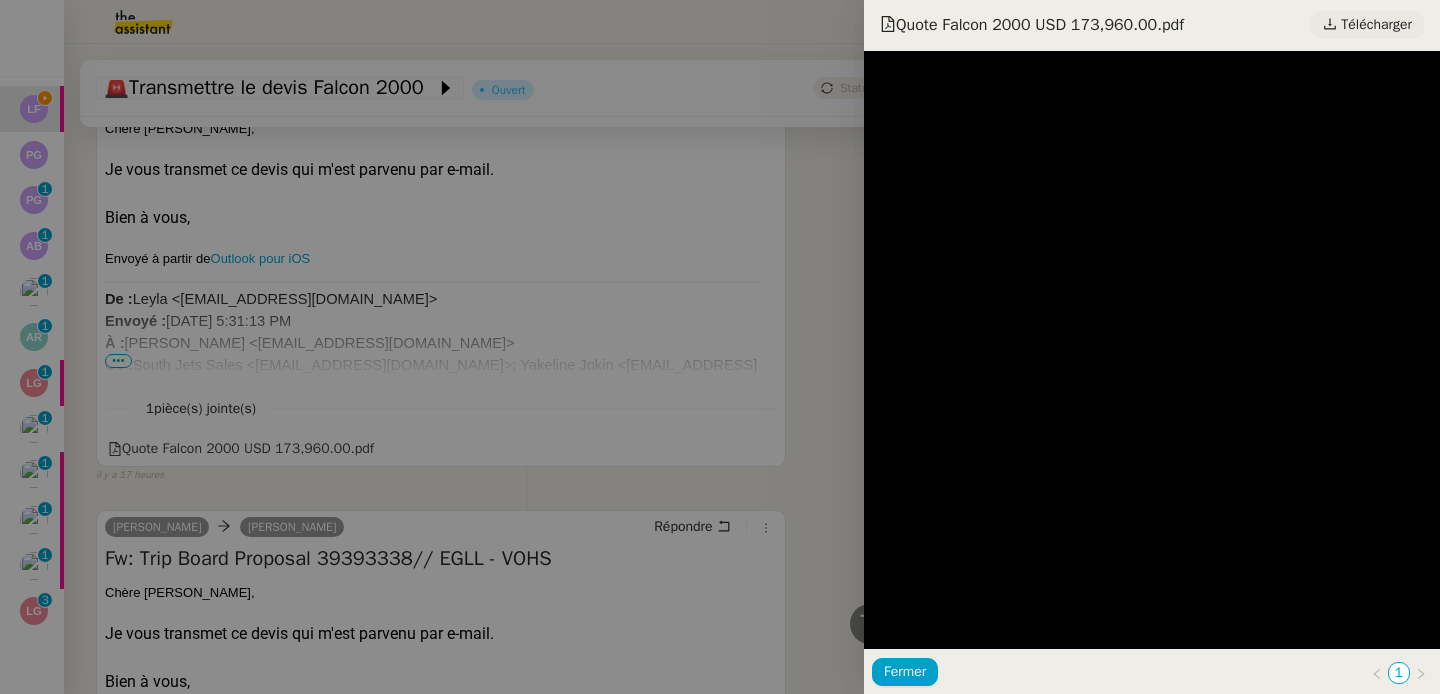 click on "Télécharger" at bounding box center (1376, 25) 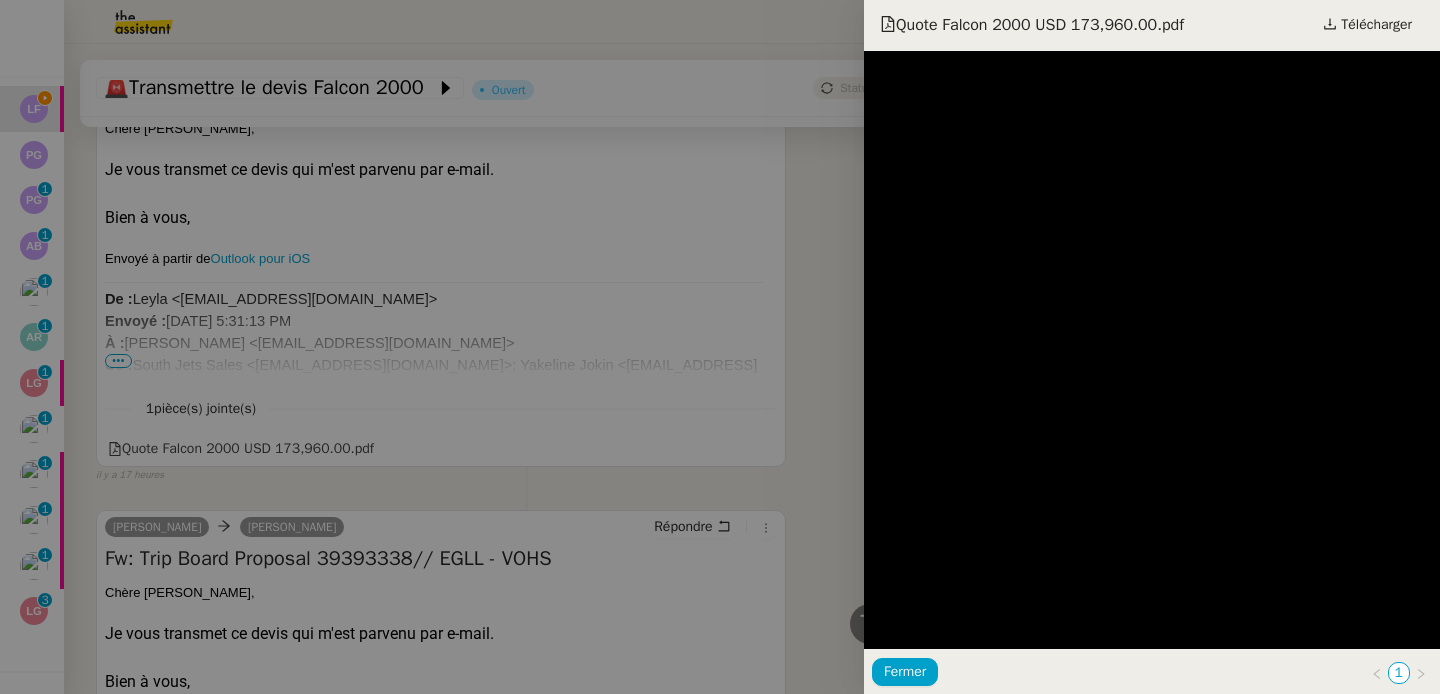 click at bounding box center [720, 347] 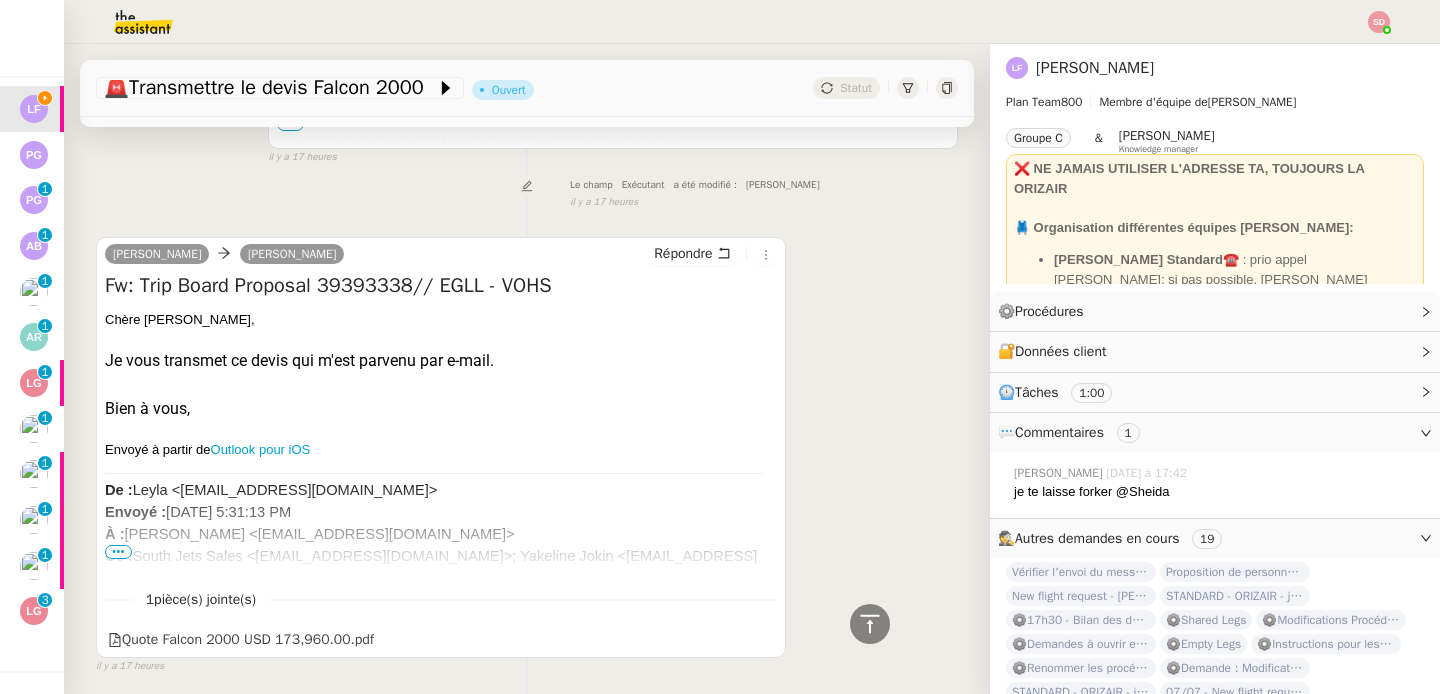 scroll, scrollTop: 775, scrollLeft: 0, axis: vertical 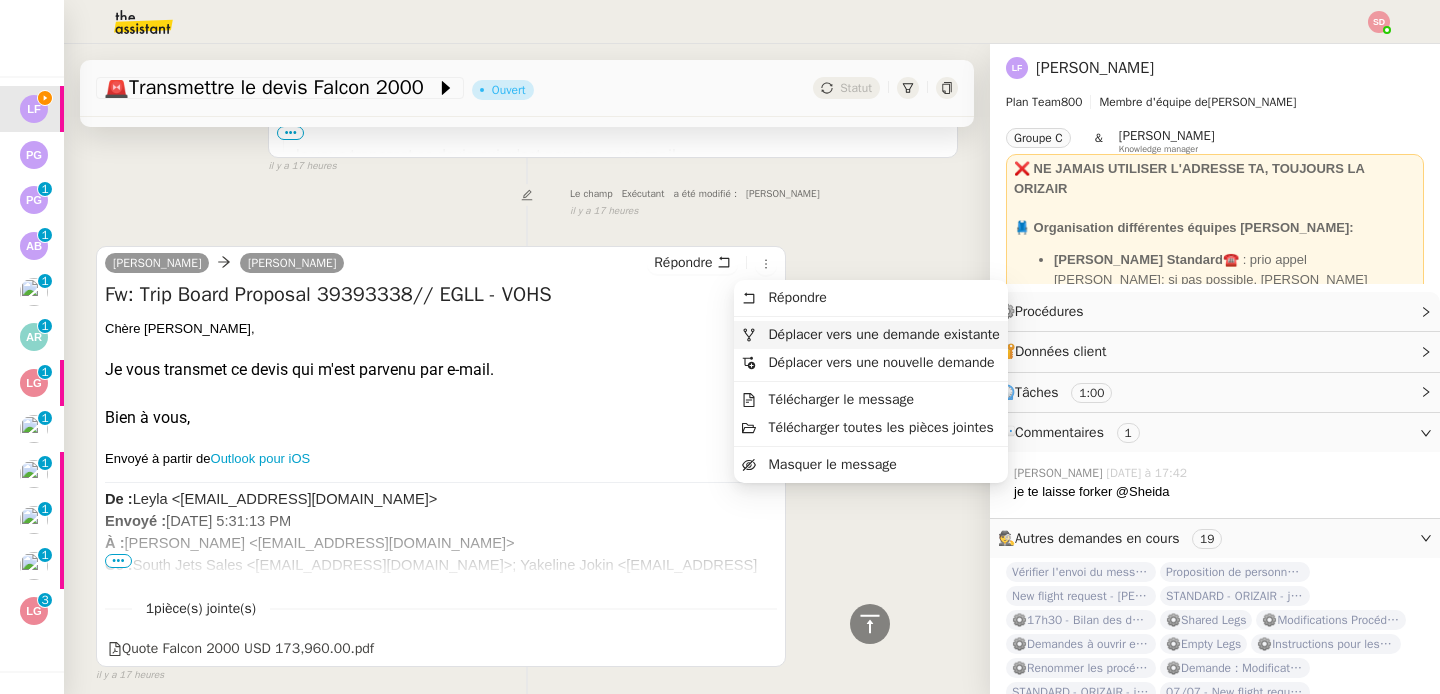 click on "Déplacer vers une demande existante" at bounding box center (871, 335) 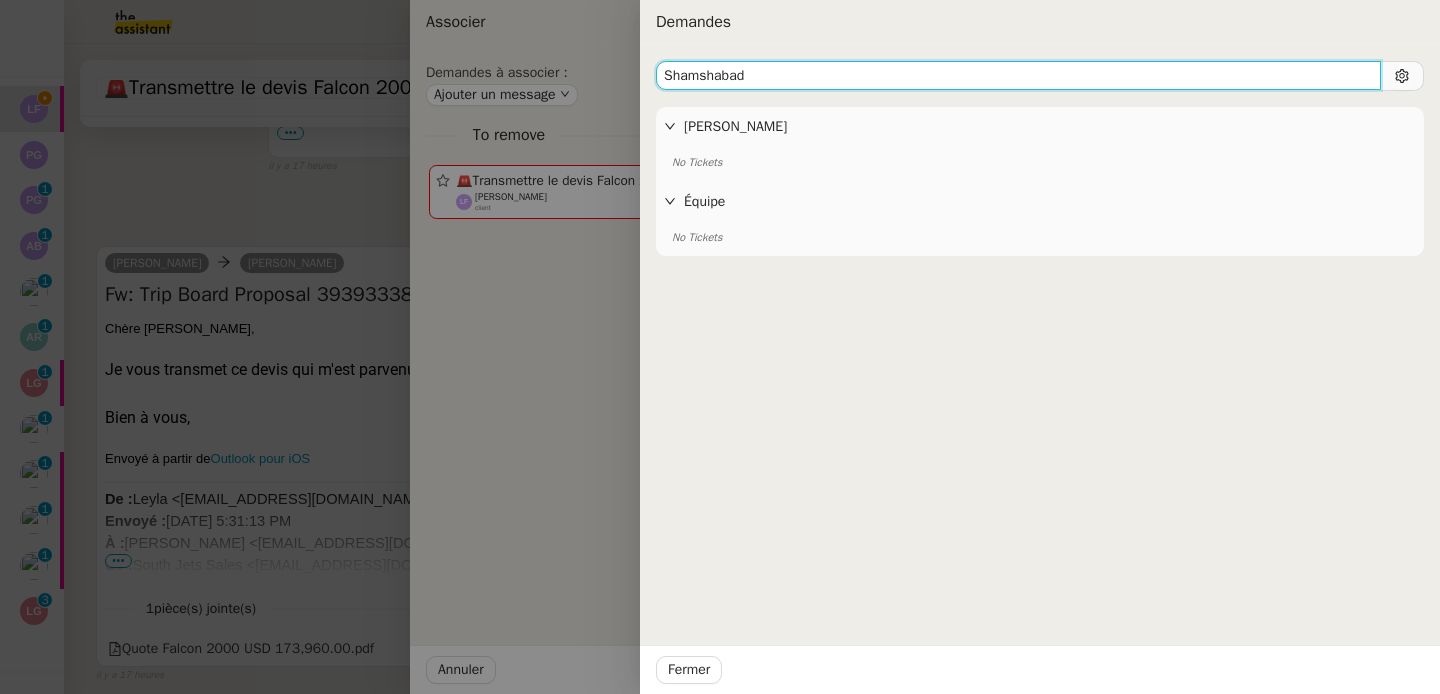 click on "Shamshabad" at bounding box center [1018, 75] 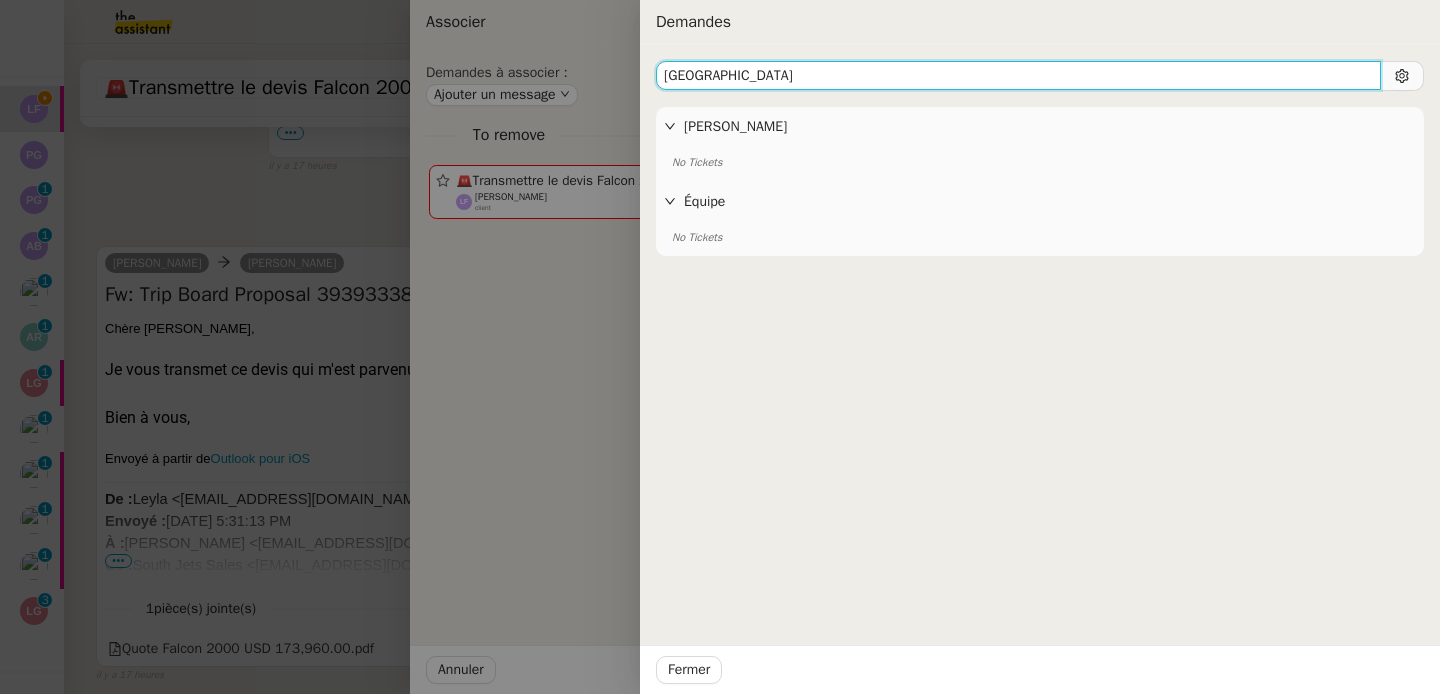 type on "Tbilisi" 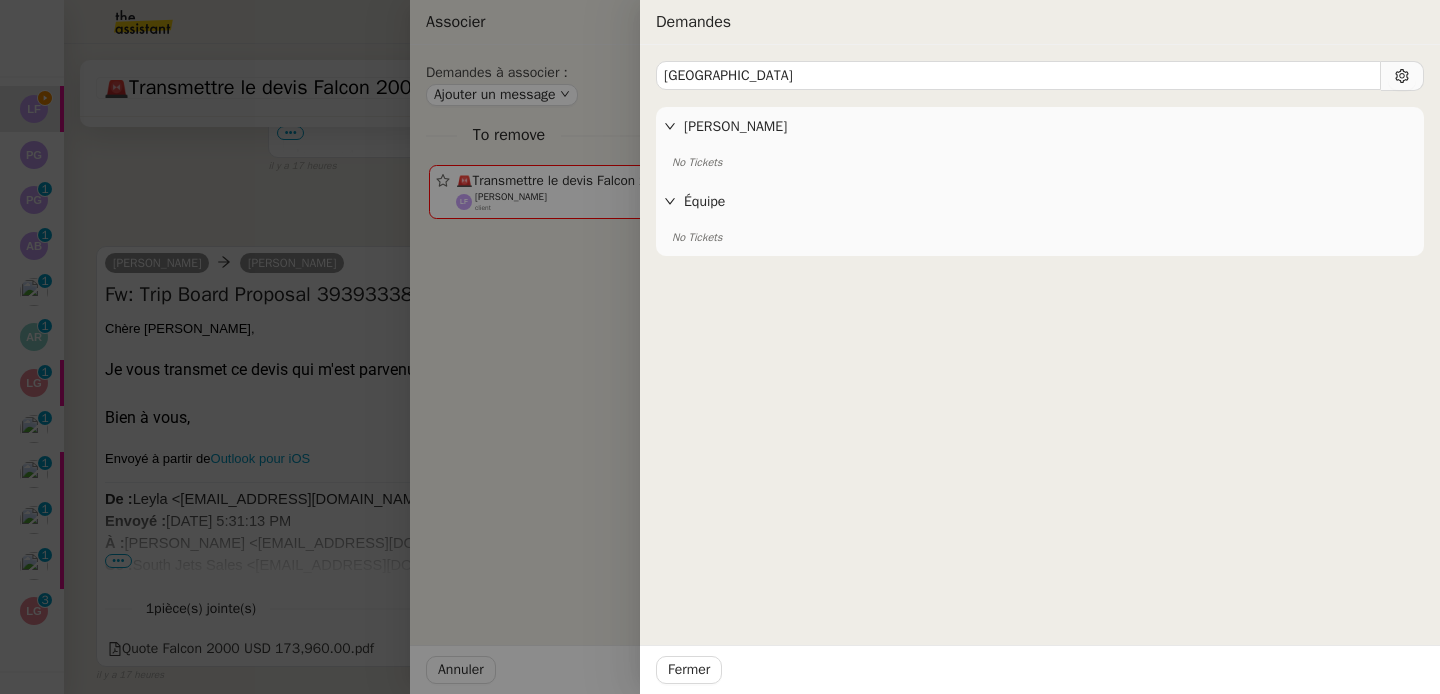click at bounding box center (720, 347) 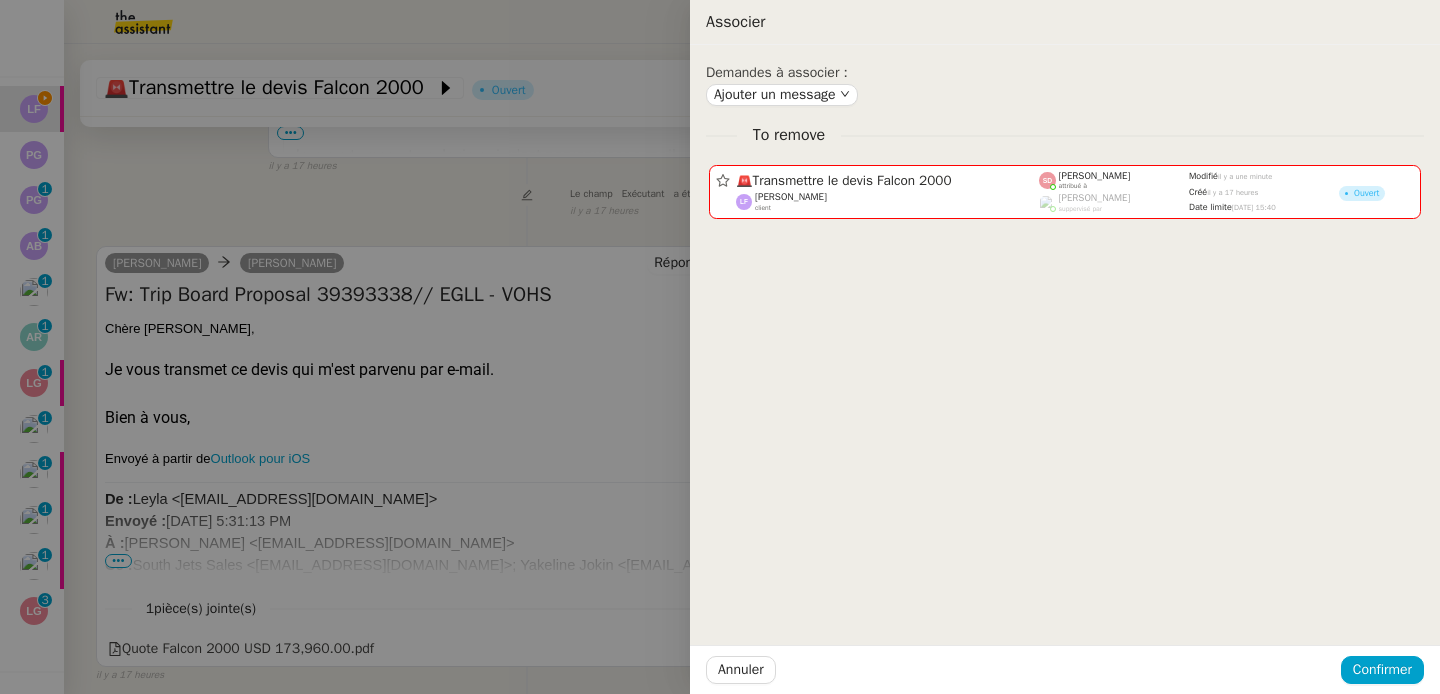 click at bounding box center (720, 347) 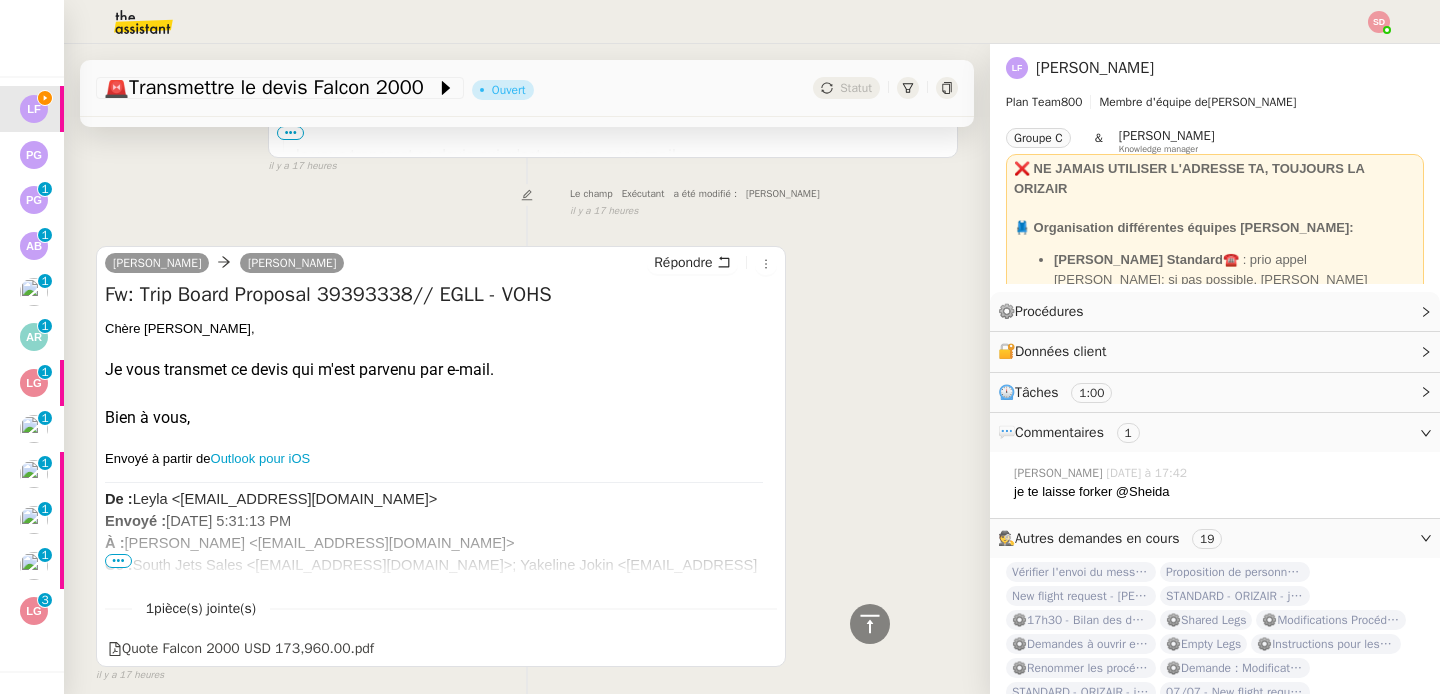 click on "•••" at bounding box center (118, 561) 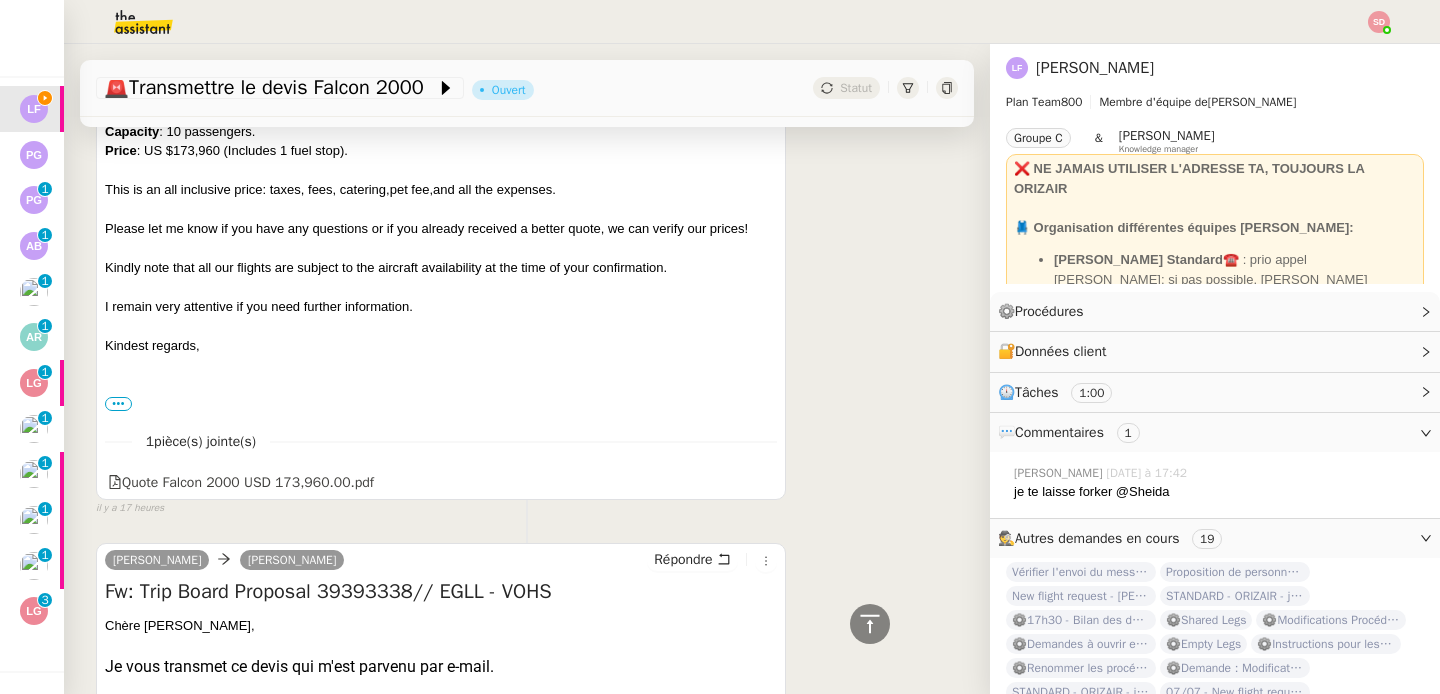 scroll, scrollTop: 1389, scrollLeft: 0, axis: vertical 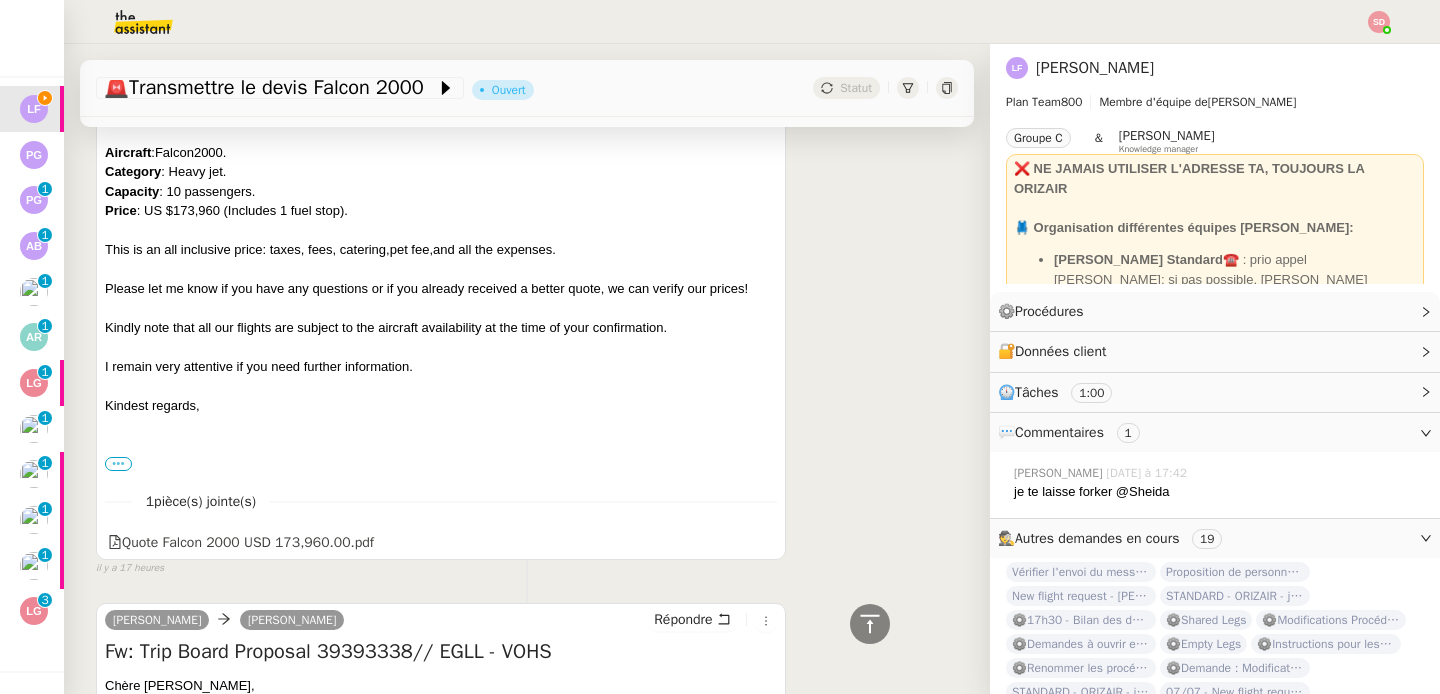 click on "•••" at bounding box center (118, 464) 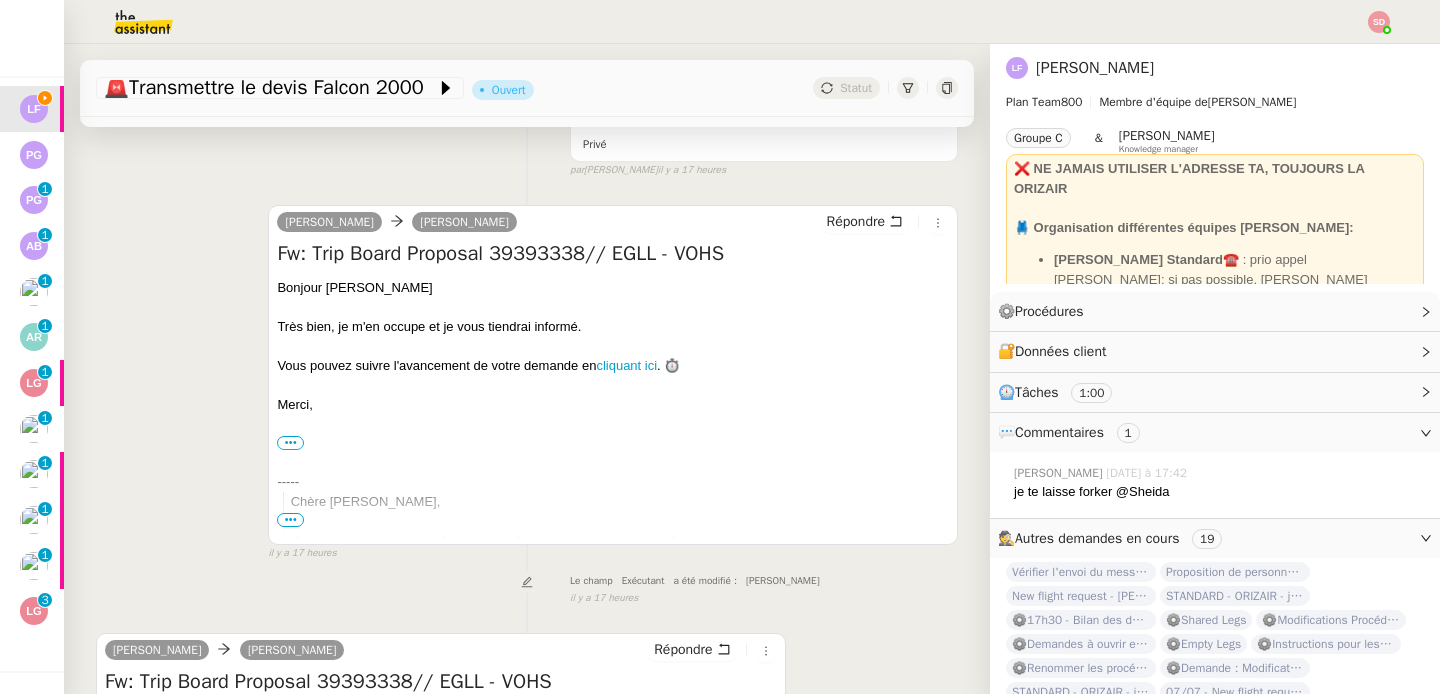 scroll, scrollTop: 0, scrollLeft: 0, axis: both 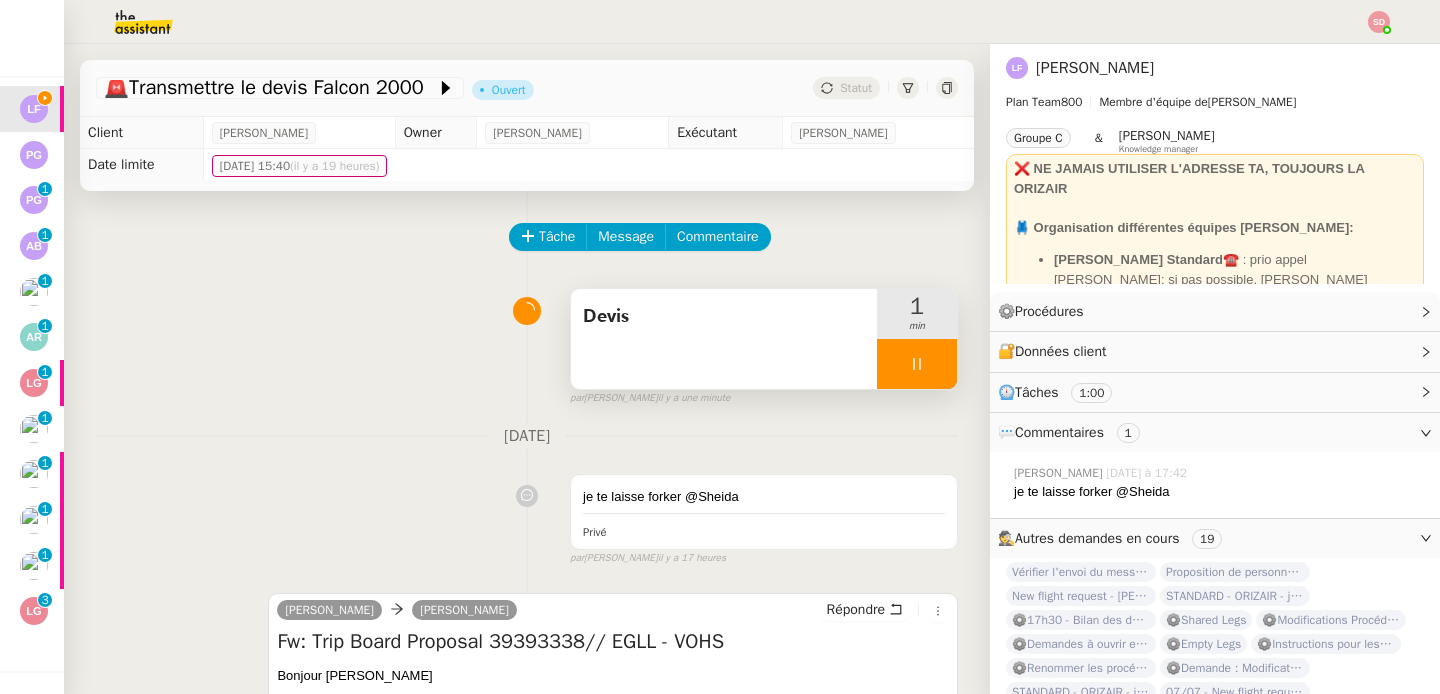 click at bounding box center (917, 364) 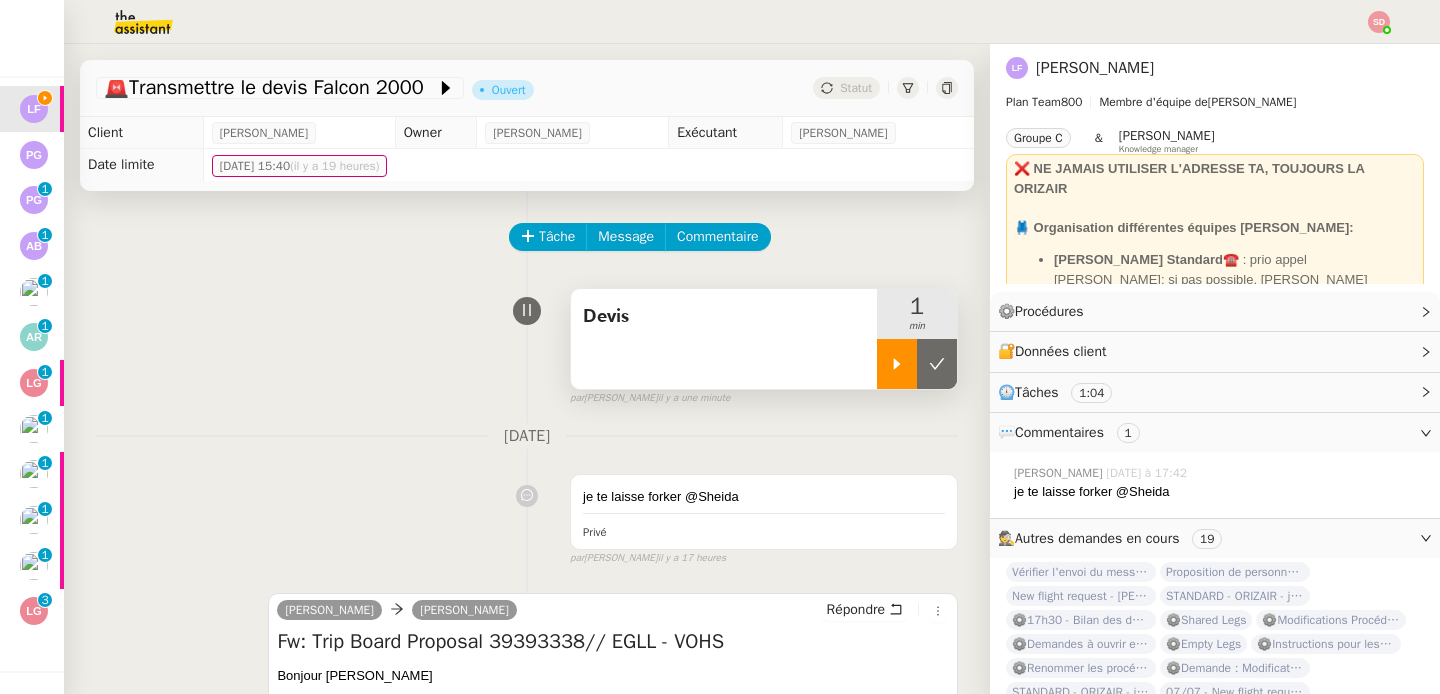 click 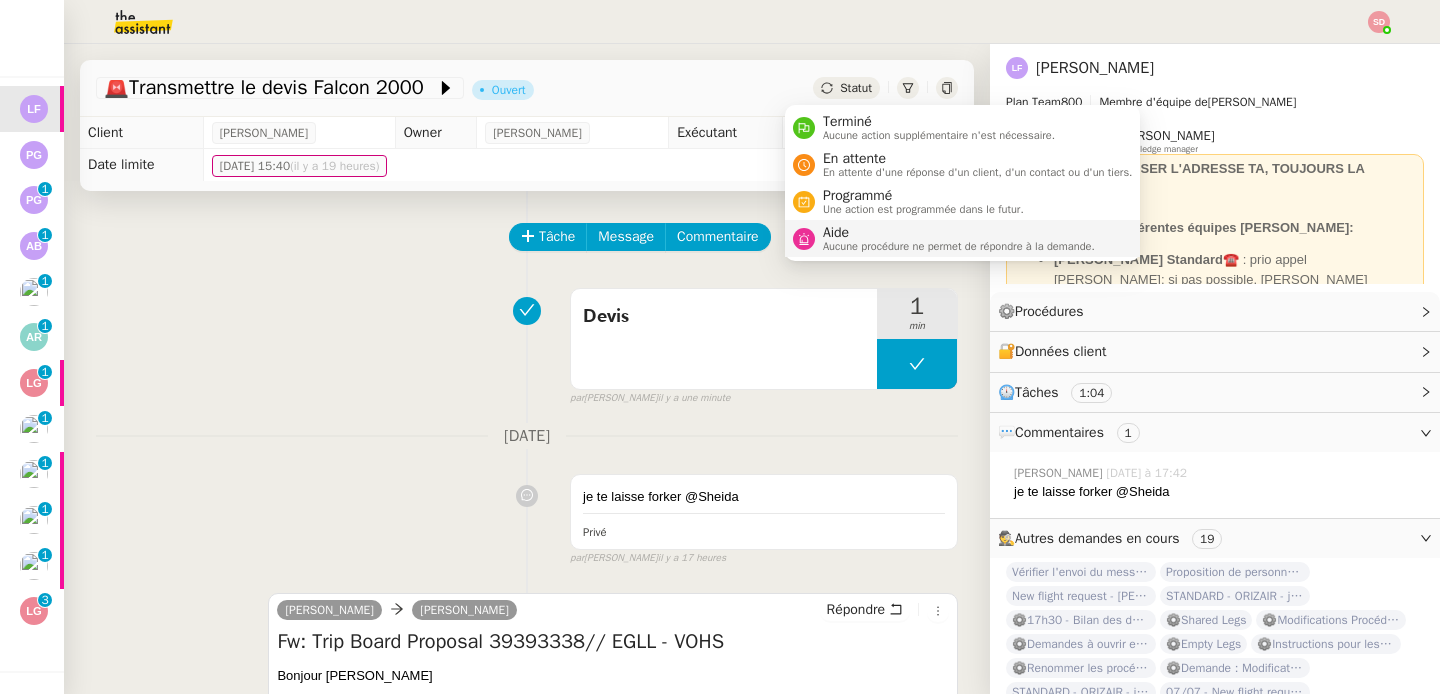 click on "Aide Aucune procédure ne permet de répondre à la demande." at bounding box center (955, 238) 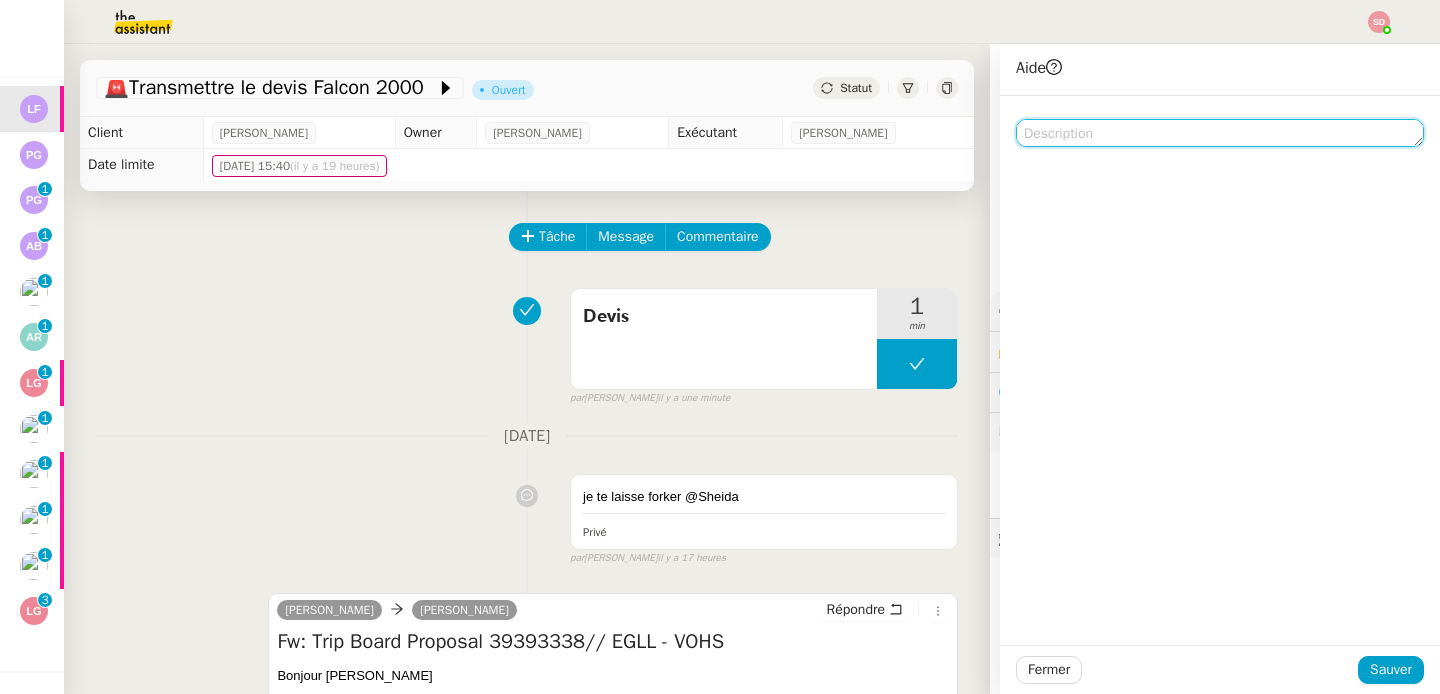 click 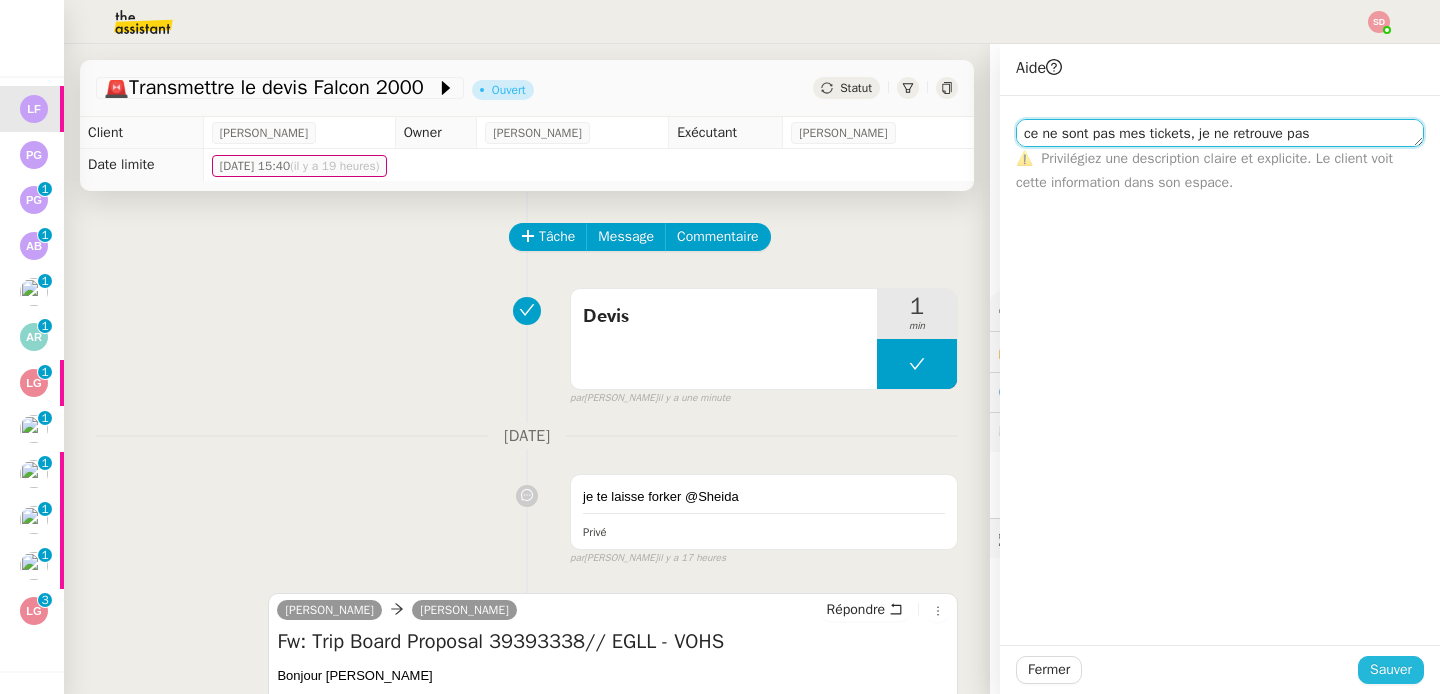 type on "ce ne sont pas mes tickets, je ne retrouve pas" 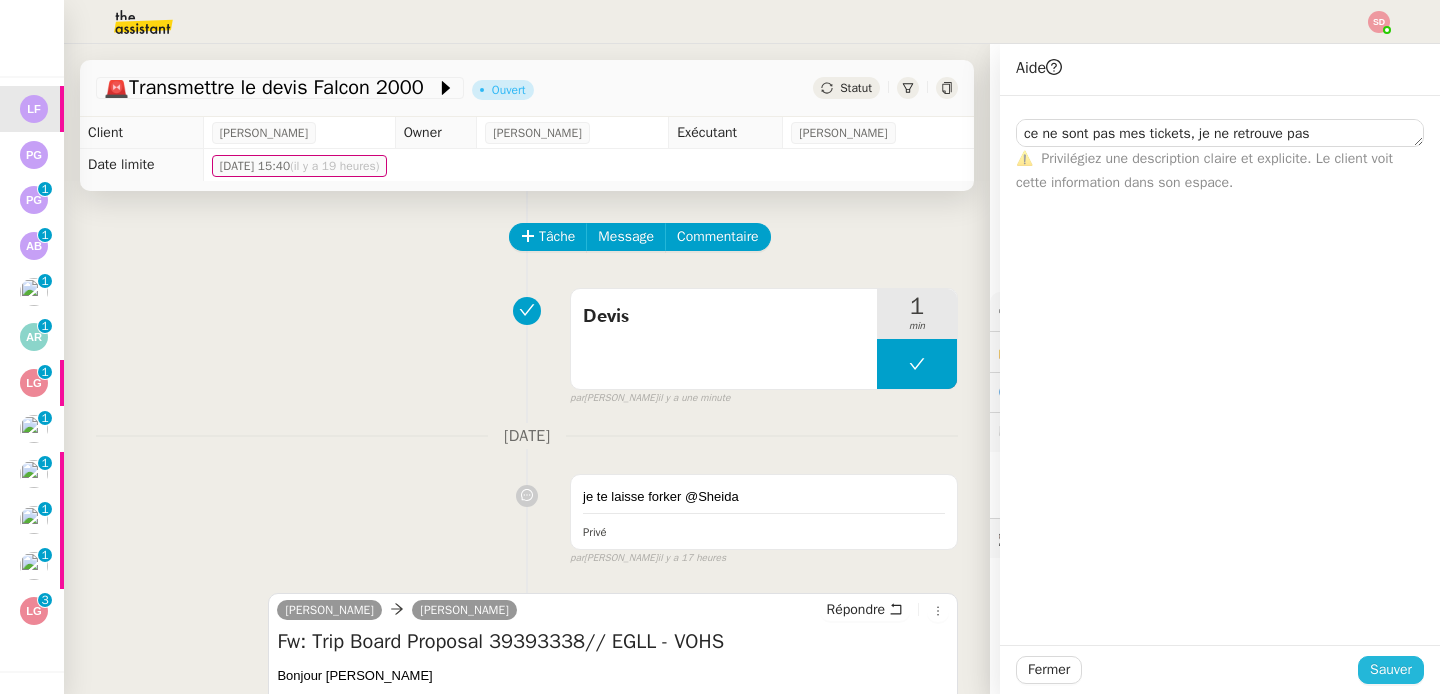 click on "Sauver" 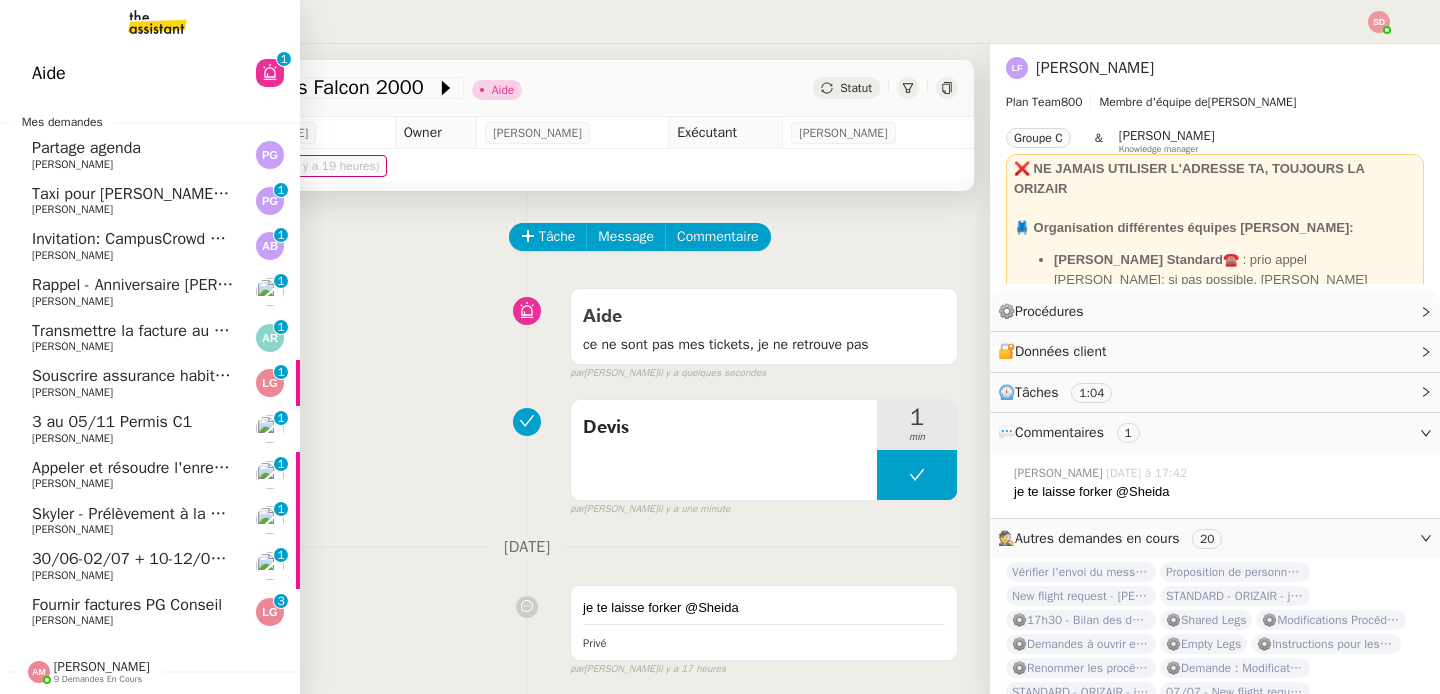 click on "Partage agenda" 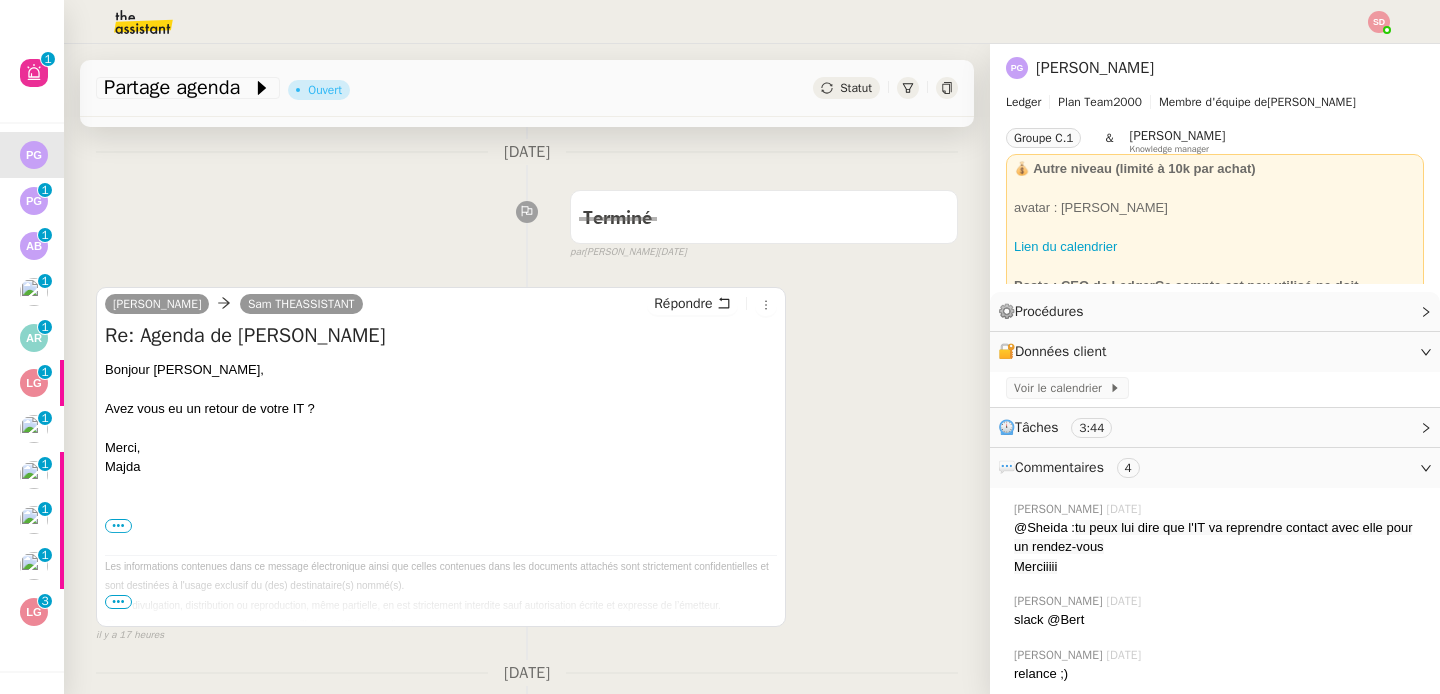 scroll, scrollTop: 236, scrollLeft: 0, axis: vertical 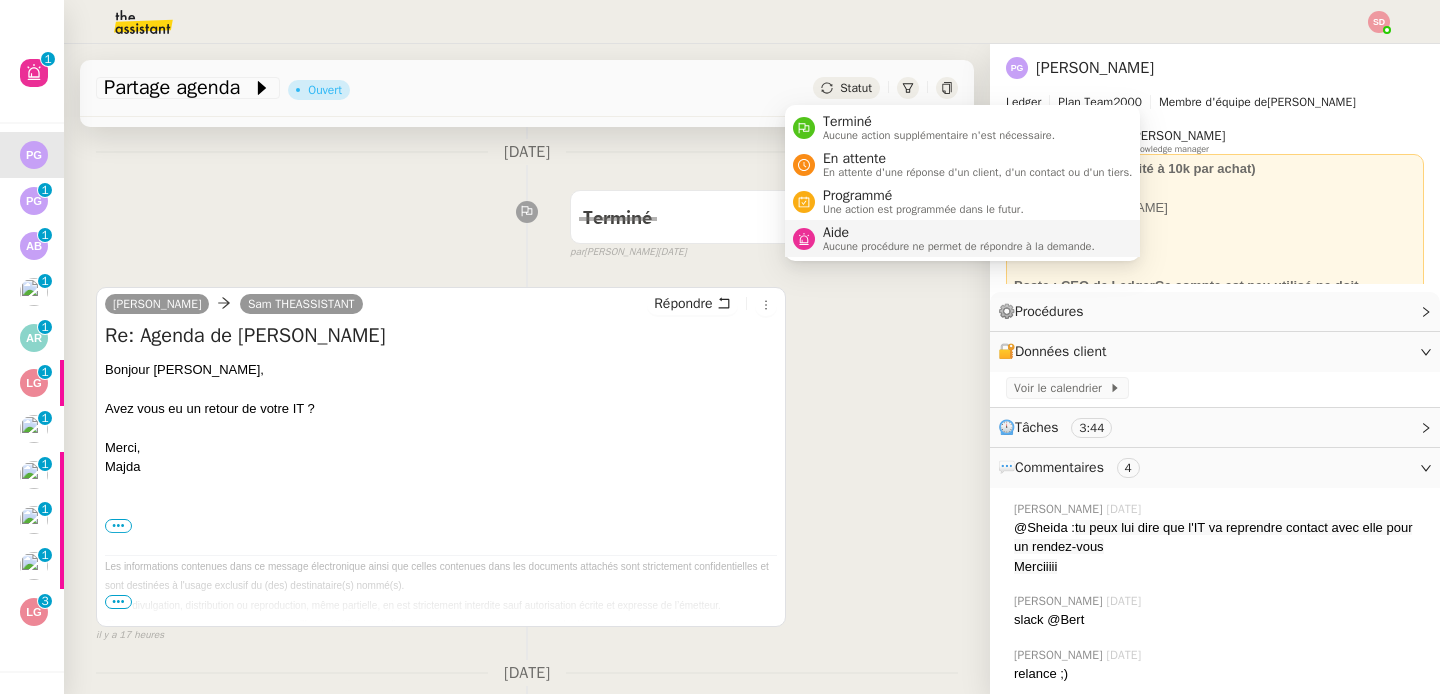 click on "Aide" at bounding box center [959, 233] 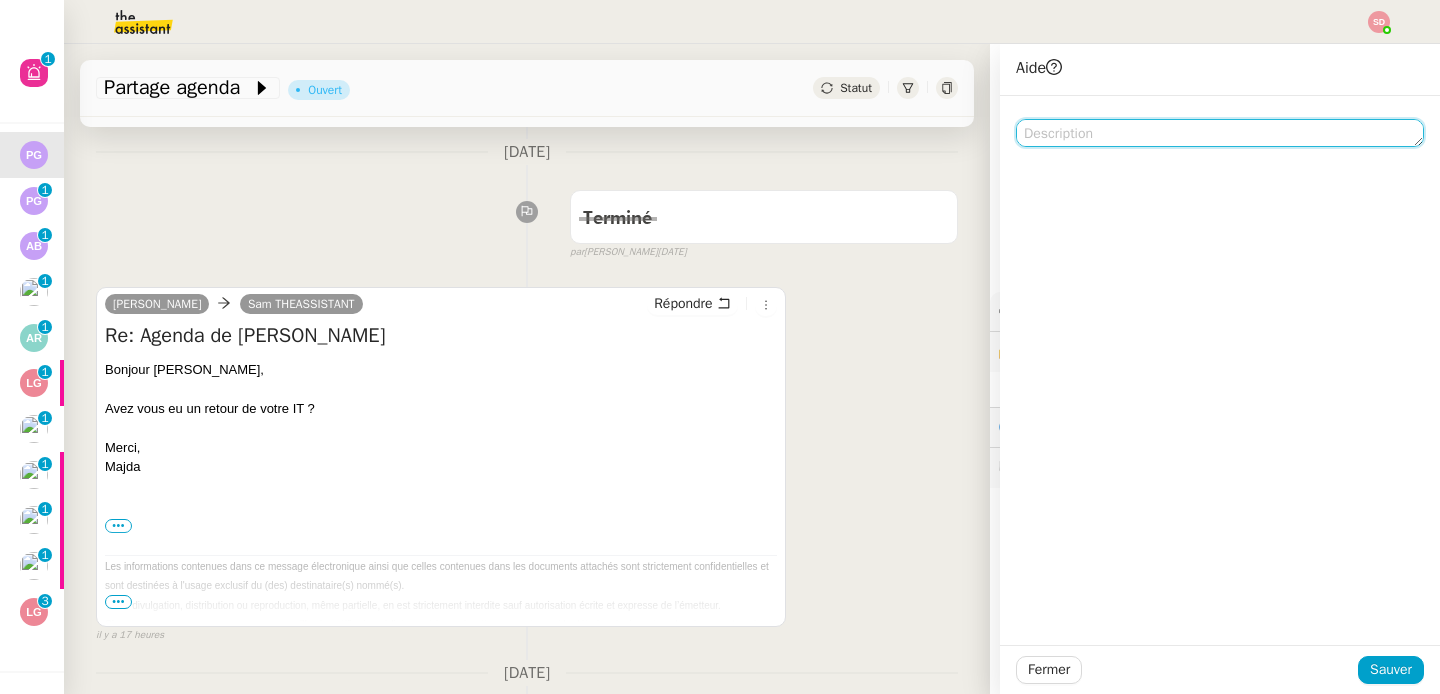 click 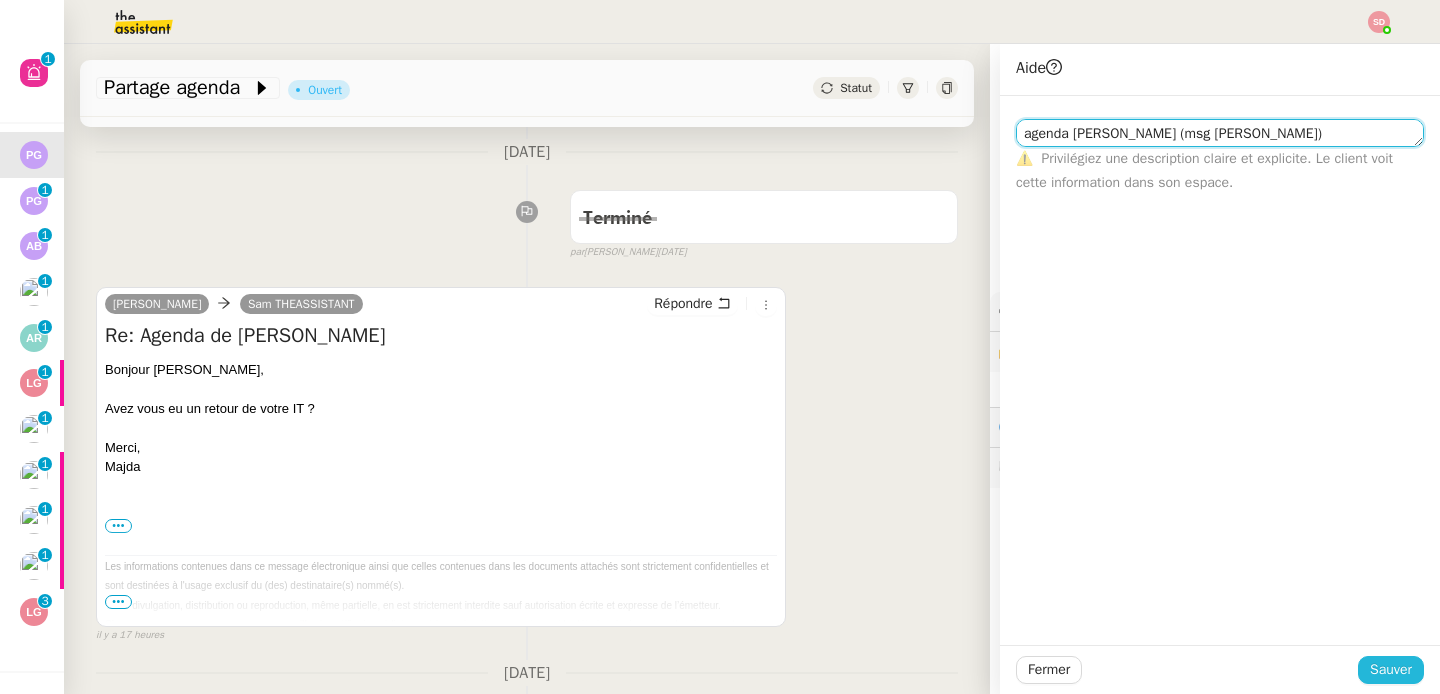 type on "agenda Pascal (msg Majda)" 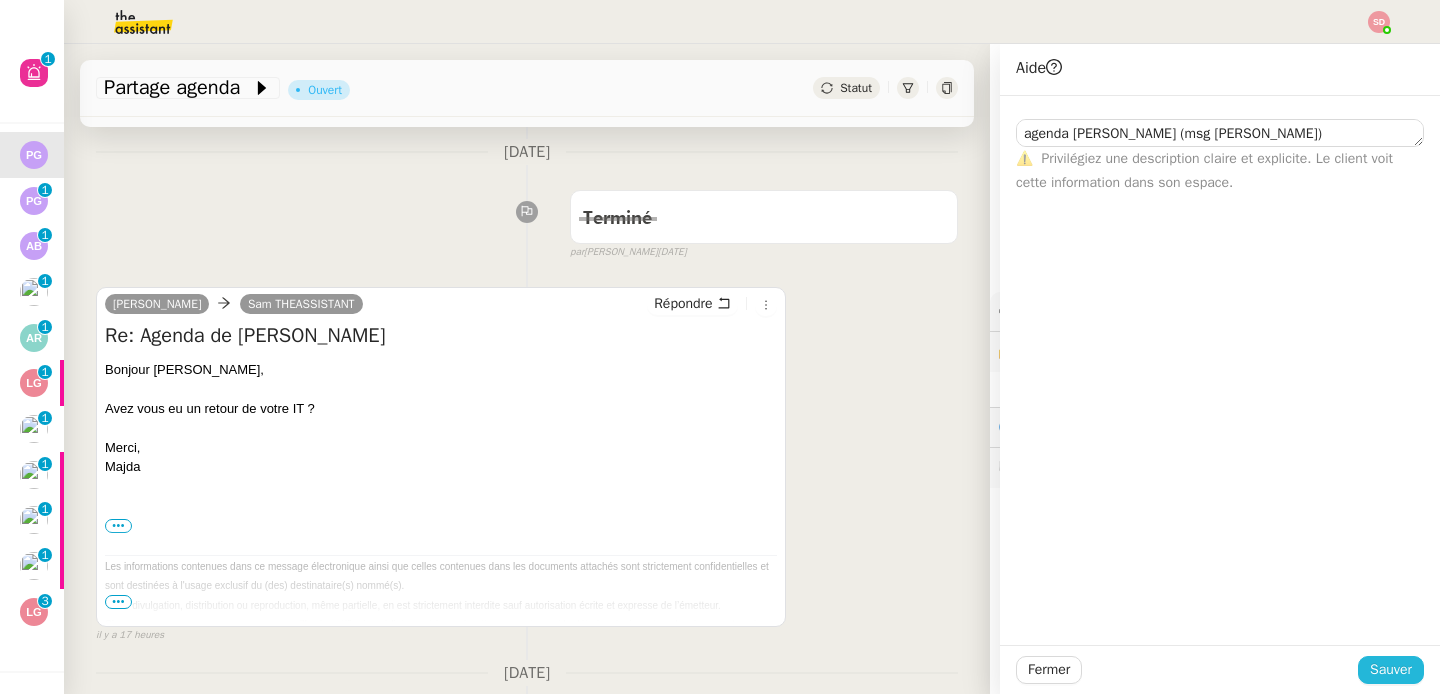 click on "Sauver" 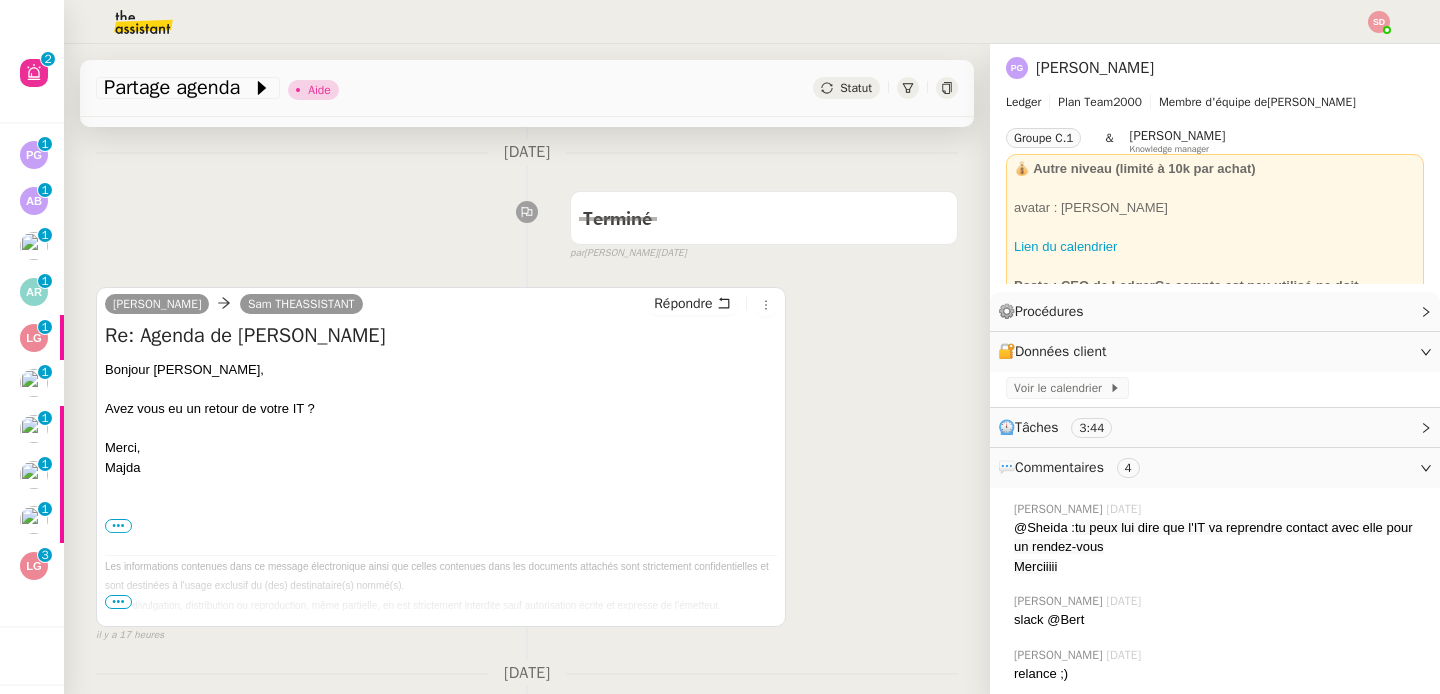 scroll, scrollTop: 0, scrollLeft: 0, axis: both 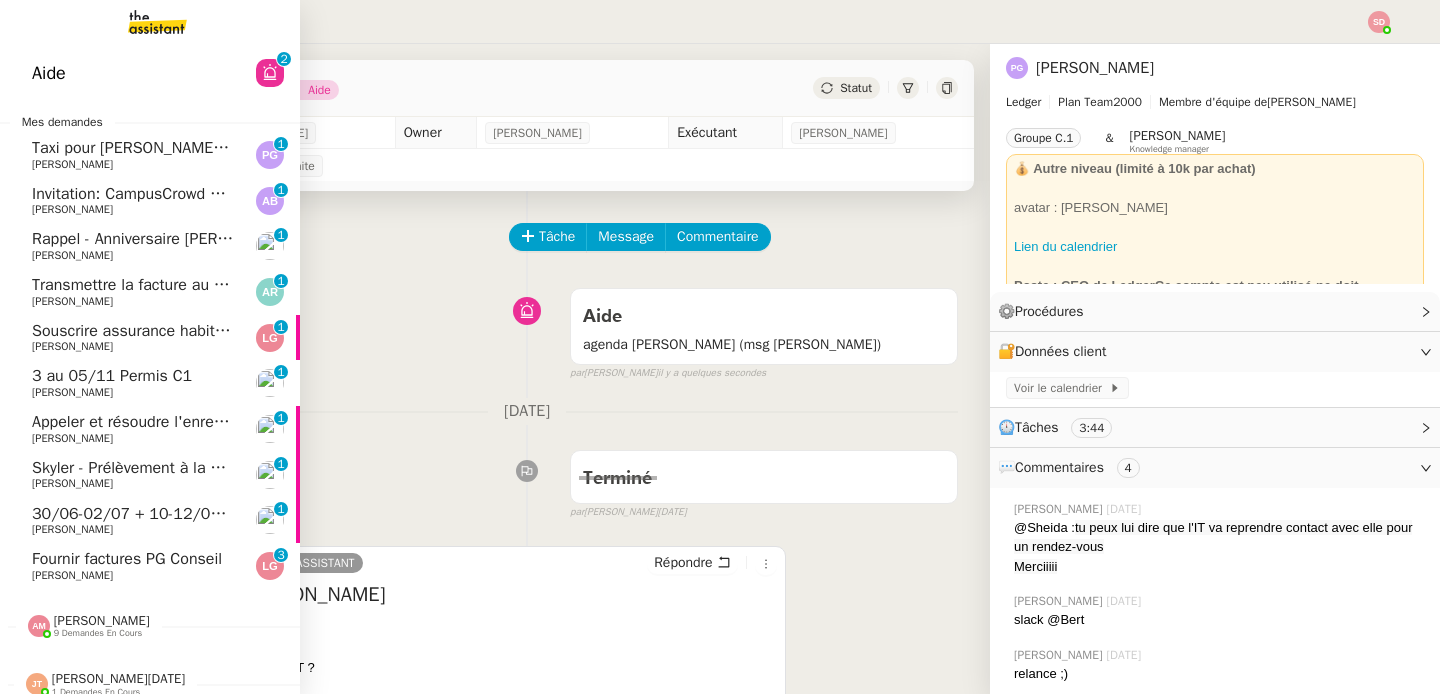 click on "Invitation: CampusCrowd Student Media + Ledger - Discovery Call @ Fri Jul 18, 2025 4:30pm - 5pm (GMT+2) (sam@ledger.fr)" 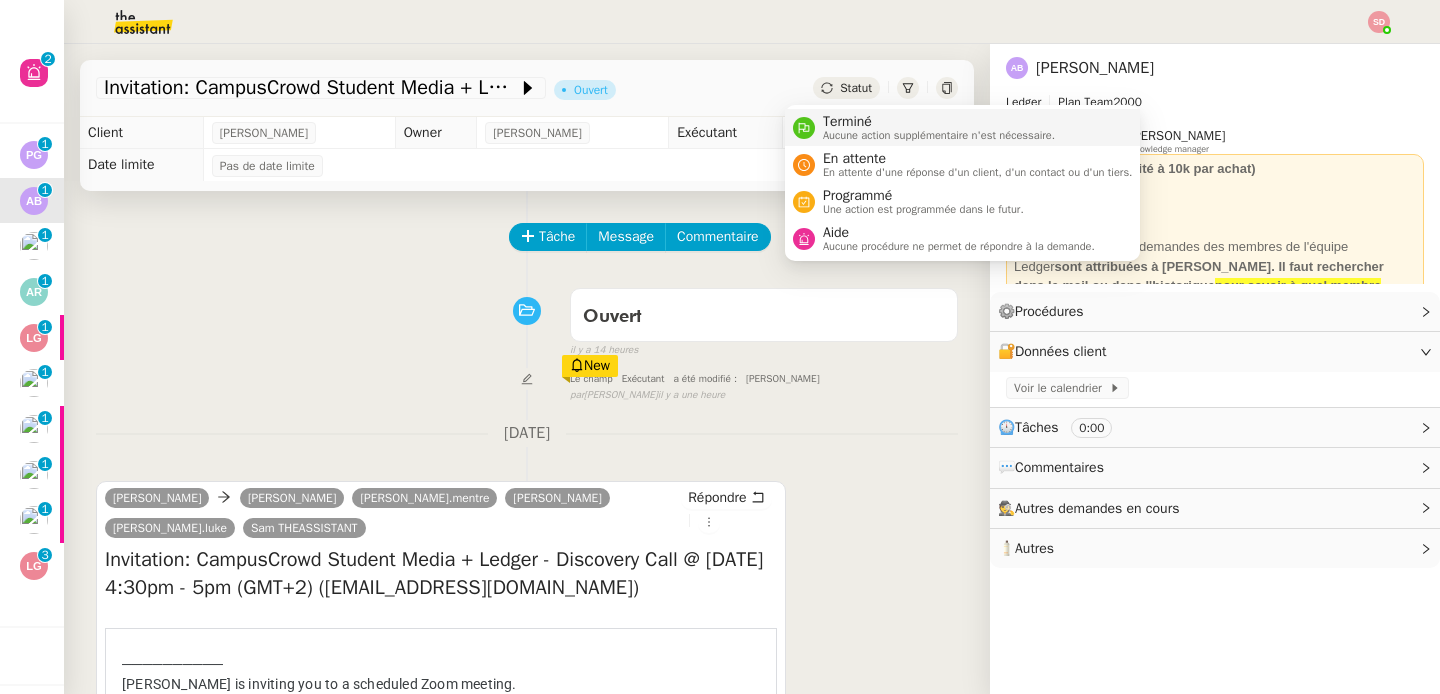 click on "Terminé Aucune action supplémentaire n'est nécessaire." at bounding box center (963, 127) 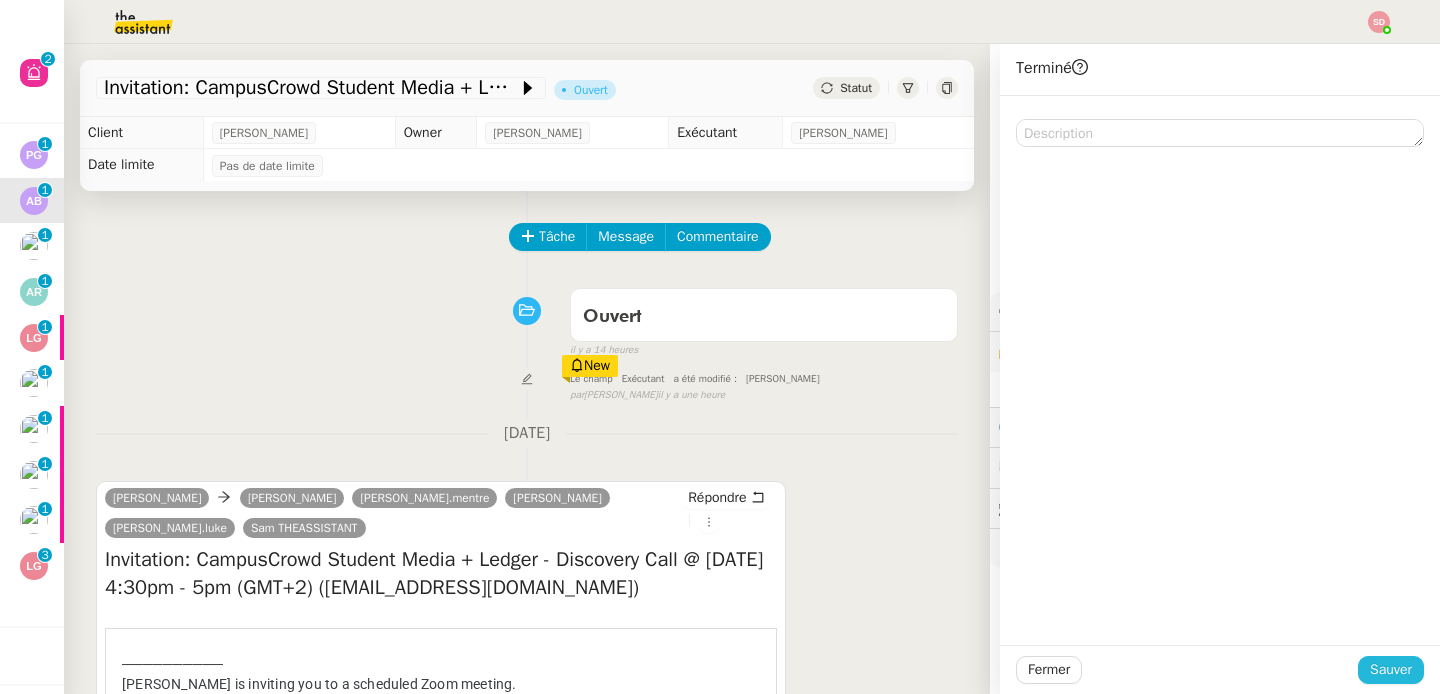 click on "Sauver" 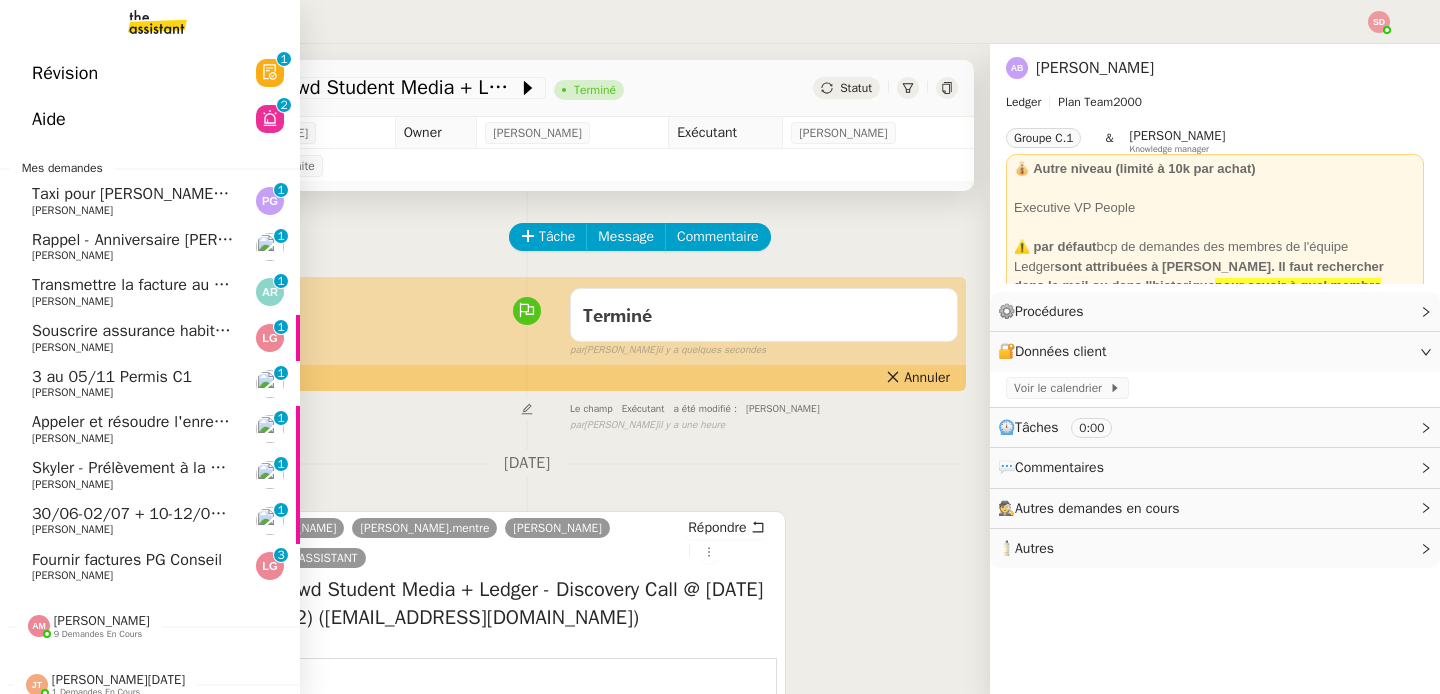 click on "9 demandes en cours" 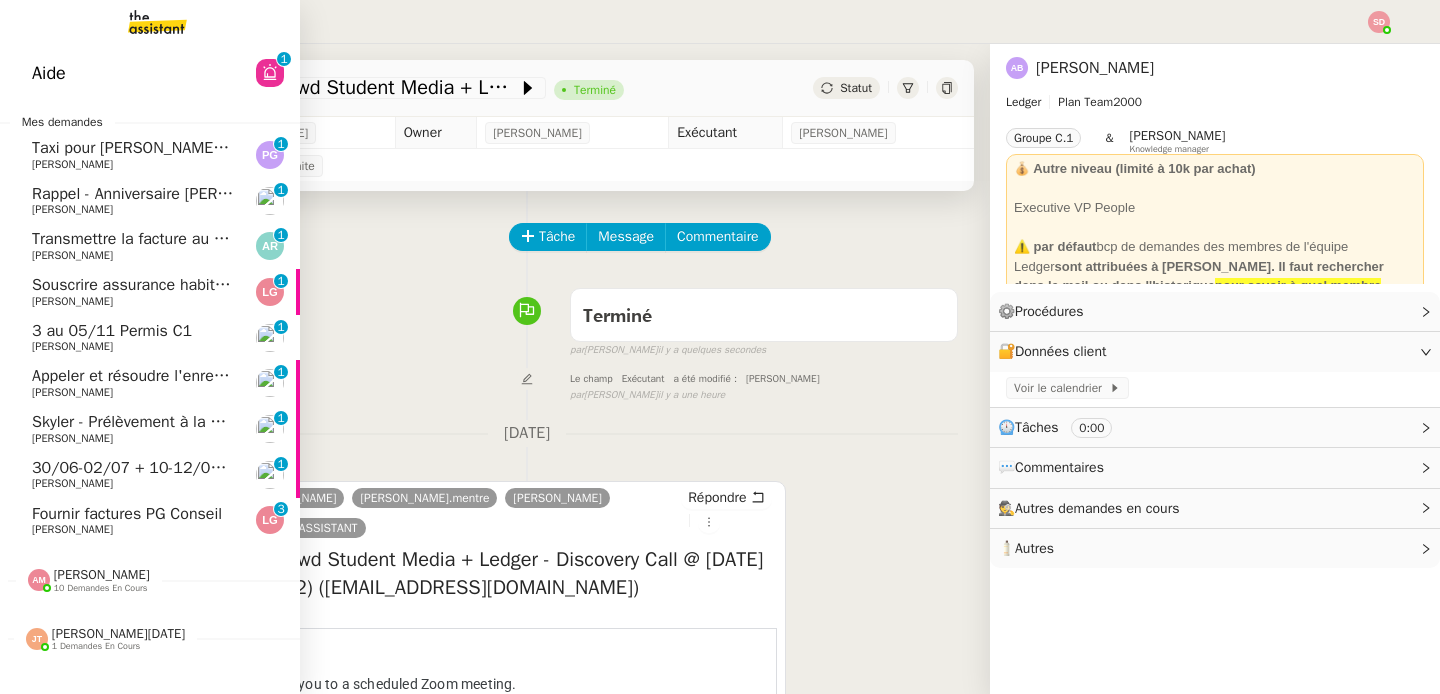 scroll, scrollTop: 0, scrollLeft: 0, axis: both 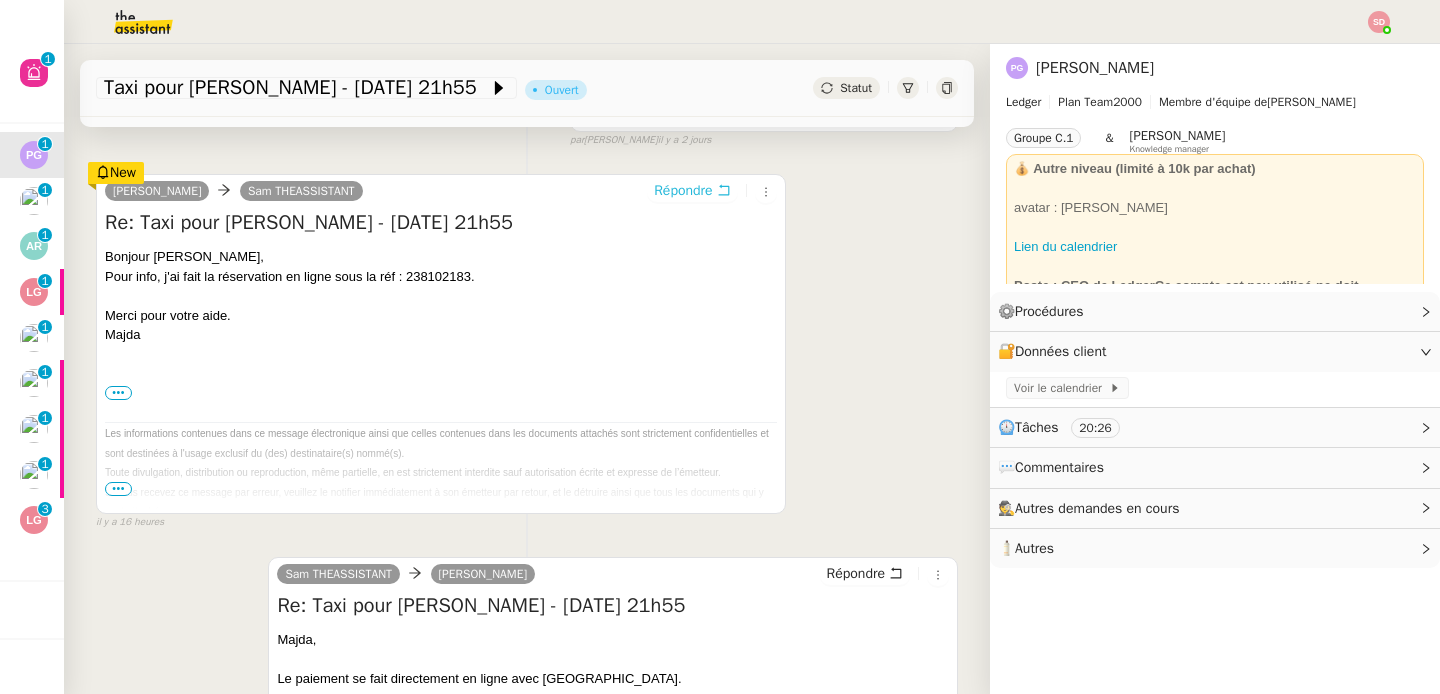 click on "Répondre" at bounding box center [683, 191] 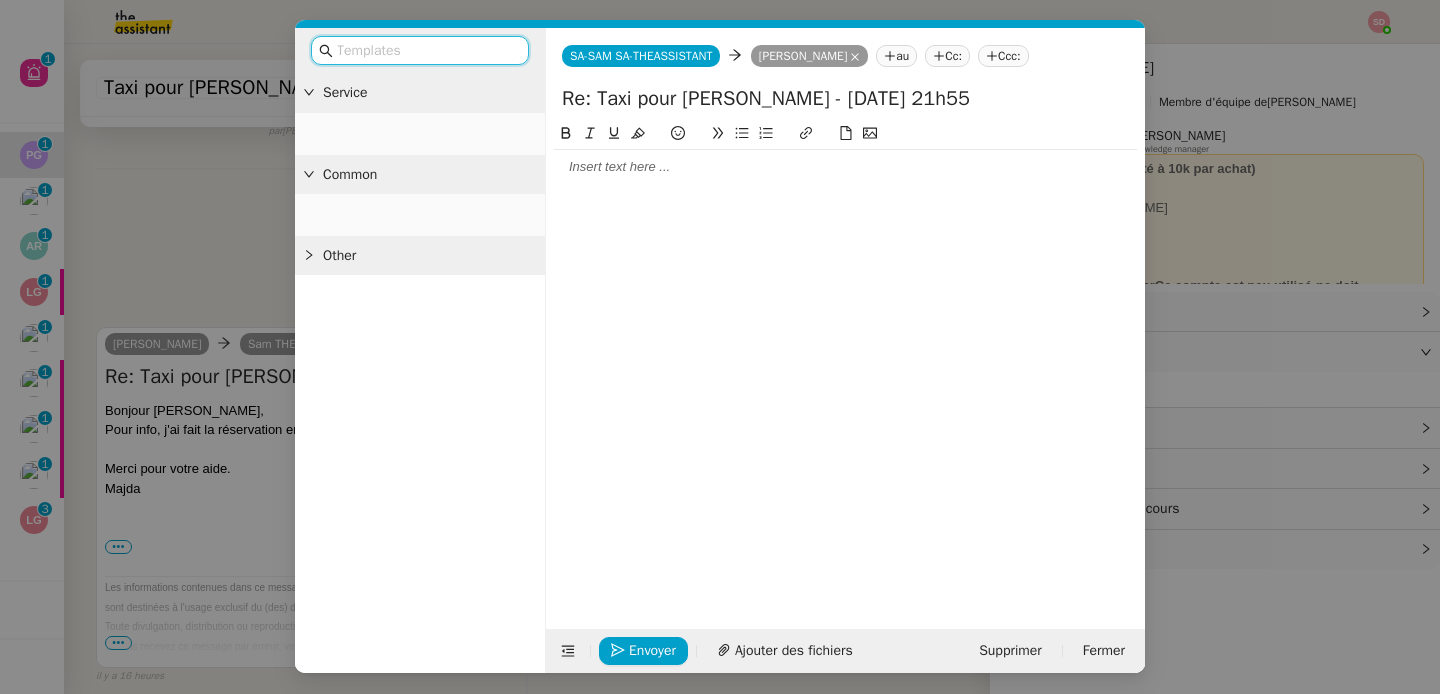 scroll, scrollTop: 525, scrollLeft: 0, axis: vertical 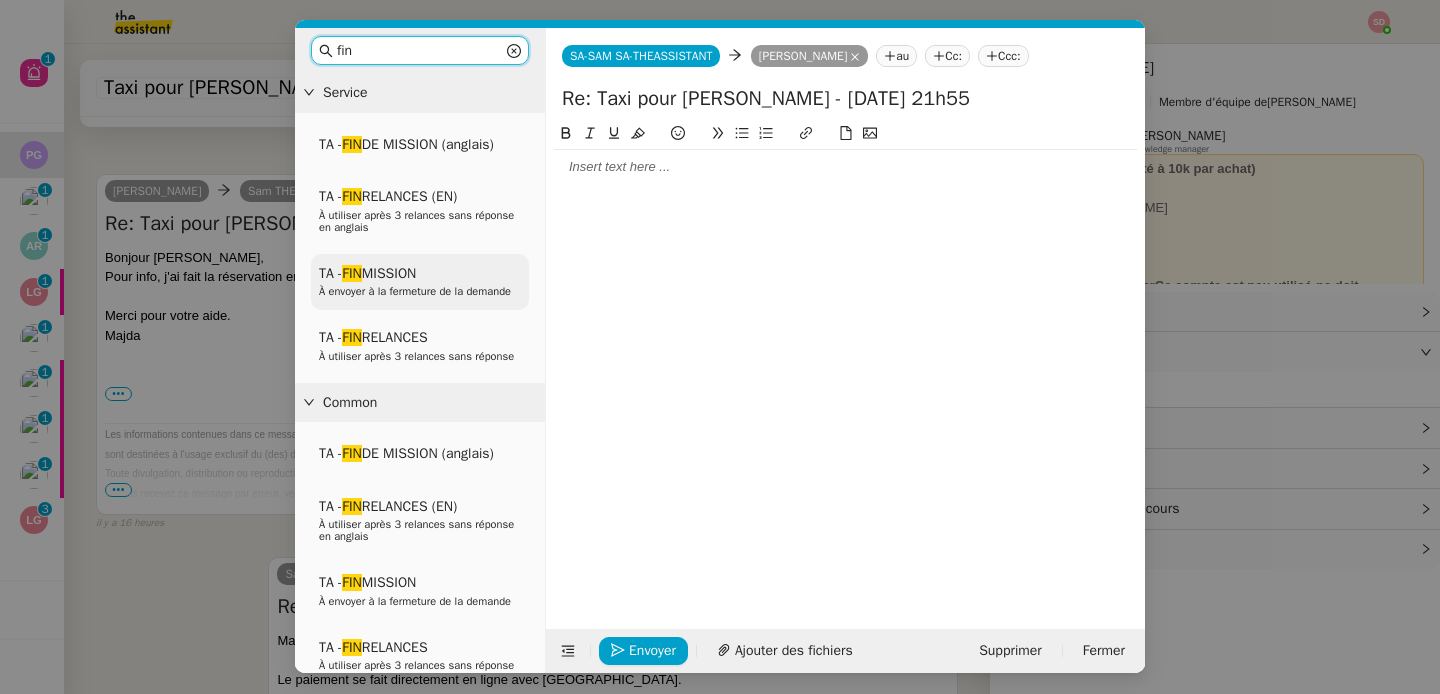 type on "fin" 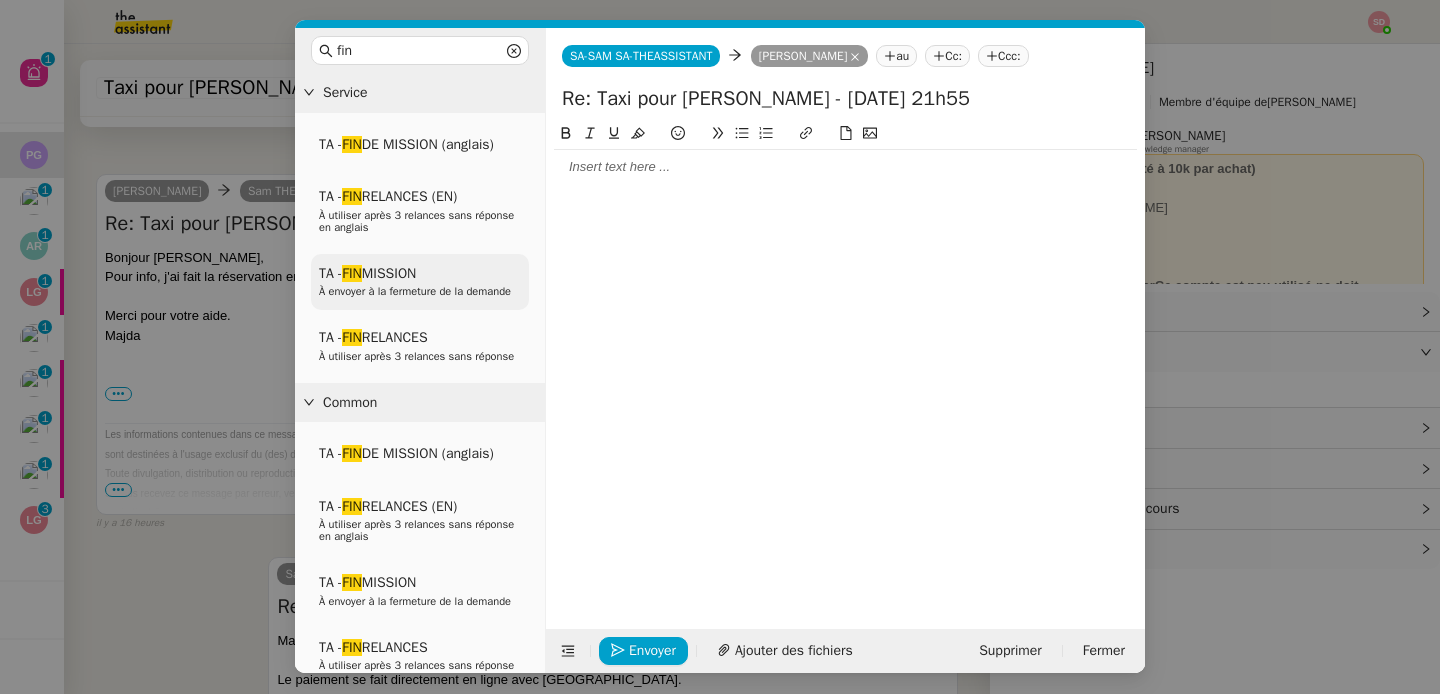click on "TA -  FIN  MISSION" at bounding box center (367, 273) 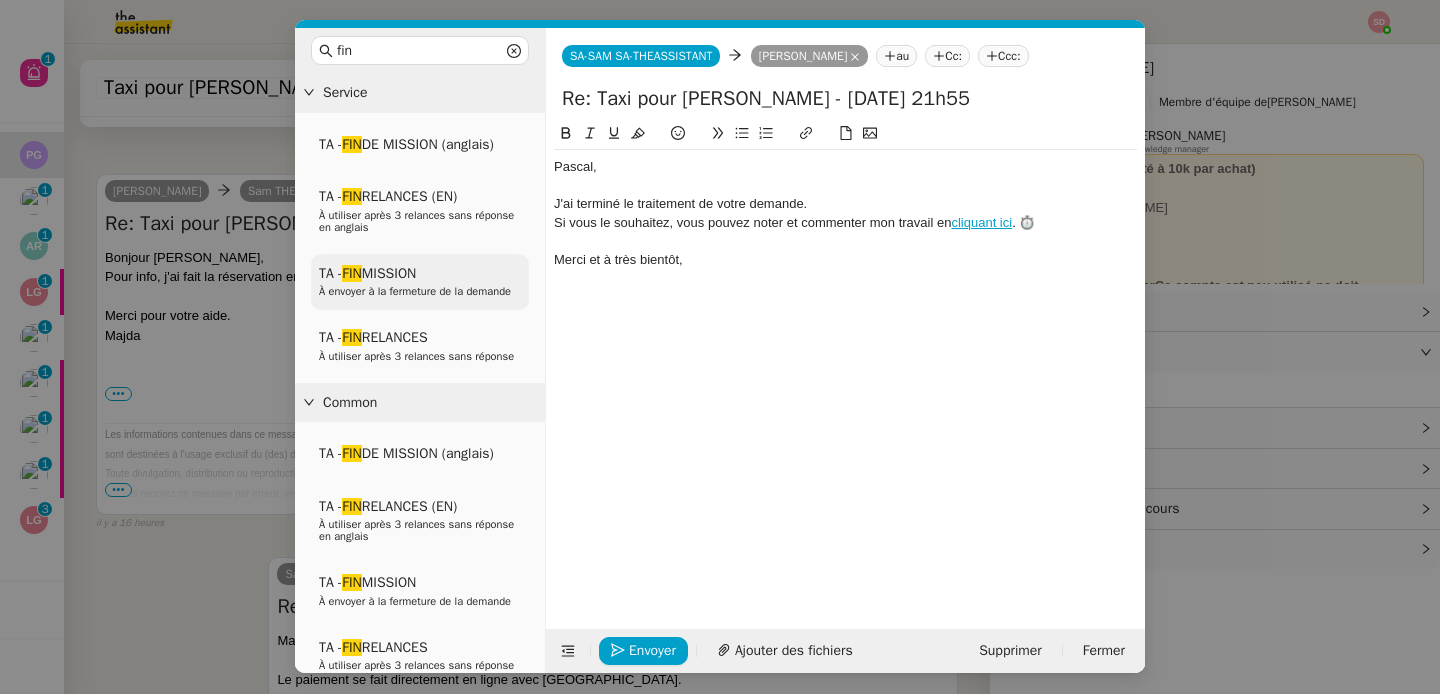 scroll, scrollTop: 642, scrollLeft: 0, axis: vertical 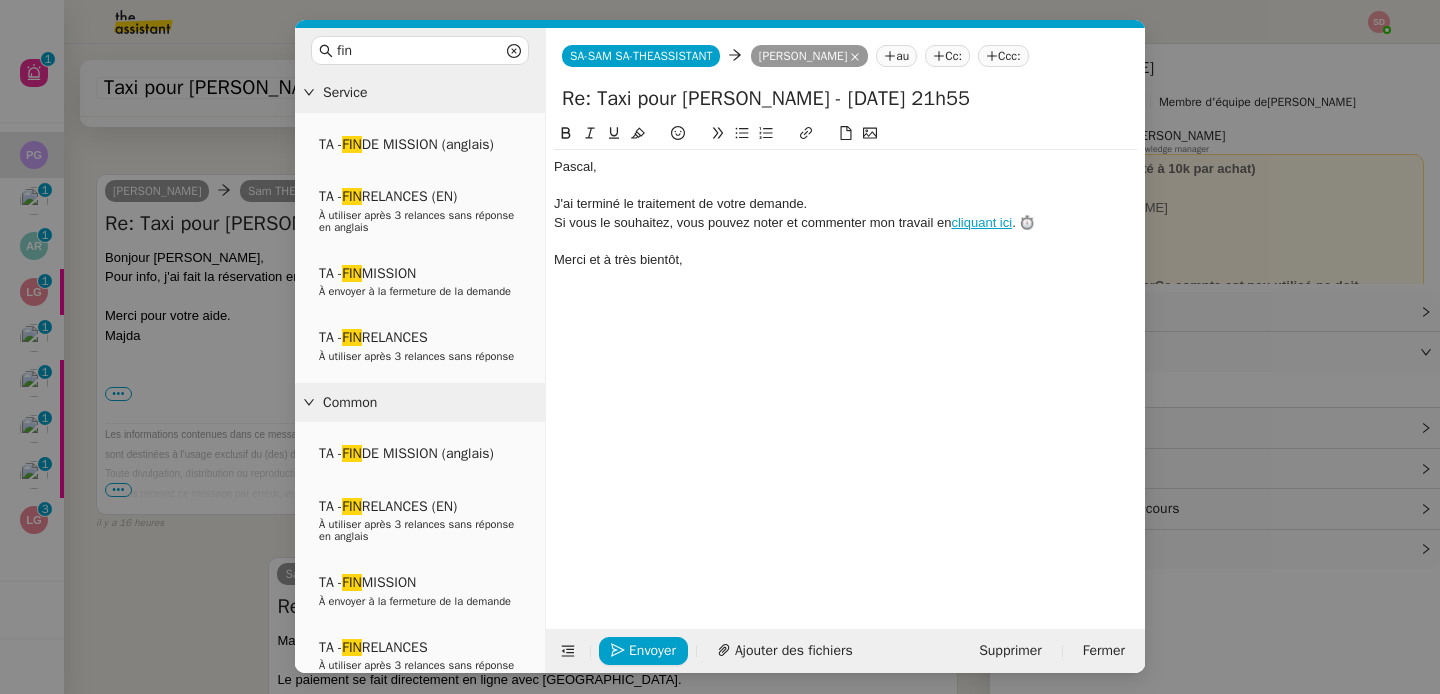 click on "﻿Pascal﻿," 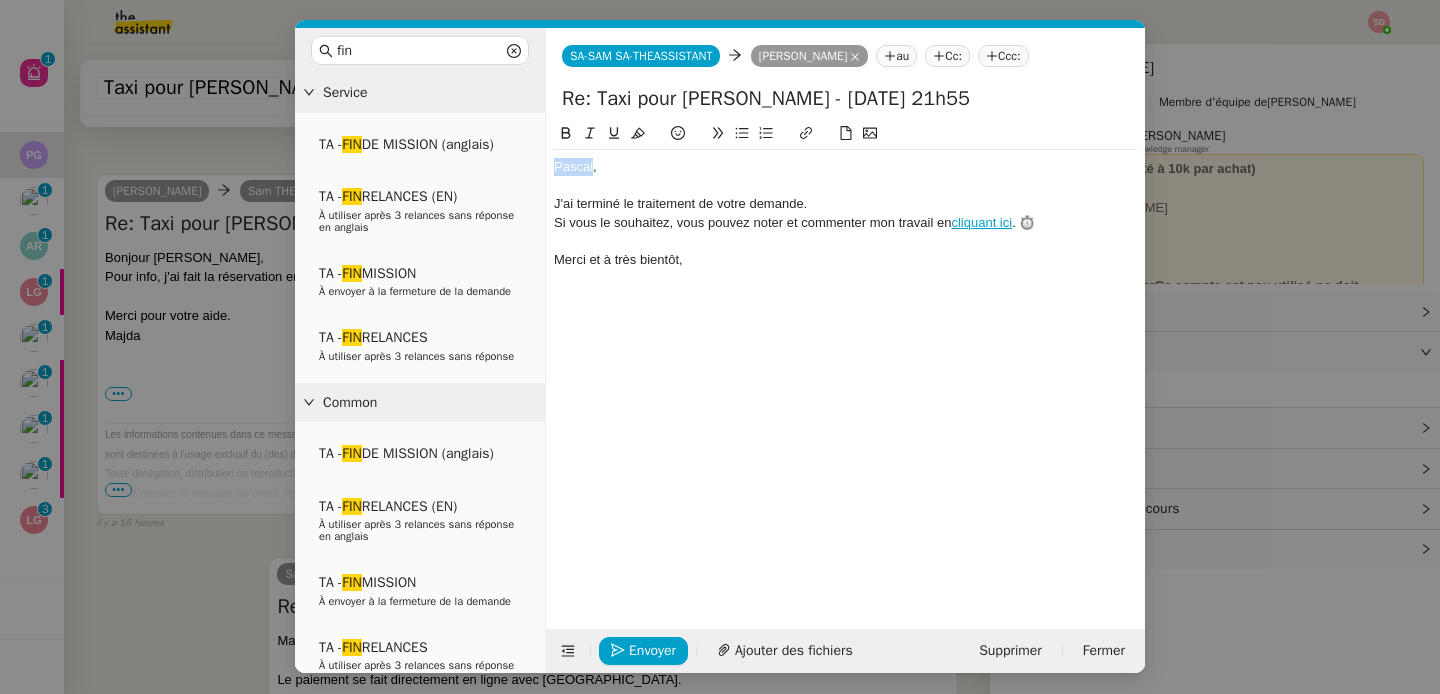 click on "﻿Pascal﻿," 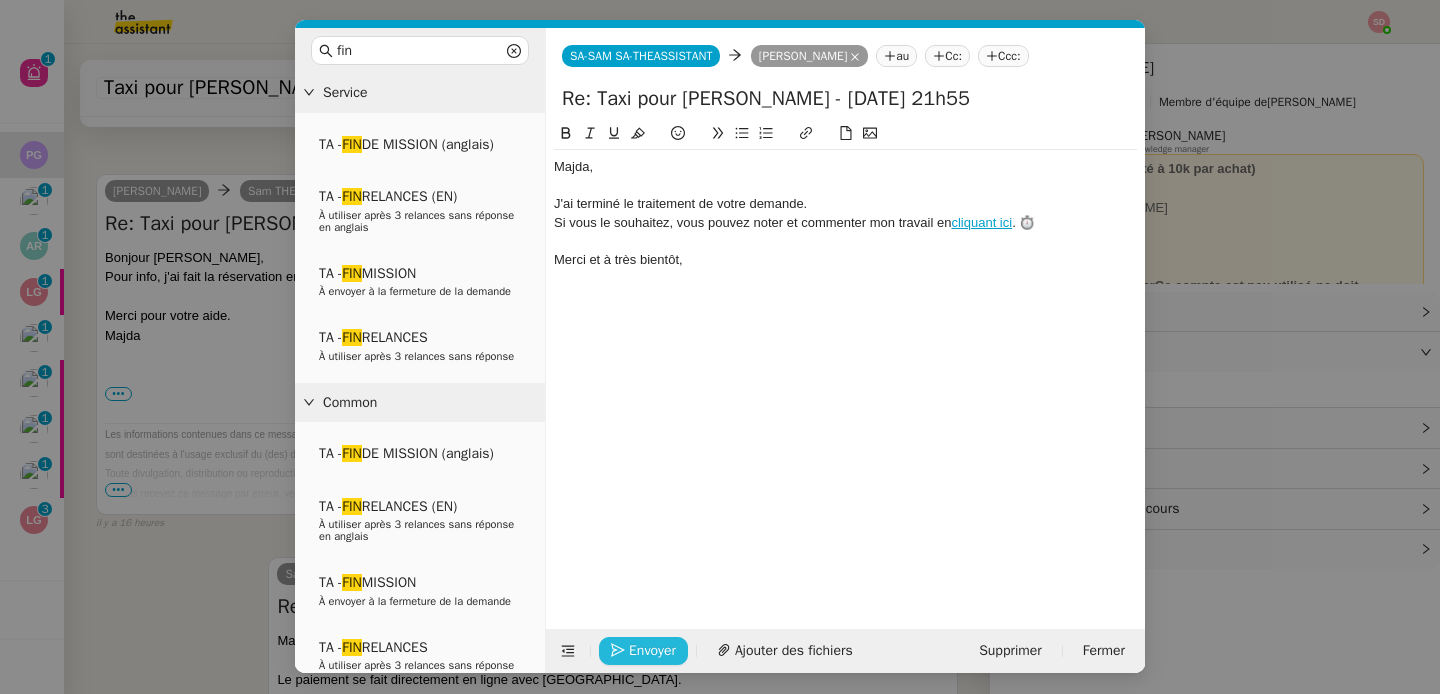 click on "Envoyer" 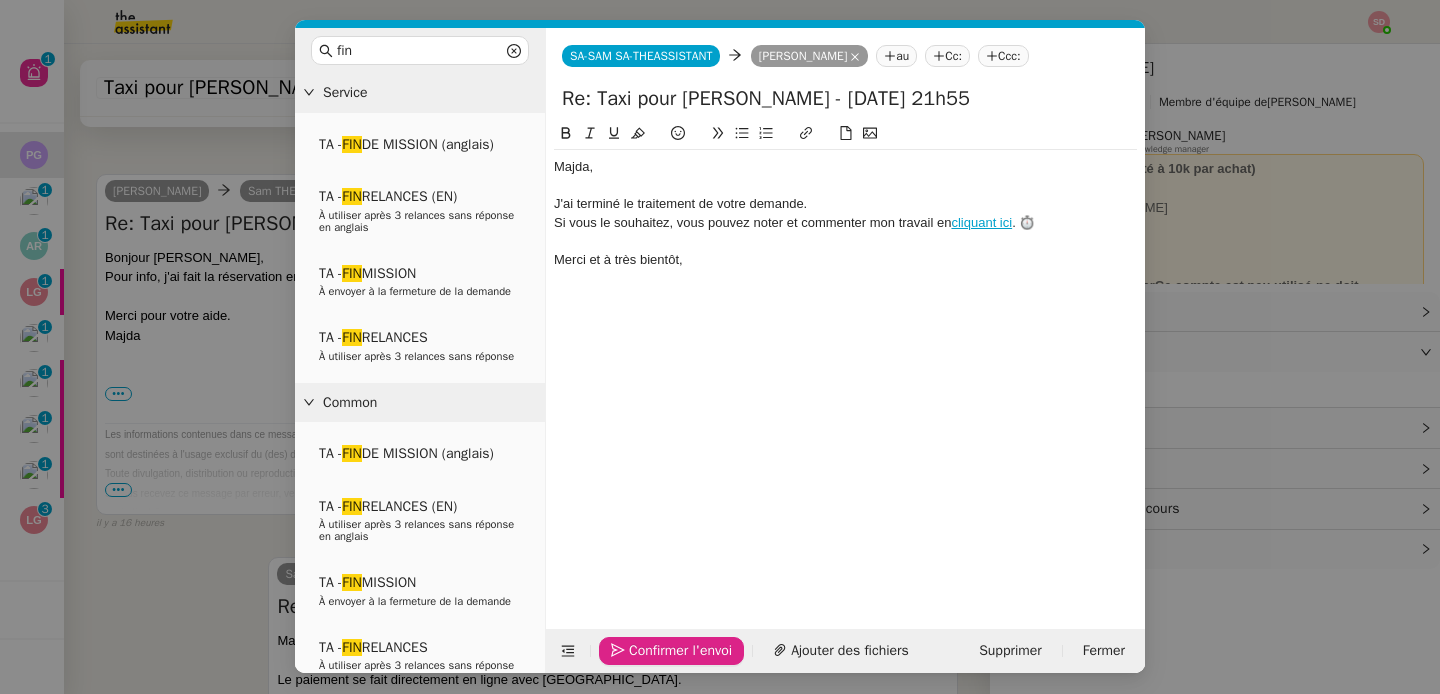 click on "Confirmer l'envoi" 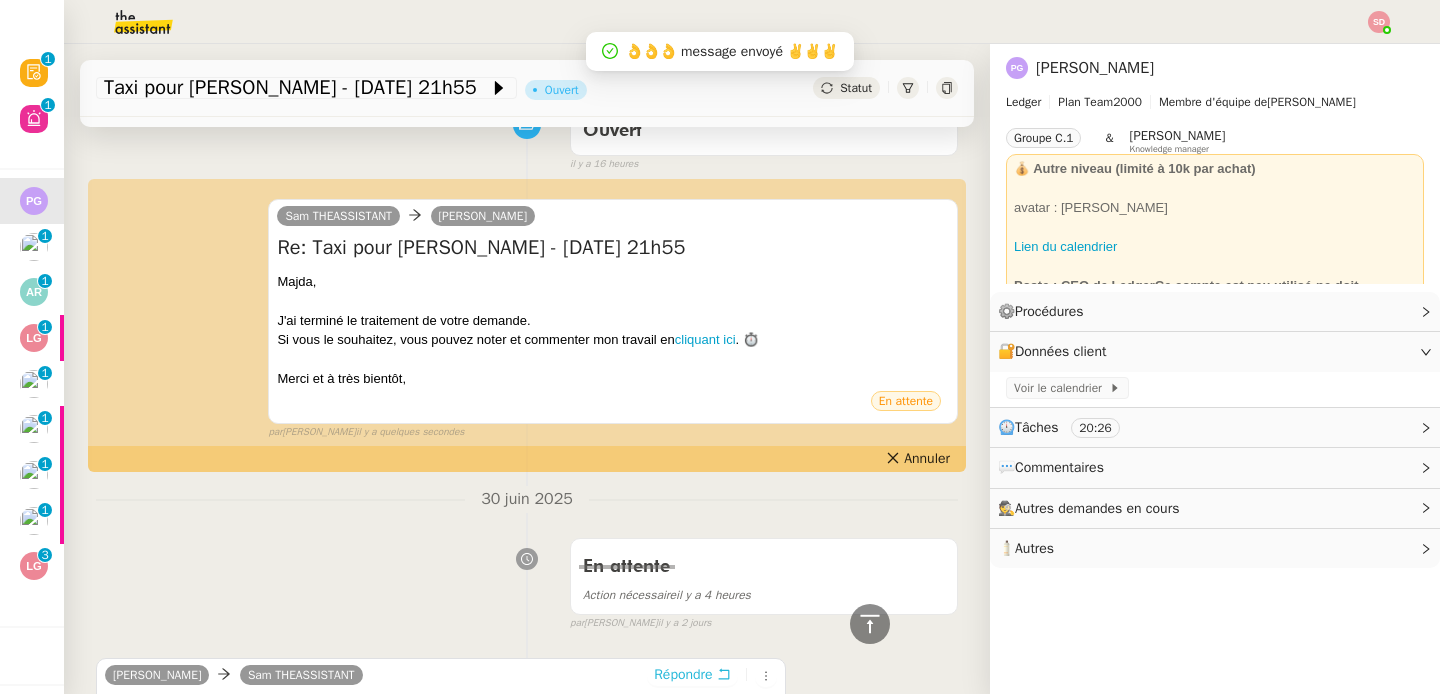 scroll, scrollTop: 0, scrollLeft: 0, axis: both 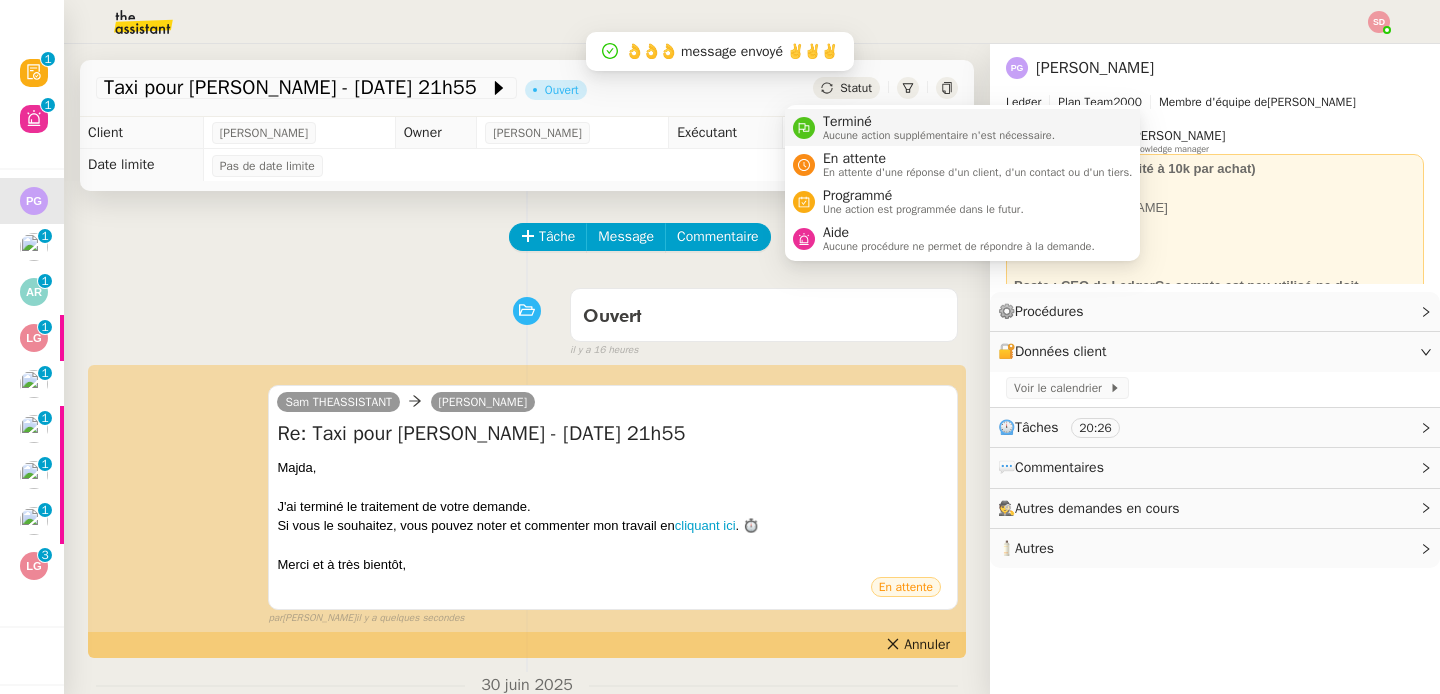 click on "Terminé" at bounding box center (939, 122) 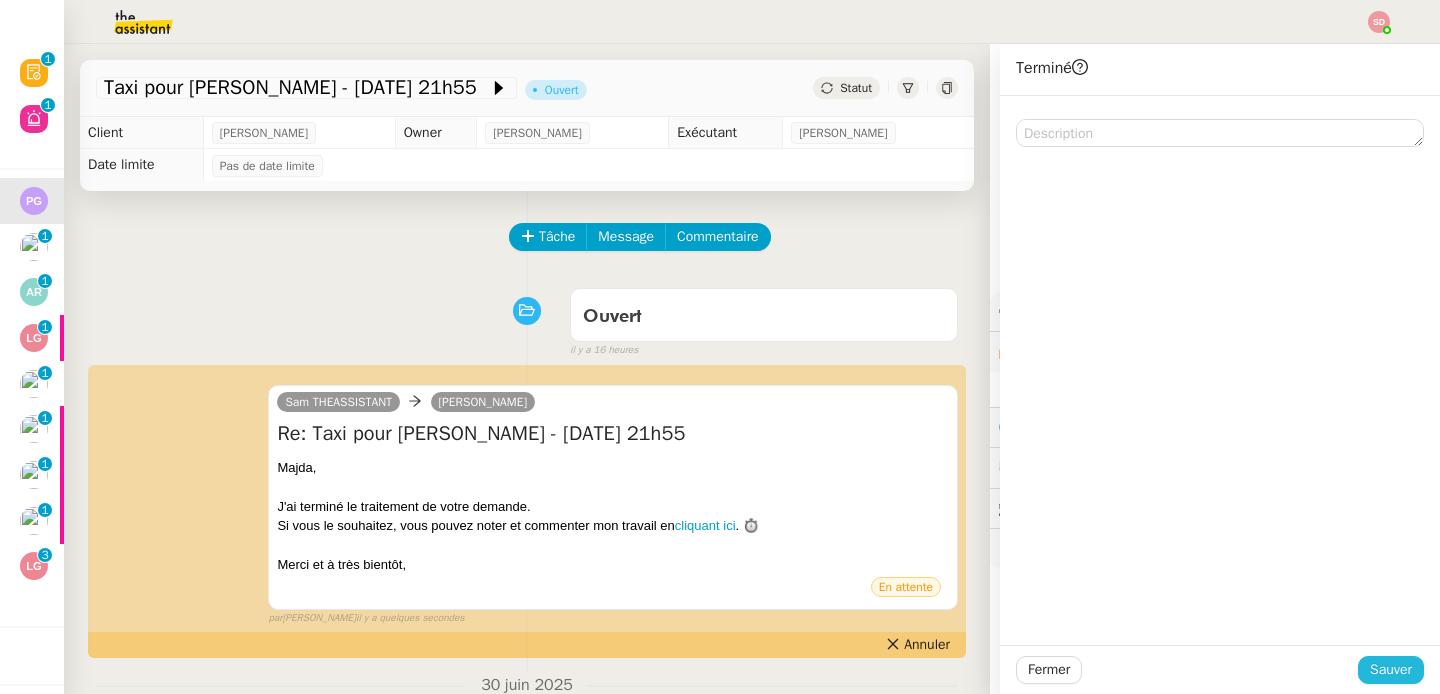 click on "Sauver" 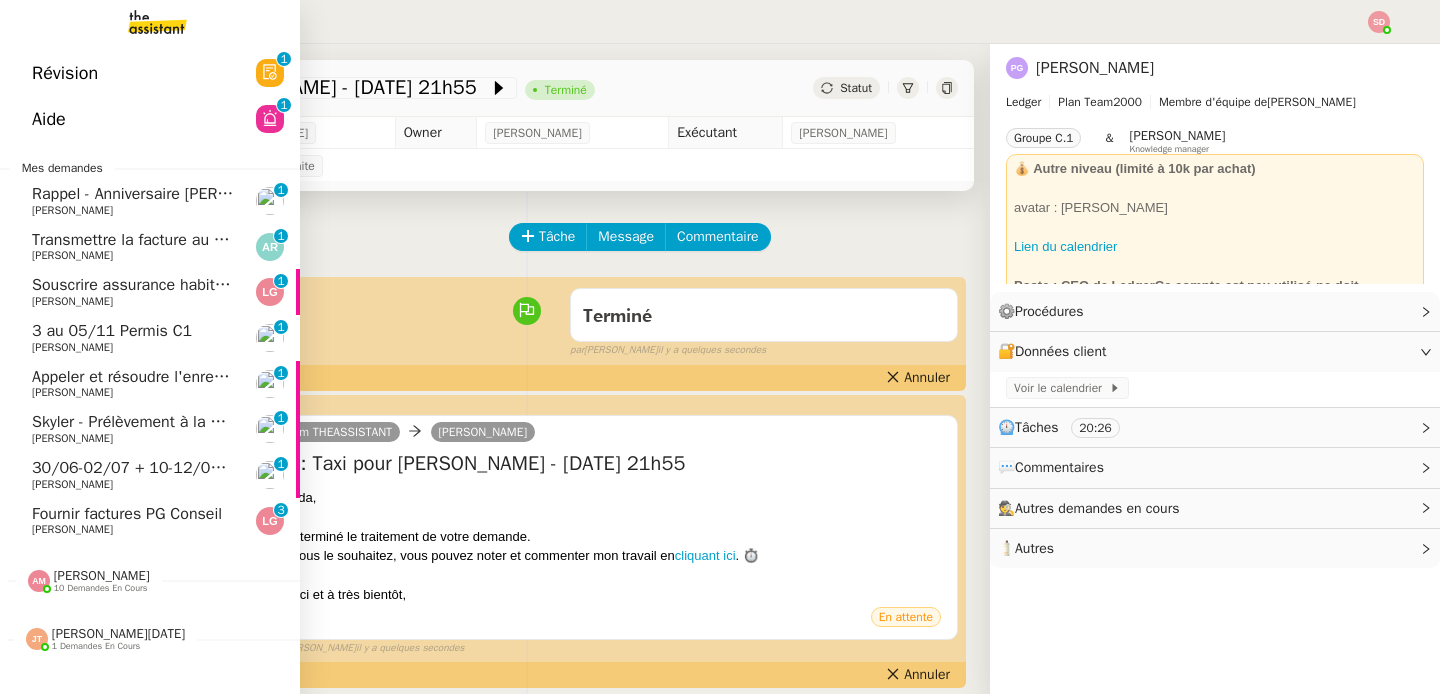 click on "Rappel - Anniversaire Morgan" 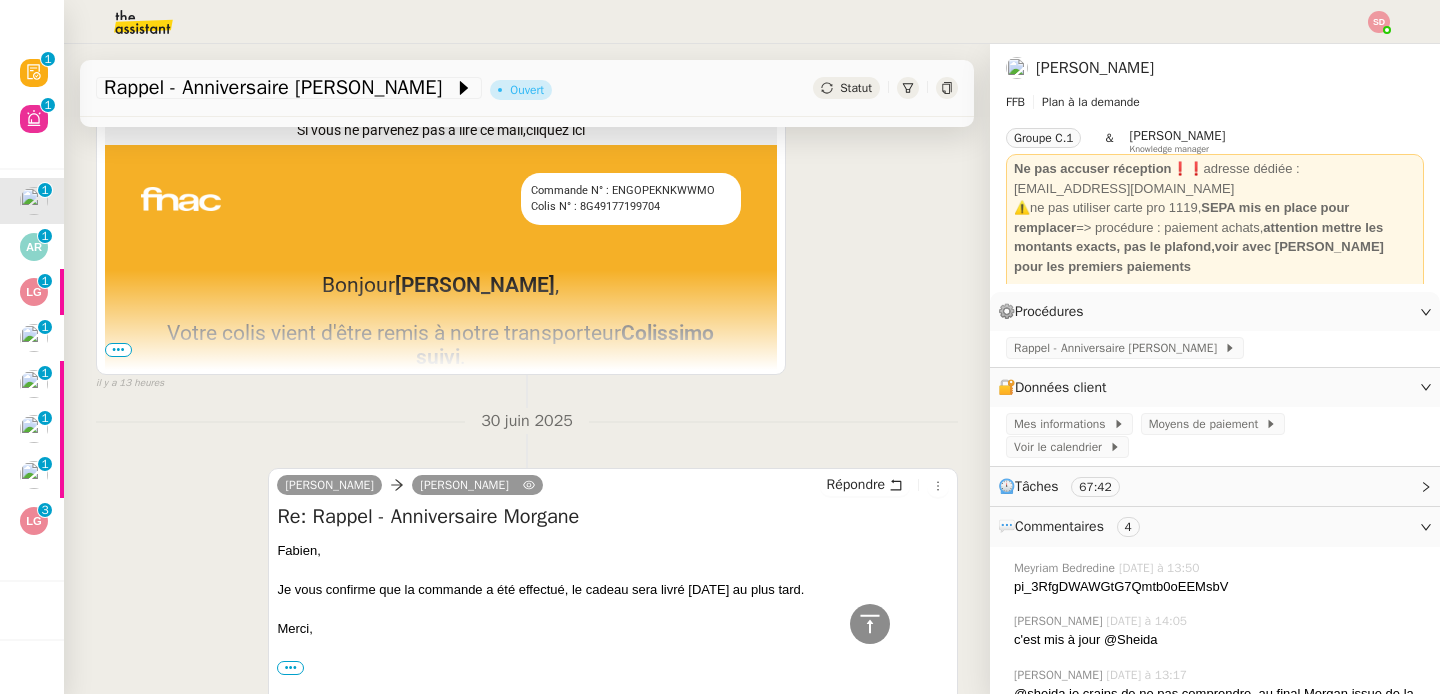 scroll, scrollTop: 511, scrollLeft: 0, axis: vertical 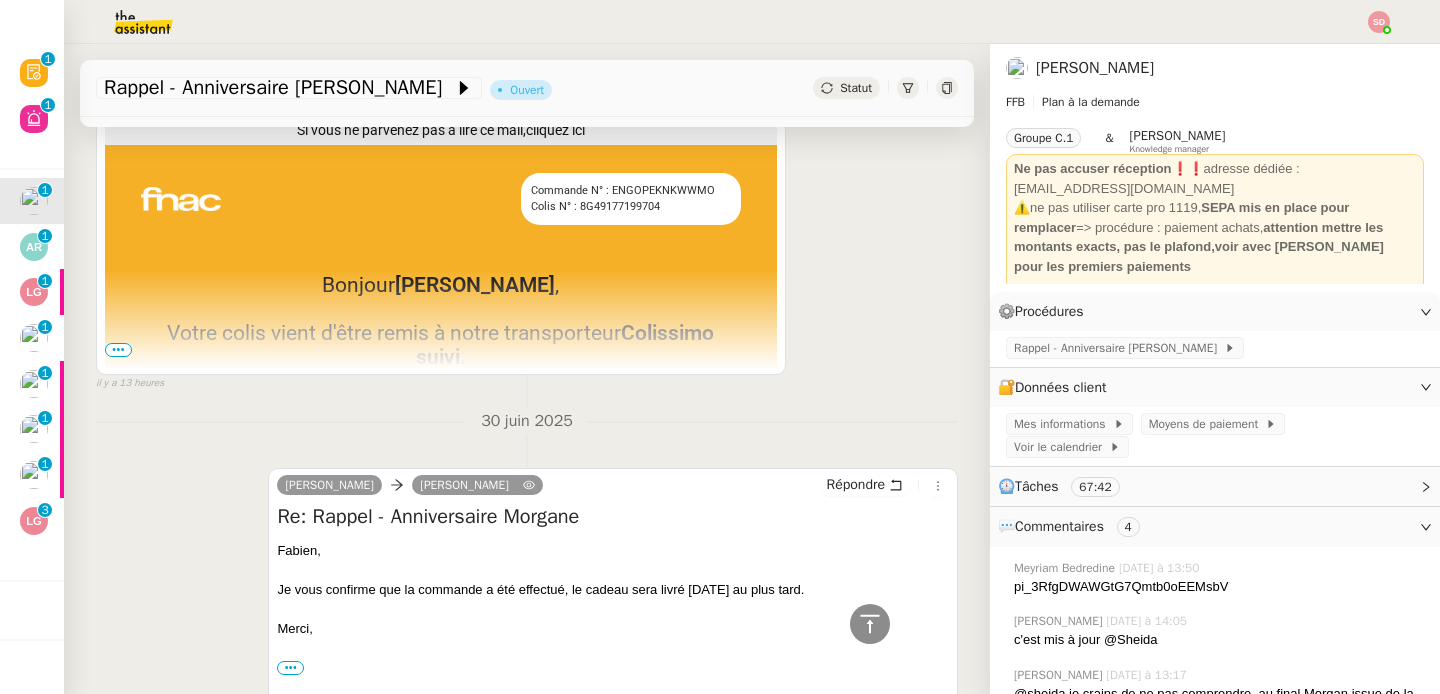 click on "•••" at bounding box center [118, 350] 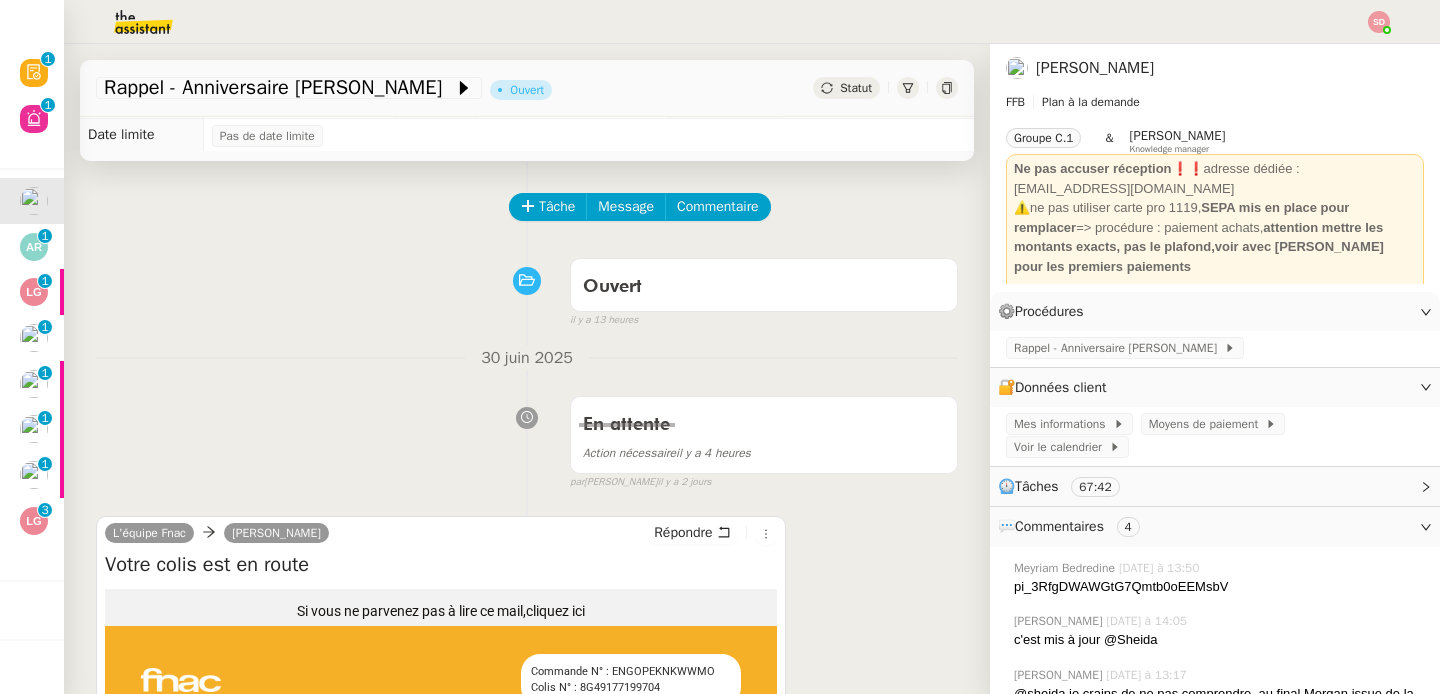 scroll, scrollTop: 0, scrollLeft: 0, axis: both 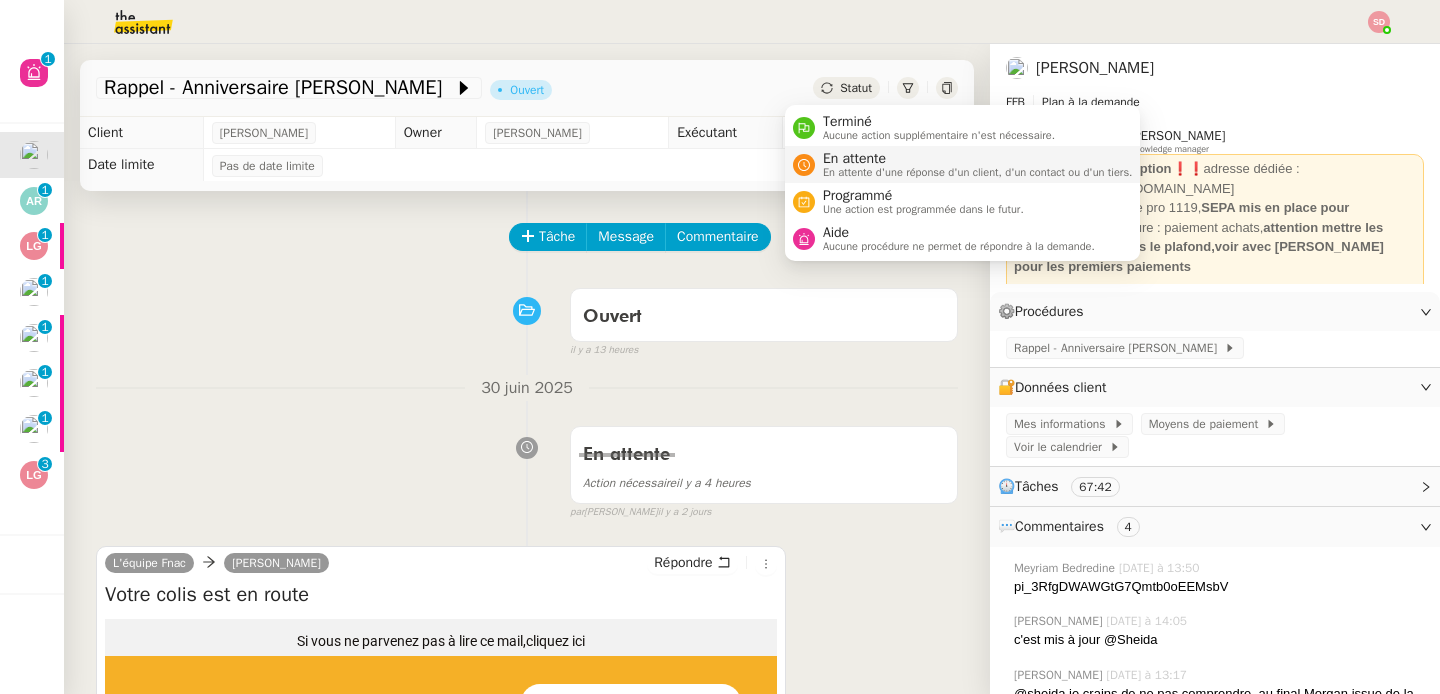 click on "En attente En attente d'une réponse d'un client, d'un contact ou d'un tiers." at bounding box center [974, 164] 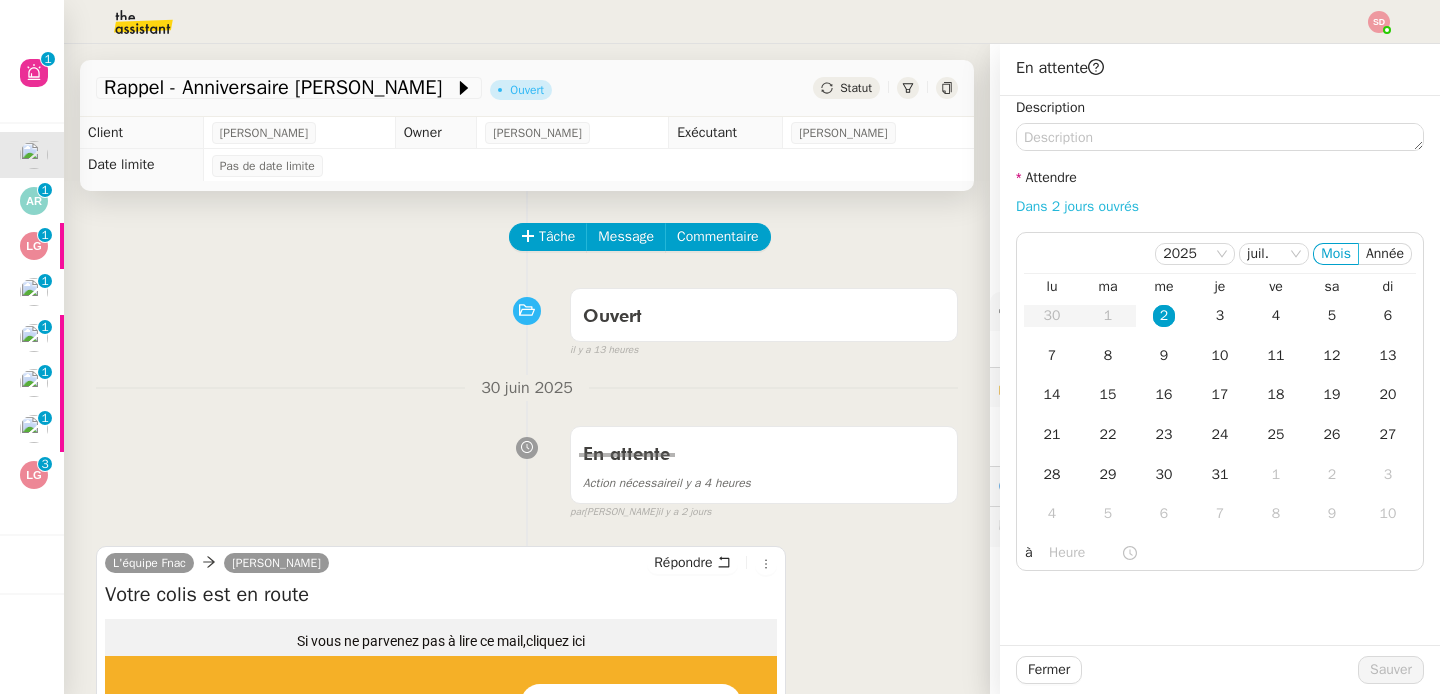 click on "Dans 2 jours ouvrés" 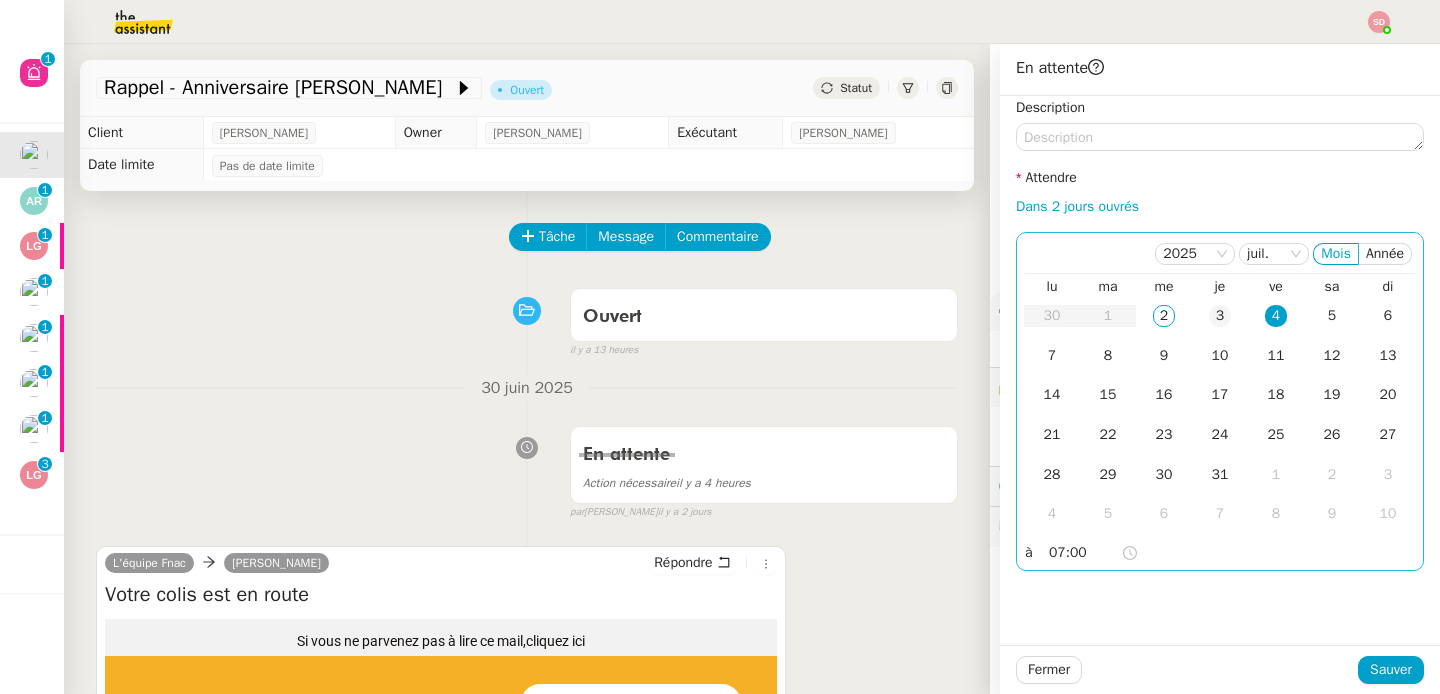 click on "3" 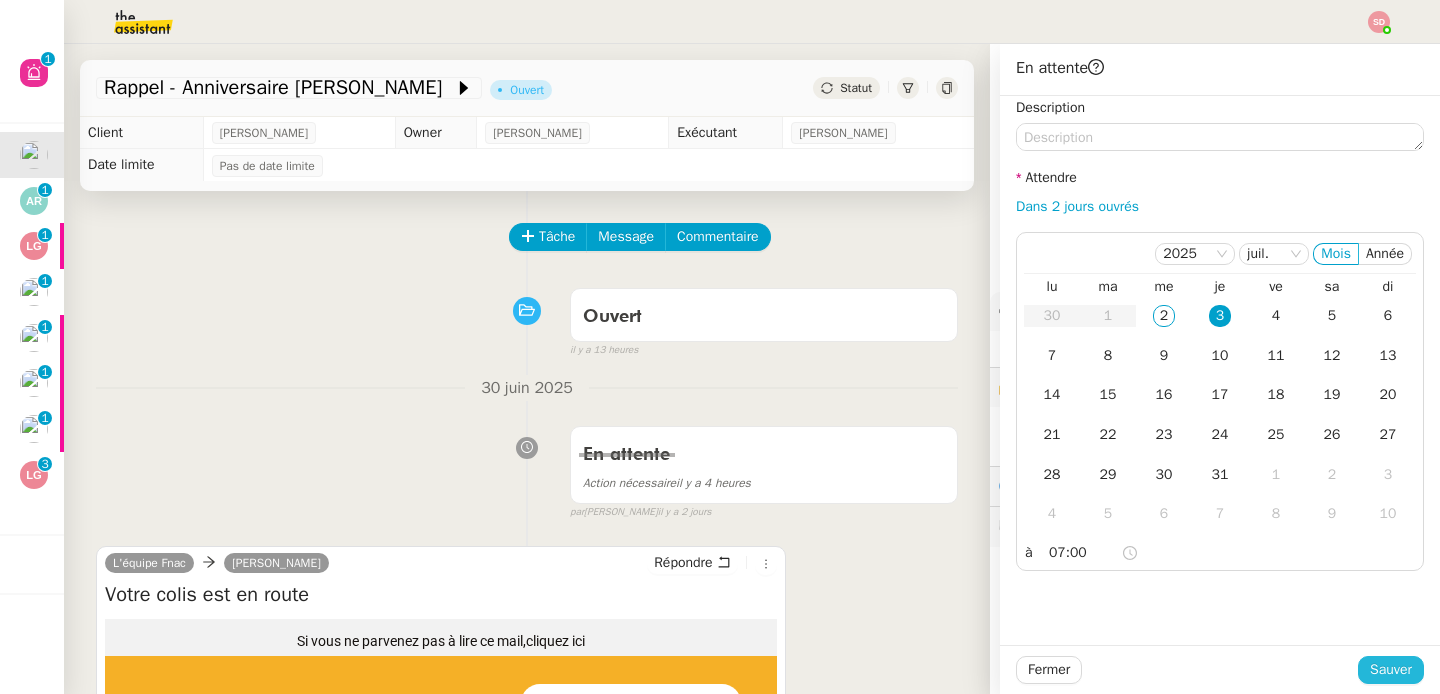 click on "Sauver" 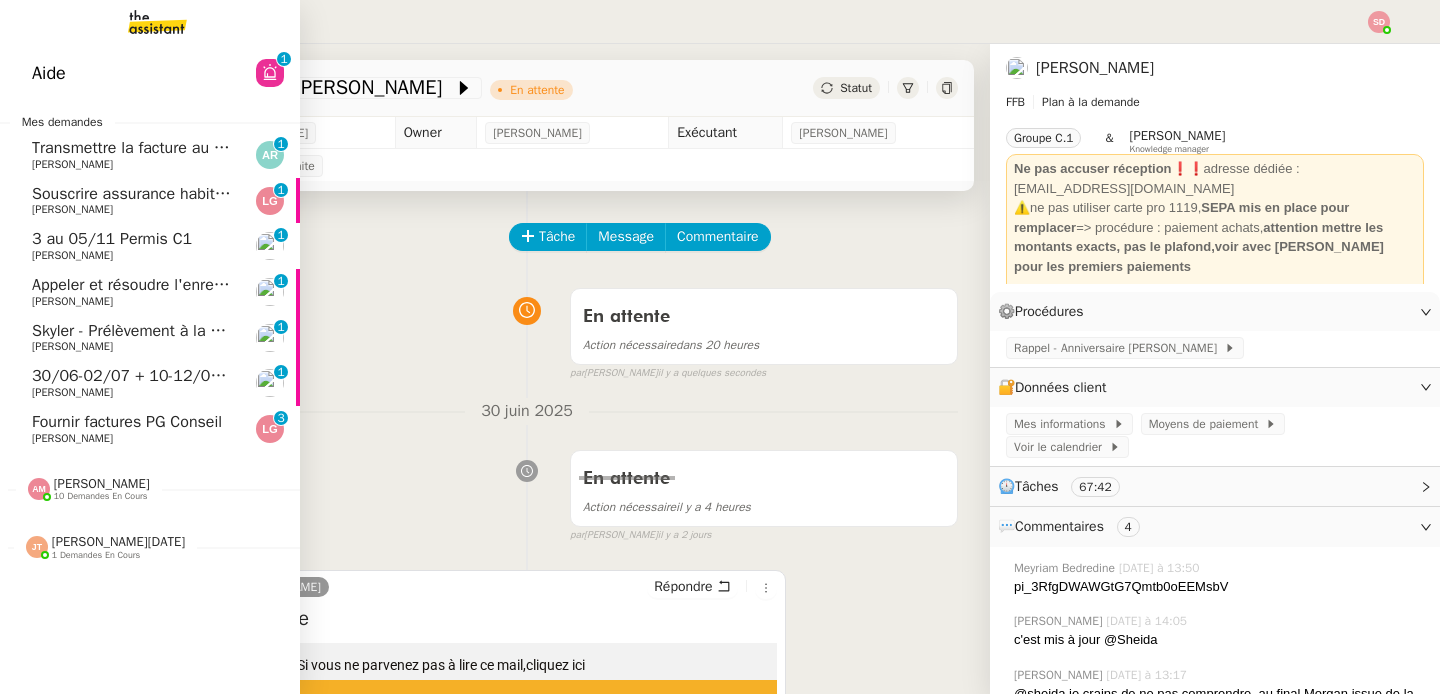 click on "Transmettre la facture au client" 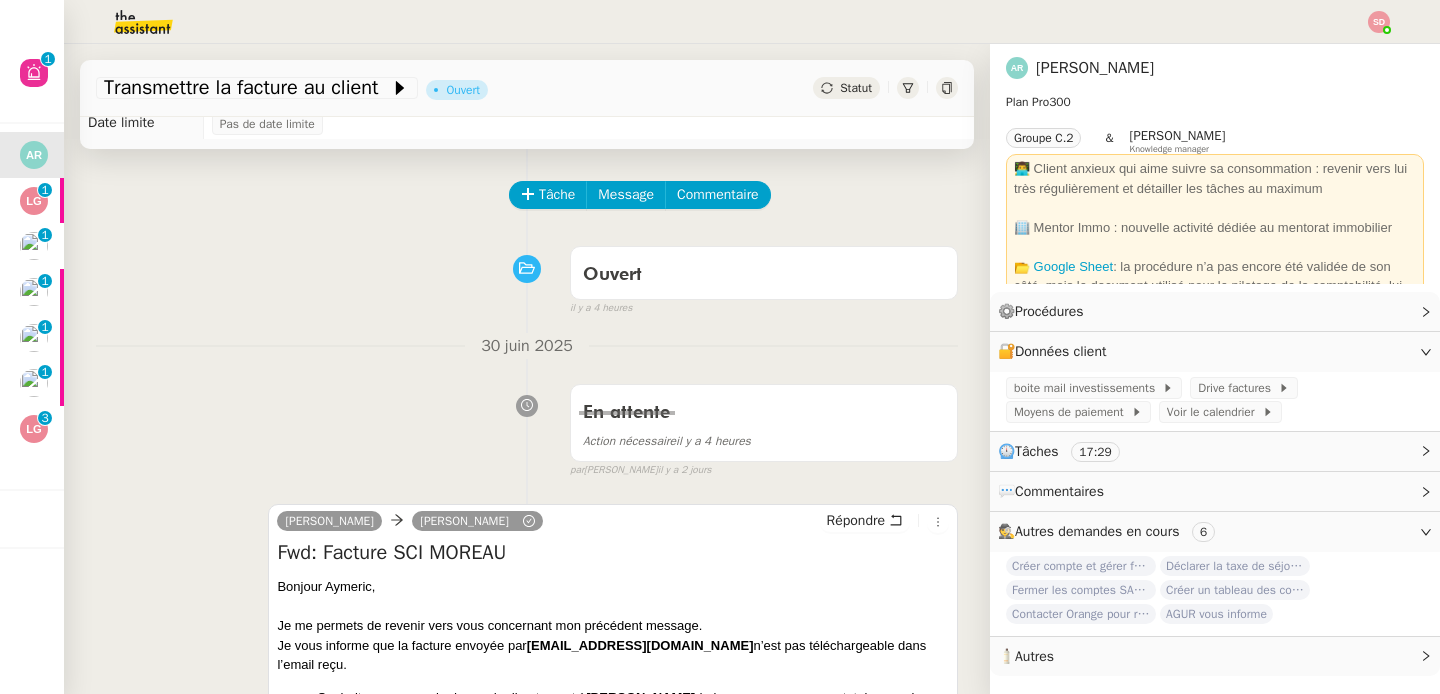 scroll, scrollTop: 0, scrollLeft: 0, axis: both 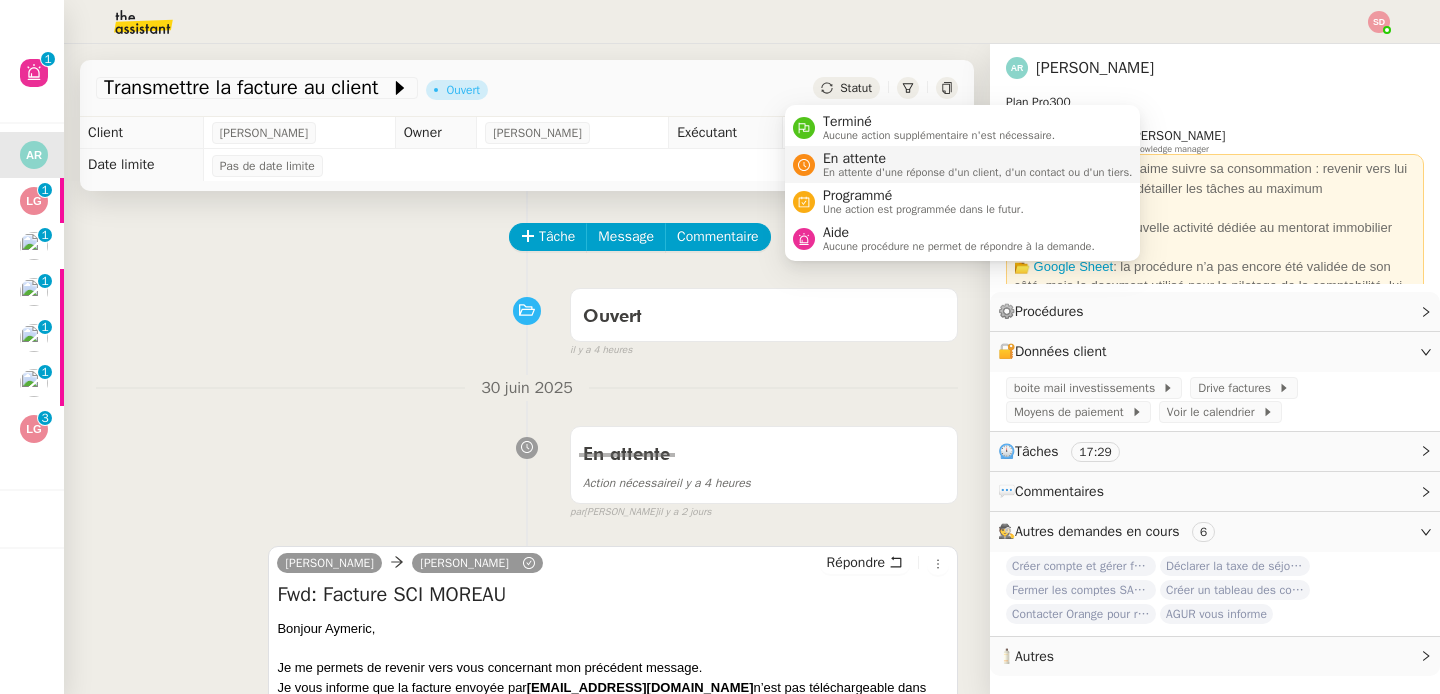 click on "En attente d'une réponse d'un client, d'un contact ou d'un tiers." at bounding box center [978, 172] 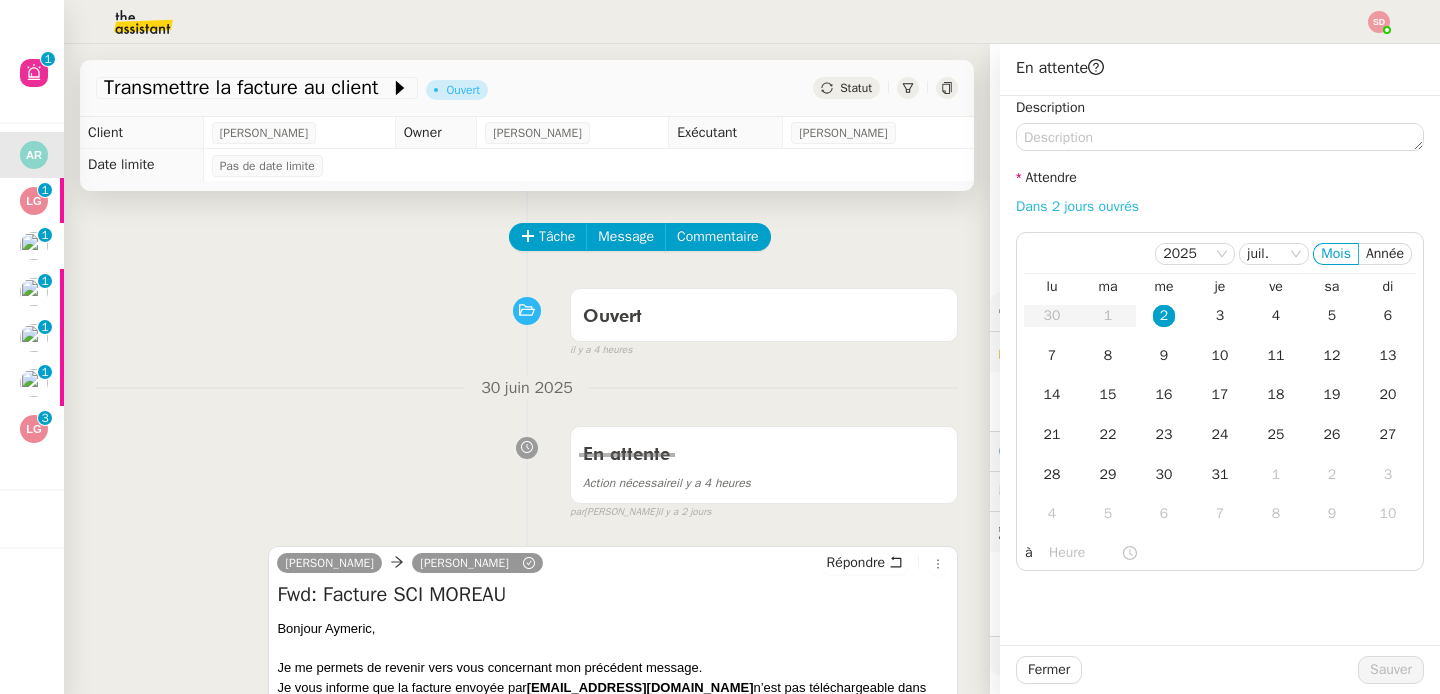 click on "Dans 2 jours ouvrés" 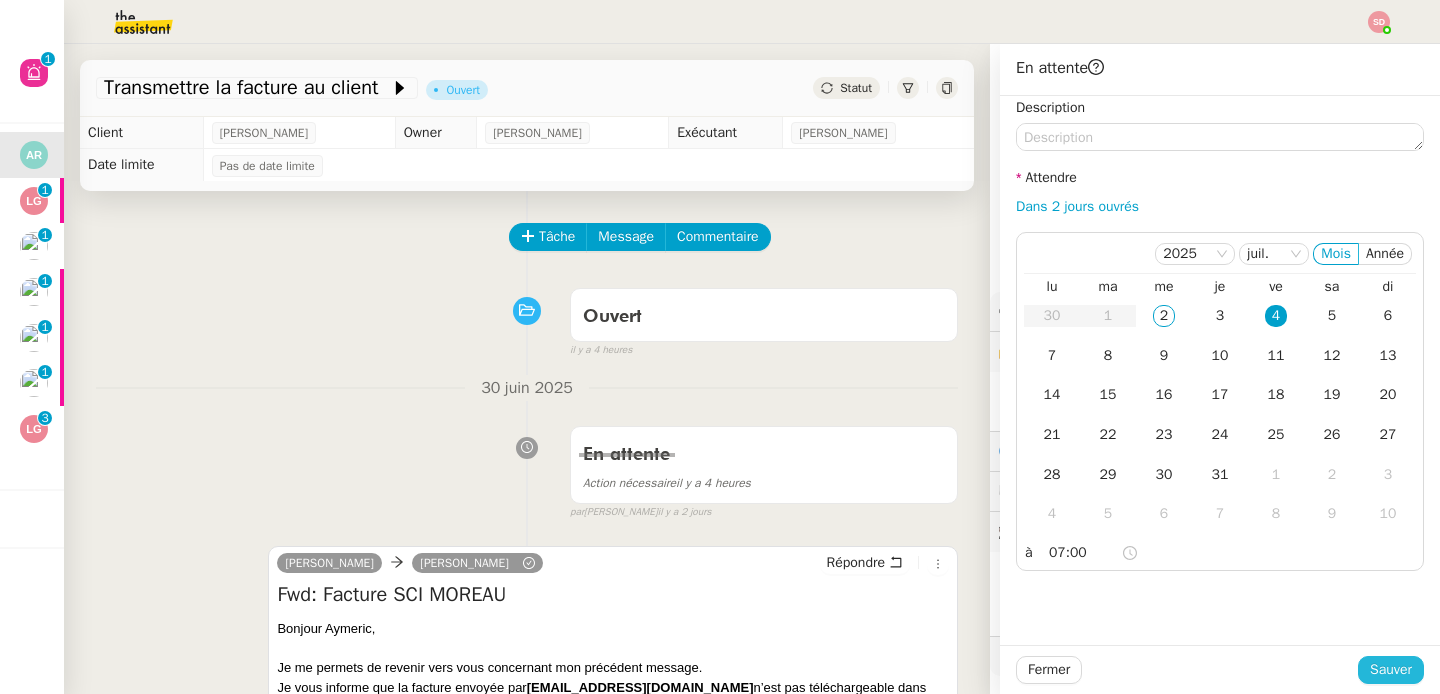 click on "Sauver" 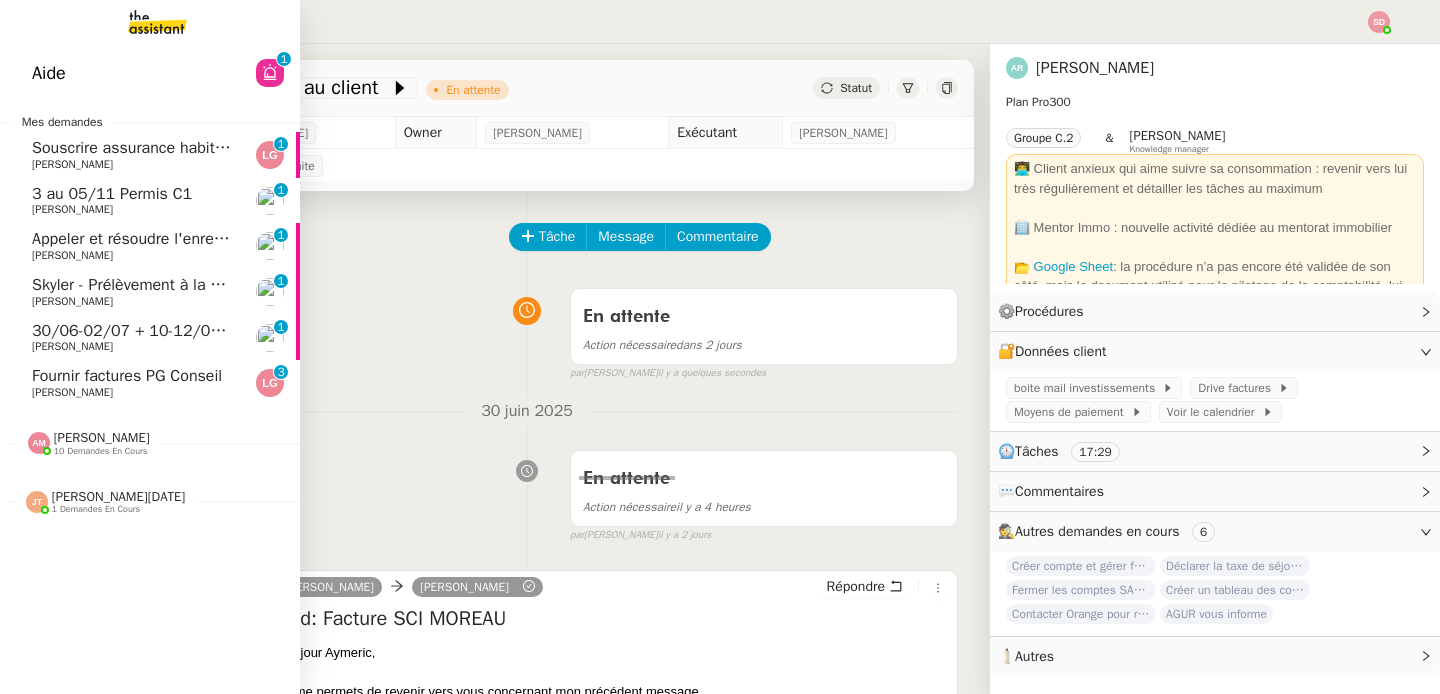 click on "Souscrire assurance habitation pour appartement à Athènes" 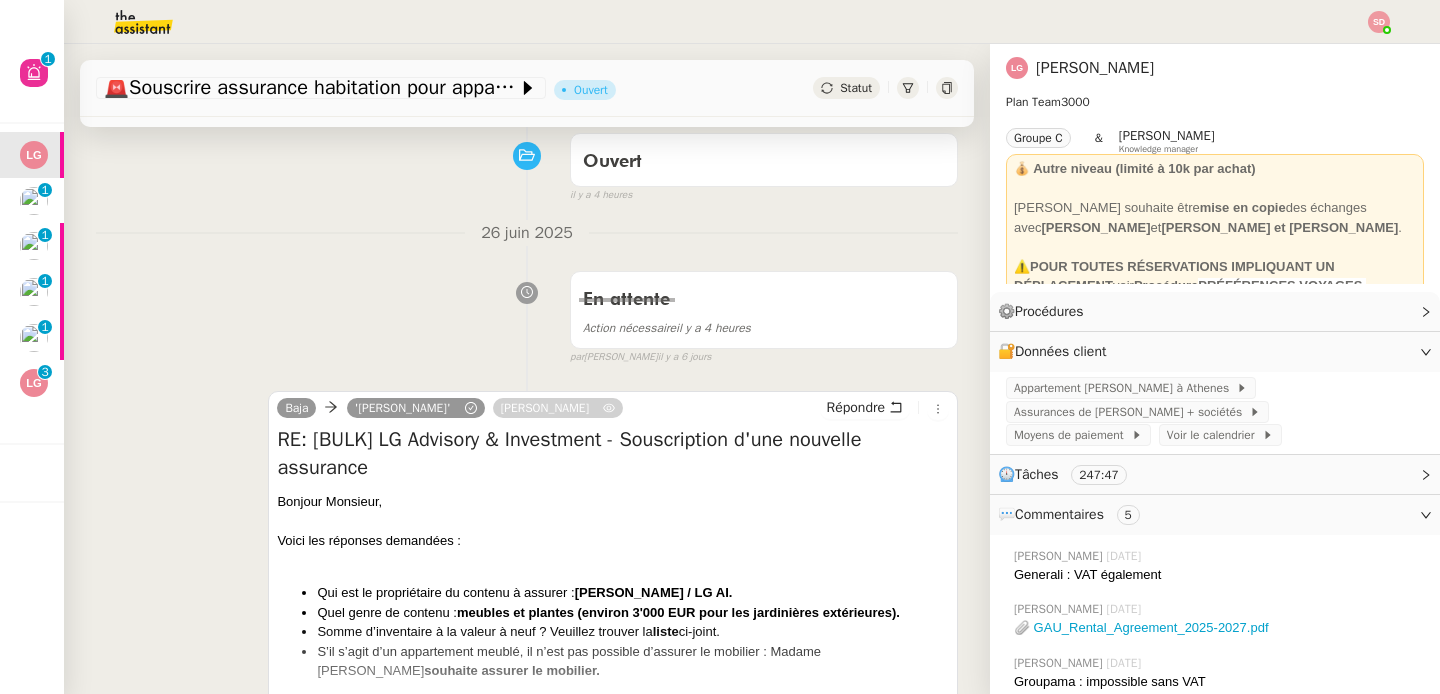 scroll, scrollTop: 0, scrollLeft: 0, axis: both 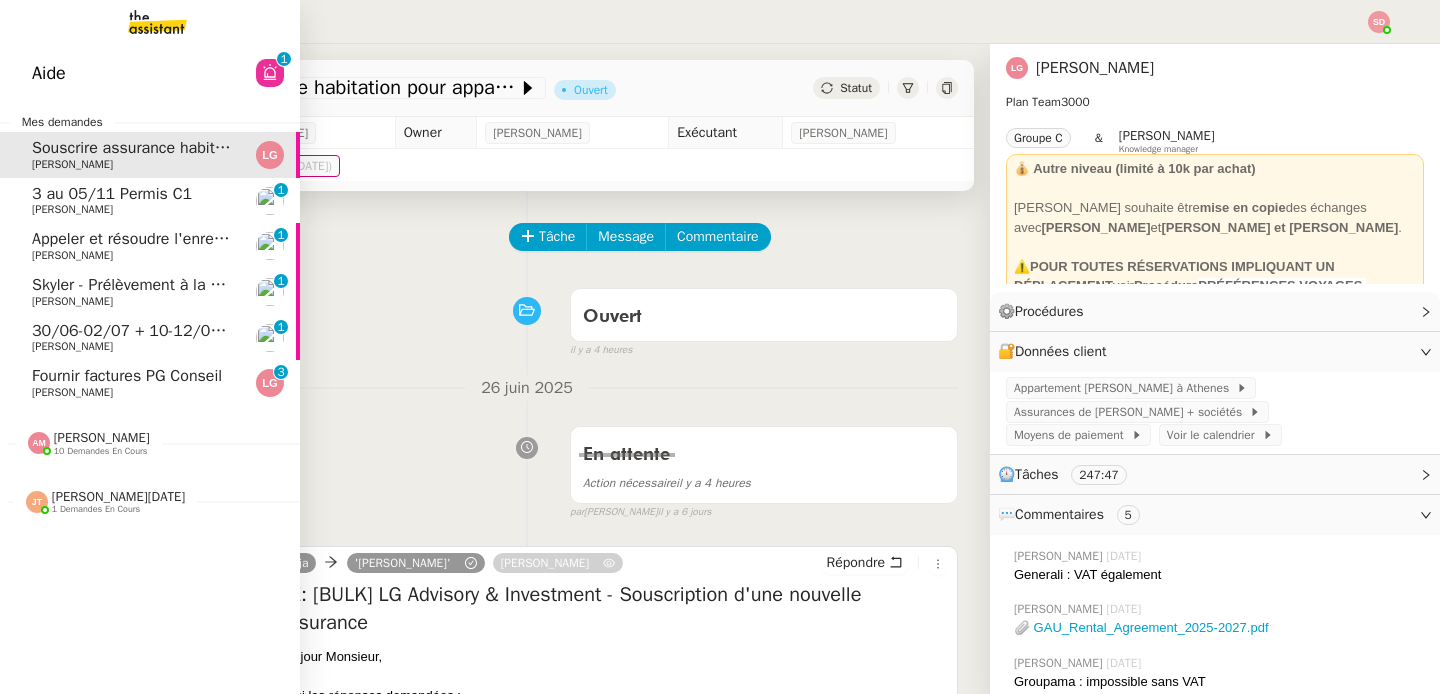 click on "[PERSON_NAME]" 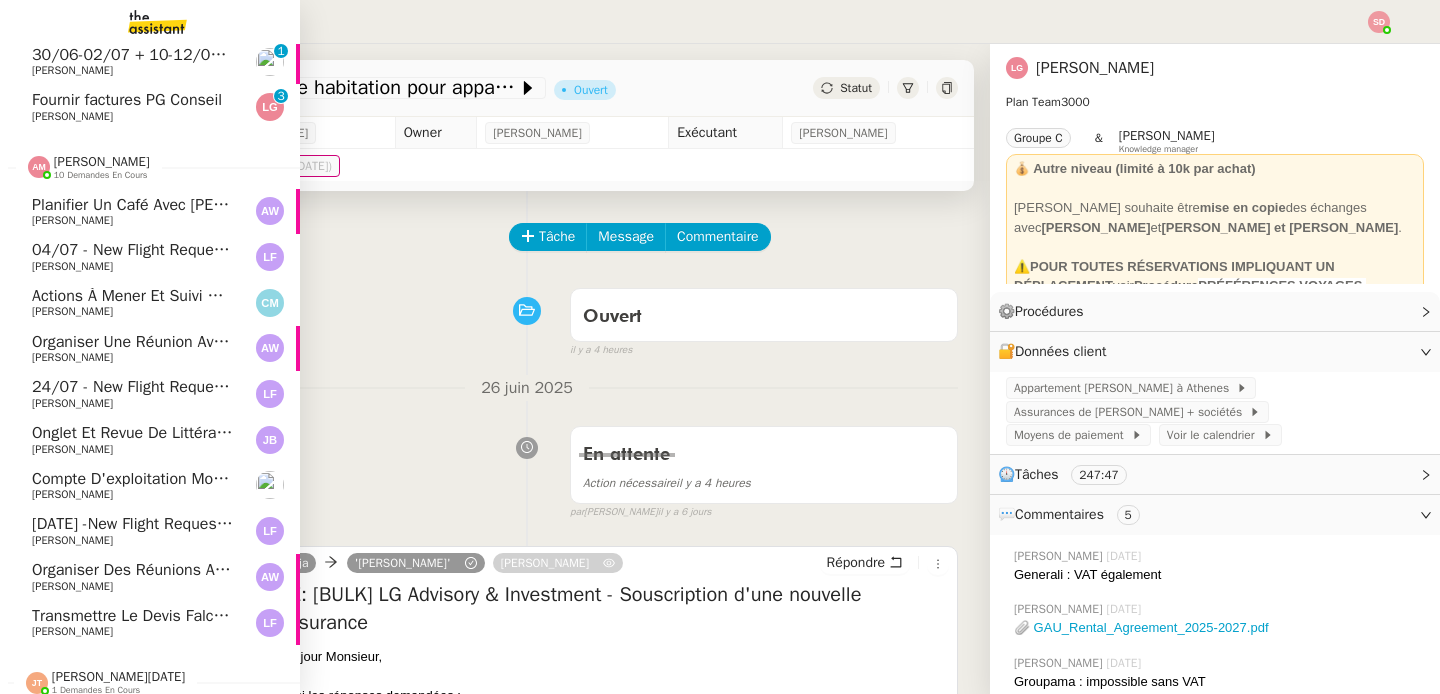 scroll, scrollTop: 297, scrollLeft: 0, axis: vertical 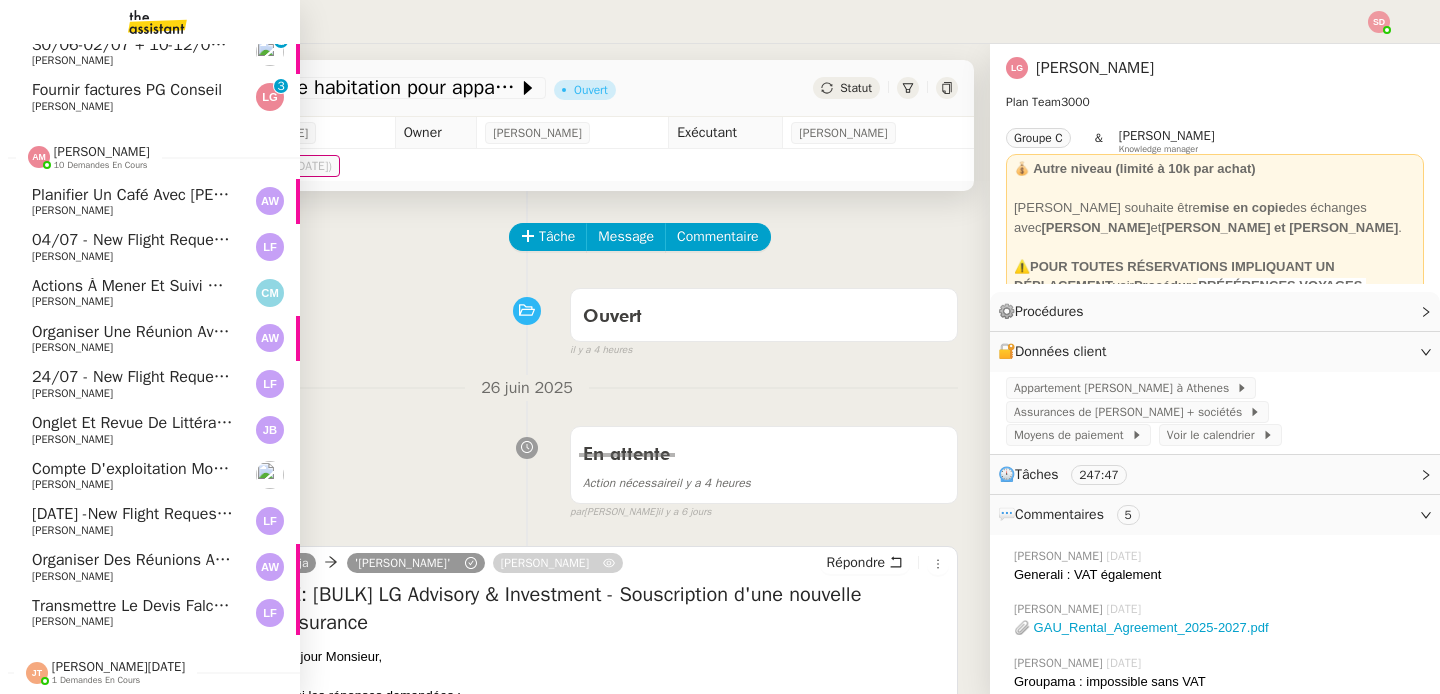 click on "[PERSON_NAME]" 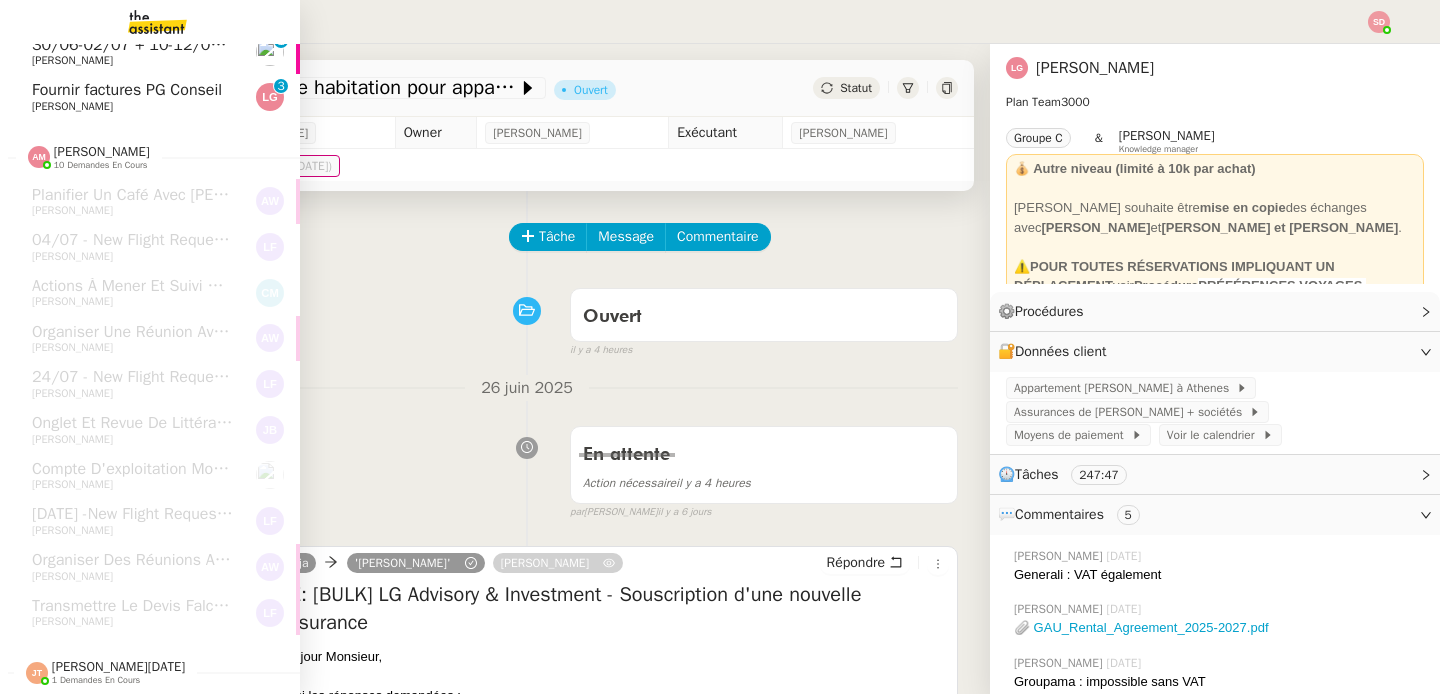 scroll, scrollTop: 0, scrollLeft: 0, axis: both 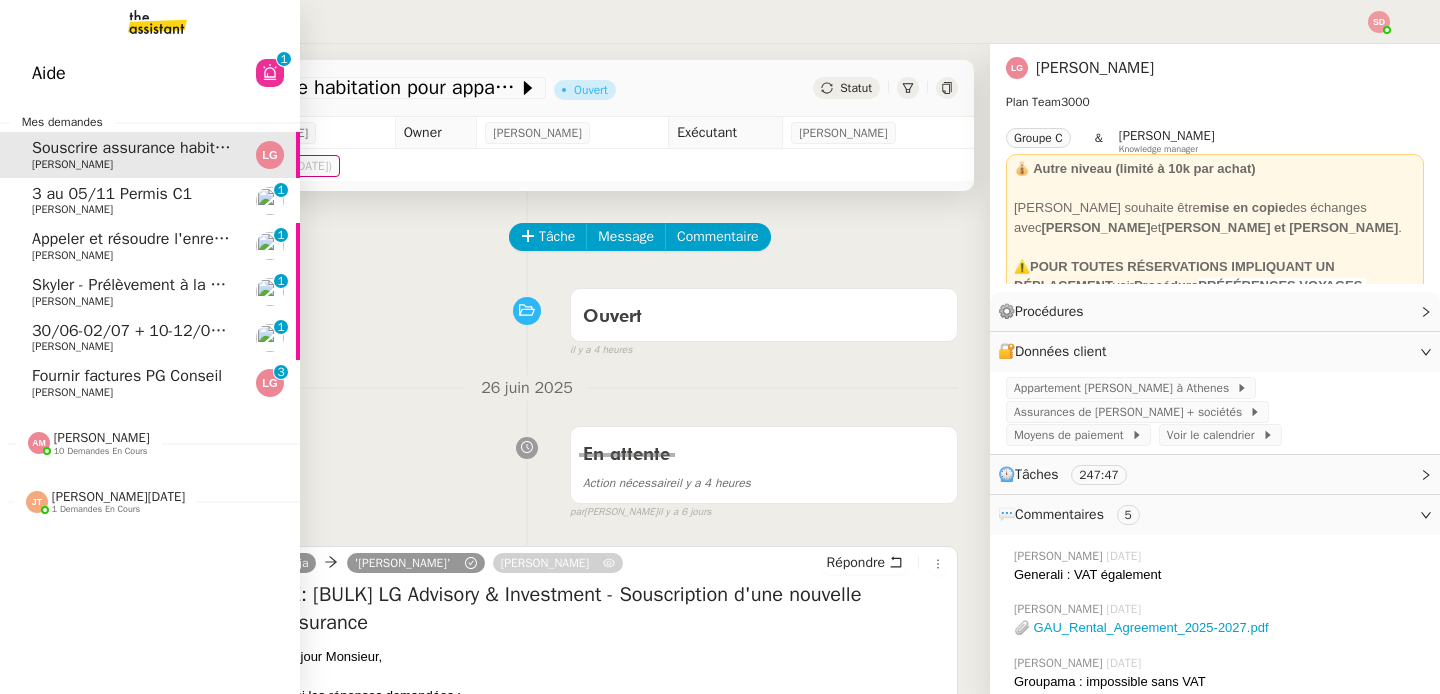 click on "Fournir factures PG Conseil    Laurène Gauthier     0   1   2   3   4   5   6   7   8   9" 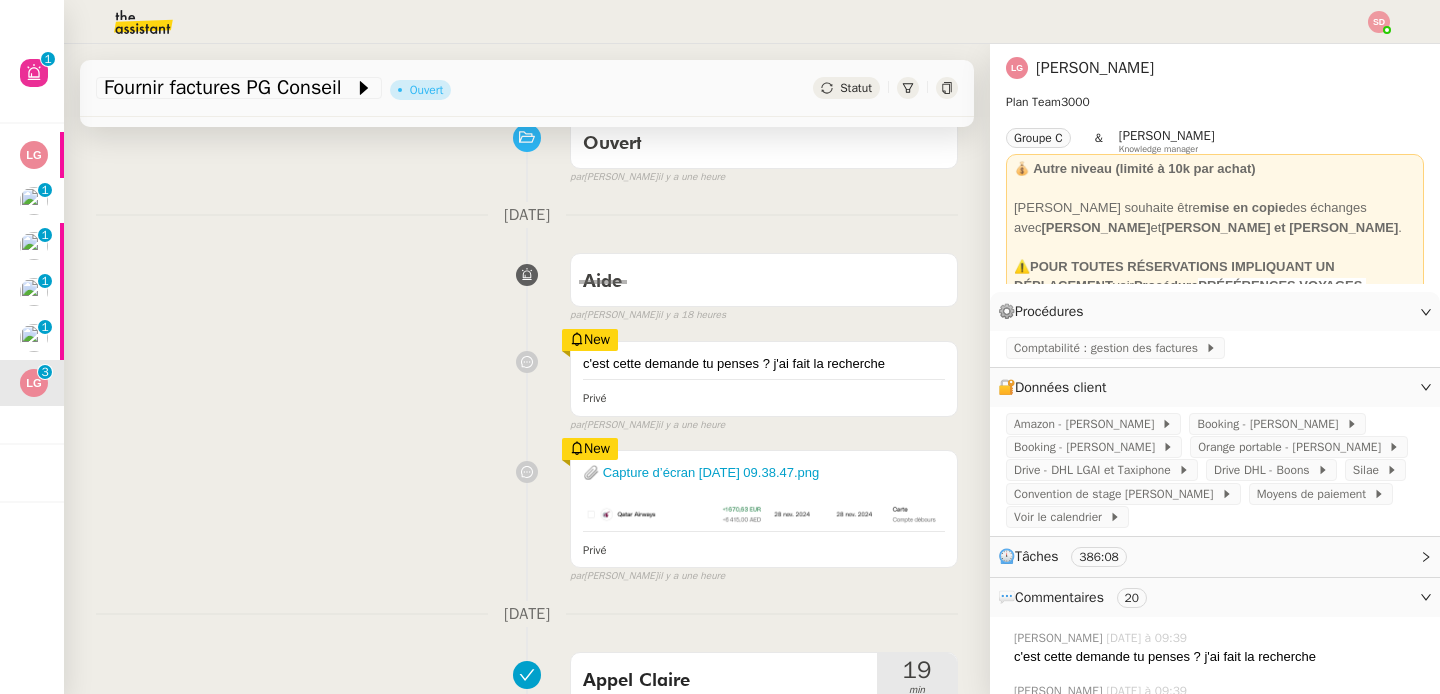 scroll, scrollTop: 219, scrollLeft: 0, axis: vertical 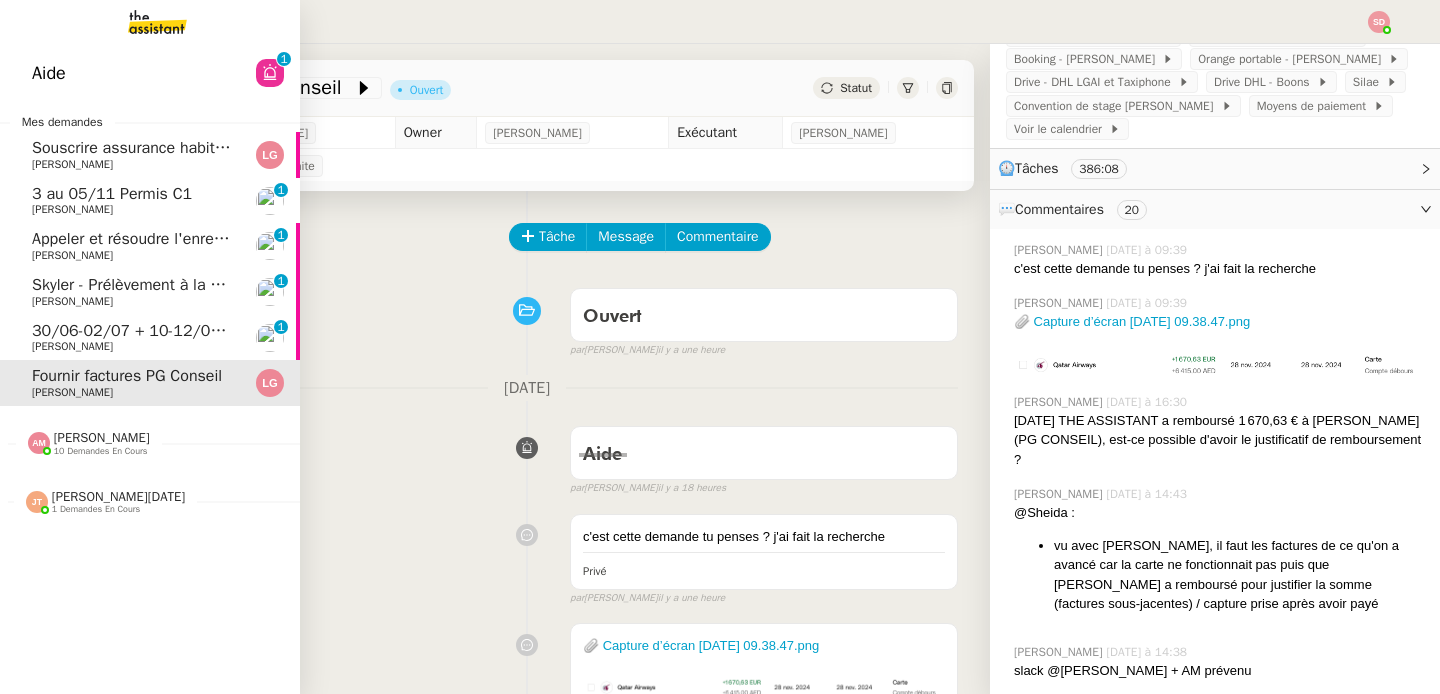 click on "30/06-02/07 + 10-12/09 Lyon - Fabien" 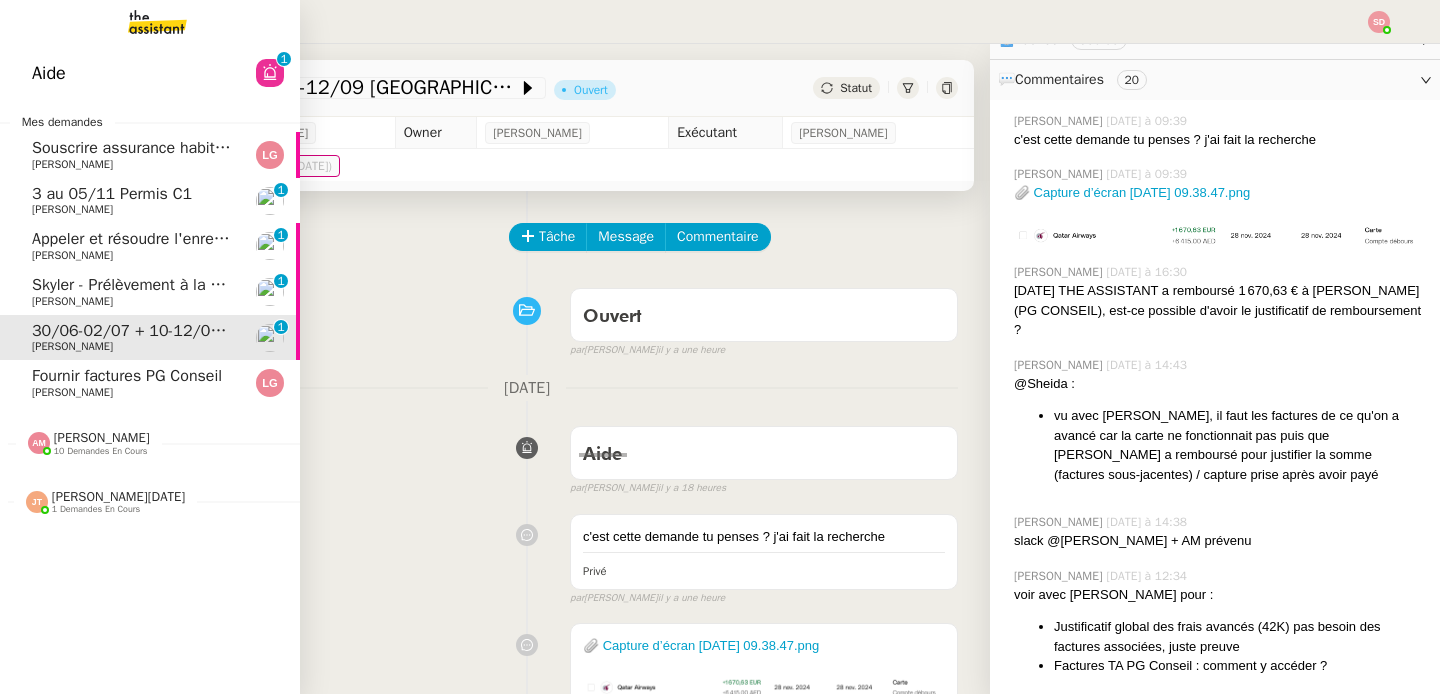 scroll, scrollTop: 259, scrollLeft: 0, axis: vertical 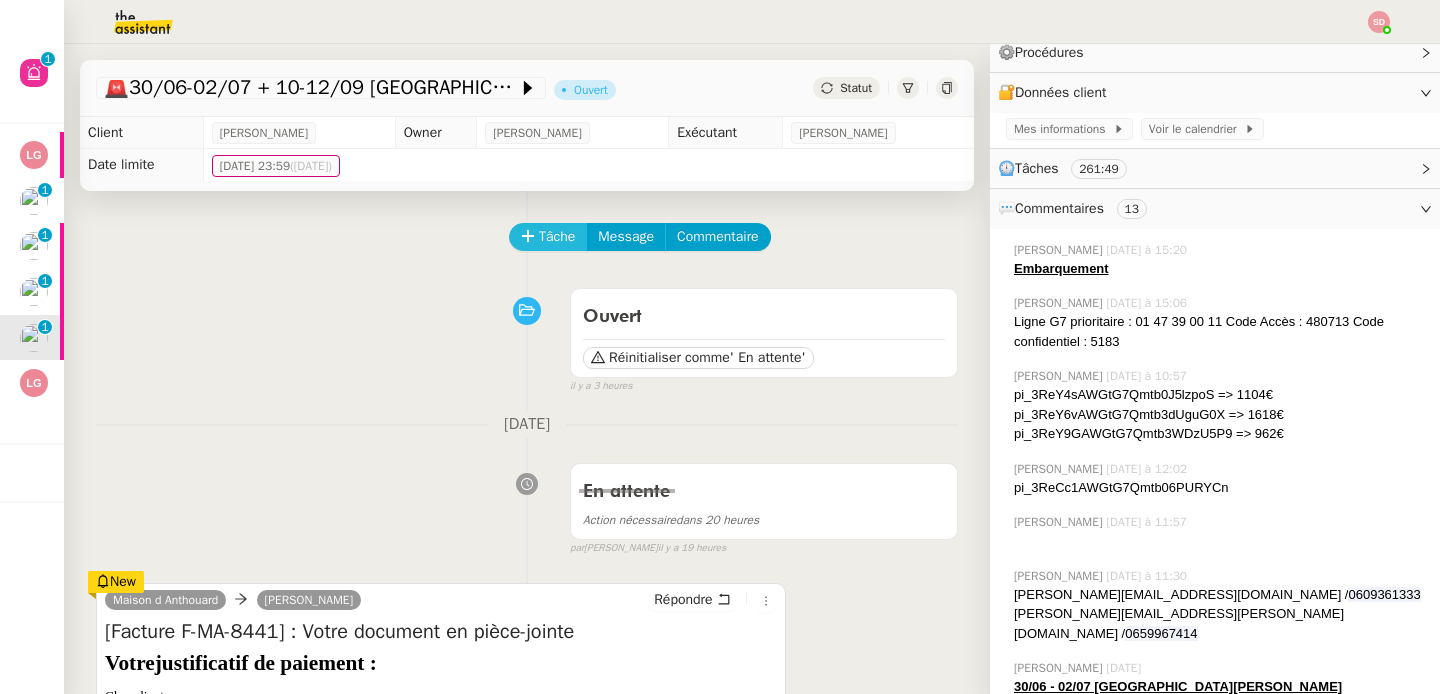 click on "Tâche" 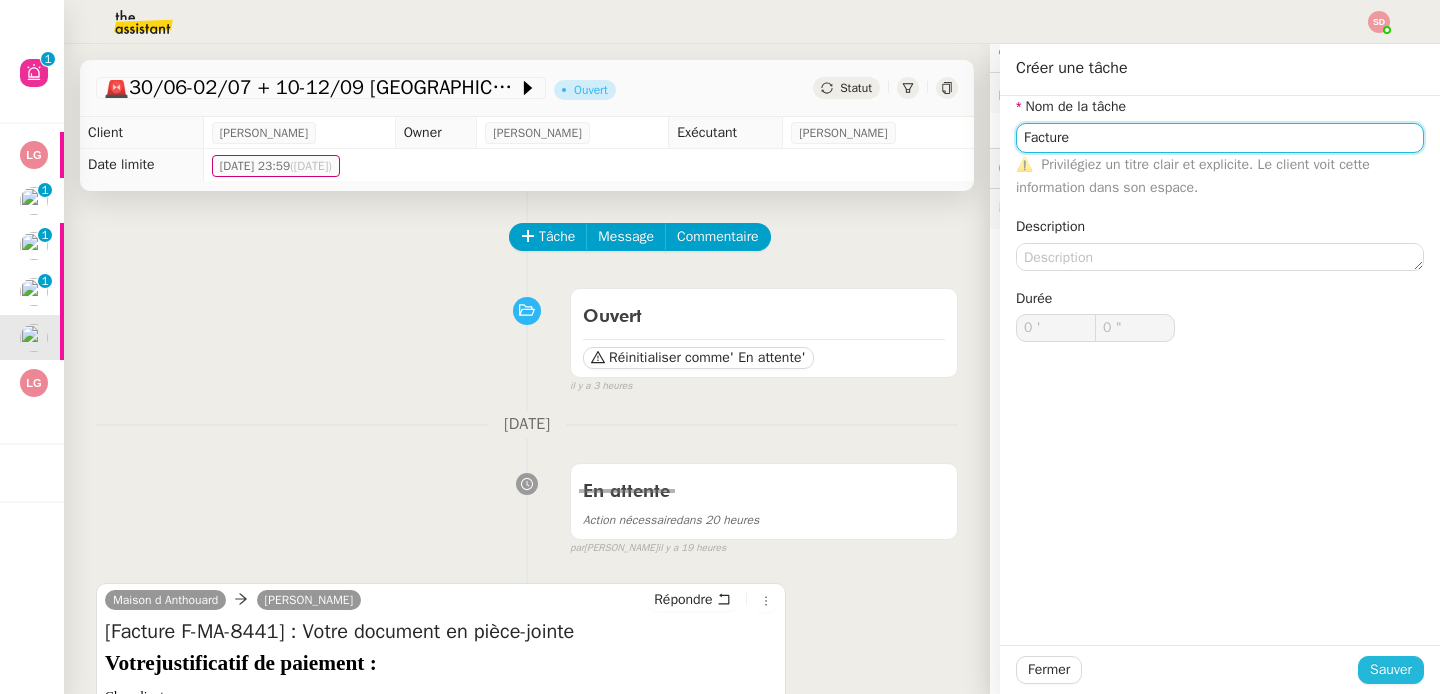type on "Facture" 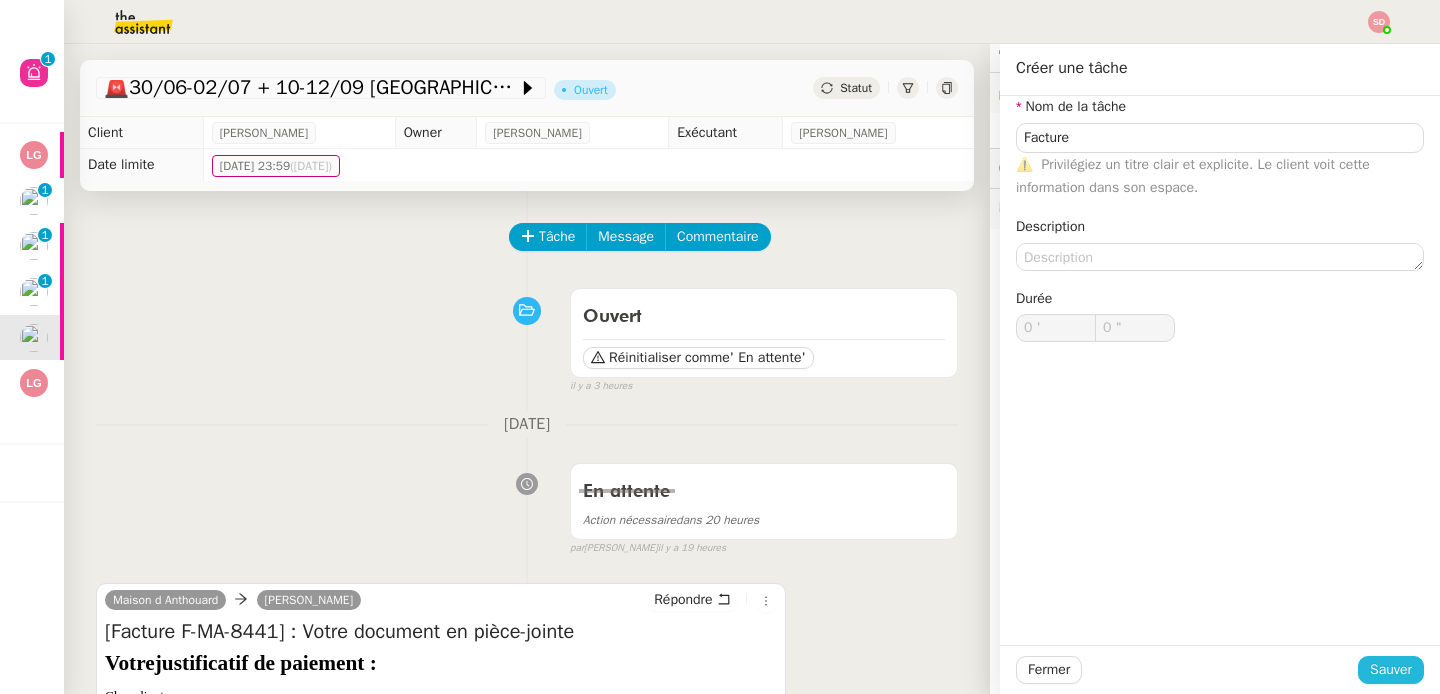 click on "Sauver" 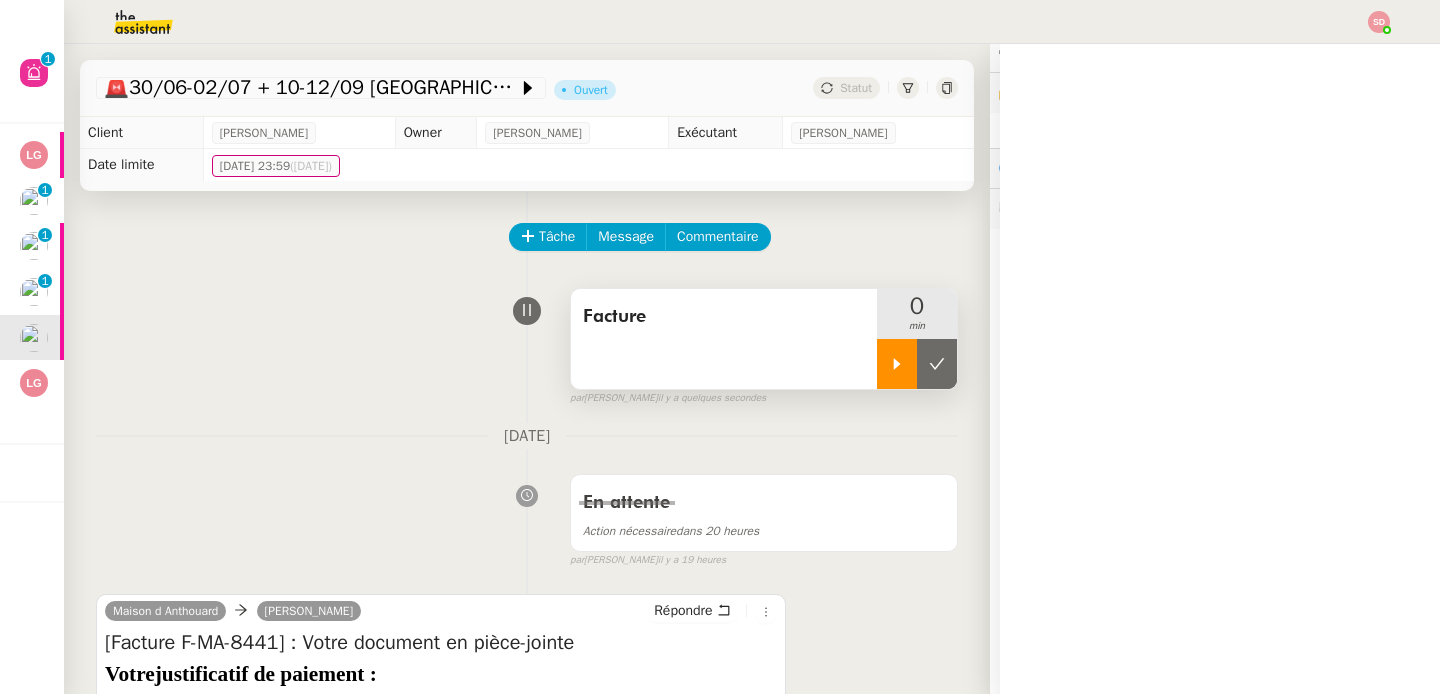 click at bounding box center (897, 364) 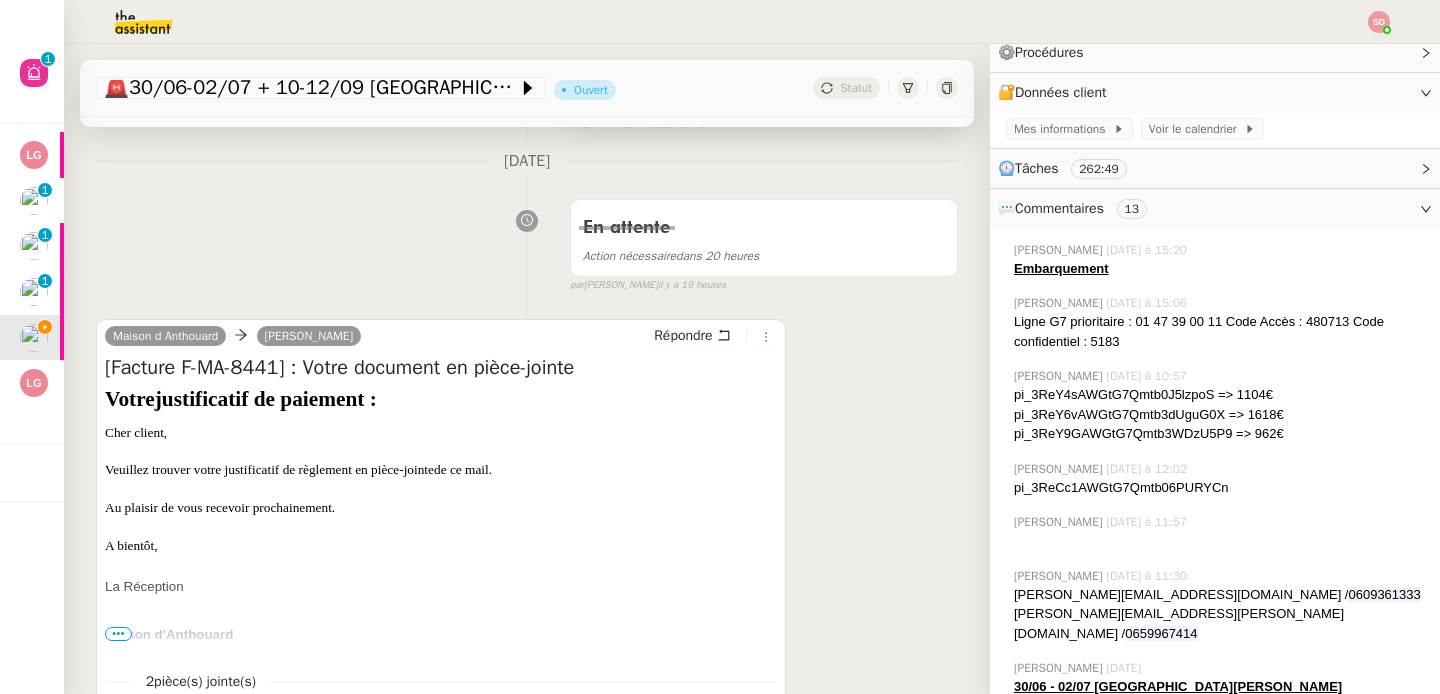 scroll, scrollTop: 542, scrollLeft: 0, axis: vertical 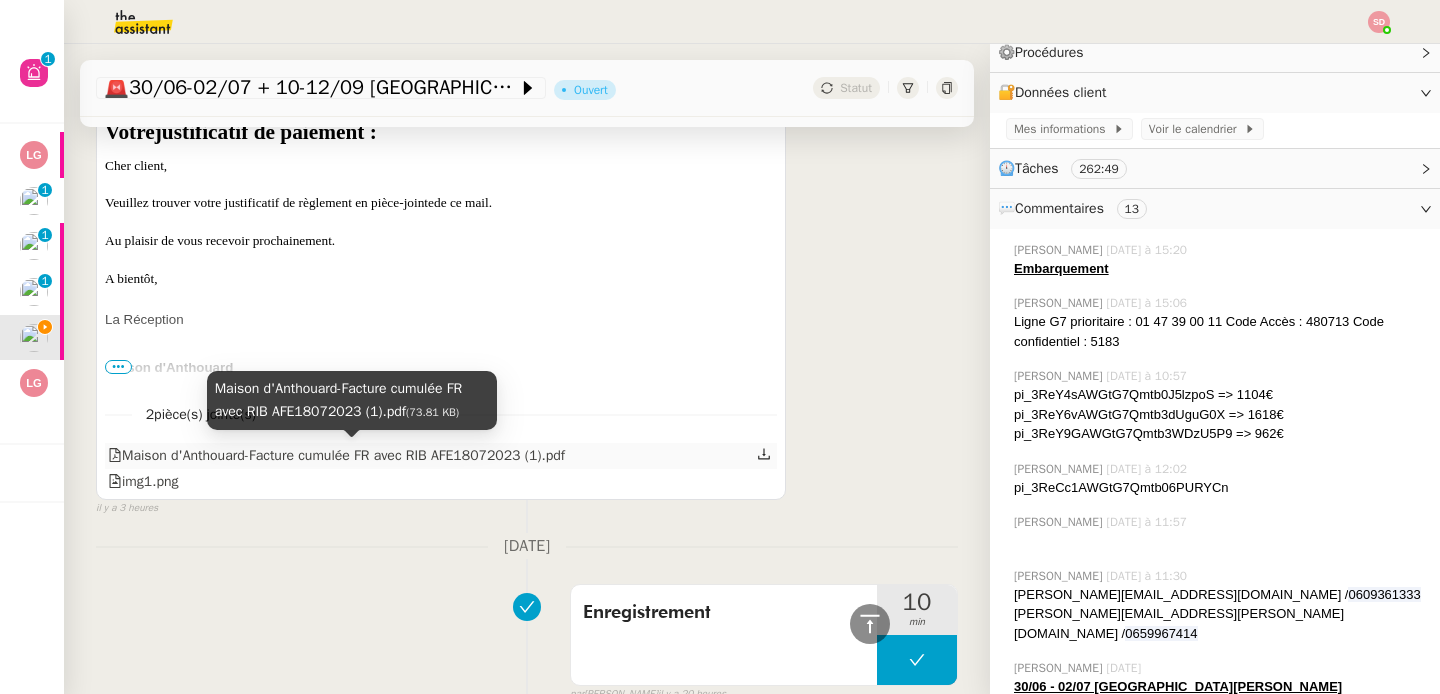 click on "Maison d'Anthouard-Facture cumulée FR  avec RIB AFE18072023 (1).pdf" 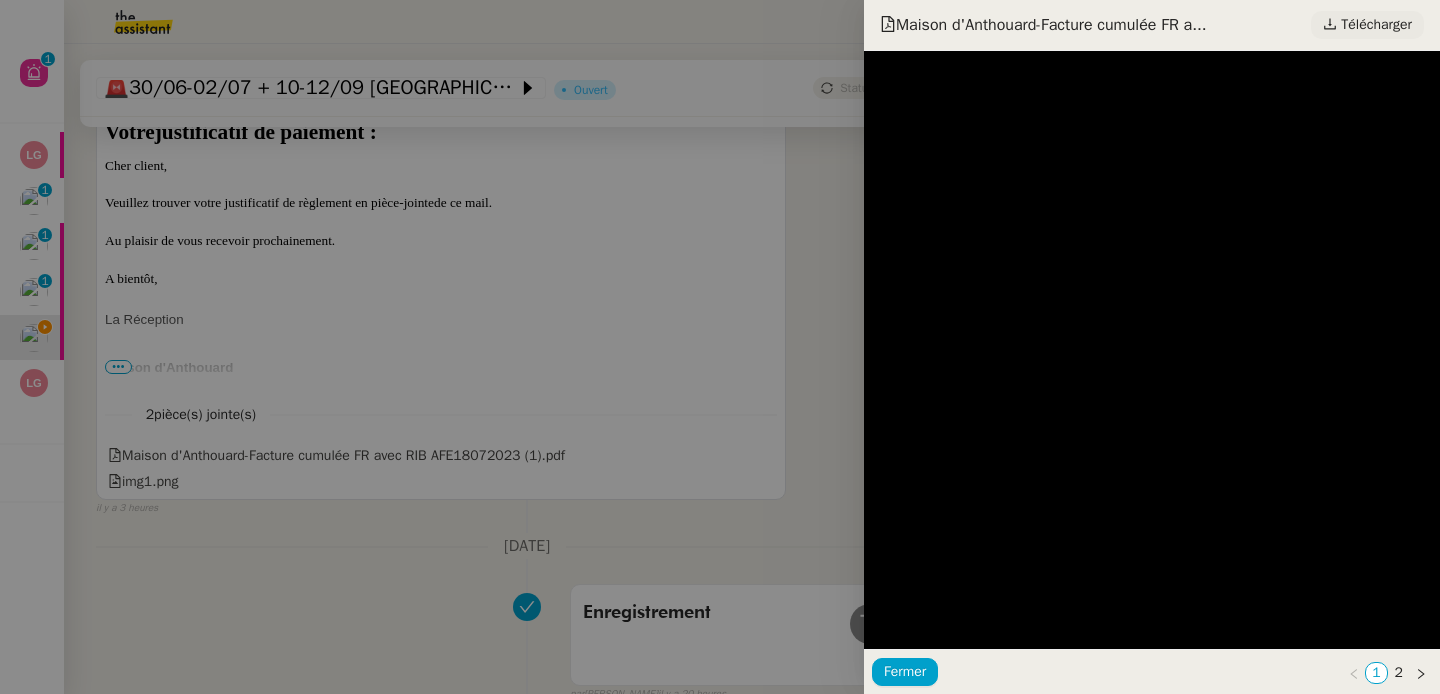 click on "Télécharger" at bounding box center (1376, 25) 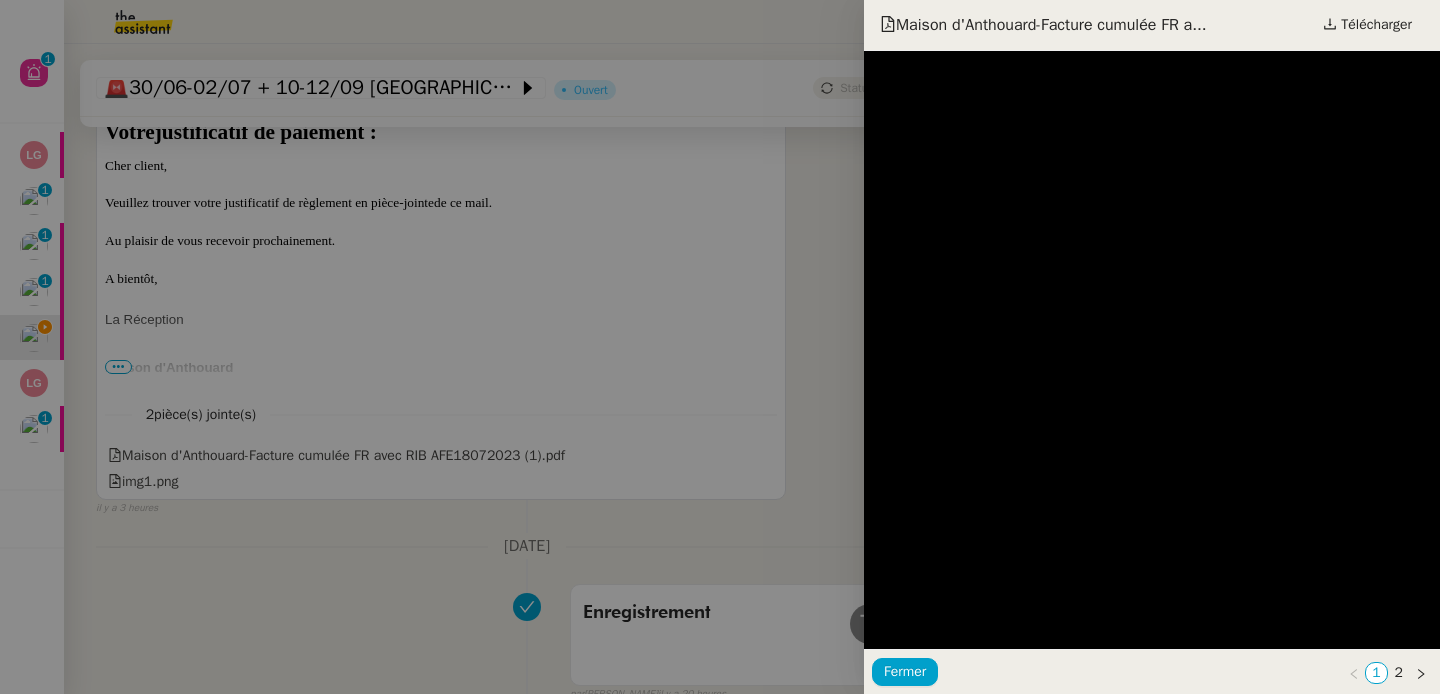 click at bounding box center [720, 347] 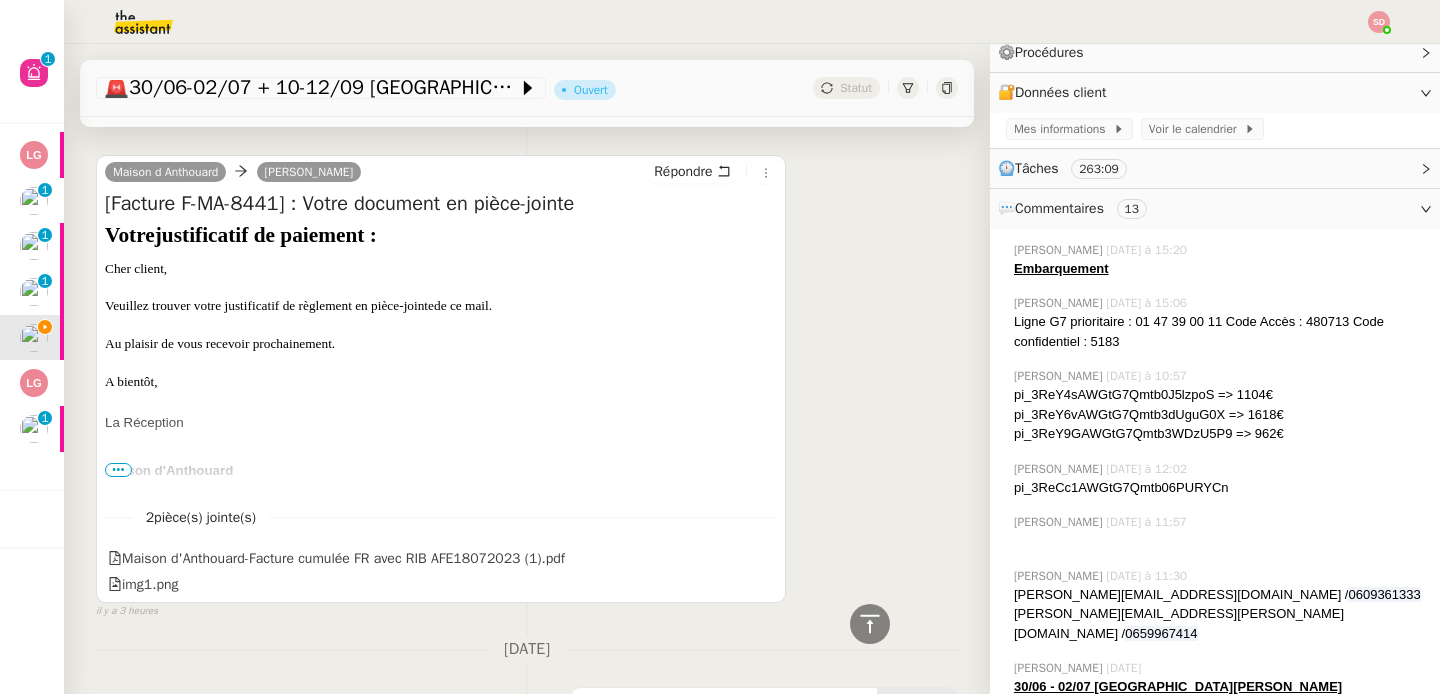 scroll, scrollTop: 355, scrollLeft: 0, axis: vertical 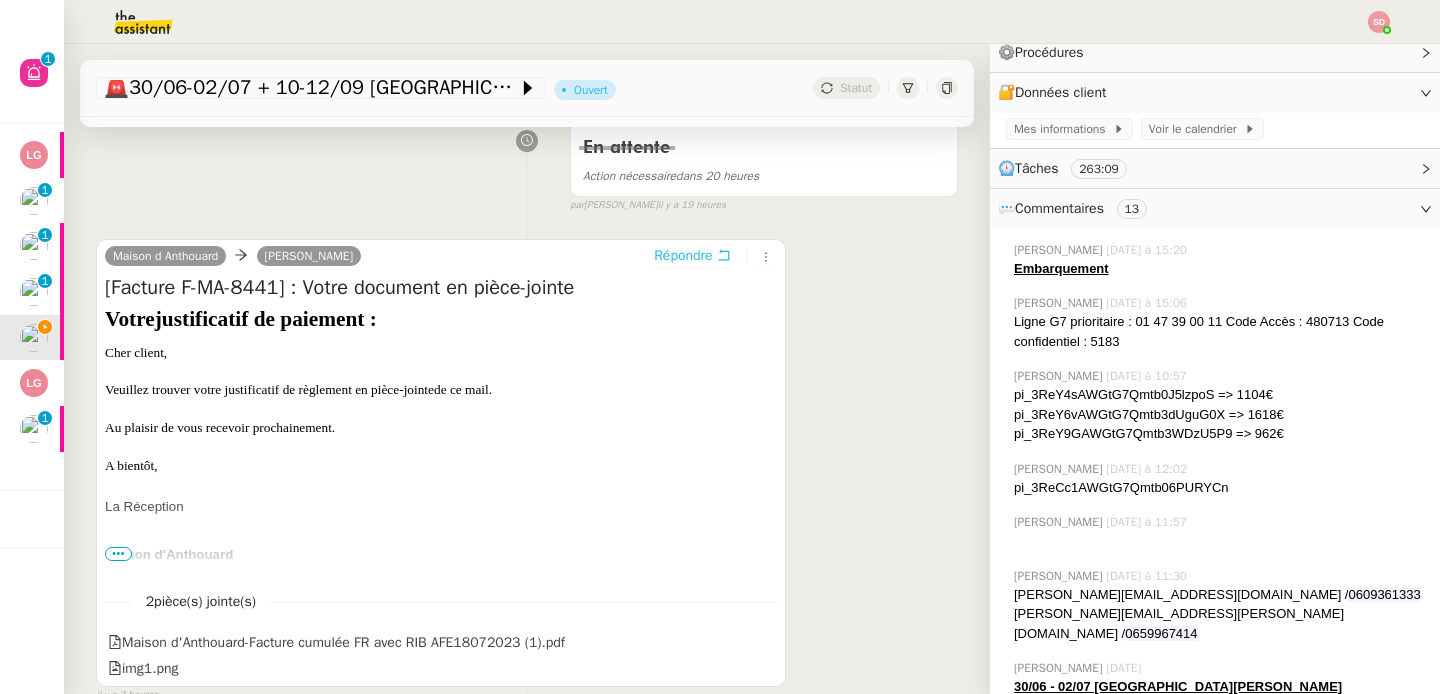 click on "Répondre" at bounding box center (683, 256) 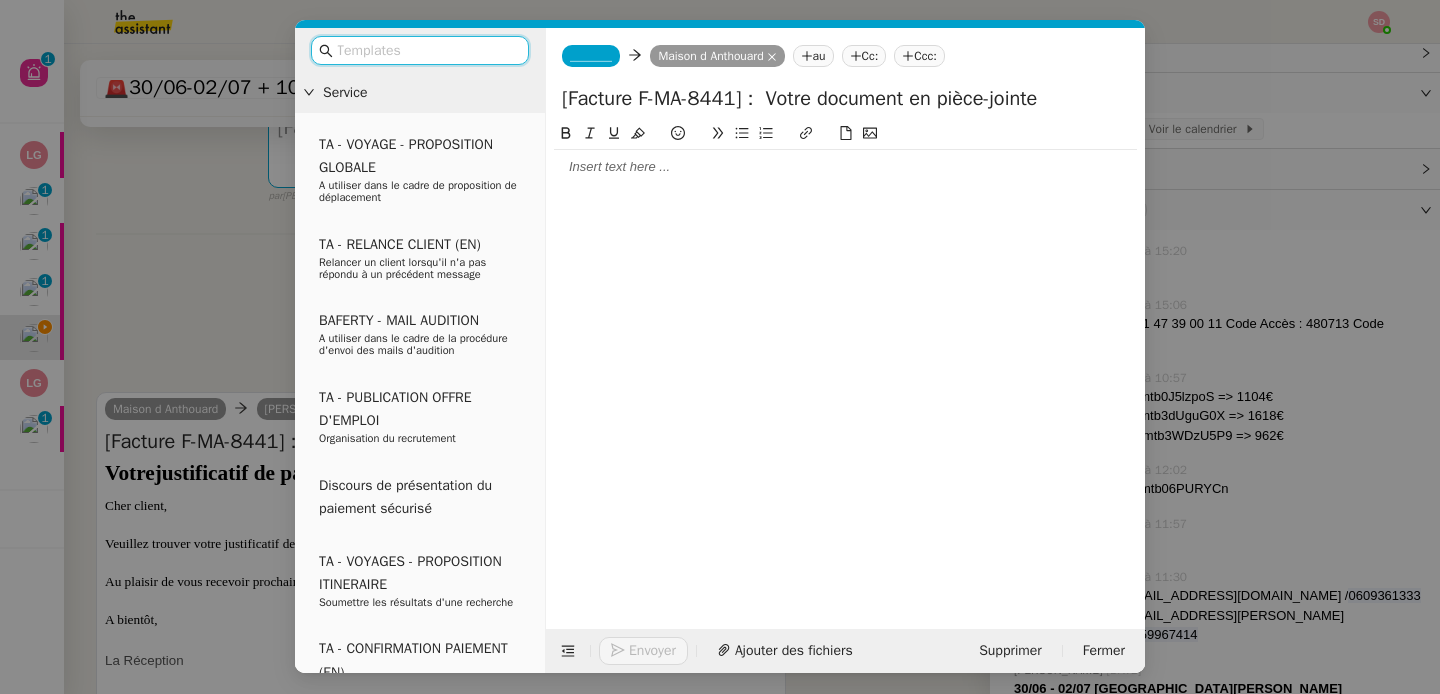 click on "_______" 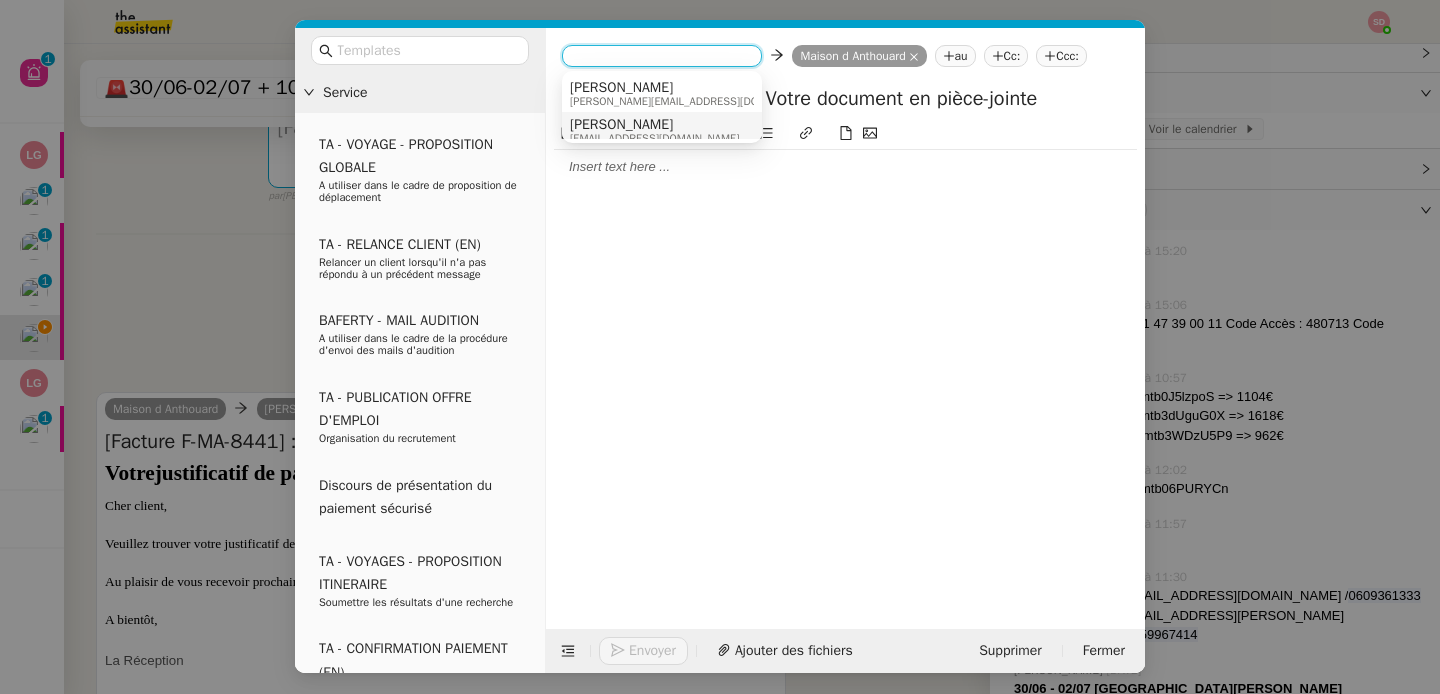 click on "Camille" at bounding box center [654, 125] 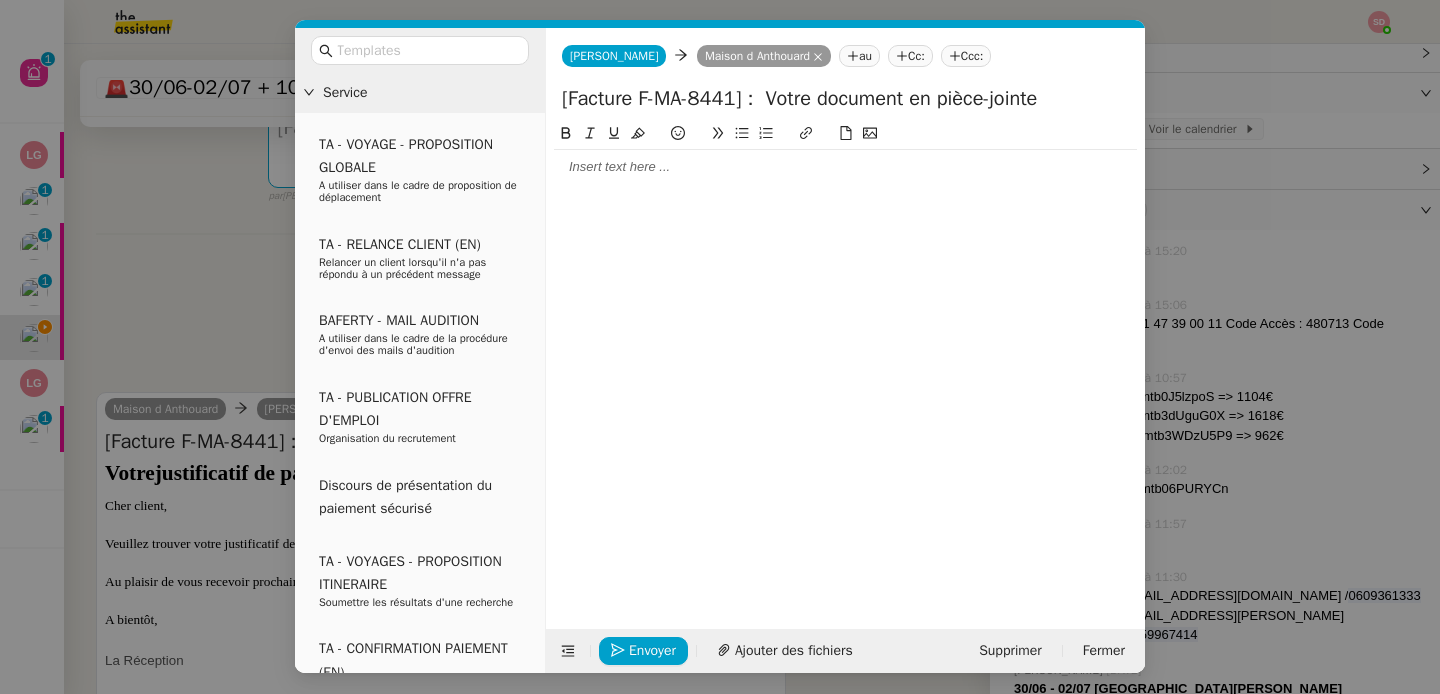 click 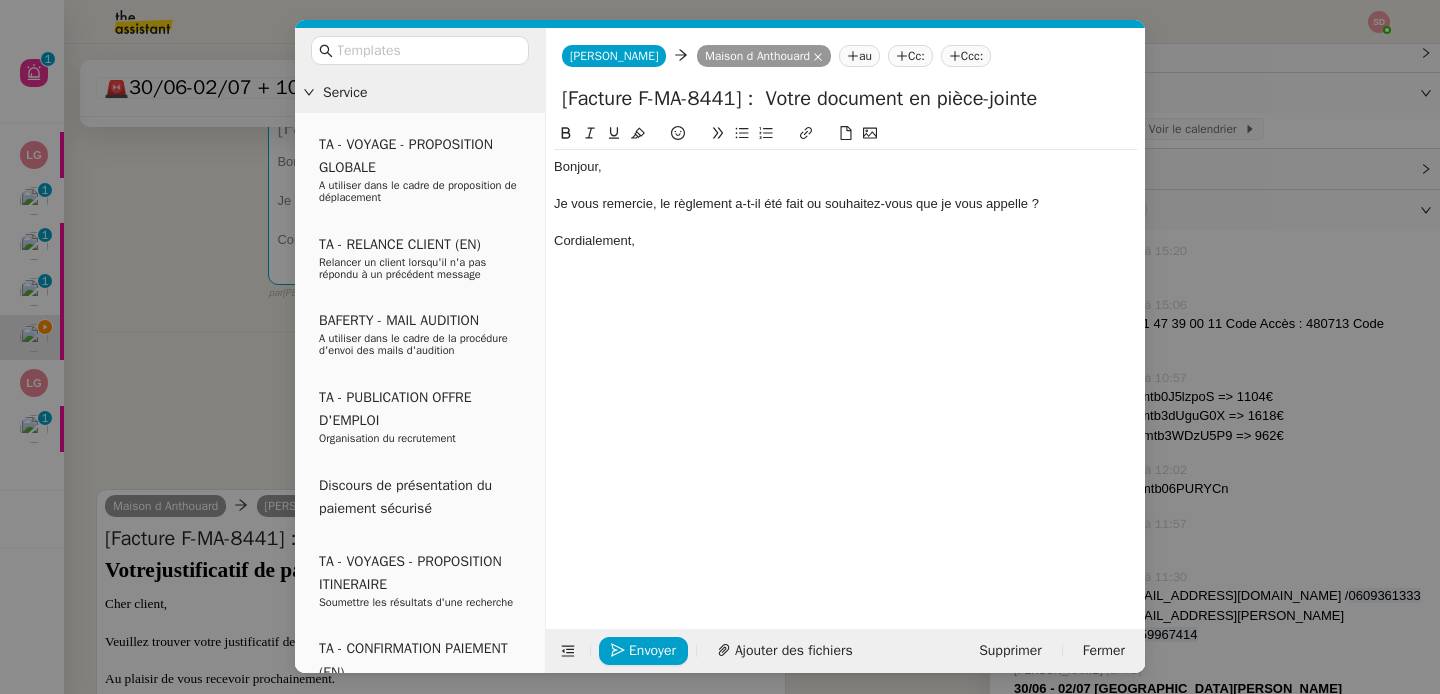 click on "Je vous remercie, le règlement a-t-il été fait ou souhaitez-vous que je vous appelle ?" 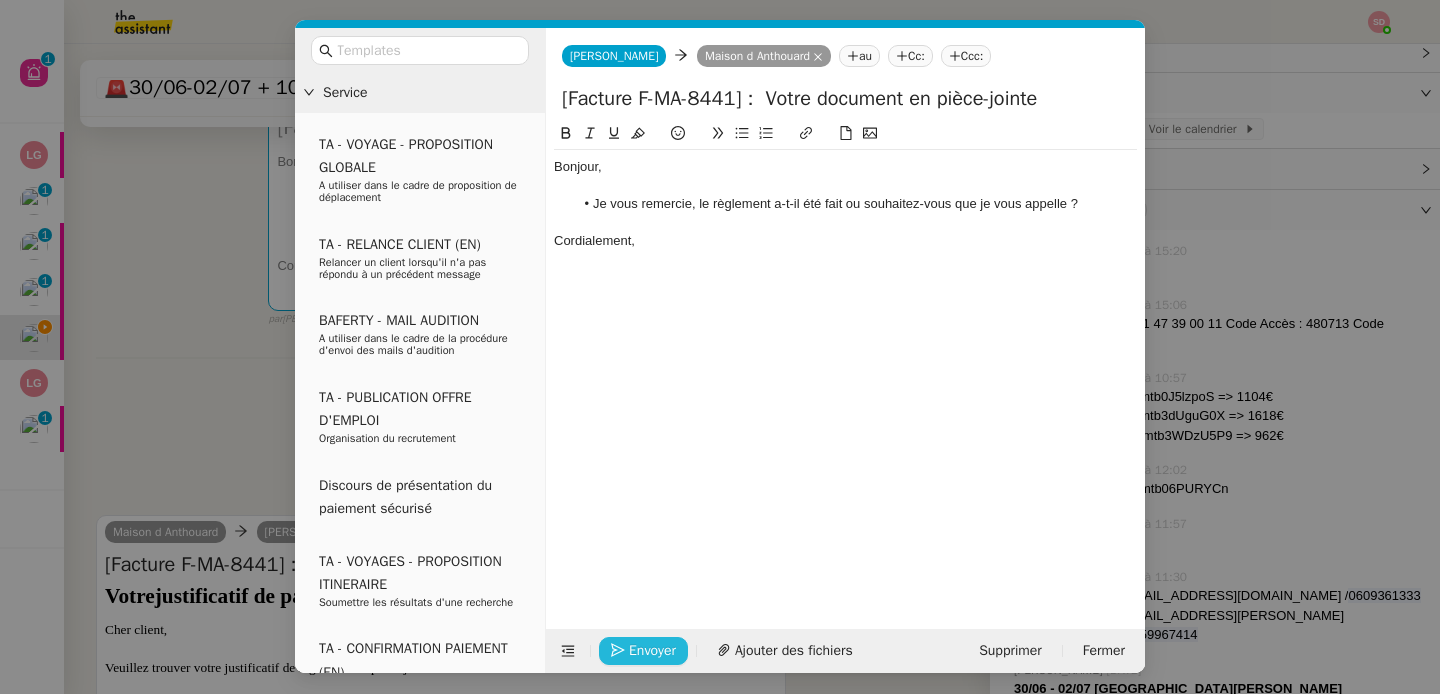 click on "Envoyer" 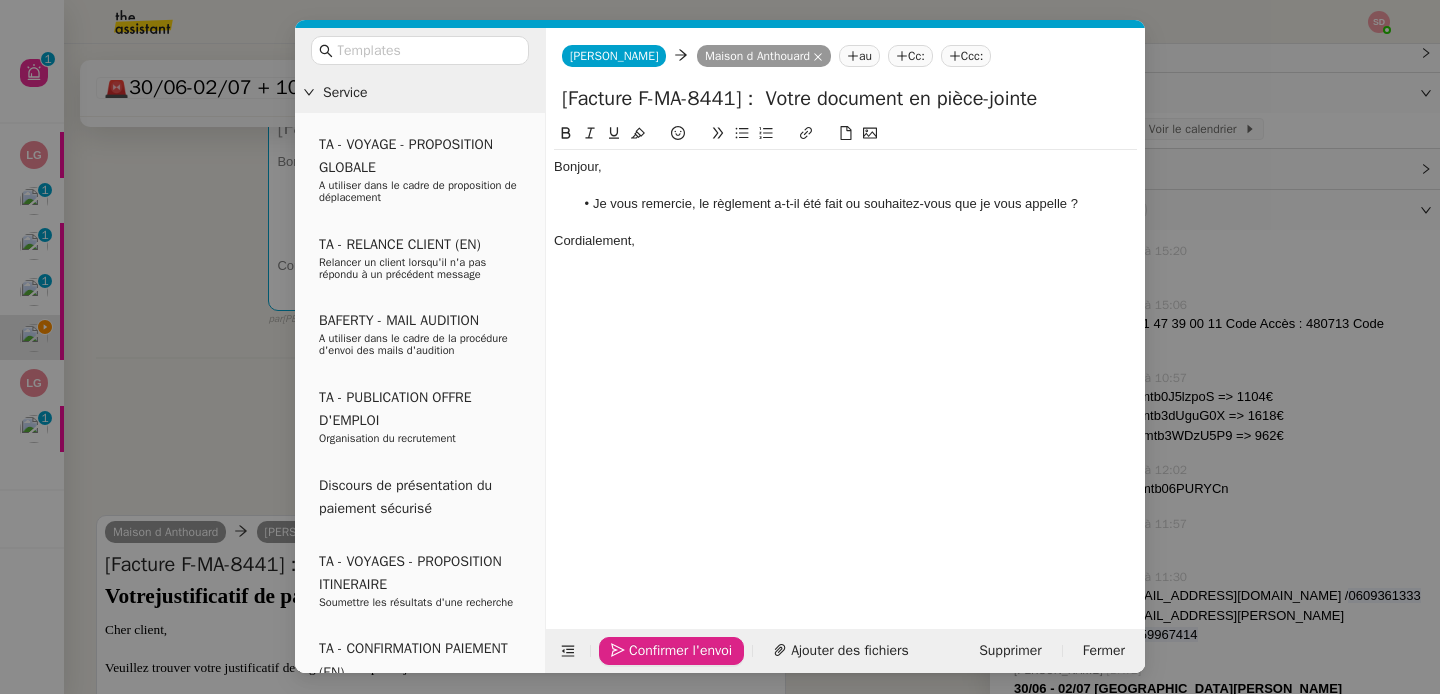 click on "Confirmer l'envoi" 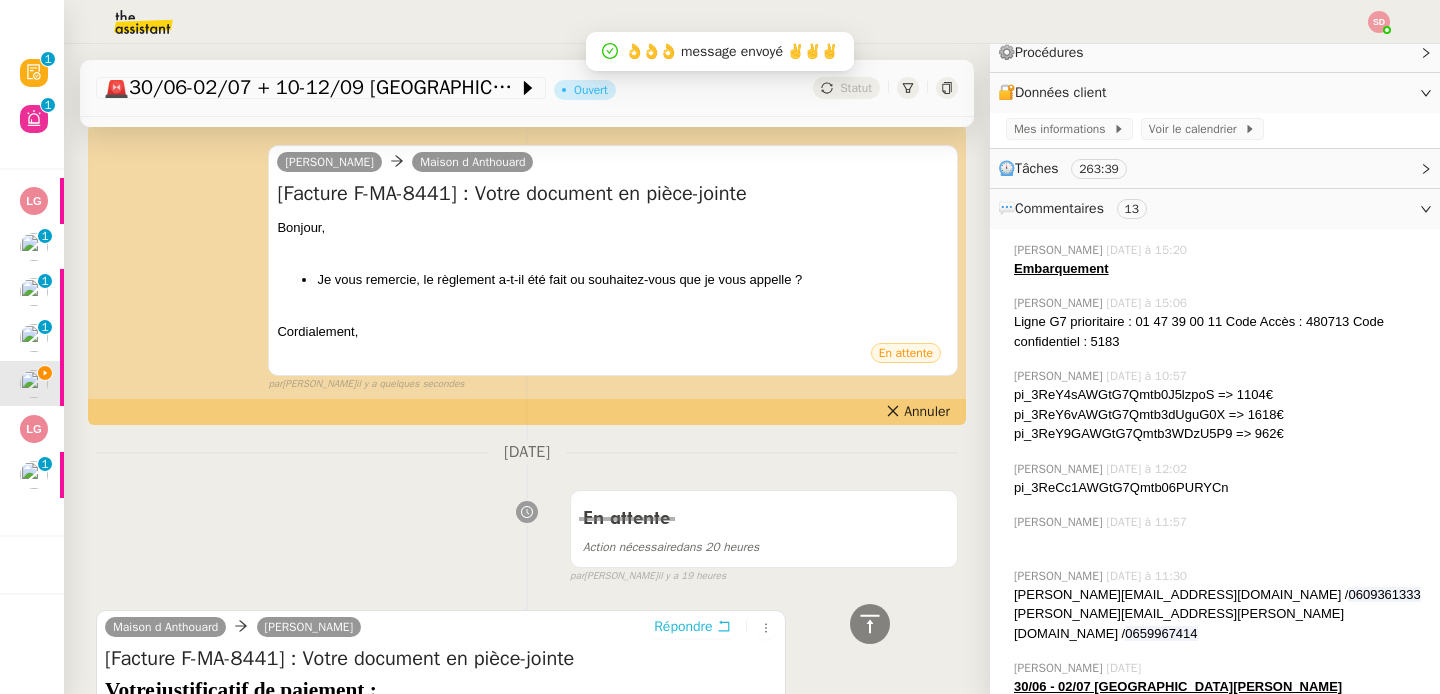 scroll, scrollTop: 0, scrollLeft: 0, axis: both 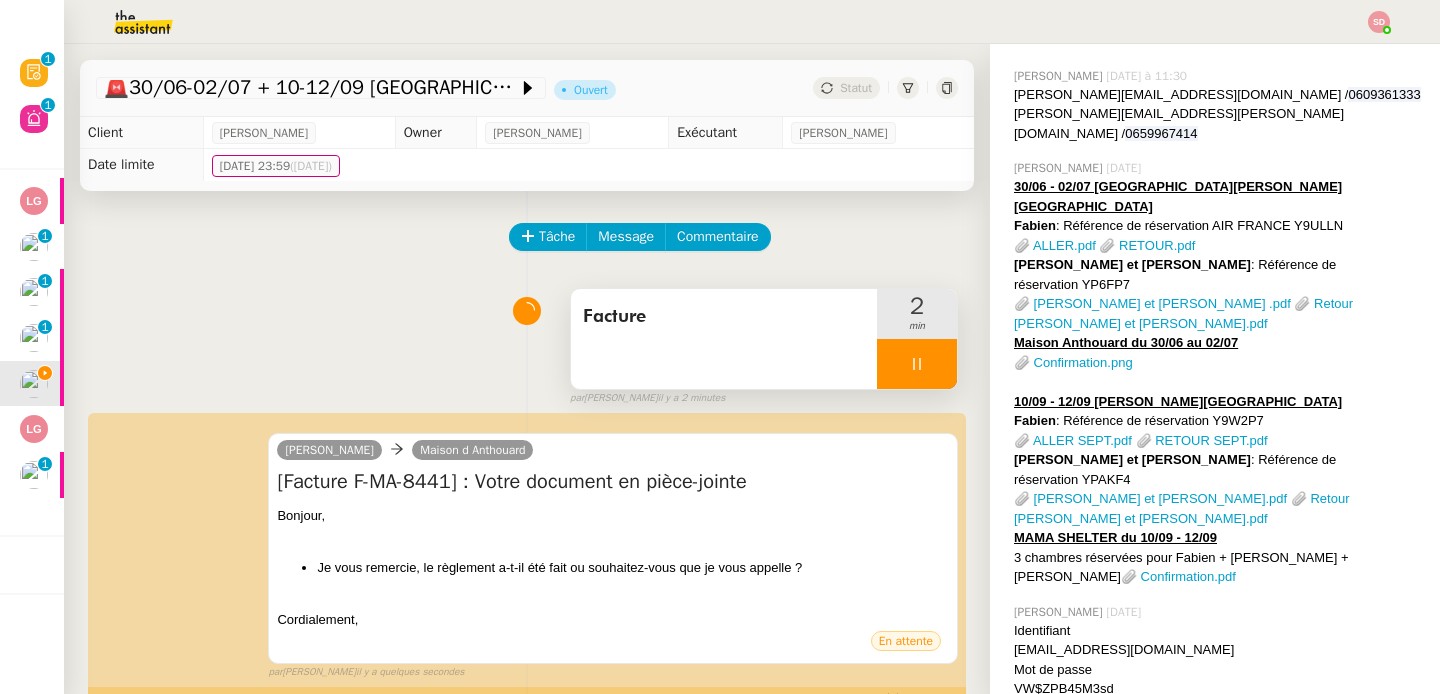 click at bounding box center (917, 364) 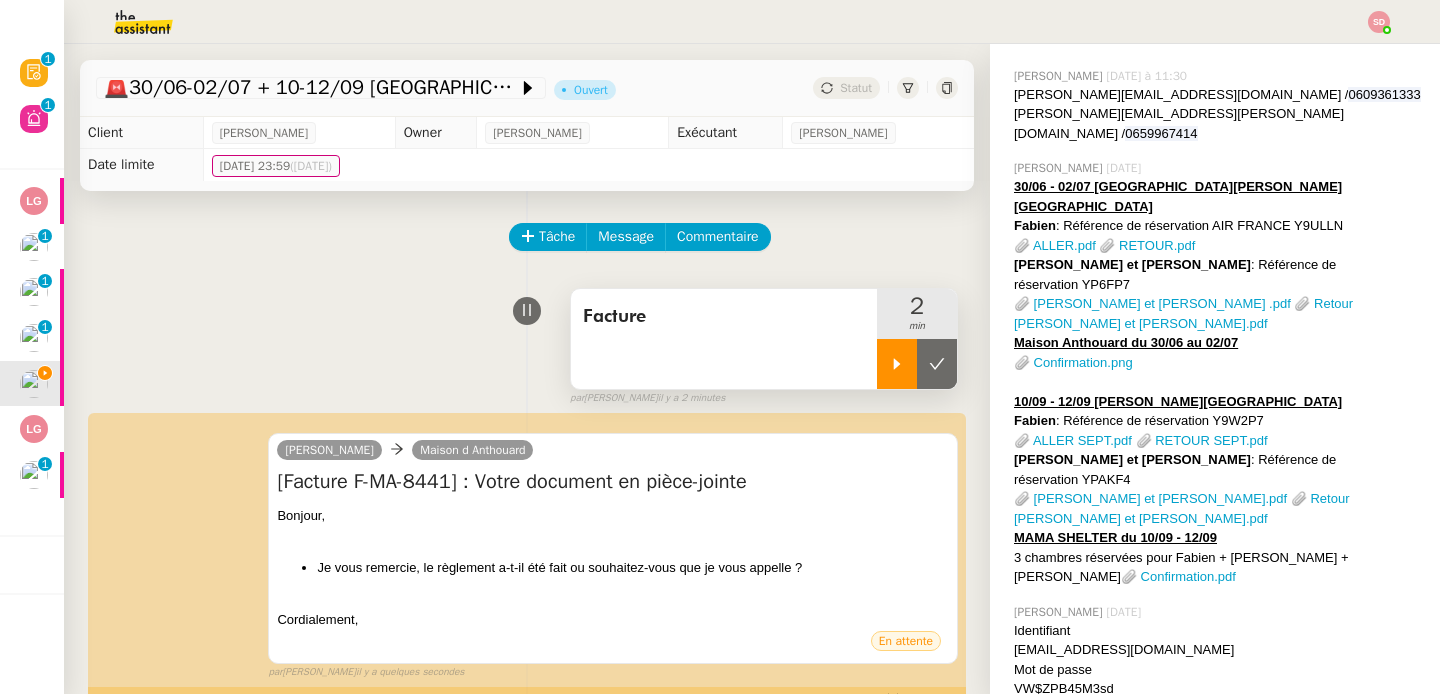 click at bounding box center [937, 364] 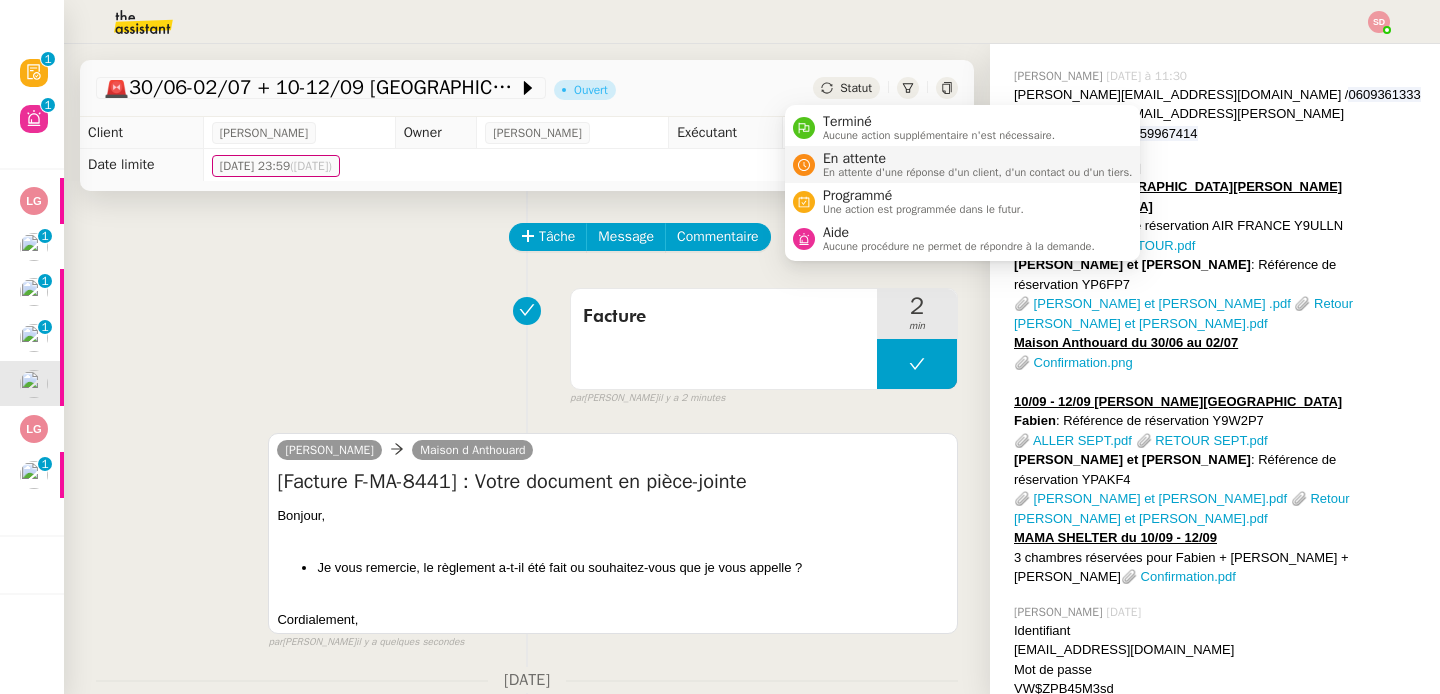 click on "En attente" at bounding box center (978, 159) 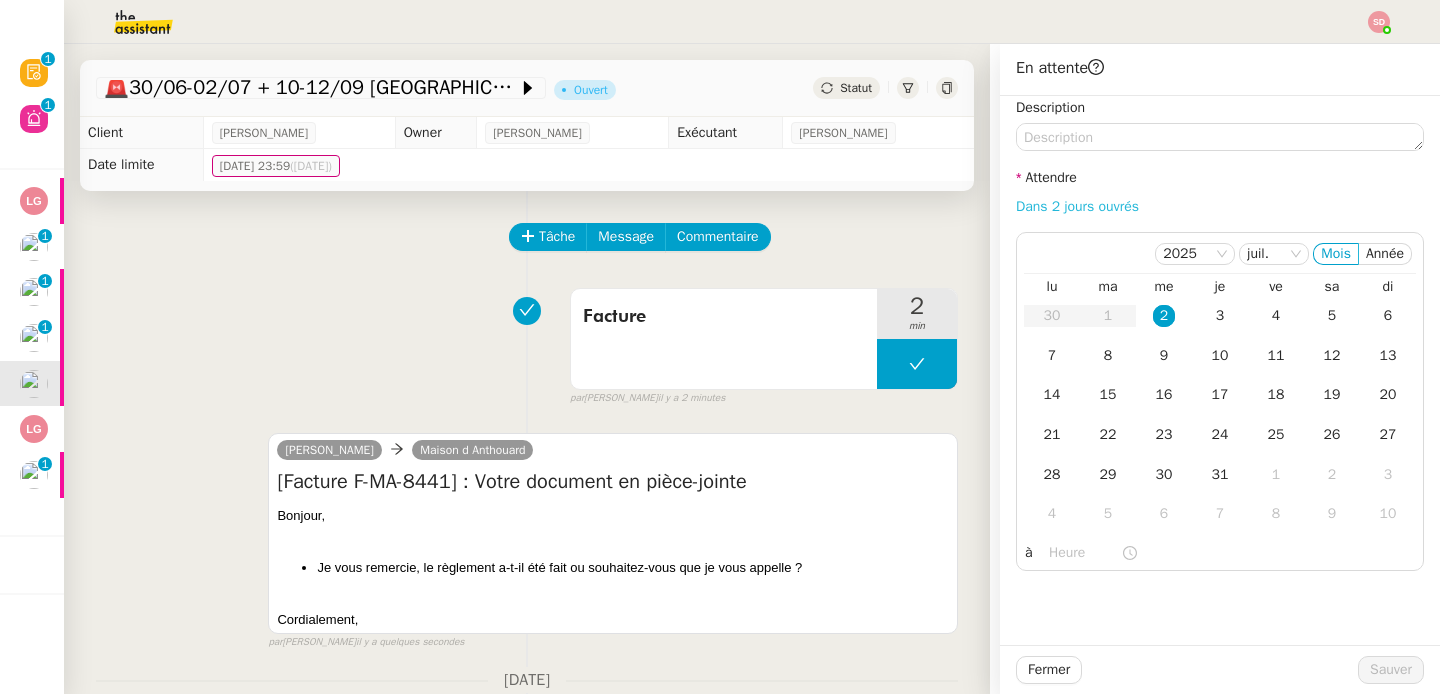 click on "Dans 2 jours ouvrés" 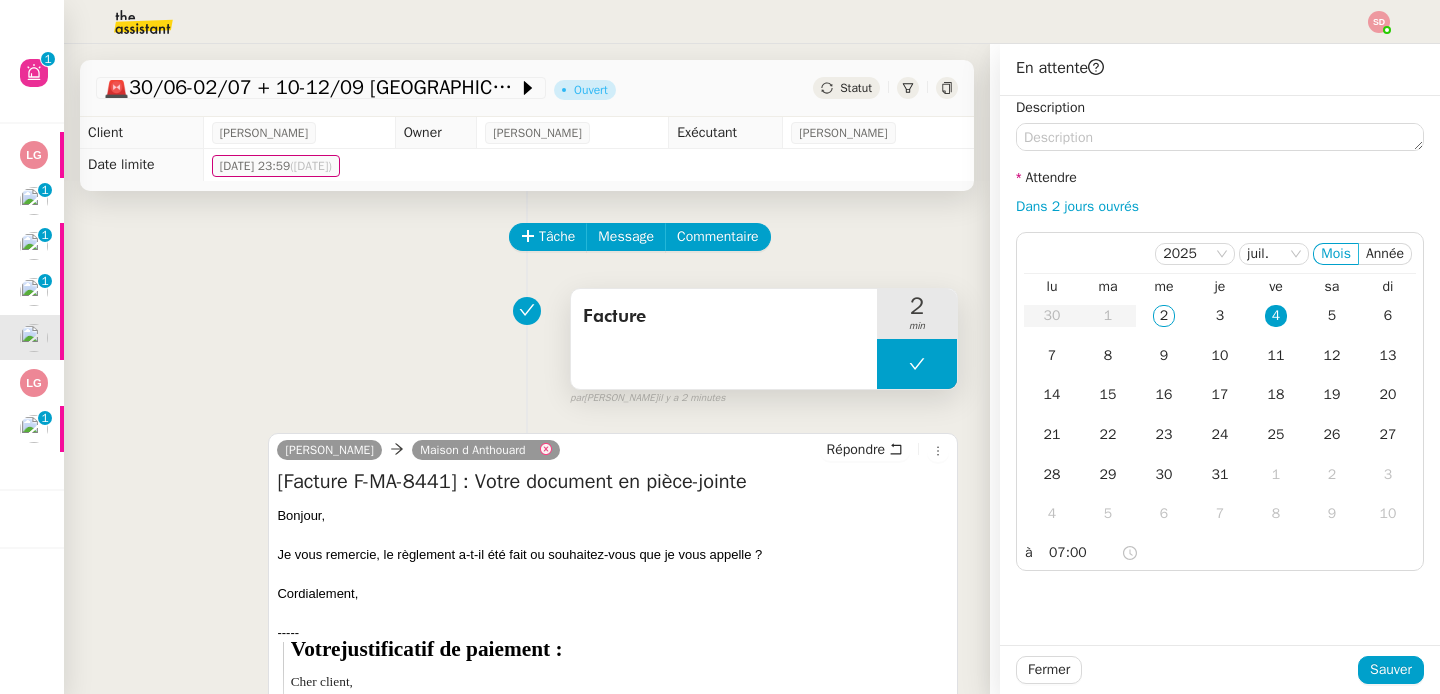 click at bounding box center [917, 364] 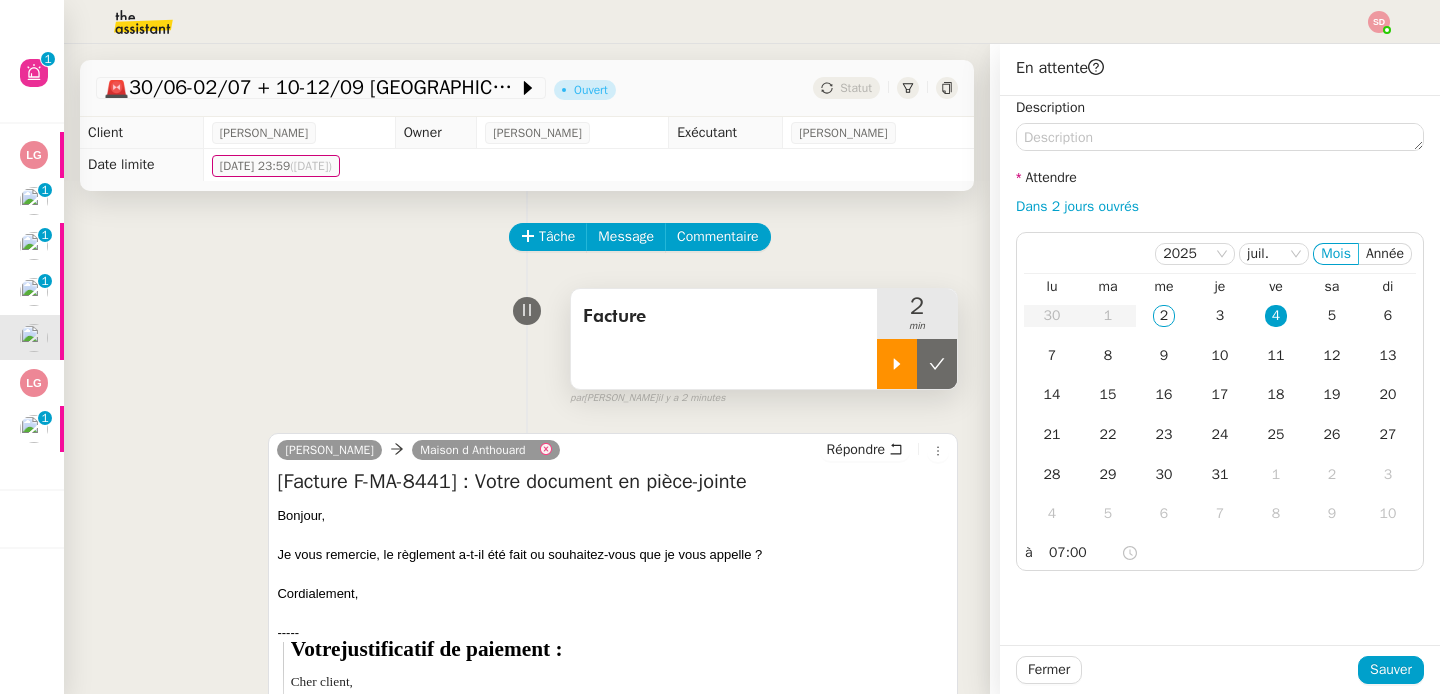 click 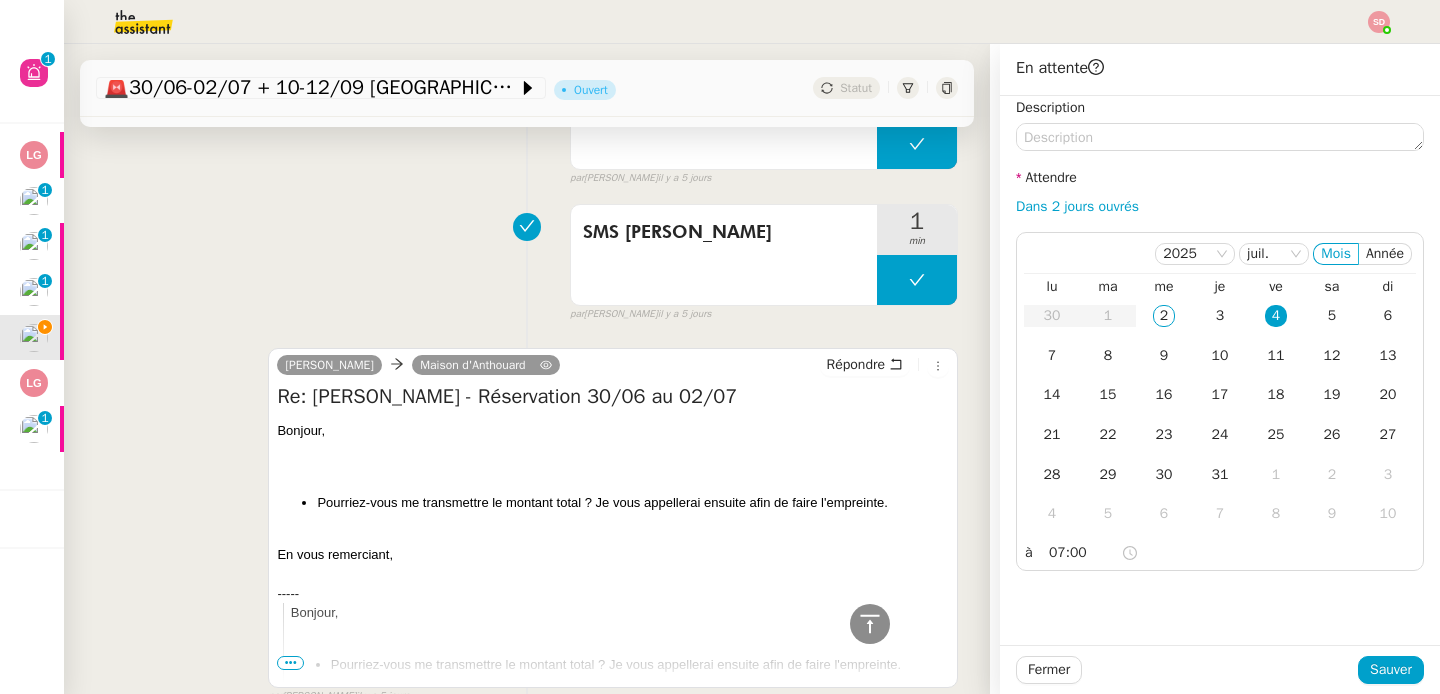 scroll, scrollTop: 6284, scrollLeft: 0, axis: vertical 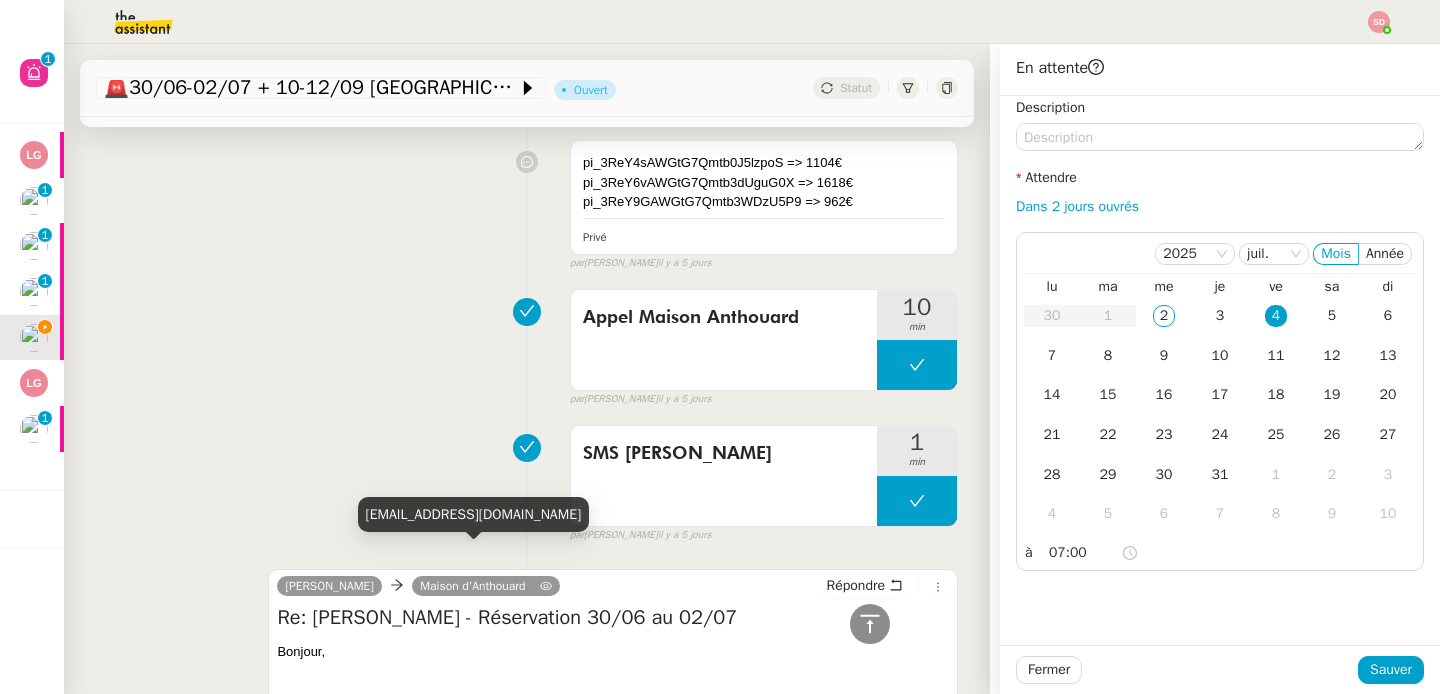 click on "maison@anthouard.fr" at bounding box center [474, 514] 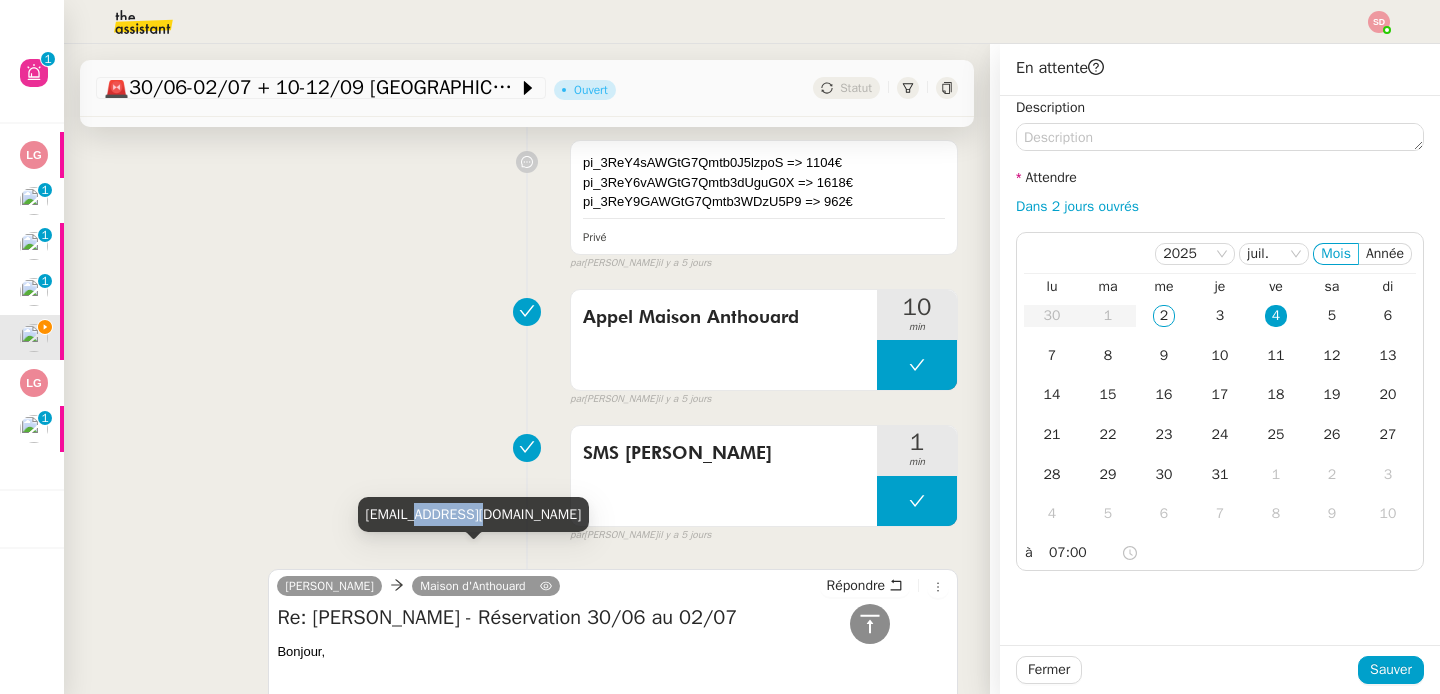 click on "maison@anthouard.fr" at bounding box center (474, 514) 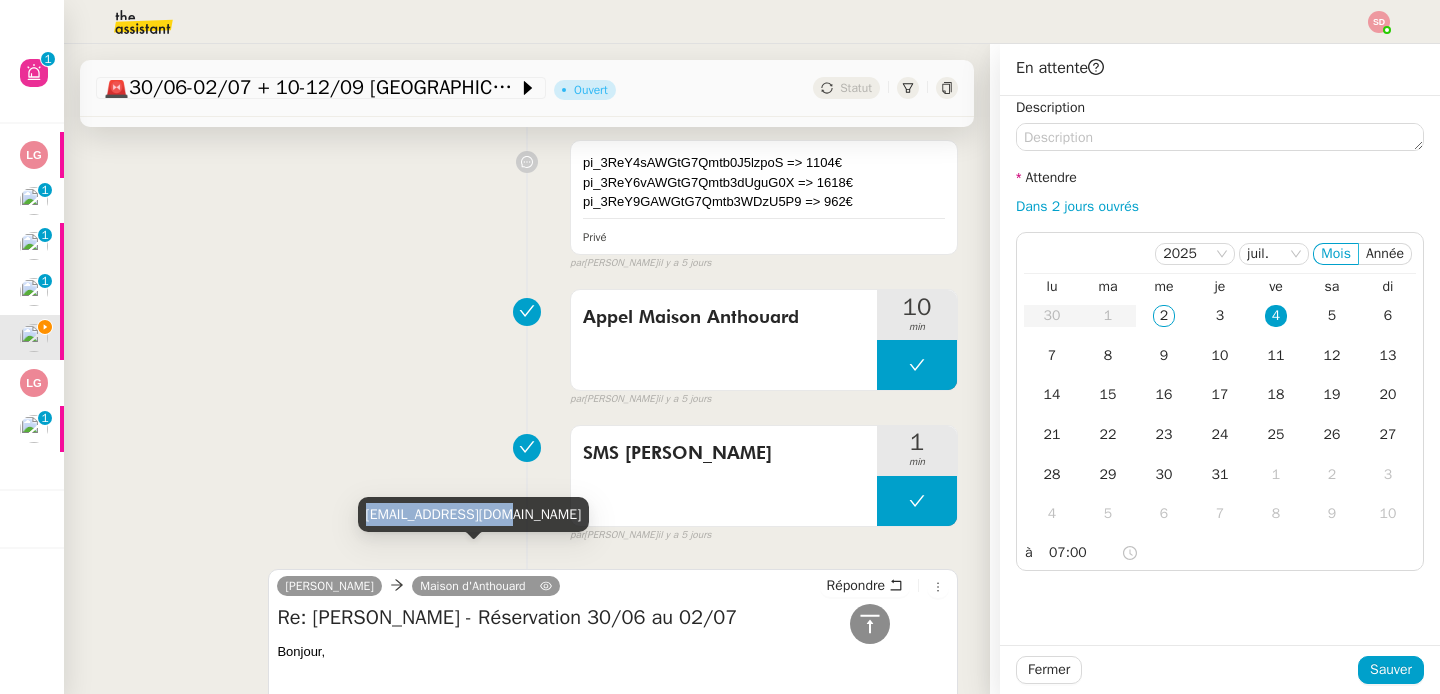 click on "maison@anthouard.fr" at bounding box center (474, 514) 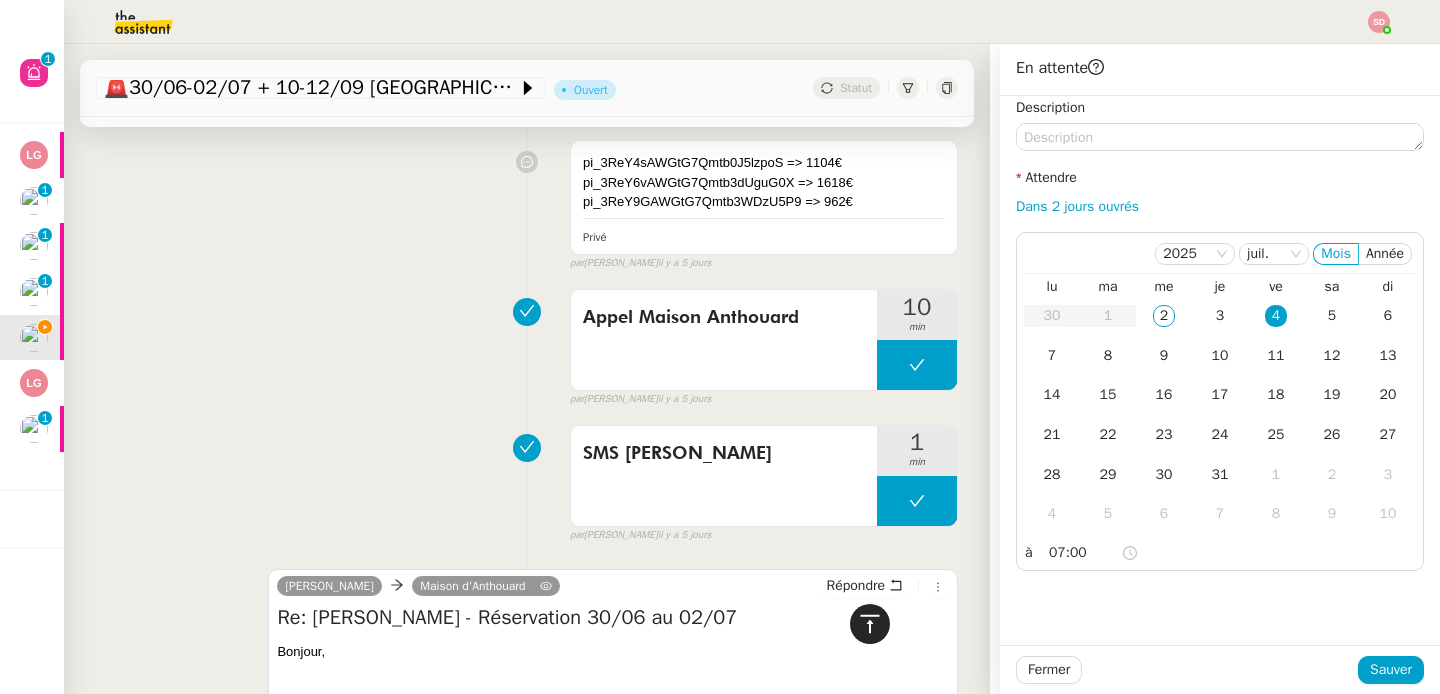 click 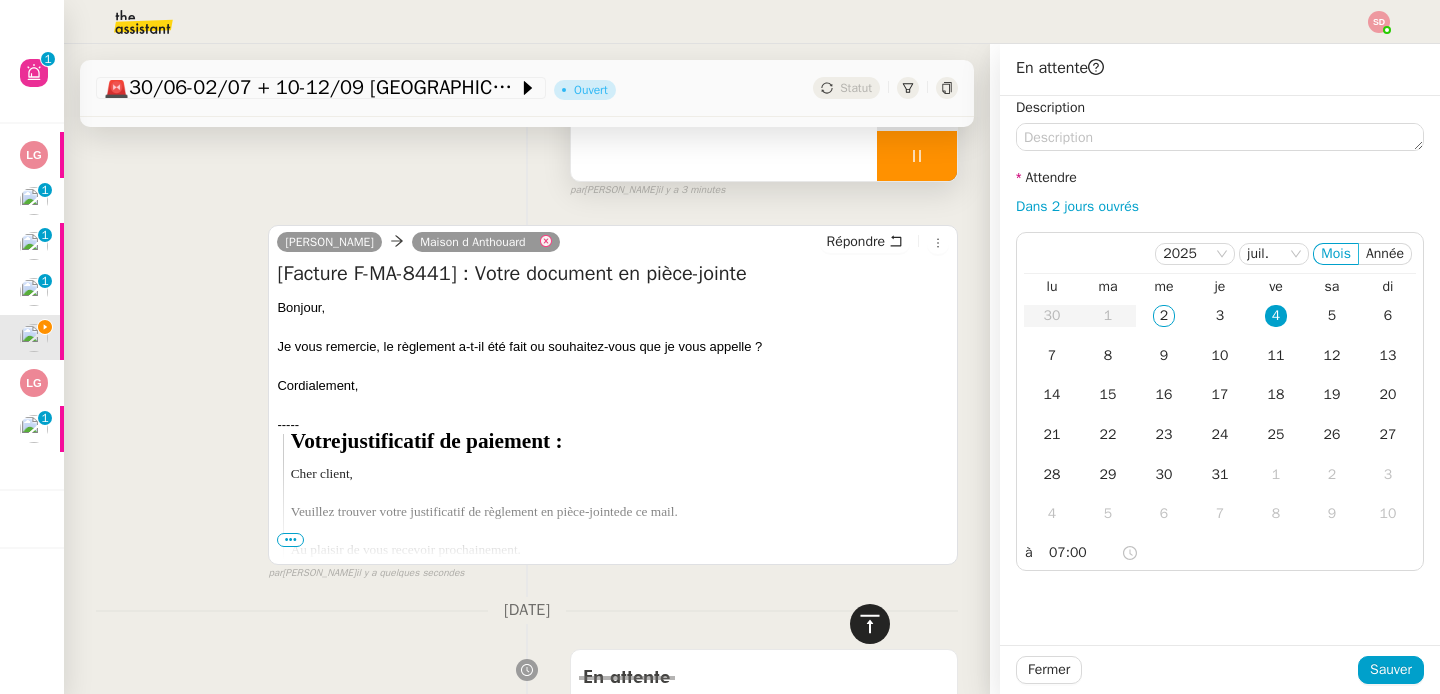 scroll, scrollTop: 0, scrollLeft: 0, axis: both 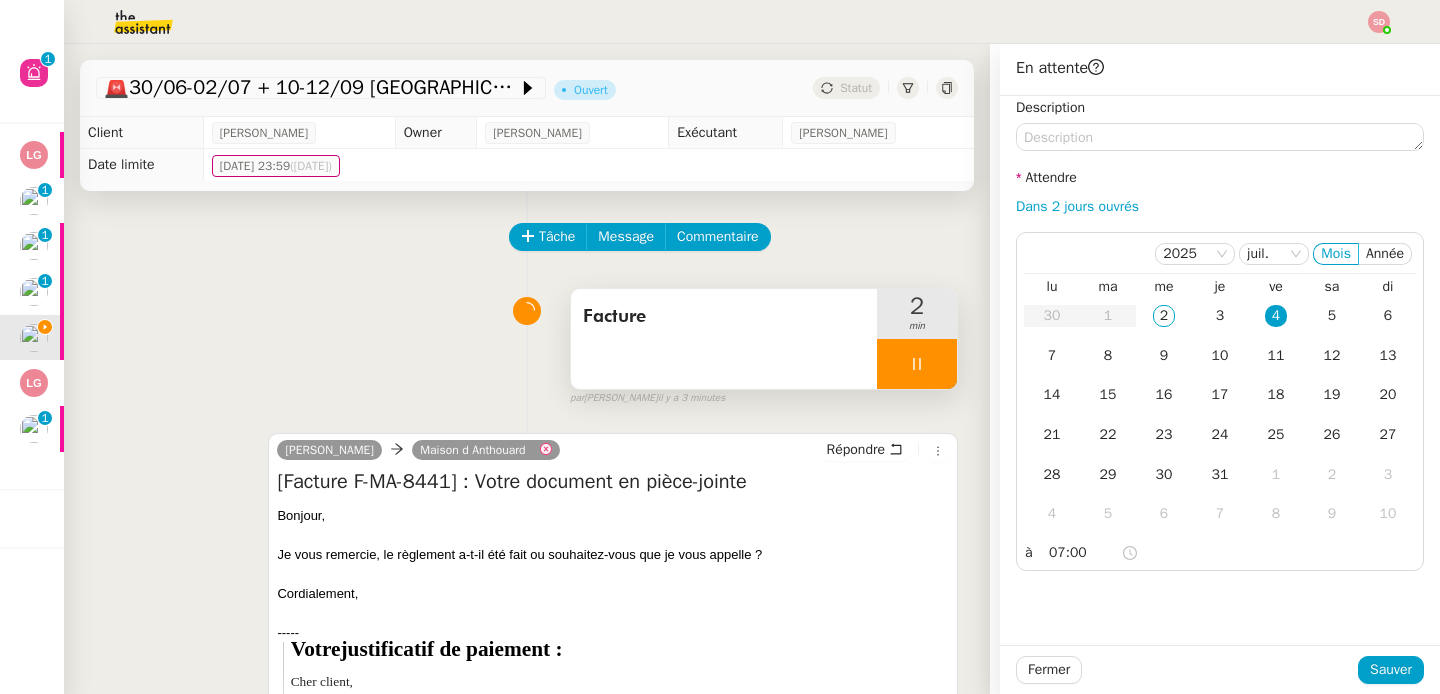 click at bounding box center [613, 535] 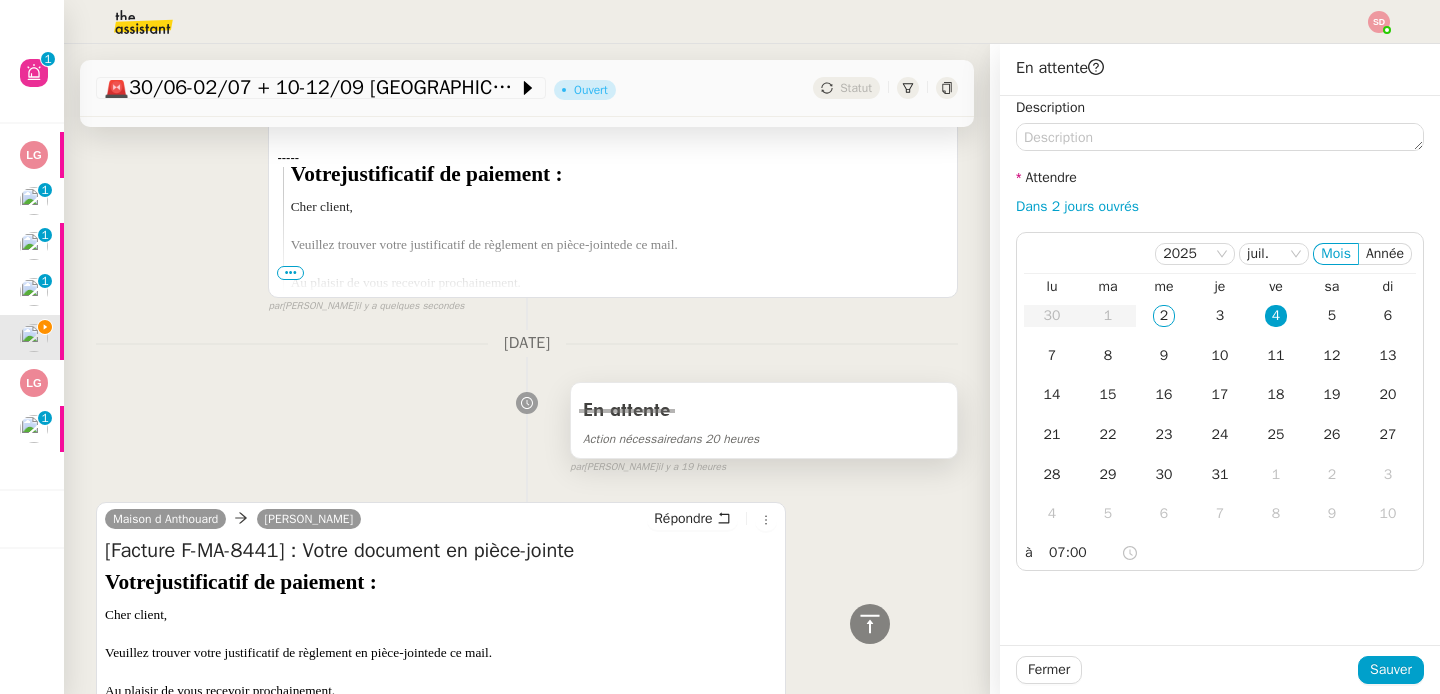 scroll, scrollTop: 495, scrollLeft: 0, axis: vertical 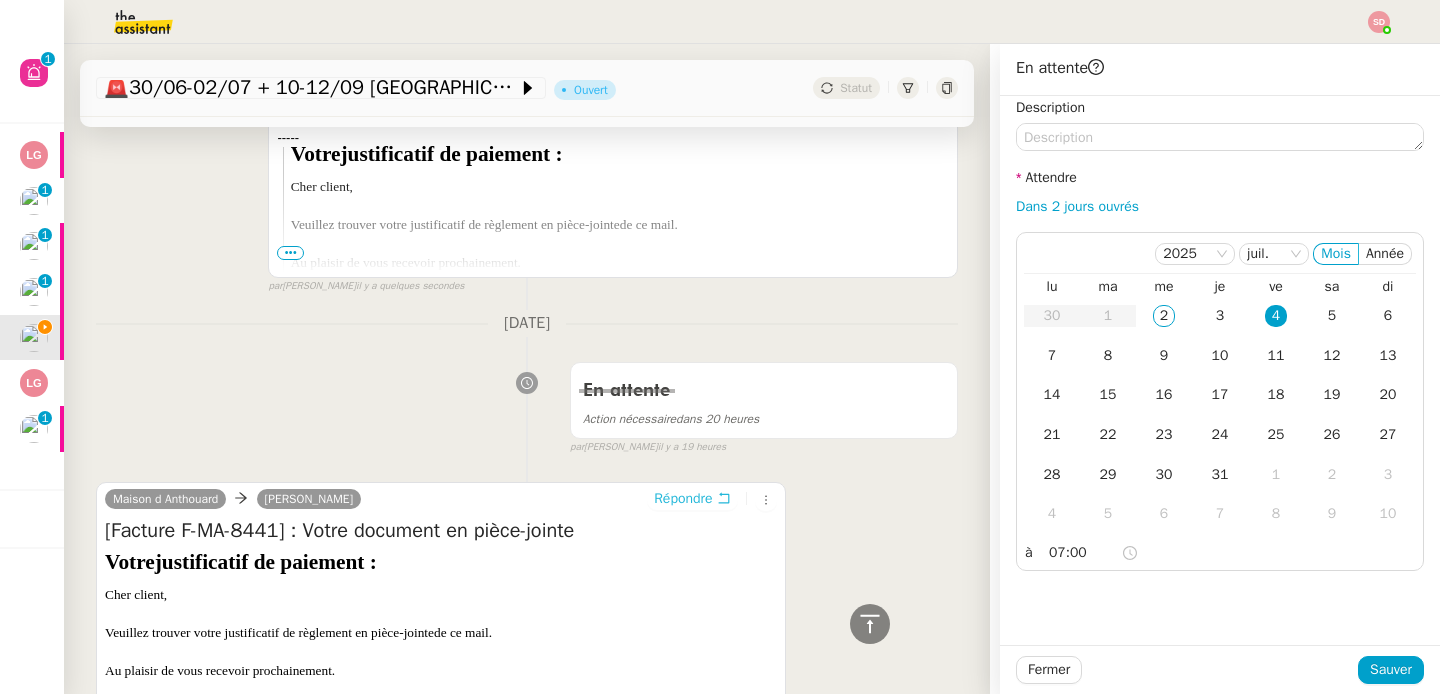 click on "Répondre" at bounding box center [683, 499] 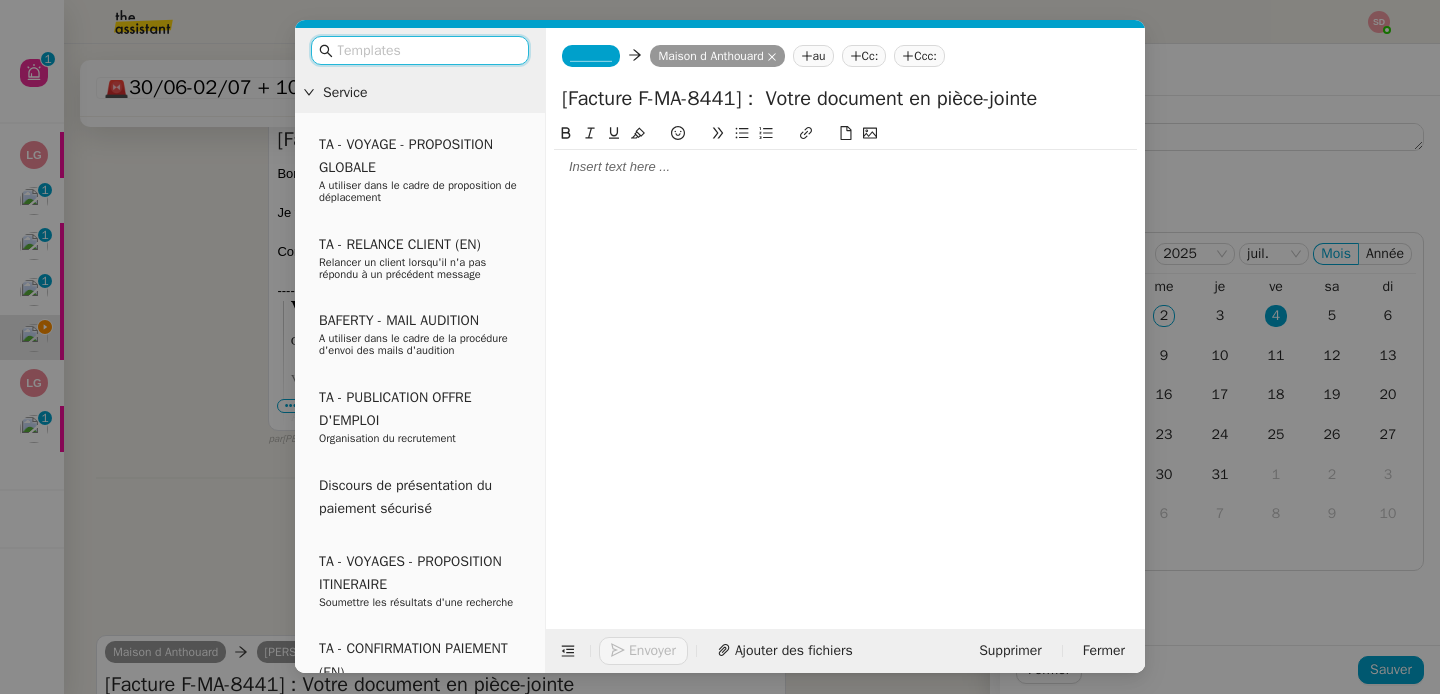 scroll, scrollTop: 649, scrollLeft: 0, axis: vertical 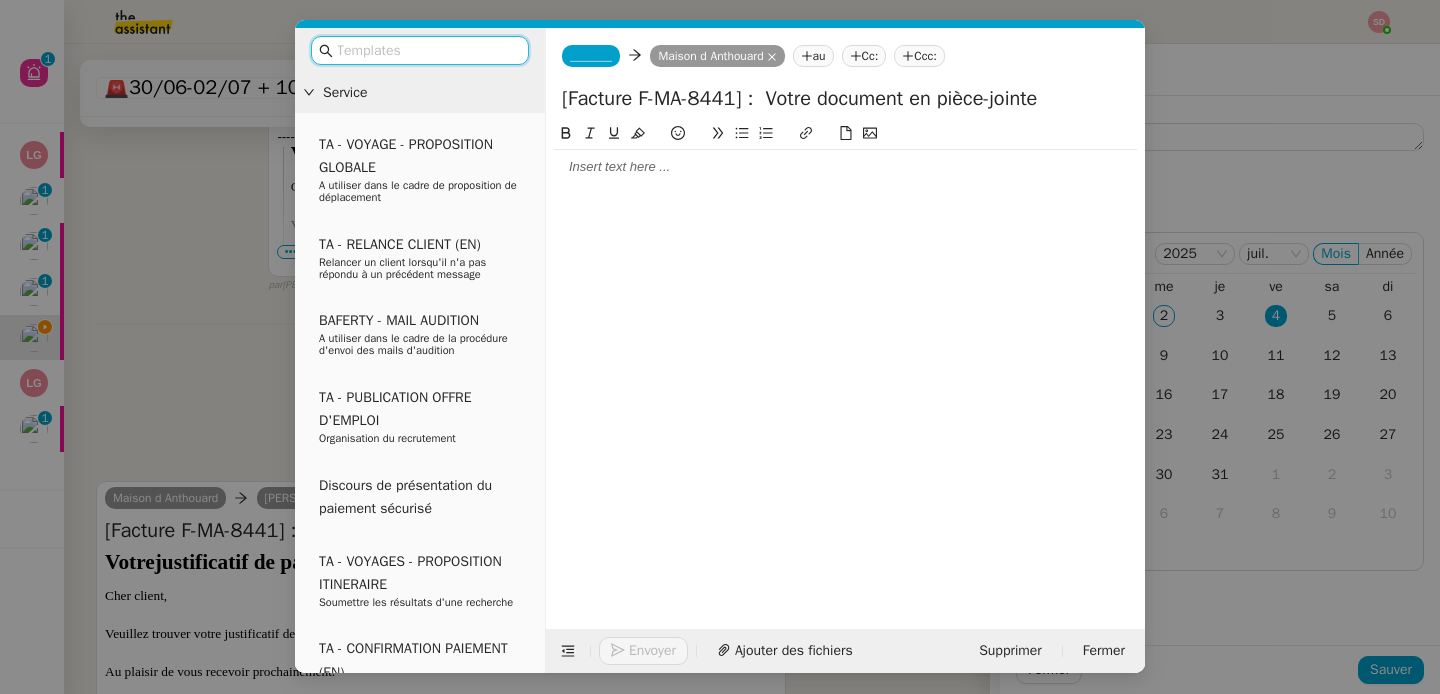 click on "_______" 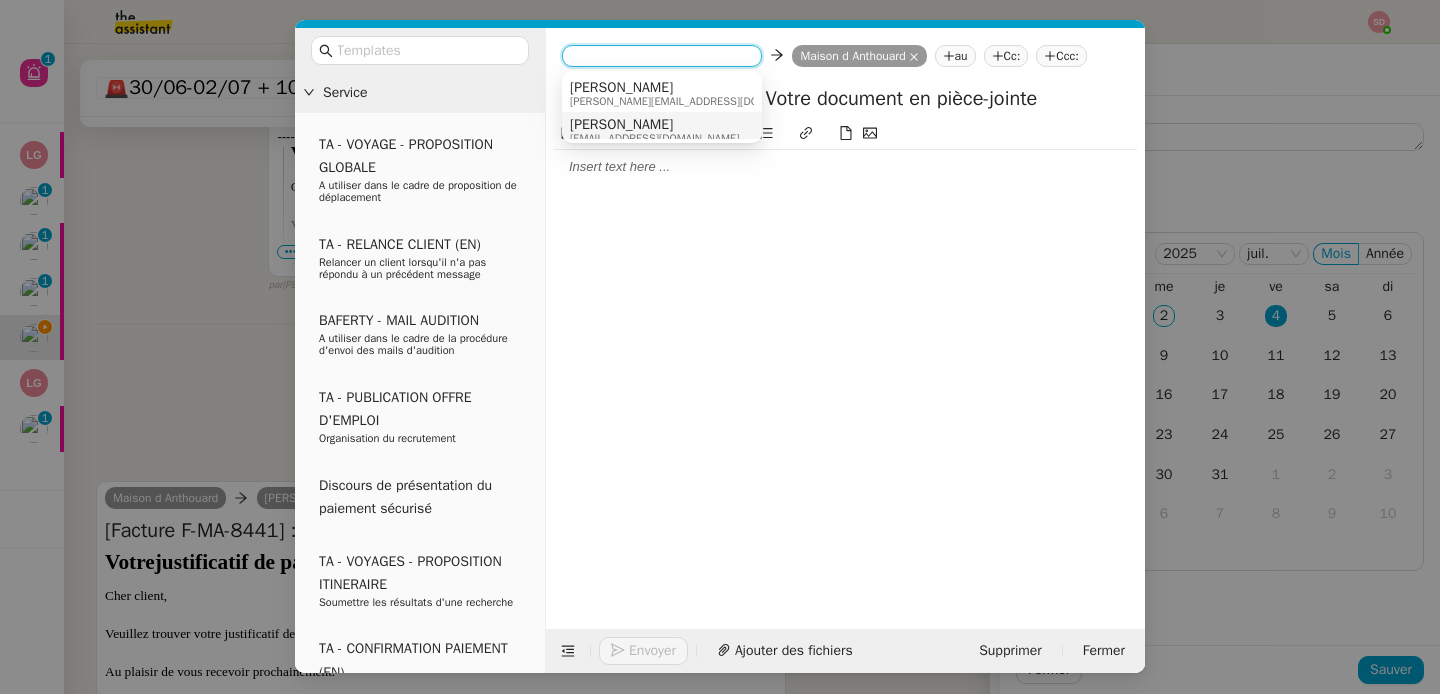 click on "Camille" at bounding box center [654, 125] 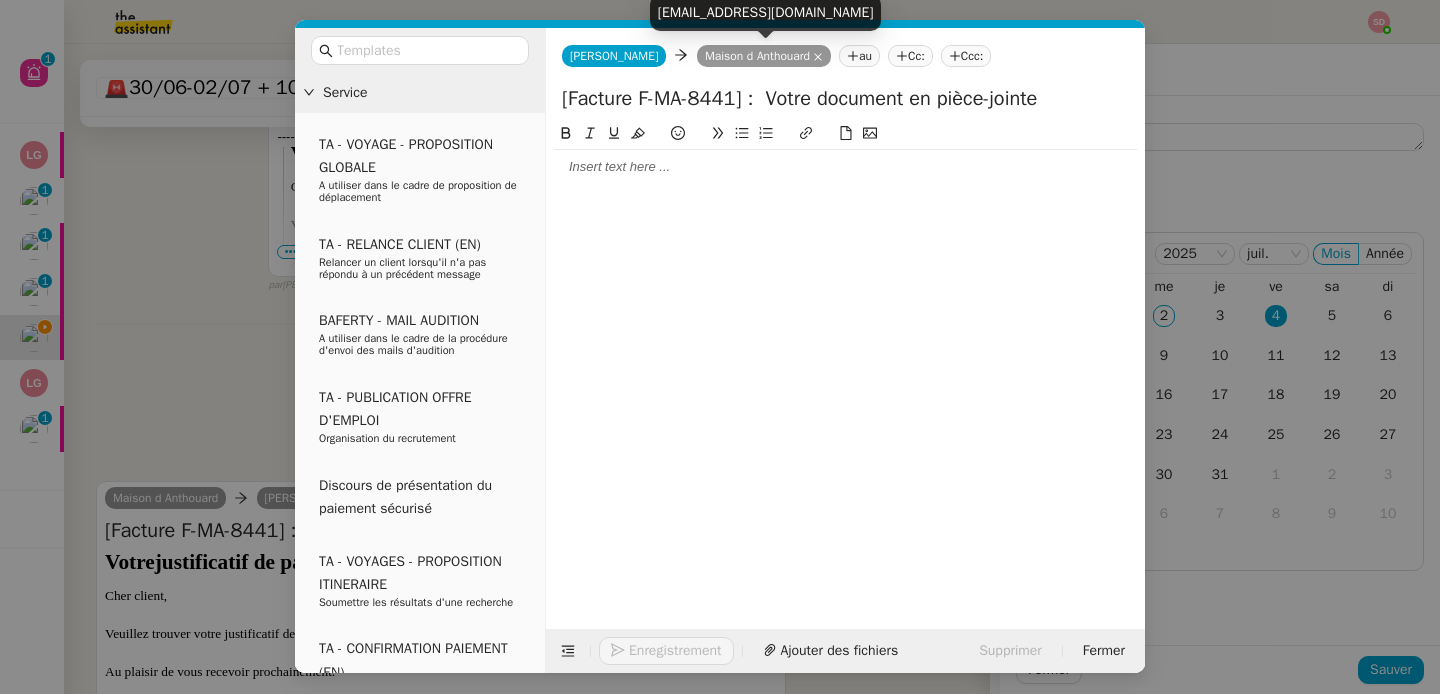 click 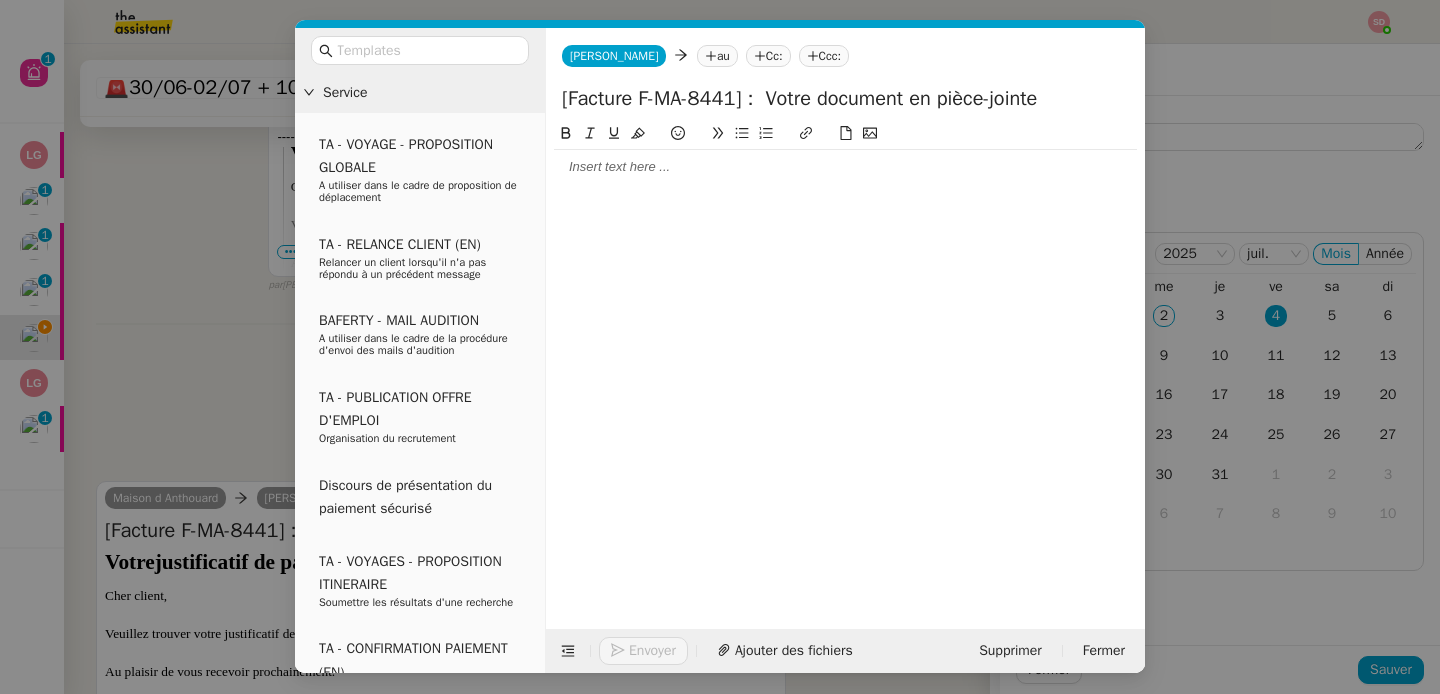 click on "au" 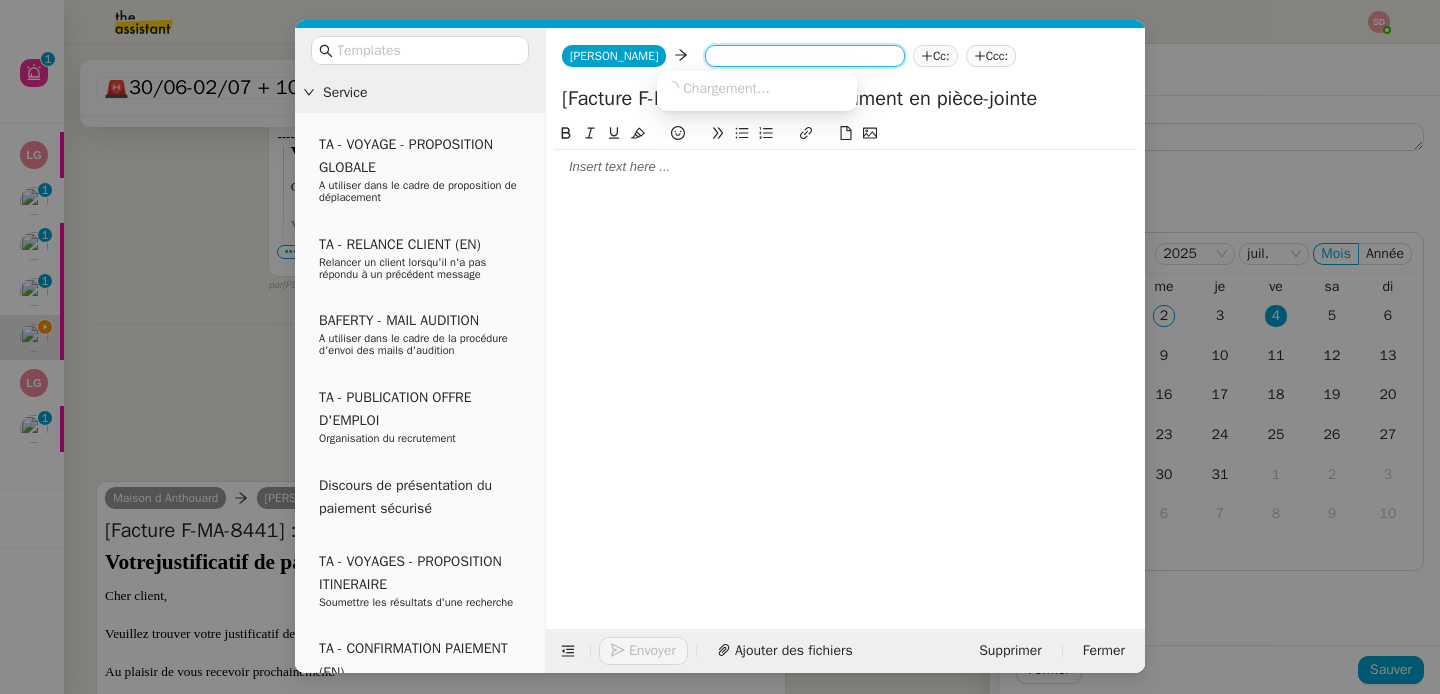 paste on "maison@anthouard.fr" 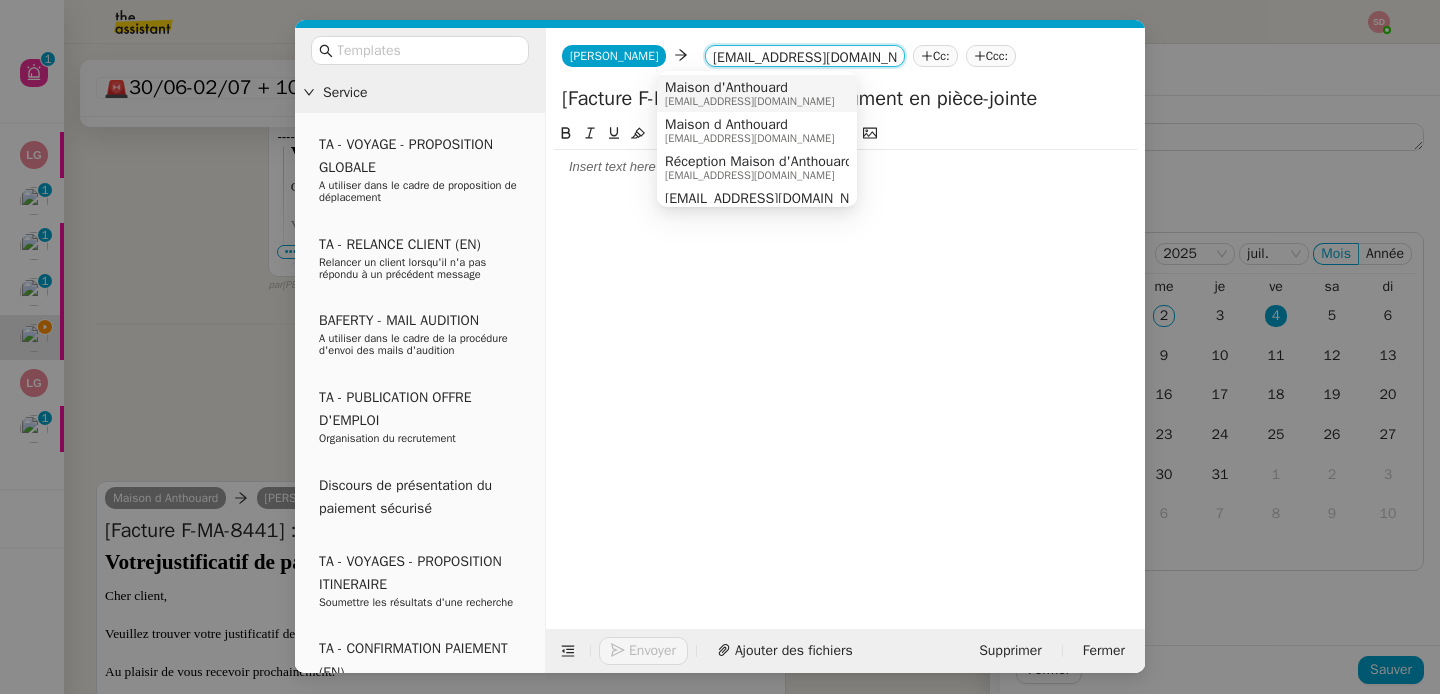 scroll, scrollTop: 11, scrollLeft: 0, axis: vertical 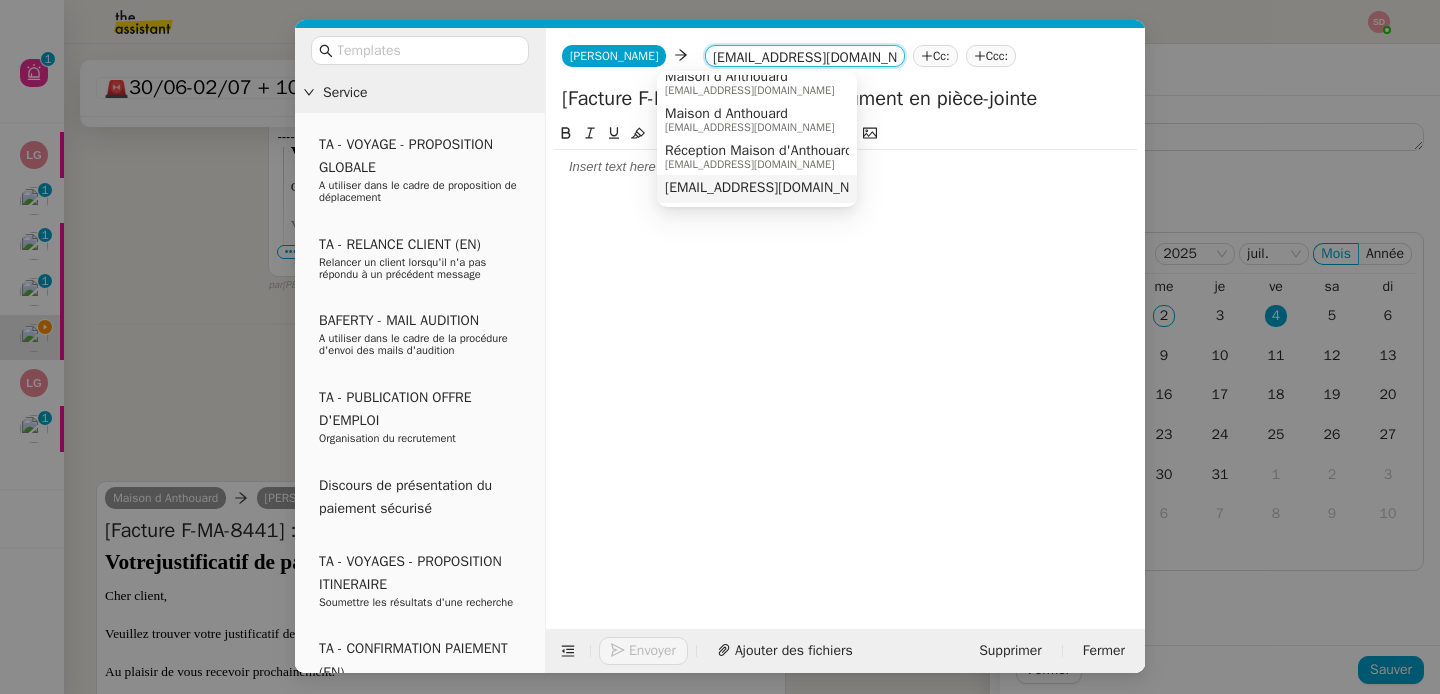 type on "maison@anthouard.fr" 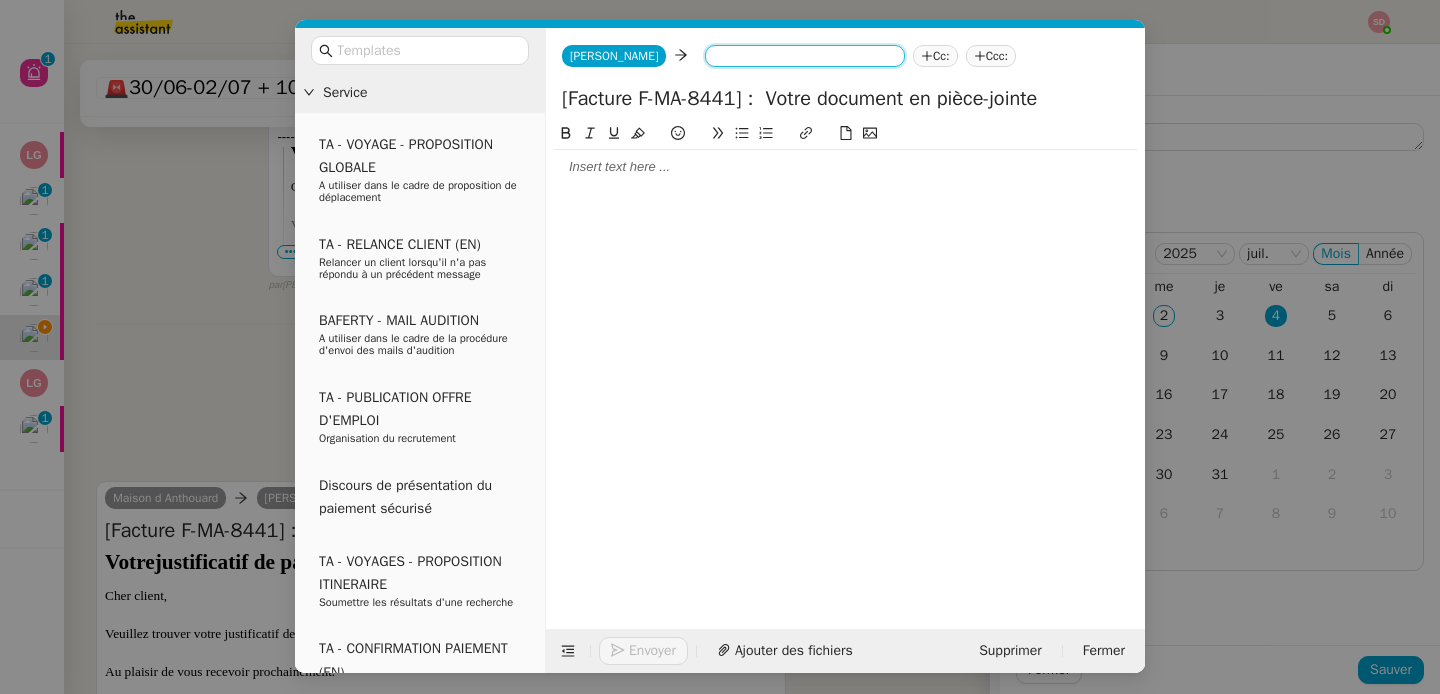 scroll, scrollTop: 0, scrollLeft: 0, axis: both 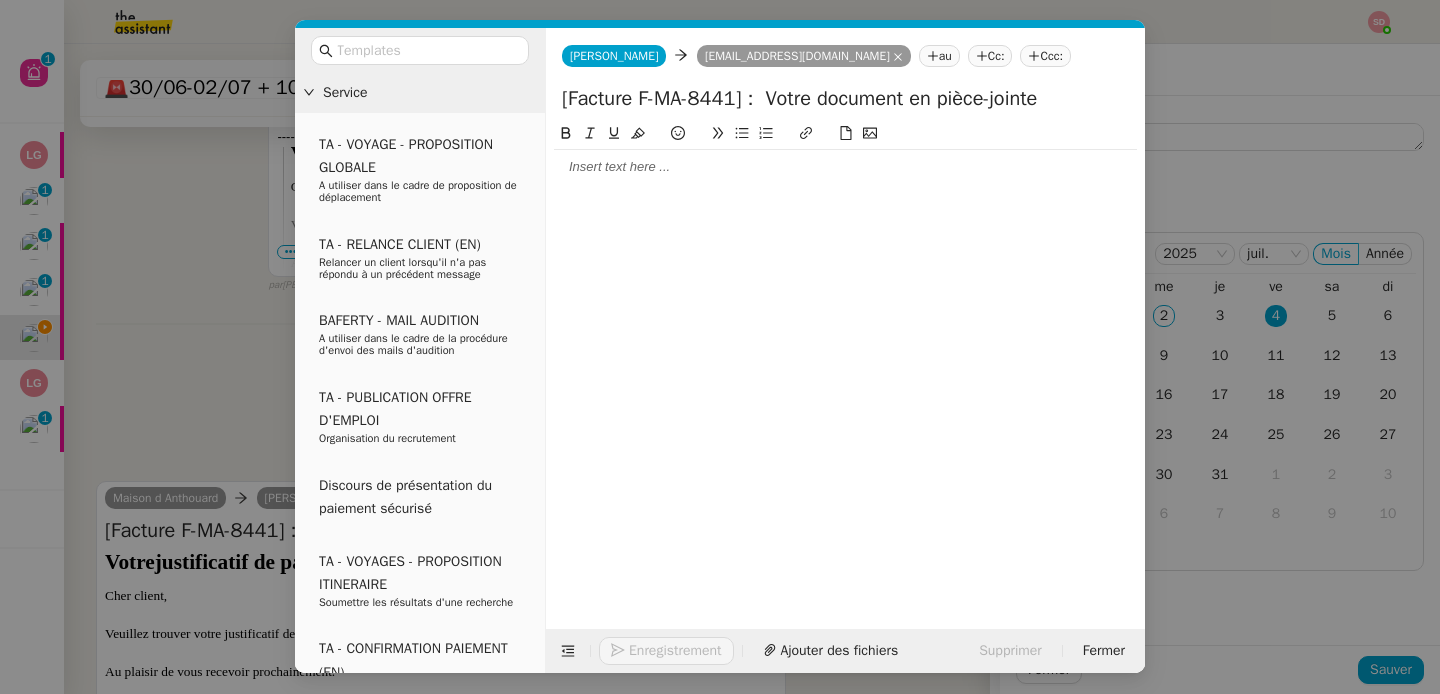 click on "Service TA - VOYAGE - PROPOSITION GLOBALE    A utiliser dans le cadre de proposition de déplacement TA - RELANCE CLIENT (EN)    Relancer un client lorsqu'il n'a pas répondu à un précédent message BAFERTY - MAIL AUDITION    A utiliser dans le cadre de la procédure d'envoi des mails d'audition TA - PUBLICATION OFFRE D'EMPLOI     Organisation du recrutement Discours de présentation du paiement sécurisé    TA - VOYAGES - PROPOSITION ITINERAIRE    Soumettre les résultats d'une recherche TA - CONFIRMATION PAIEMENT (EN)    Confirmer avec le client de modèle de transaction - Attention Plan Pro nécessaire. TA - COURRIER EXPEDIE (recommandé)    A utiliser dans le cadre de l'envoi d'un courrier recommandé TA - PARTAGE DE CALENDRIER (EN)    A utiliser pour demander au client de partager son calendrier afin de faciliter l'accès et la gestion PSPI - Appel de fonds MJL    A utiliser dans le cadre de la procédure d'appel de fonds MJL TA - RELANCE CLIENT    TA - AR PROCEDURES        21 YIELD" at bounding box center [720, 347] 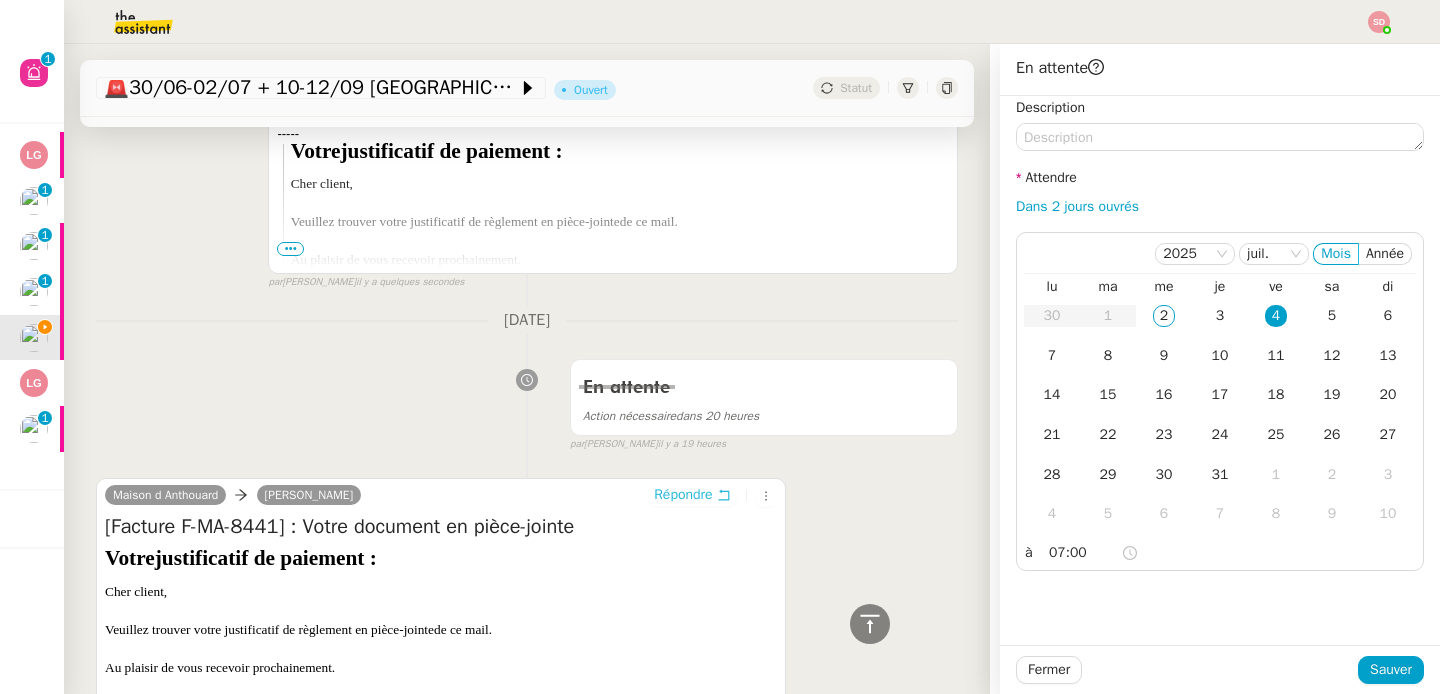 scroll, scrollTop: 297, scrollLeft: 0, axis: vertical 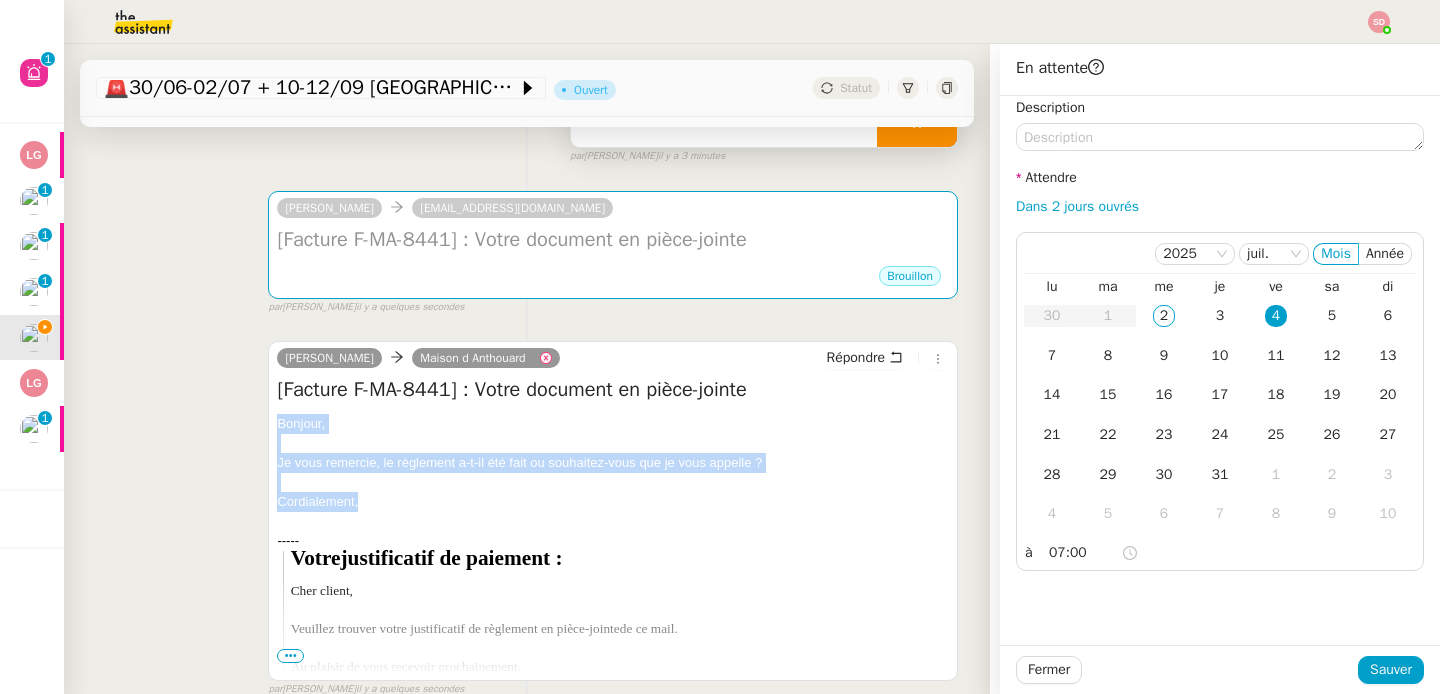 drag, startPoint x: 272, startPoint y: 582, endPoint x: 386, endPoint y: 502, distance: 139.26952 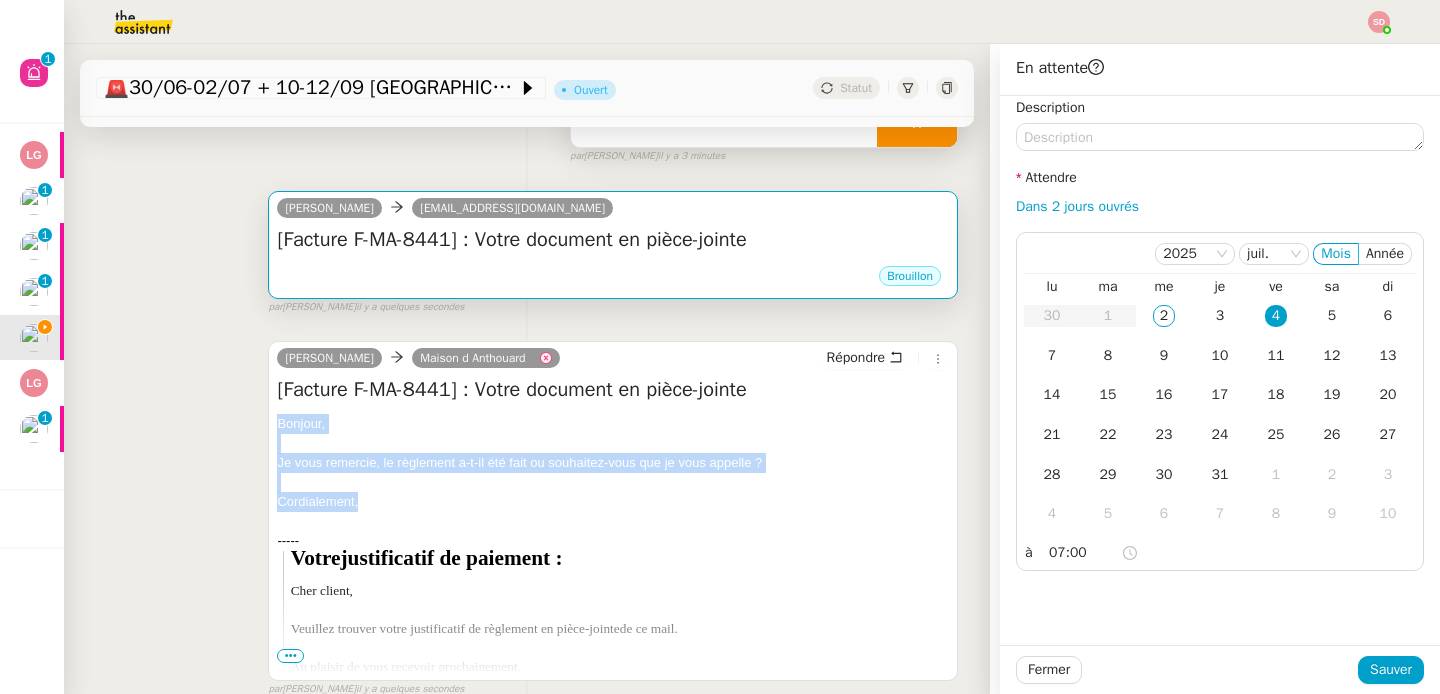 click on "[Facture F-MA-8441] :  Votre document en pièce-jointe    •••" at bounding box center [613, 245] 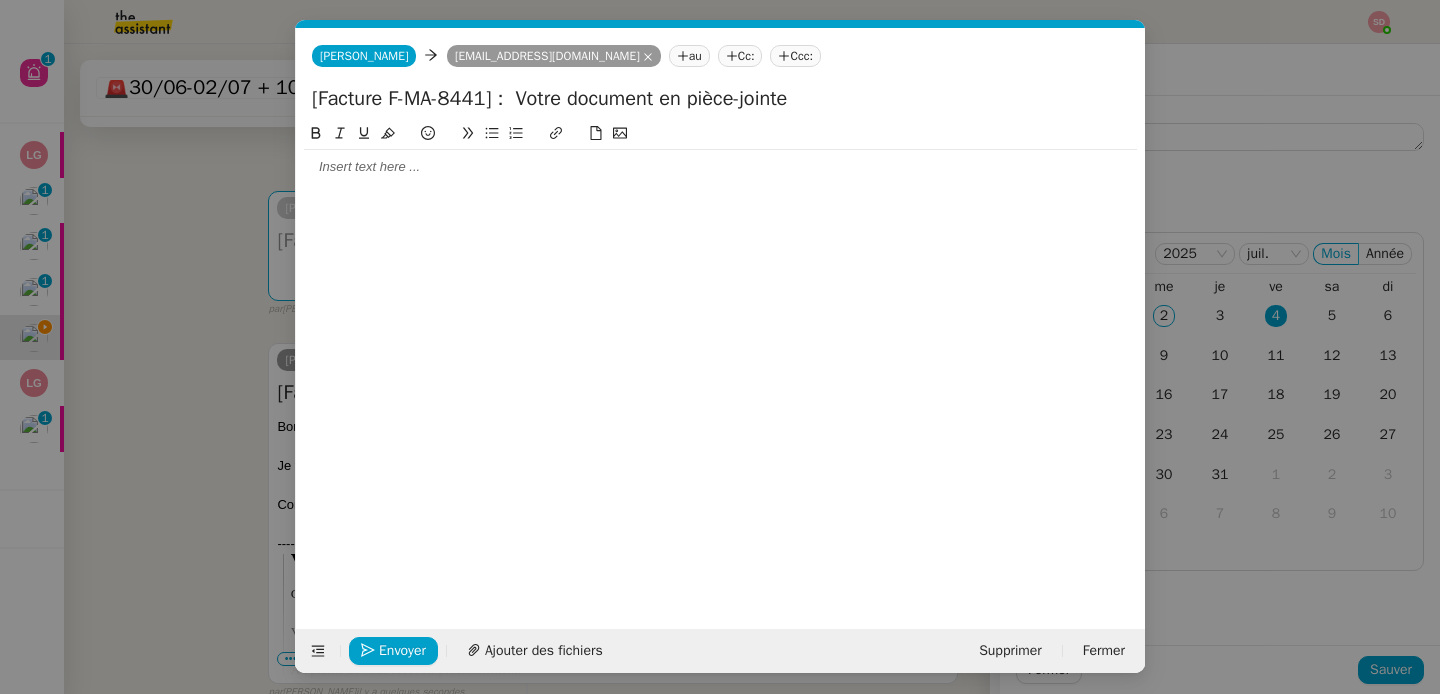 scroll, scrollTop: 761, scrollLeft: 0, axis: vertical 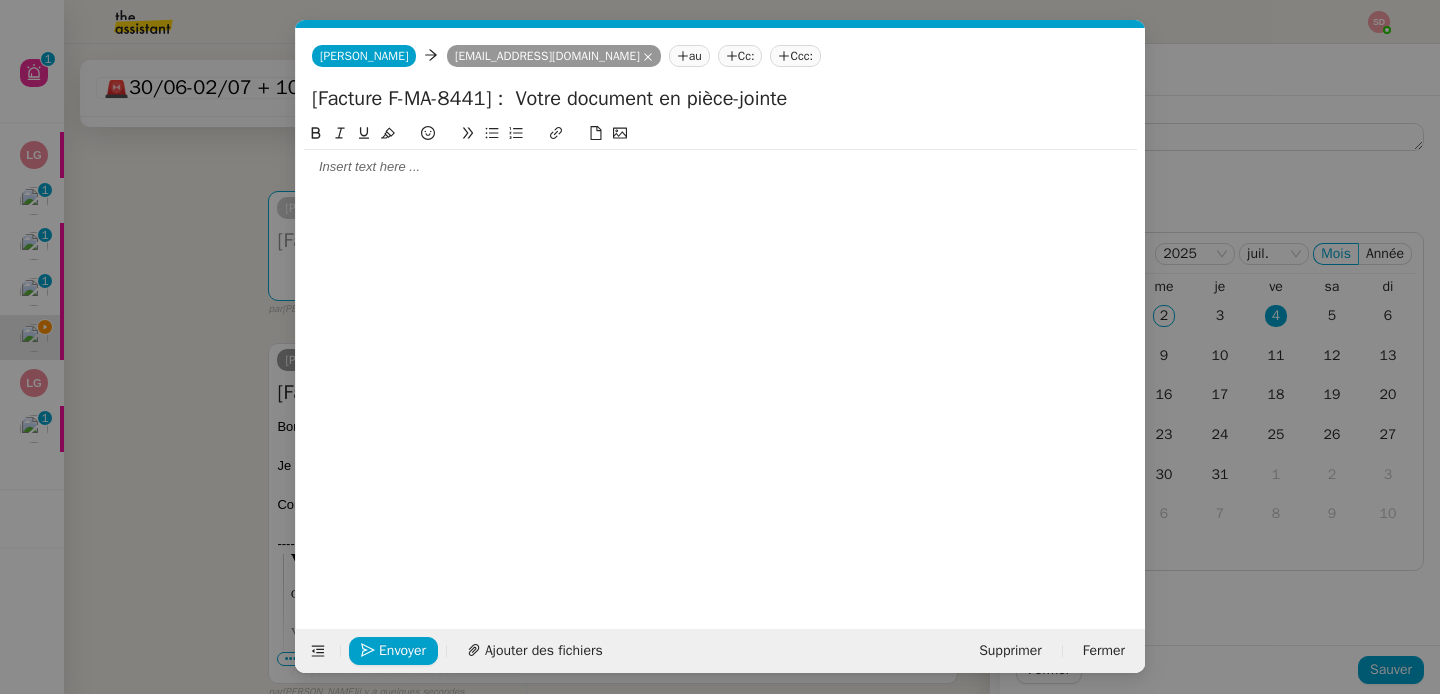 click 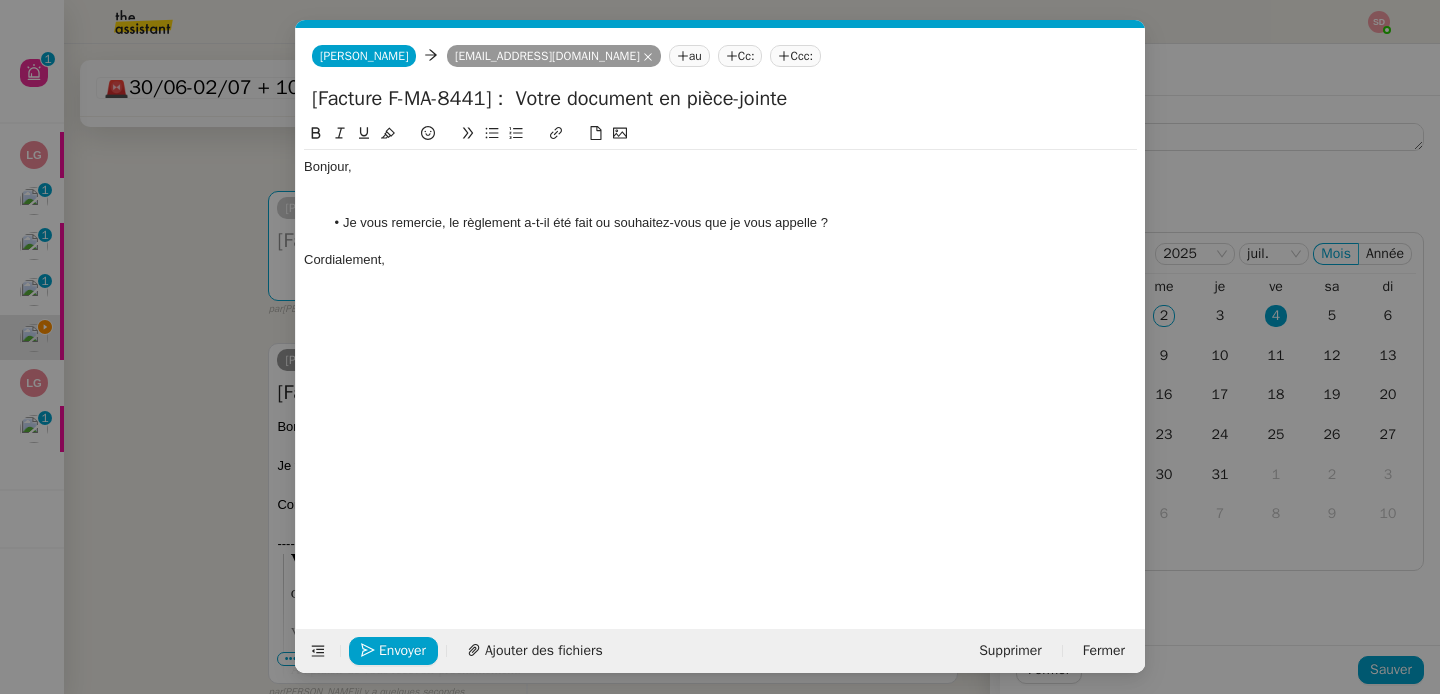 scroll, scrollTop: 0, scrollLeft: 0, axis: both 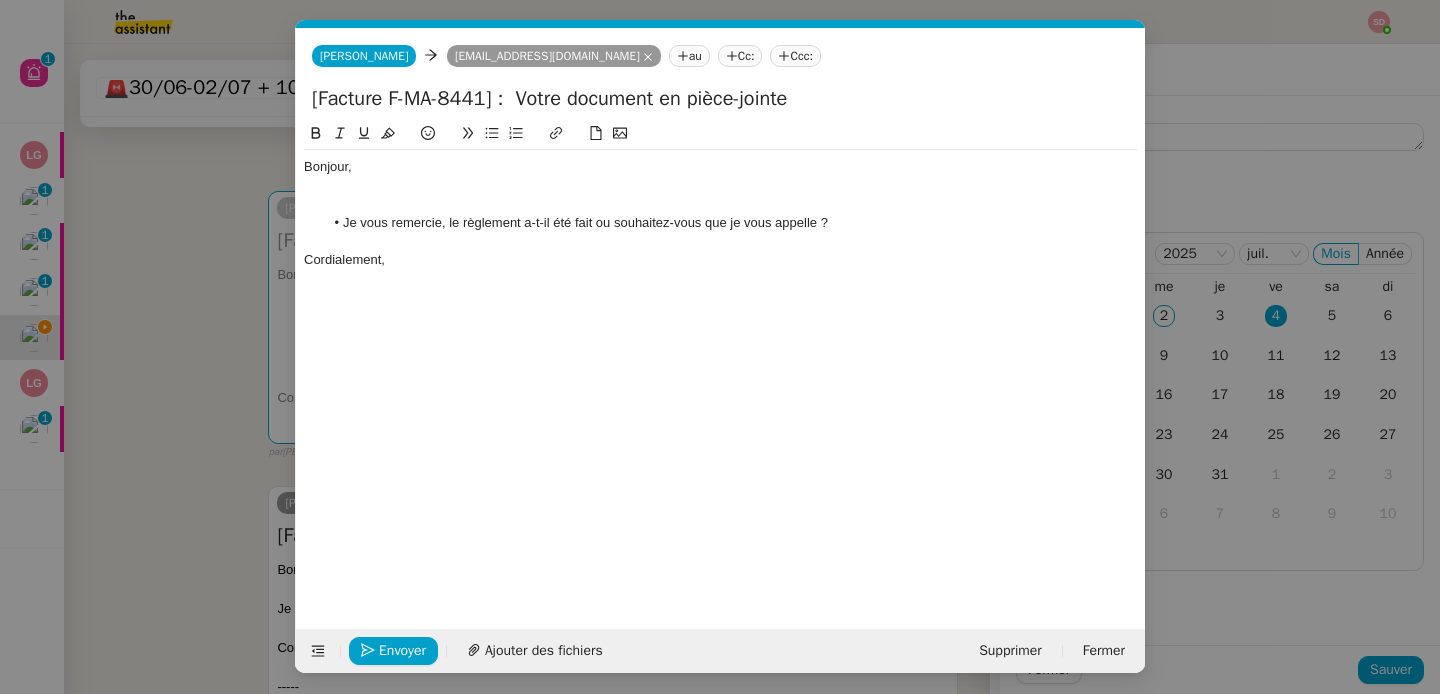 click 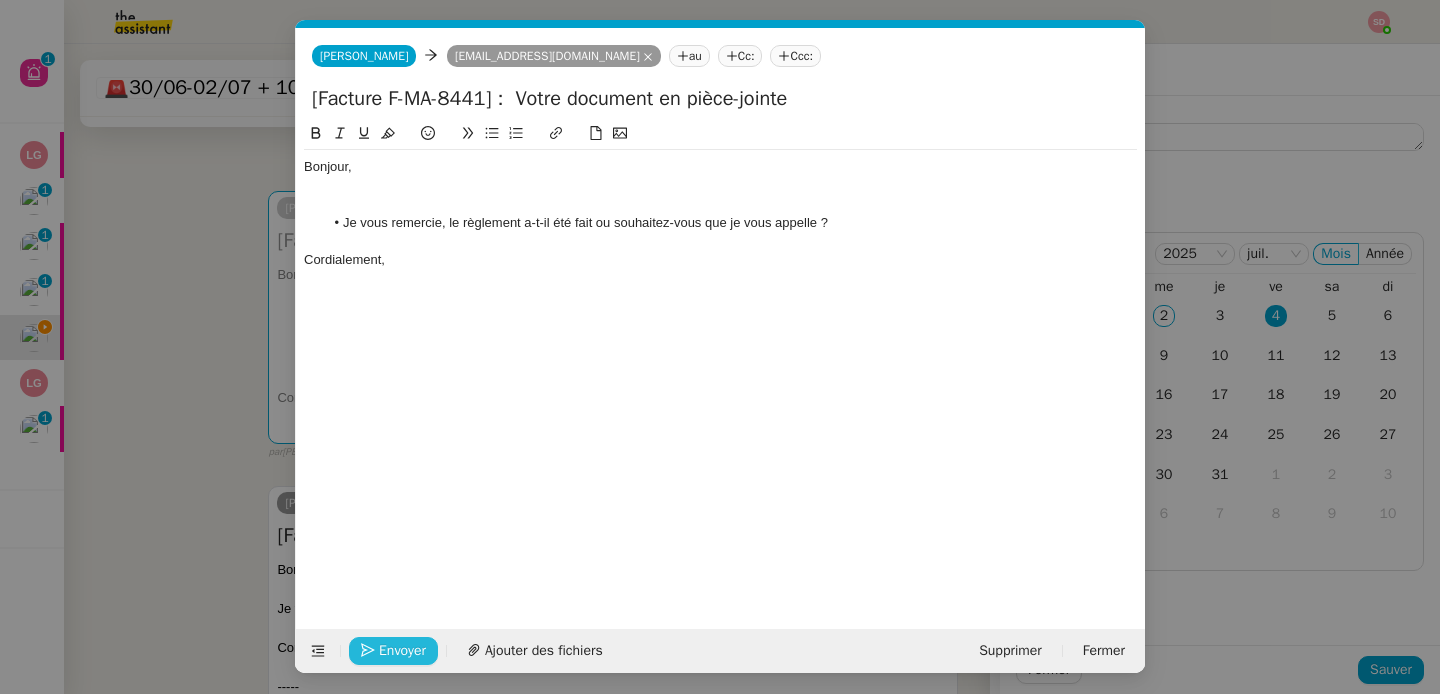 click on "Envoyer" 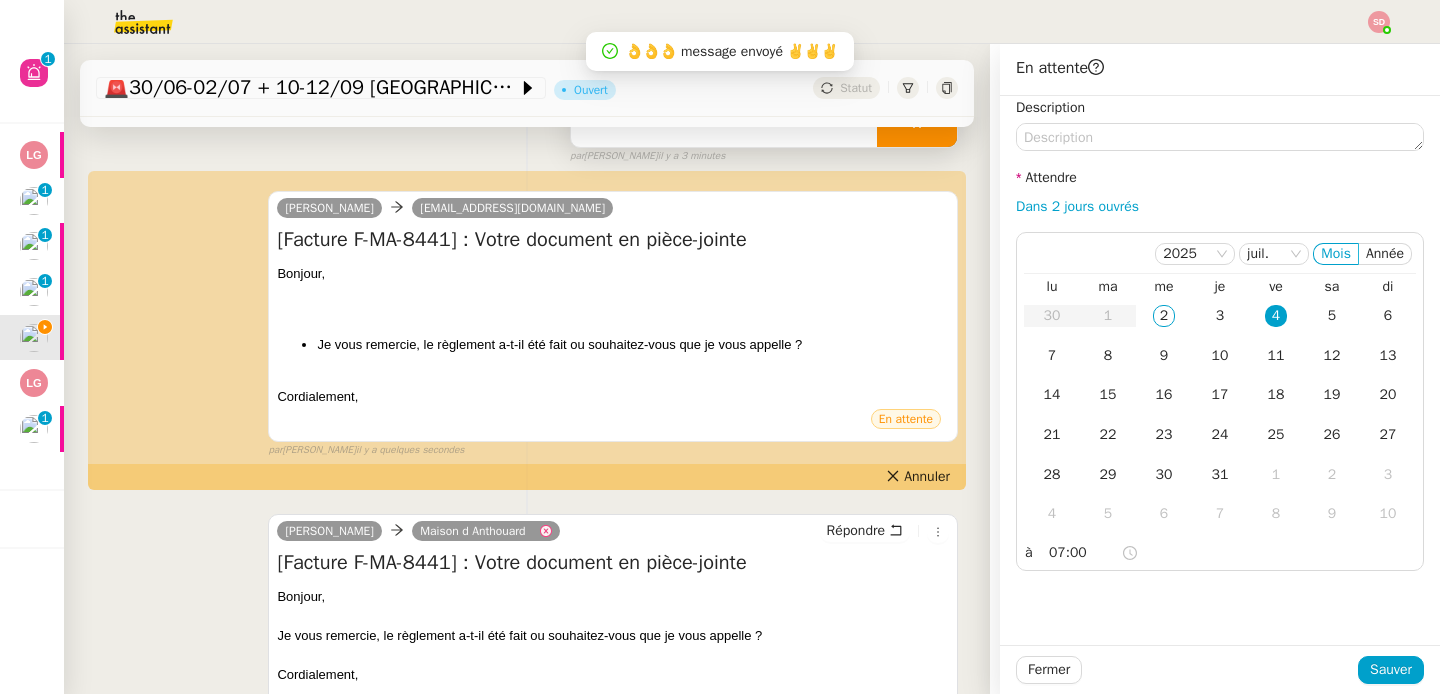 scroll, scrollTop: 759, scrollLeft: 0, axis: vertical 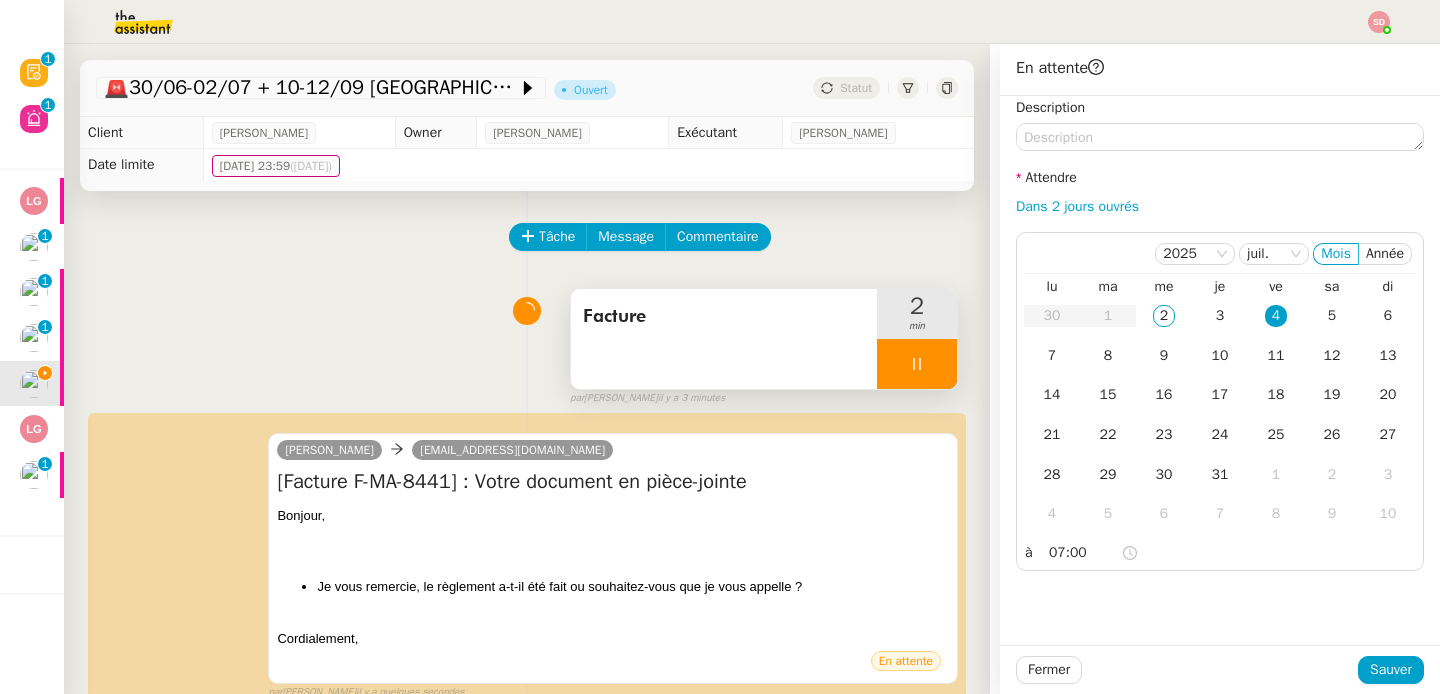 click at bounding box center (917, 364) 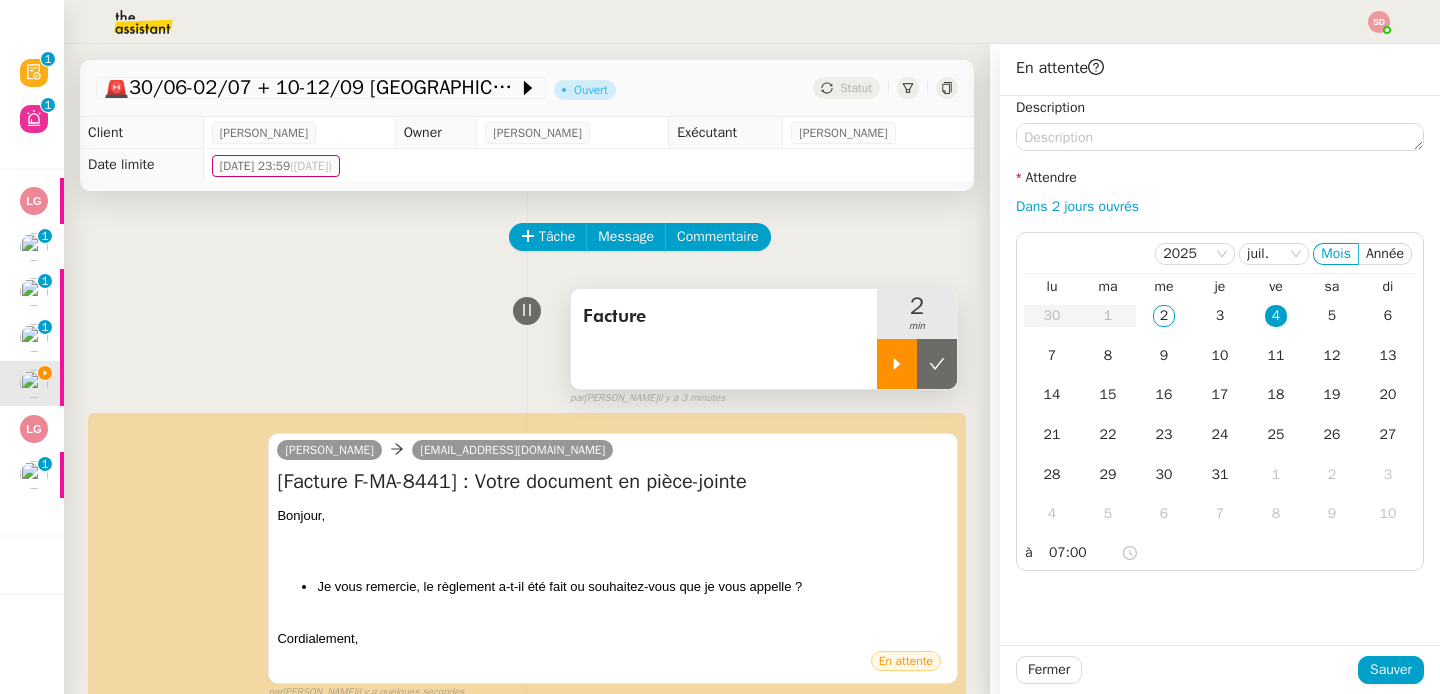 click at bounding box center [937, 364] 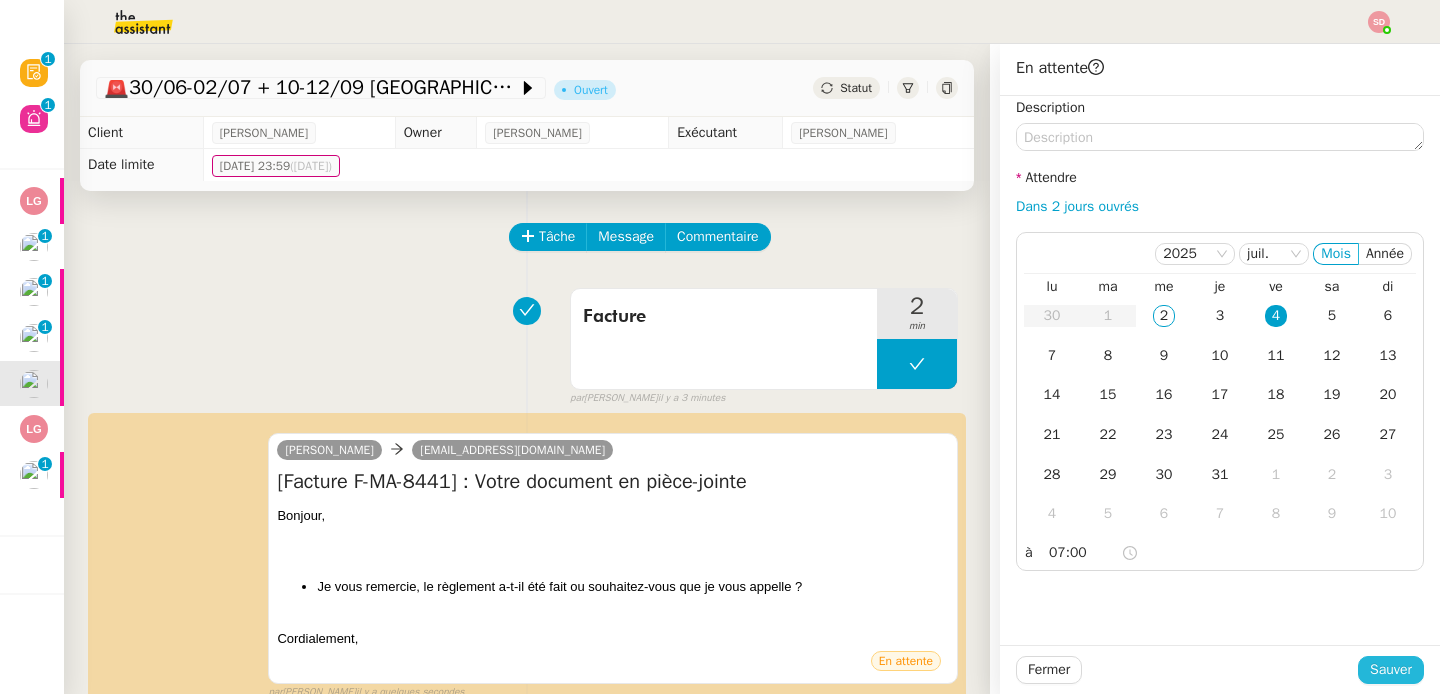 click on "Sauver" 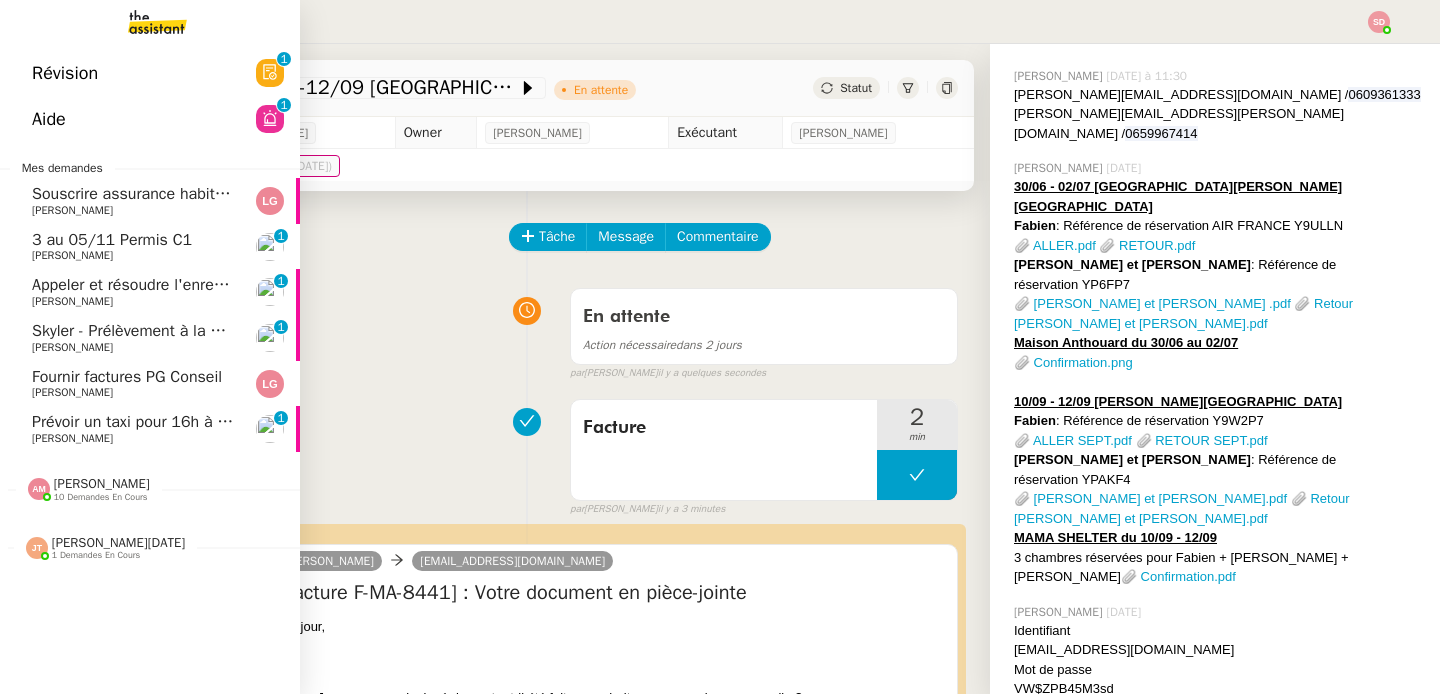 click on "Prévoir un taxi pour 16h à Écully" 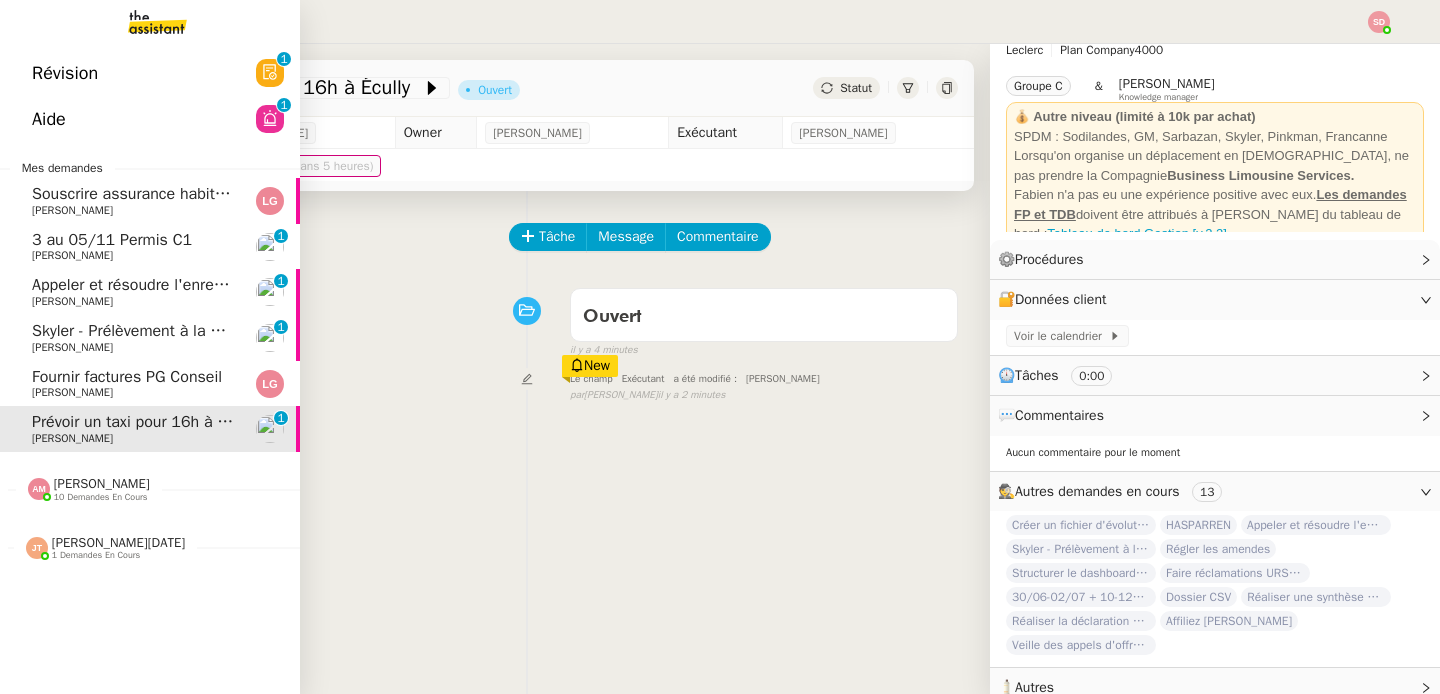 scroll, scrollTop: 41, scrollLeft: 0, axis: vertical 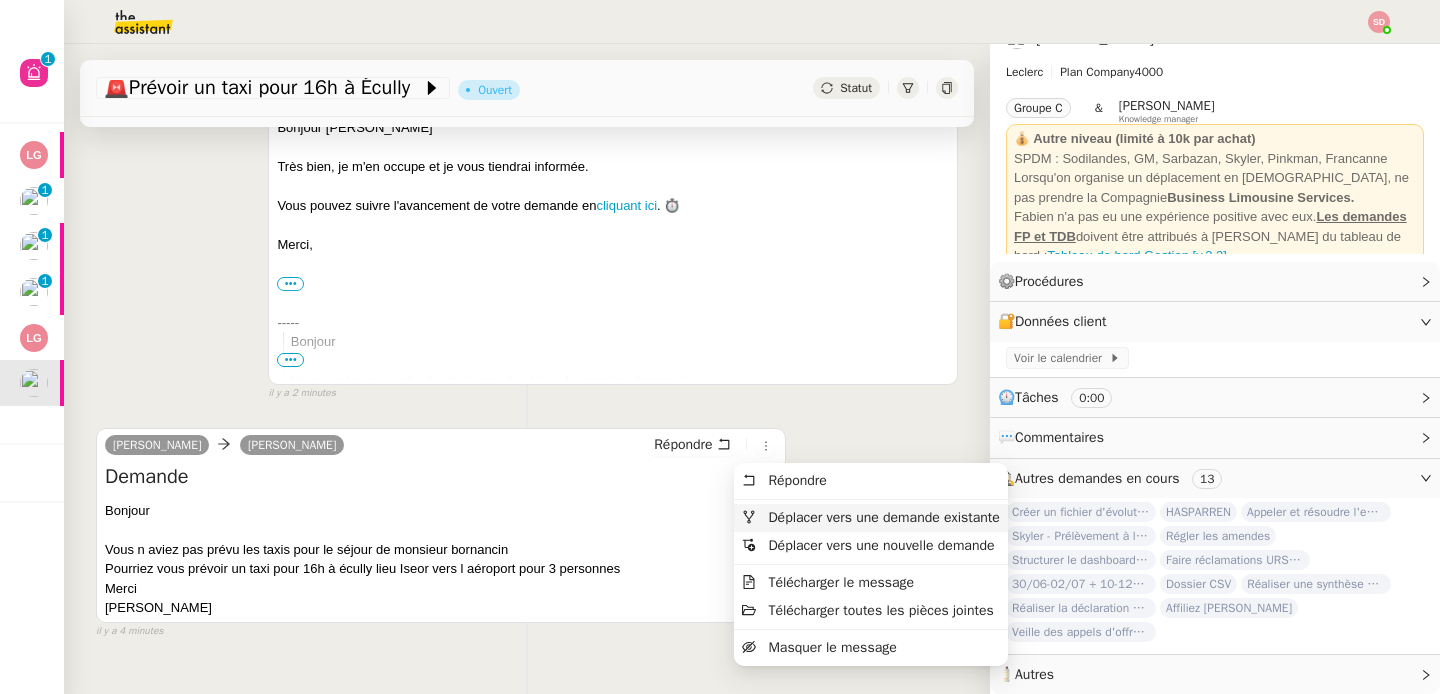 click on "Déplacer vers une demande existante" at bounding box center [883, 517] 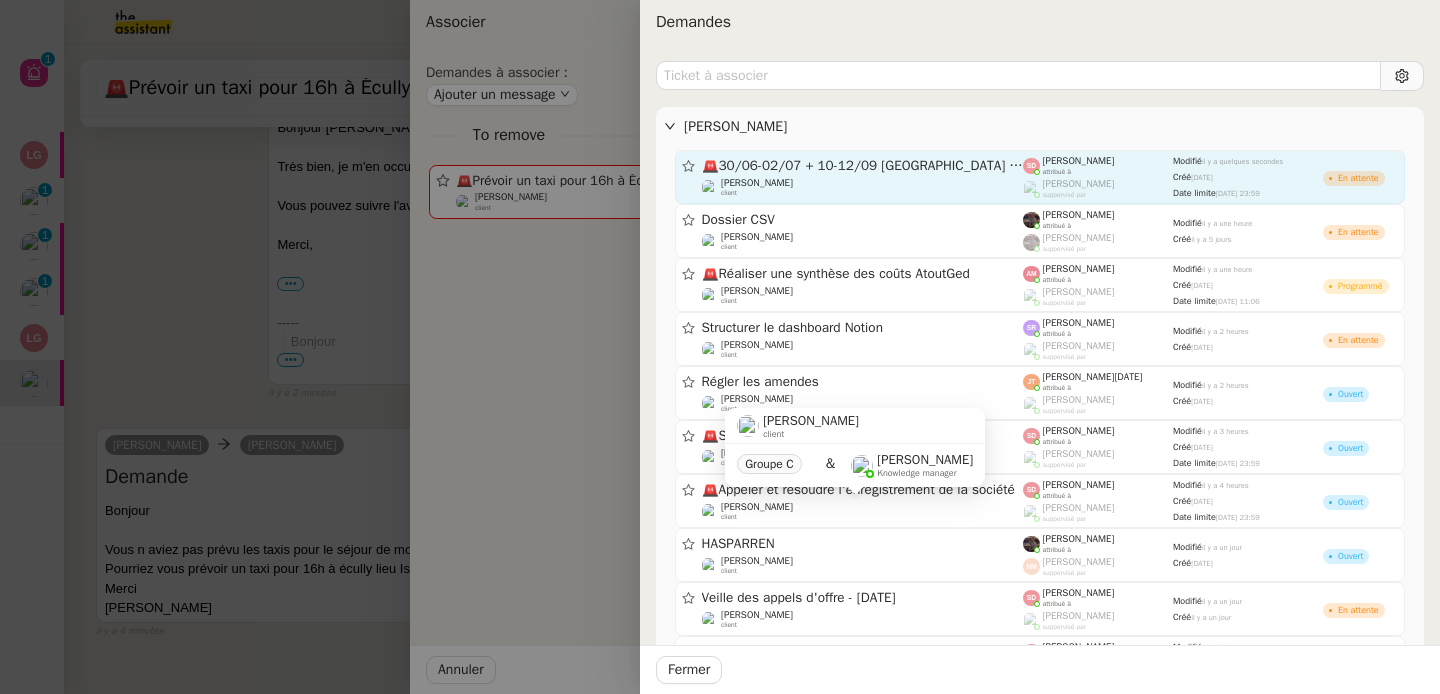 click on "🚨   30/06-02/07 + 10-12/09 Lyon - Fabien" 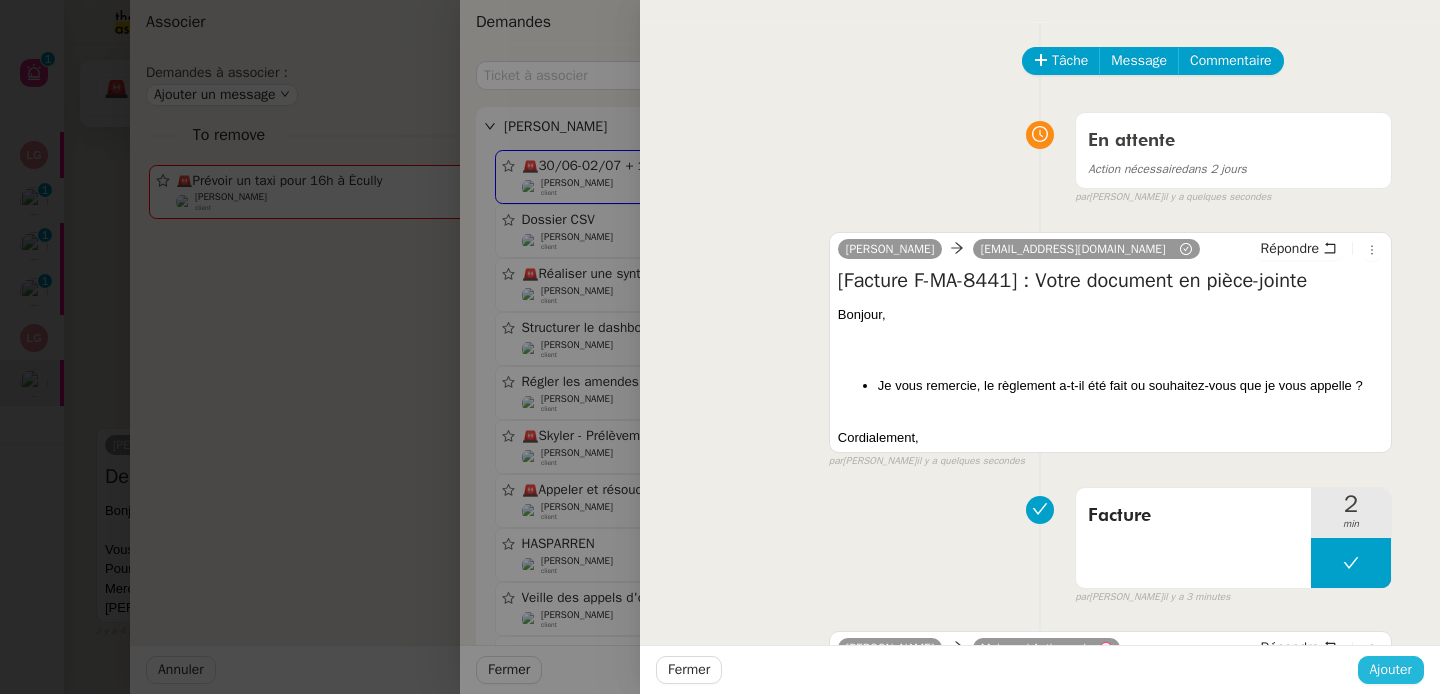 click on "Ajouter" at bounding box center (1391, 669) 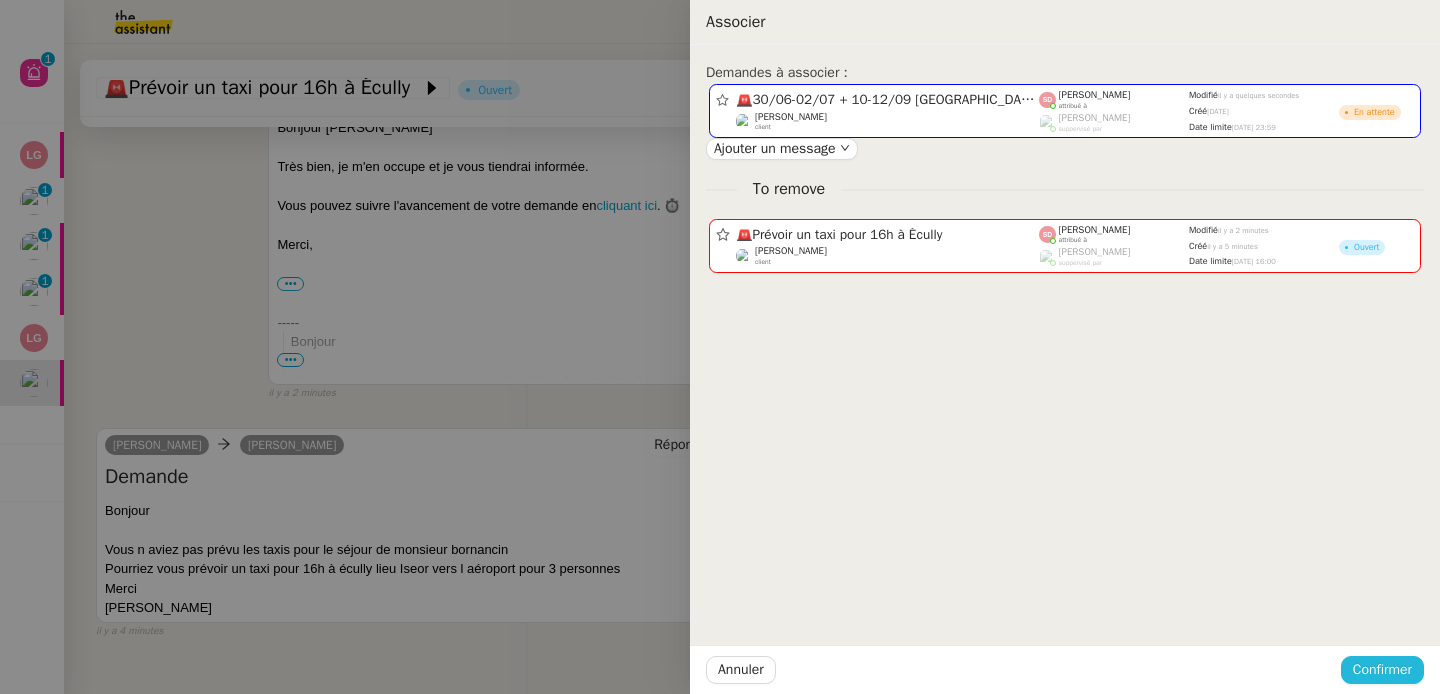 click on "Confirmer" at bounding box center [1382, 669] 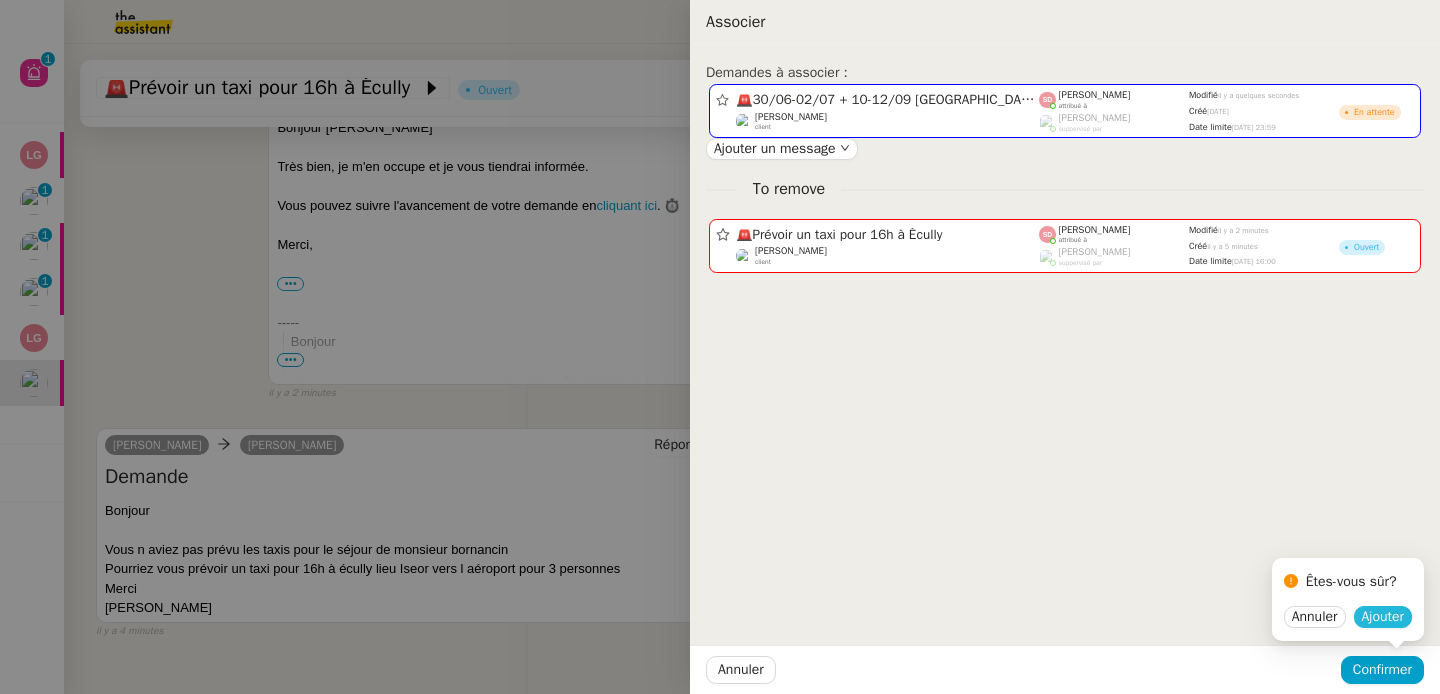click on "Ajouter" at bounding box center (1383, 617) 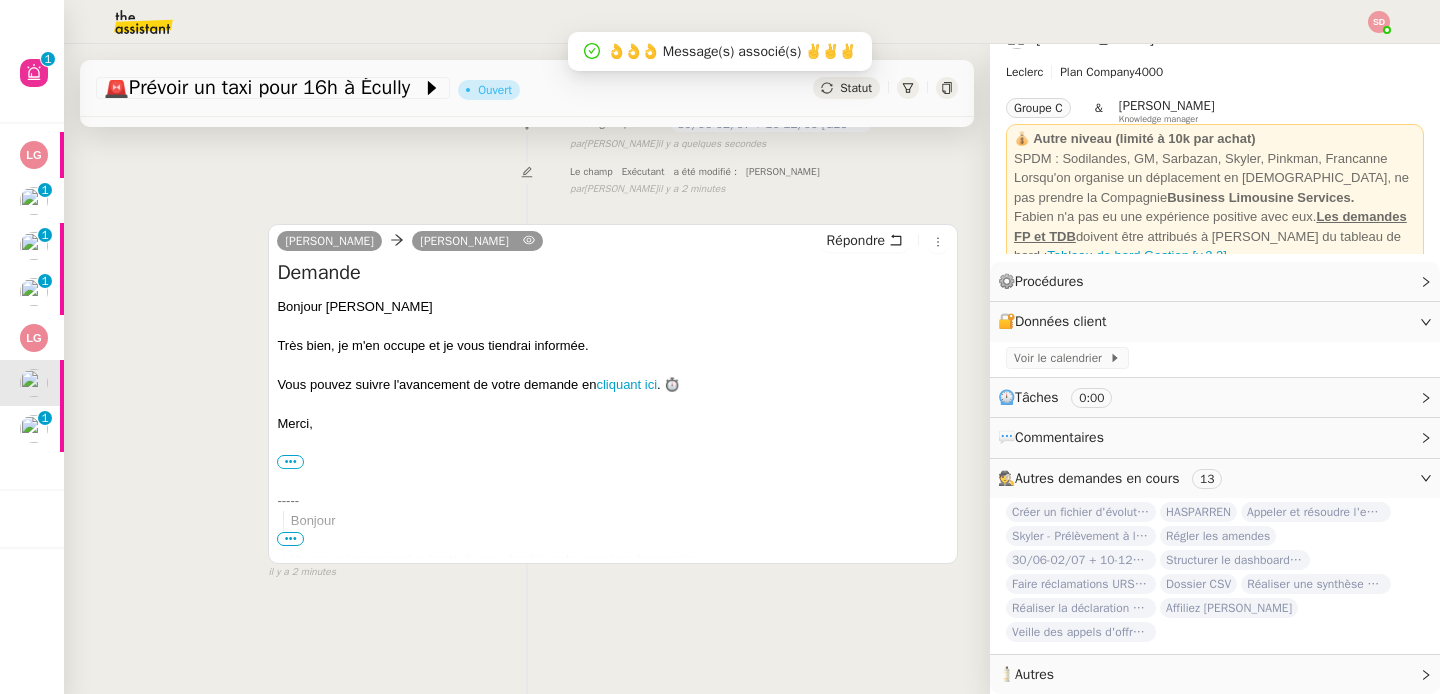 scroll, scrollTop: 0, scrollLeft: 0, axis: both 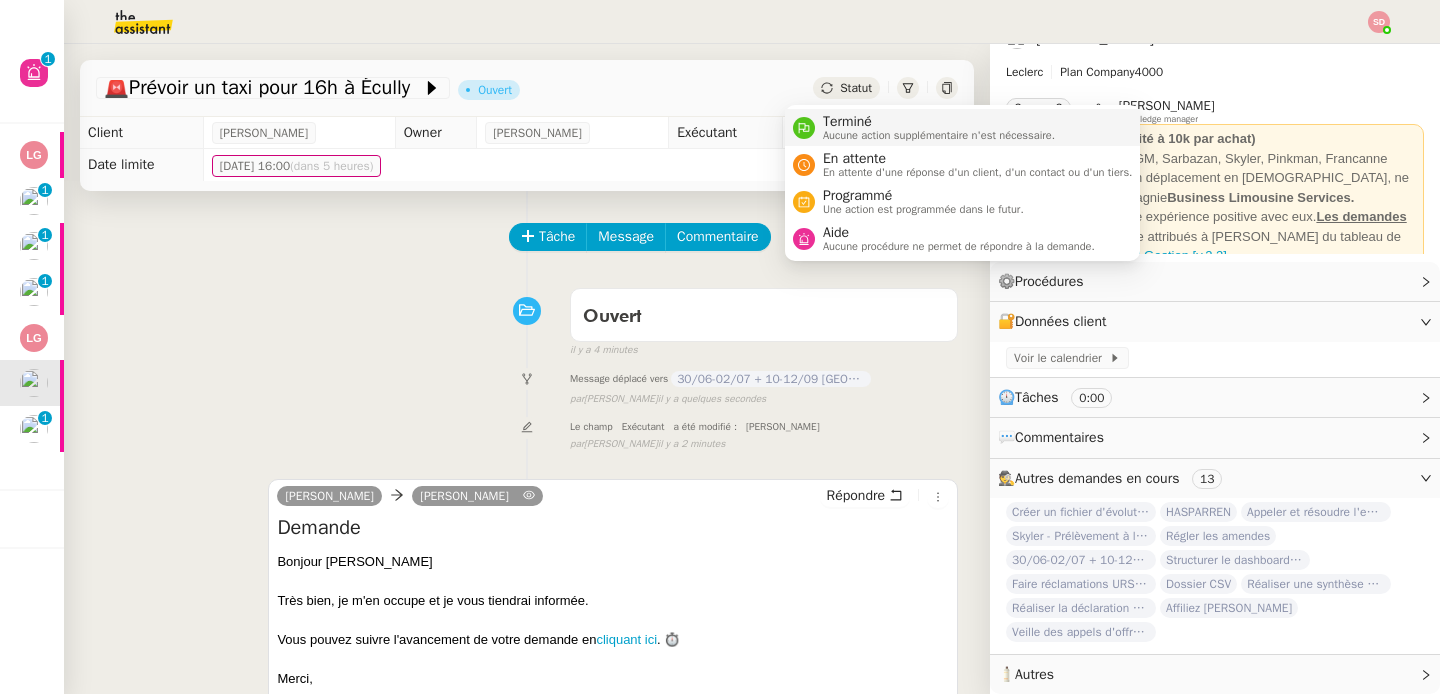 click on "Terminé" at bounding box center [939, 122] 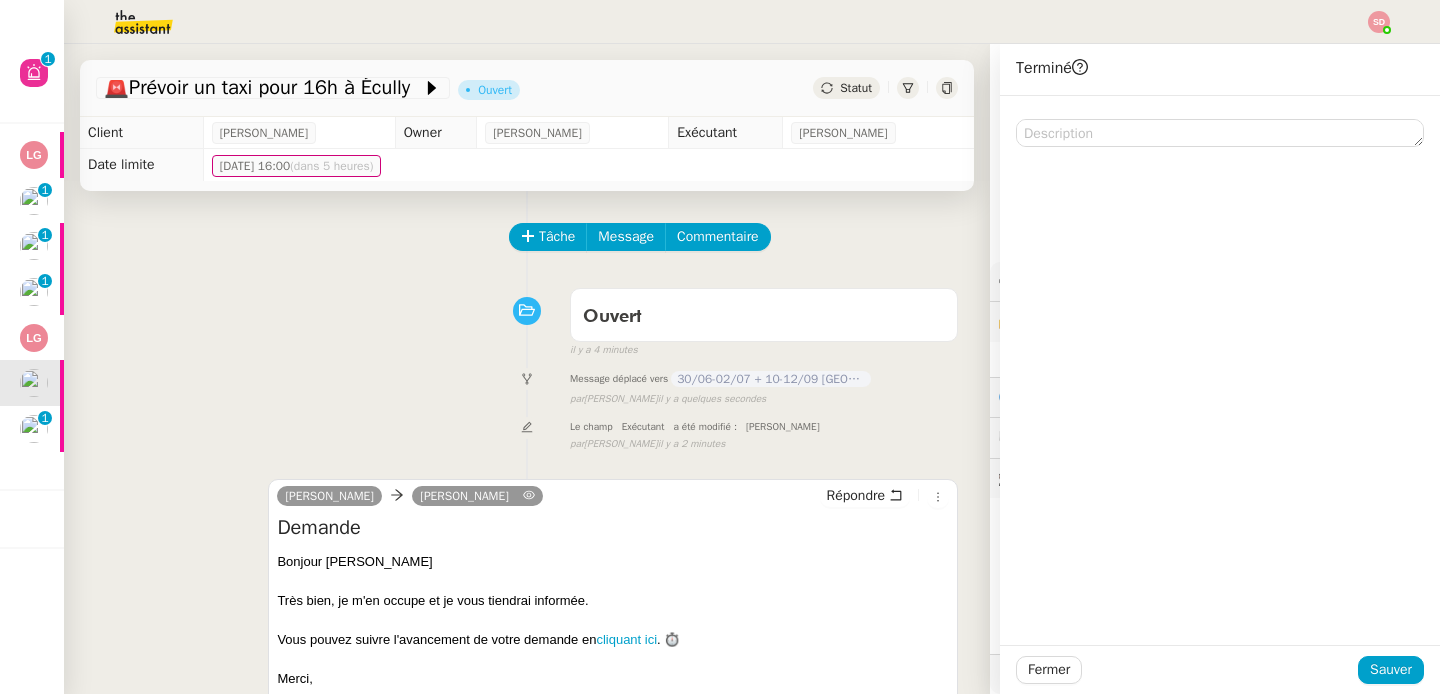 scroll, scrollTop: 41, scrollLeft: 0, axis: vertical 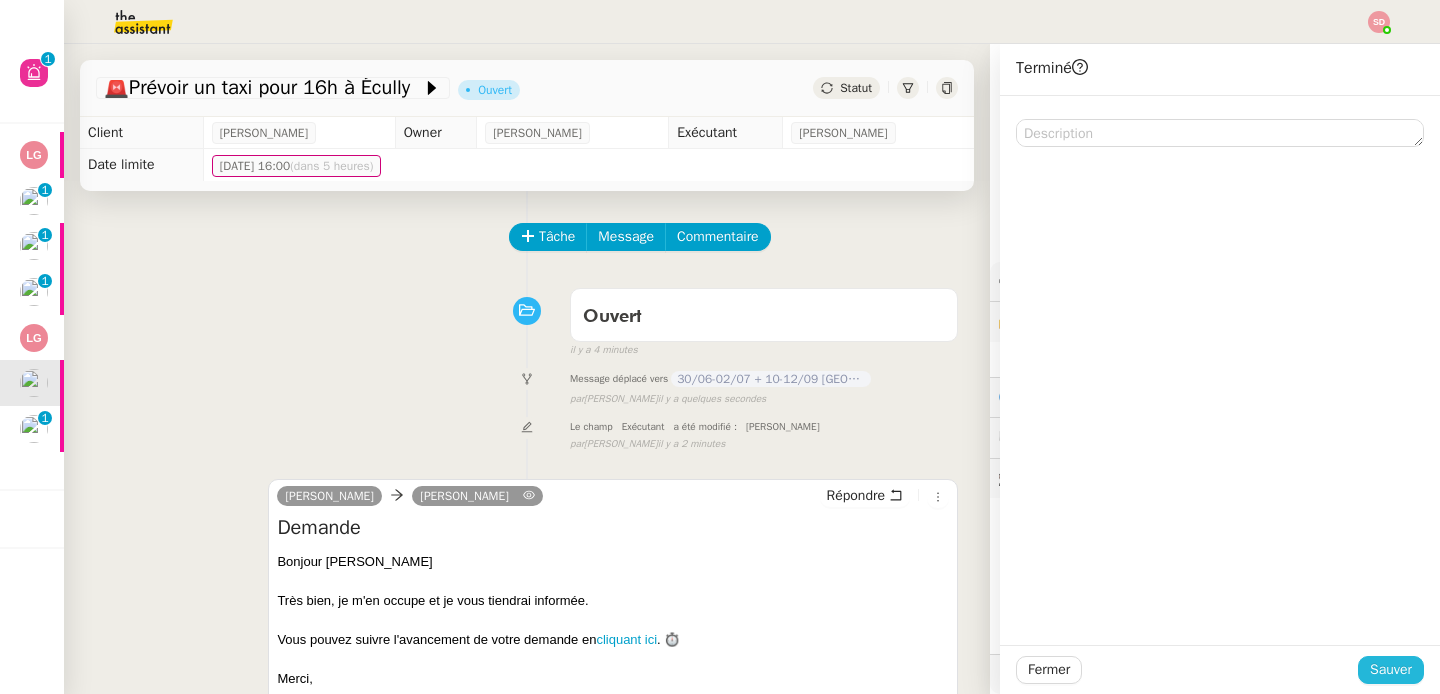 click on "Sauver" 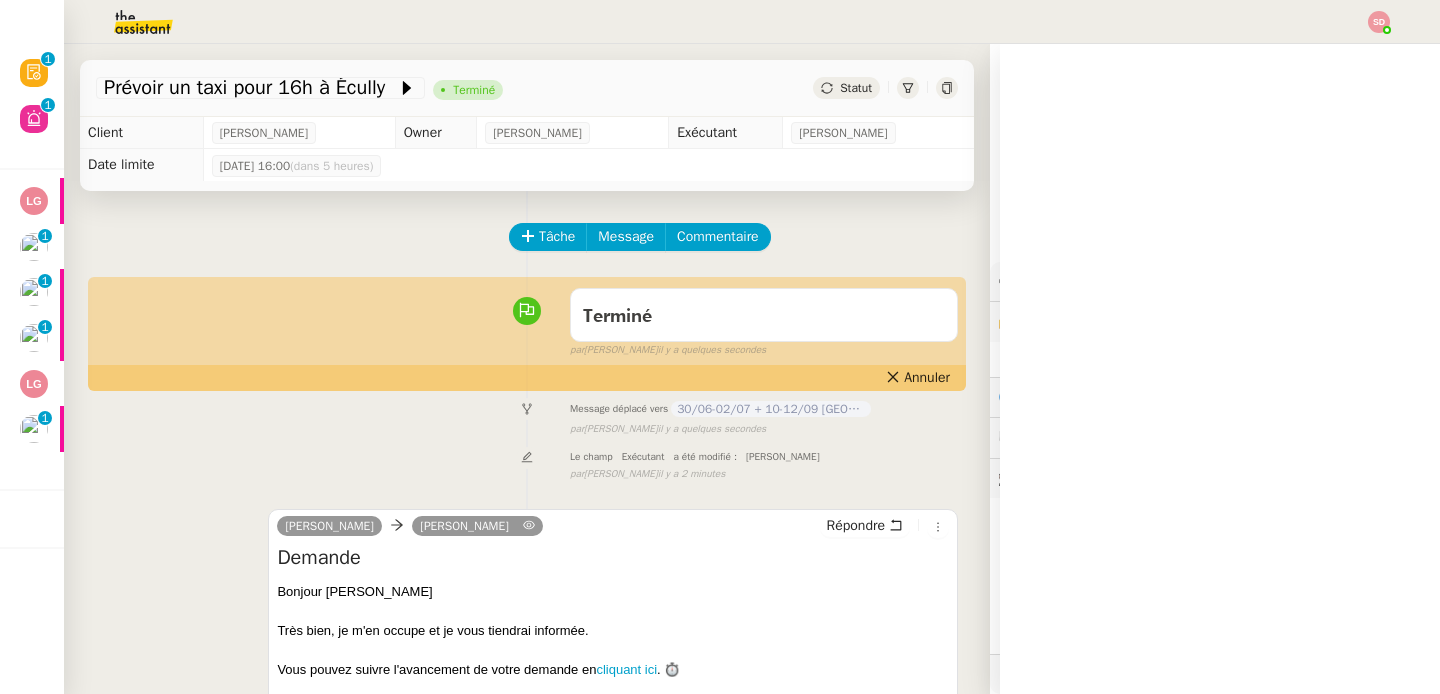scroll, scrollTop: 41, scrollLeft: 0, axis: vertical 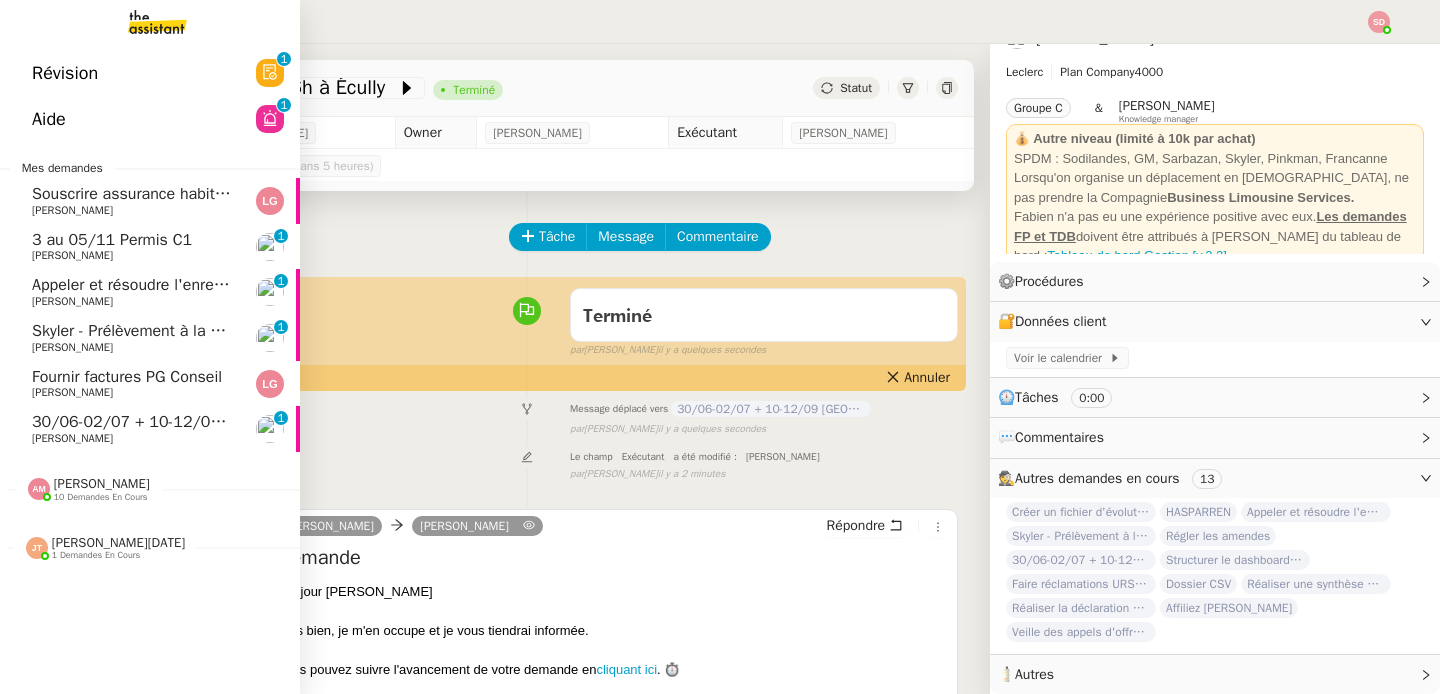 click on "30/06-02/07 + 10-12/09 Lyon - Fabien" 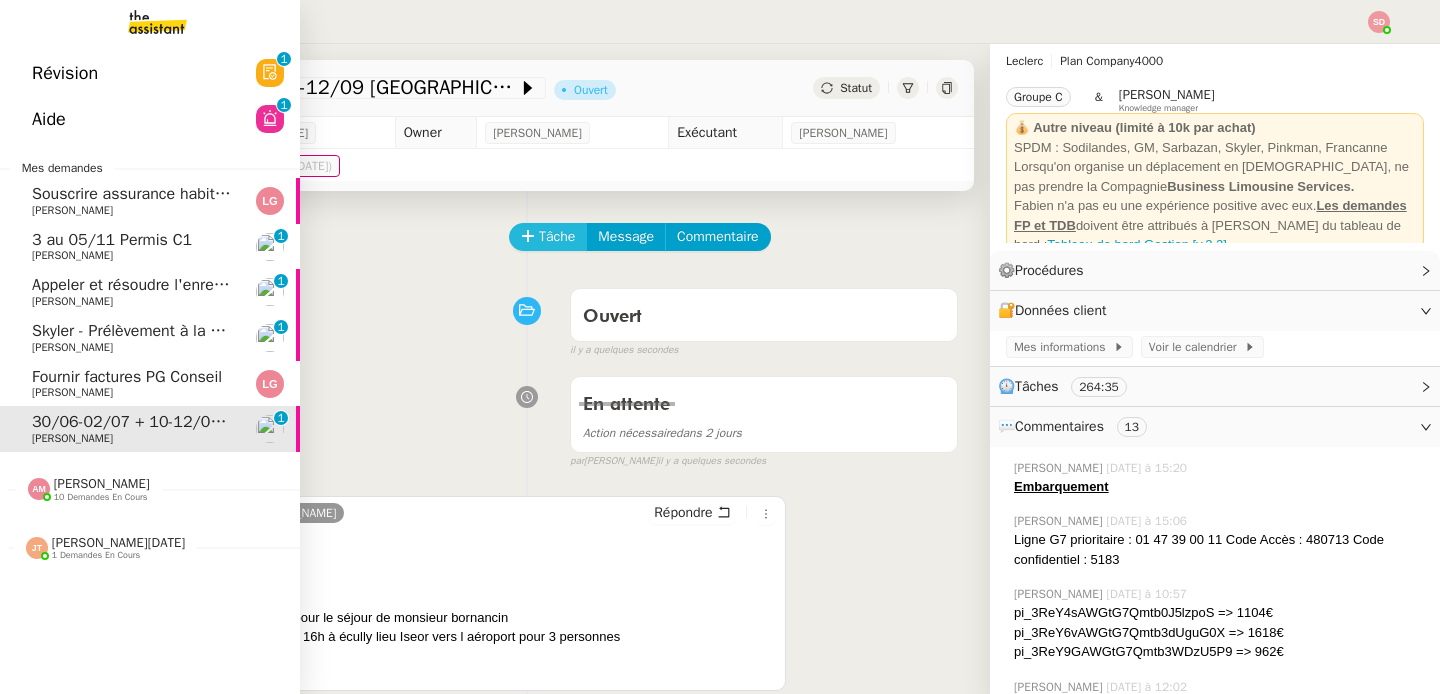 scroll, scrollTop: 76, scrollLeft: 0, axis: vertical 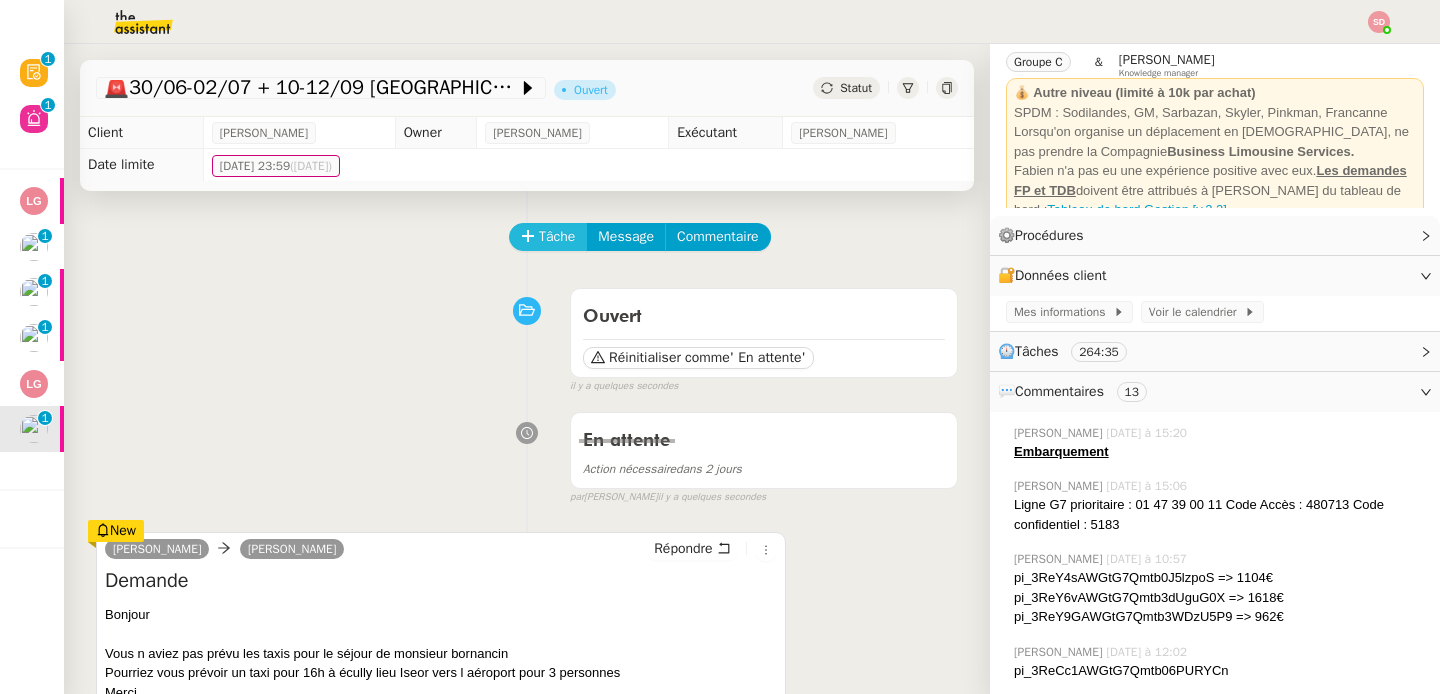click on "Tâche" 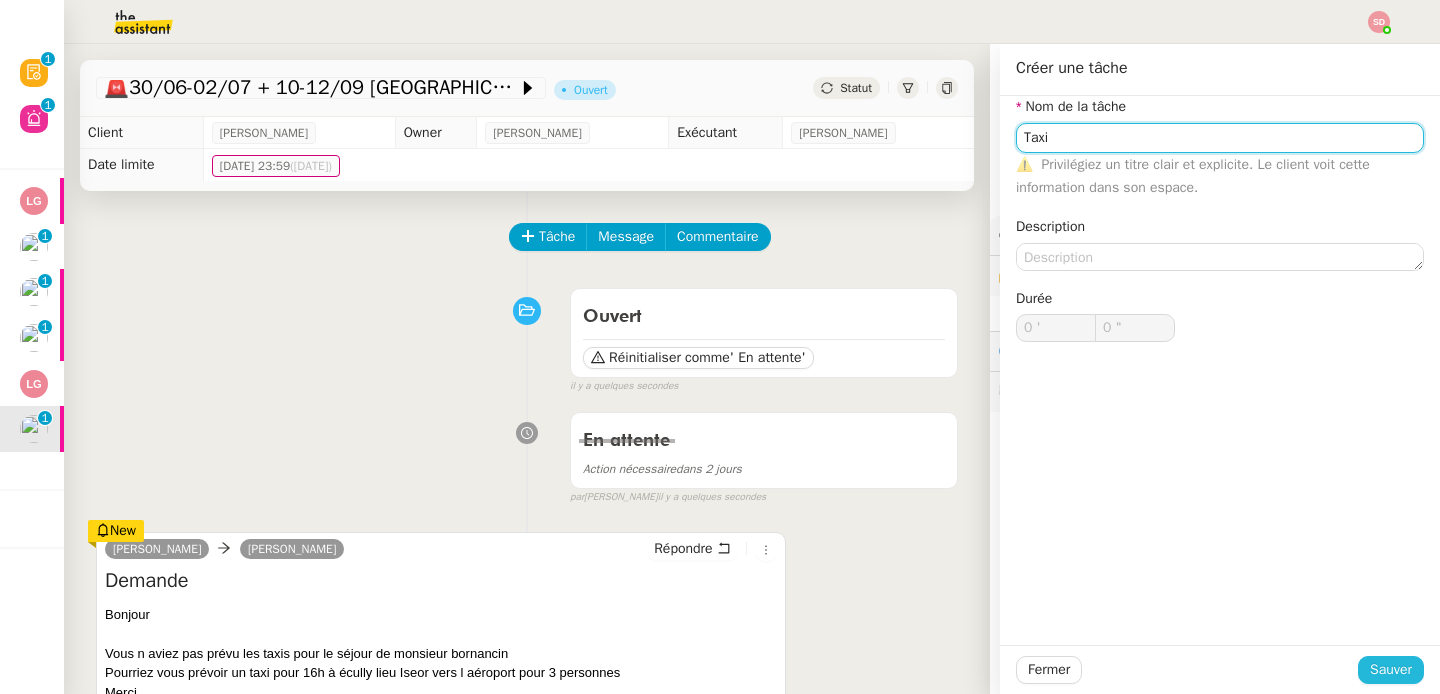 type on "Taxi" 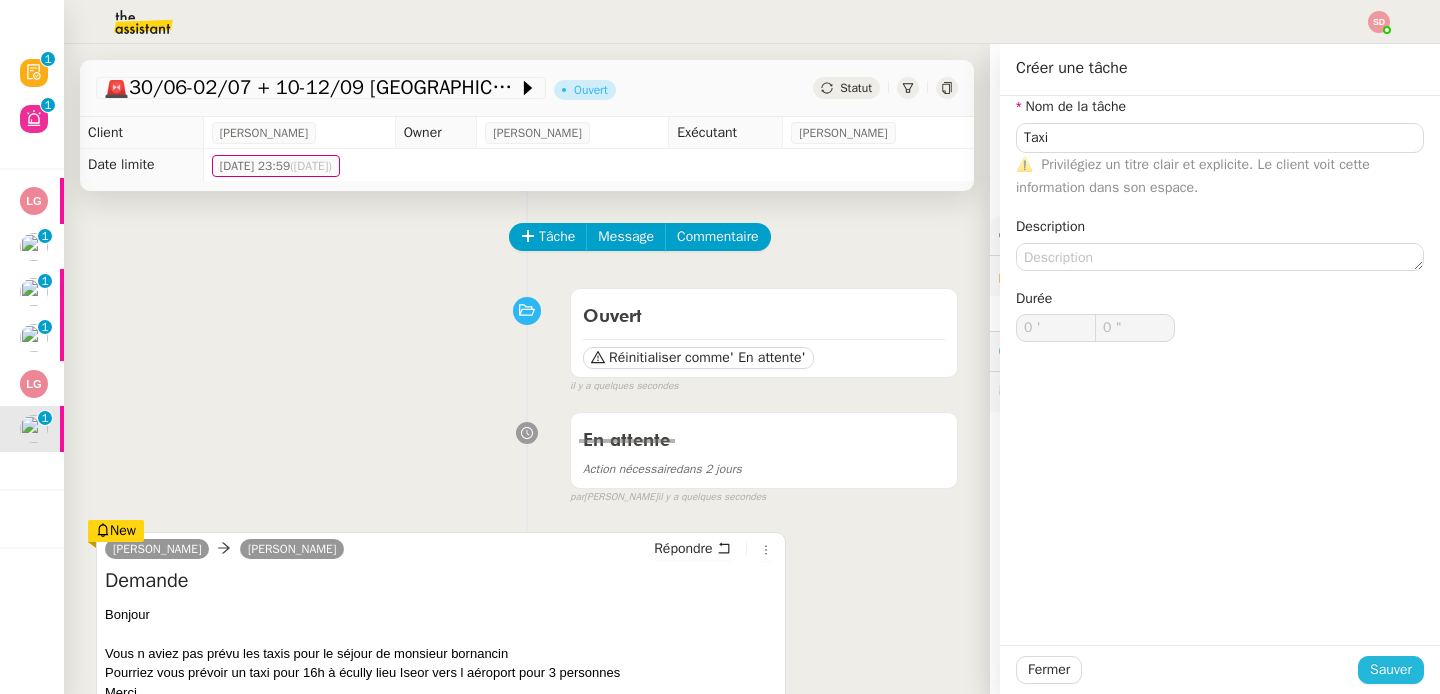 click on "Sauver" 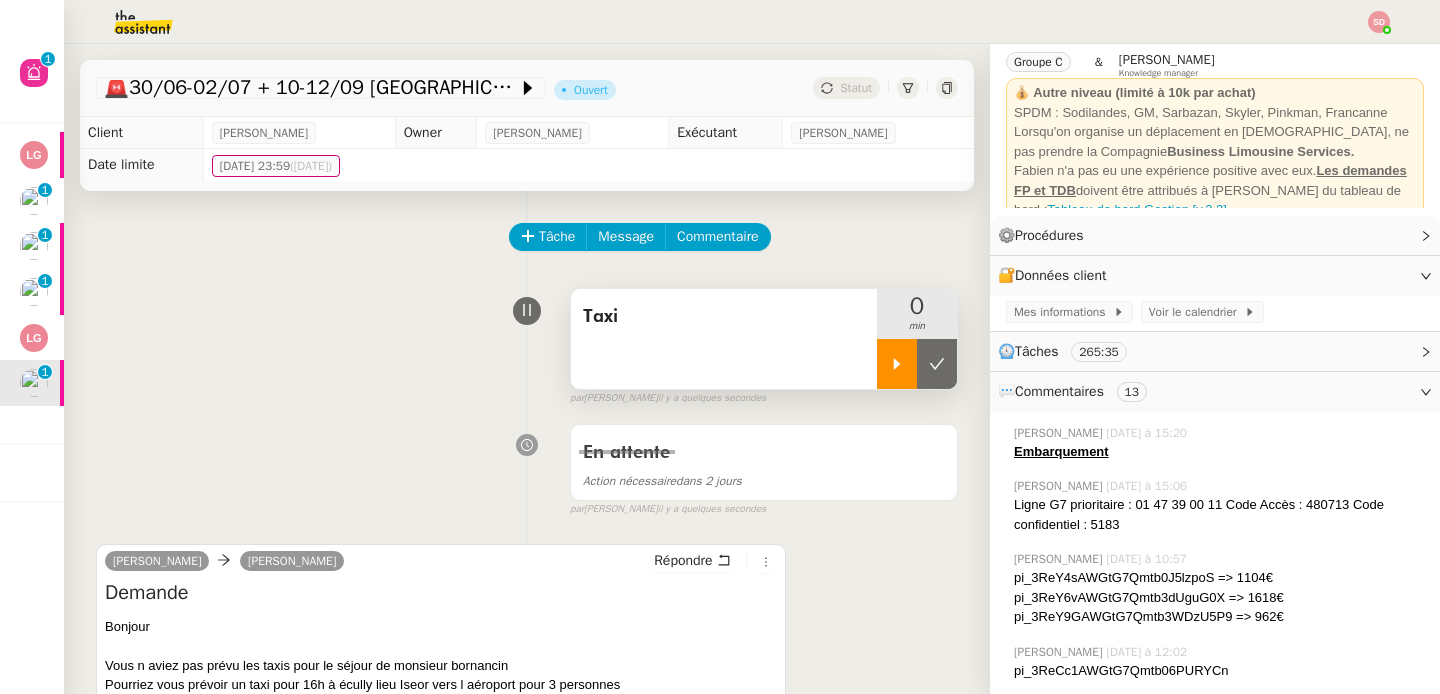 click 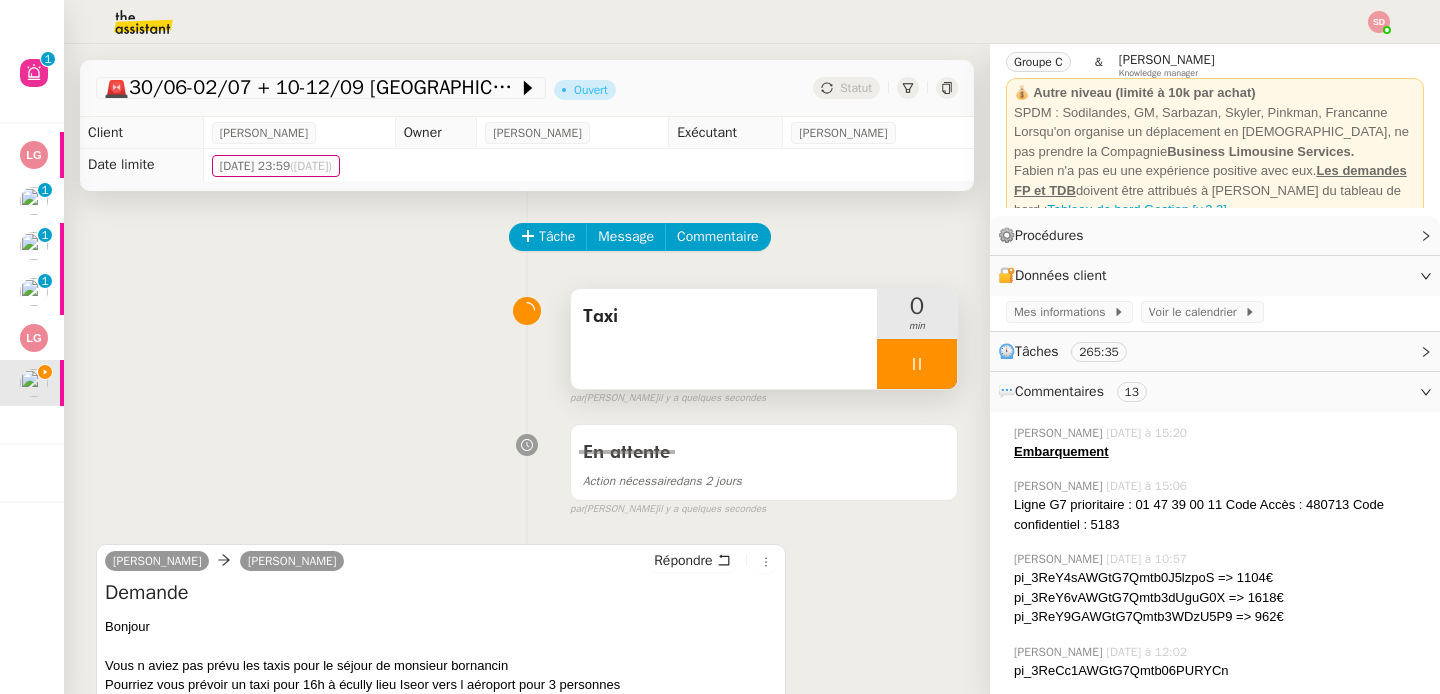 scroll, scrollTop: 340, scrollLeft: 0, axis: vertical 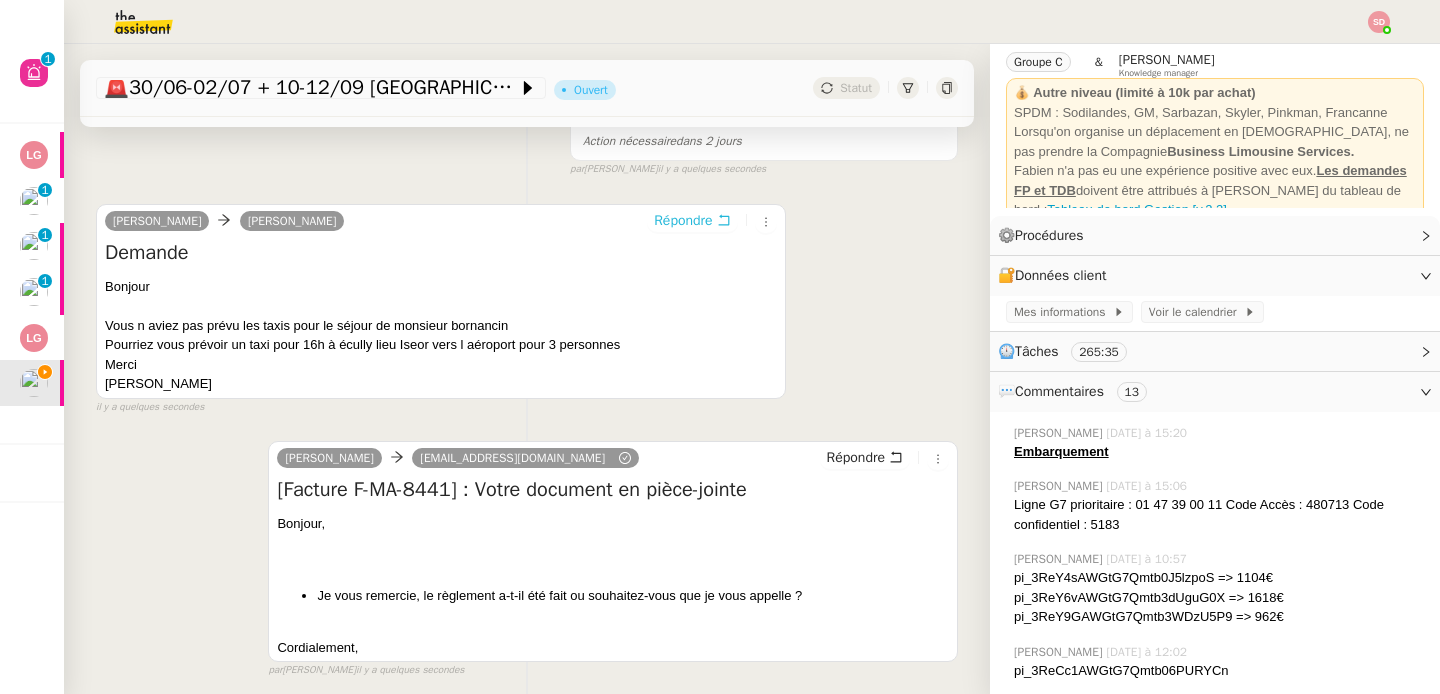 click on "Répondre" at bounding box center (692, 221) 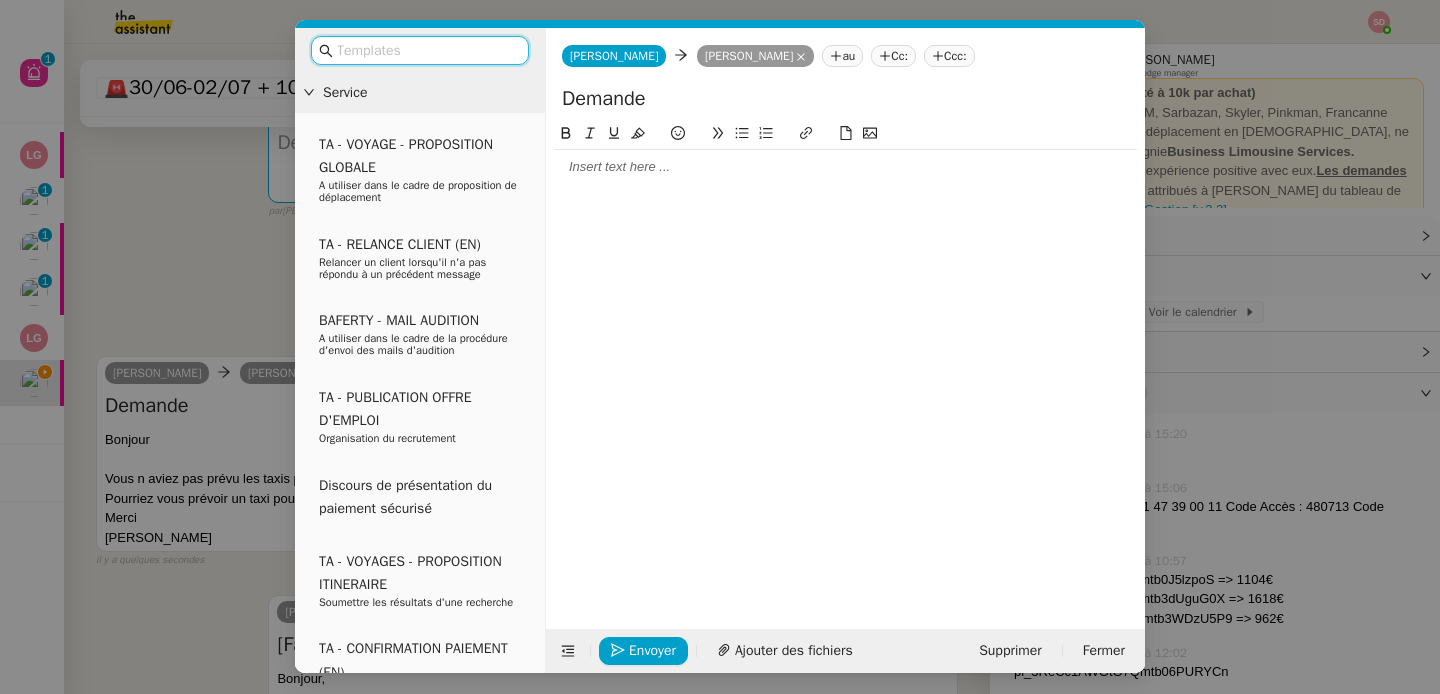 click 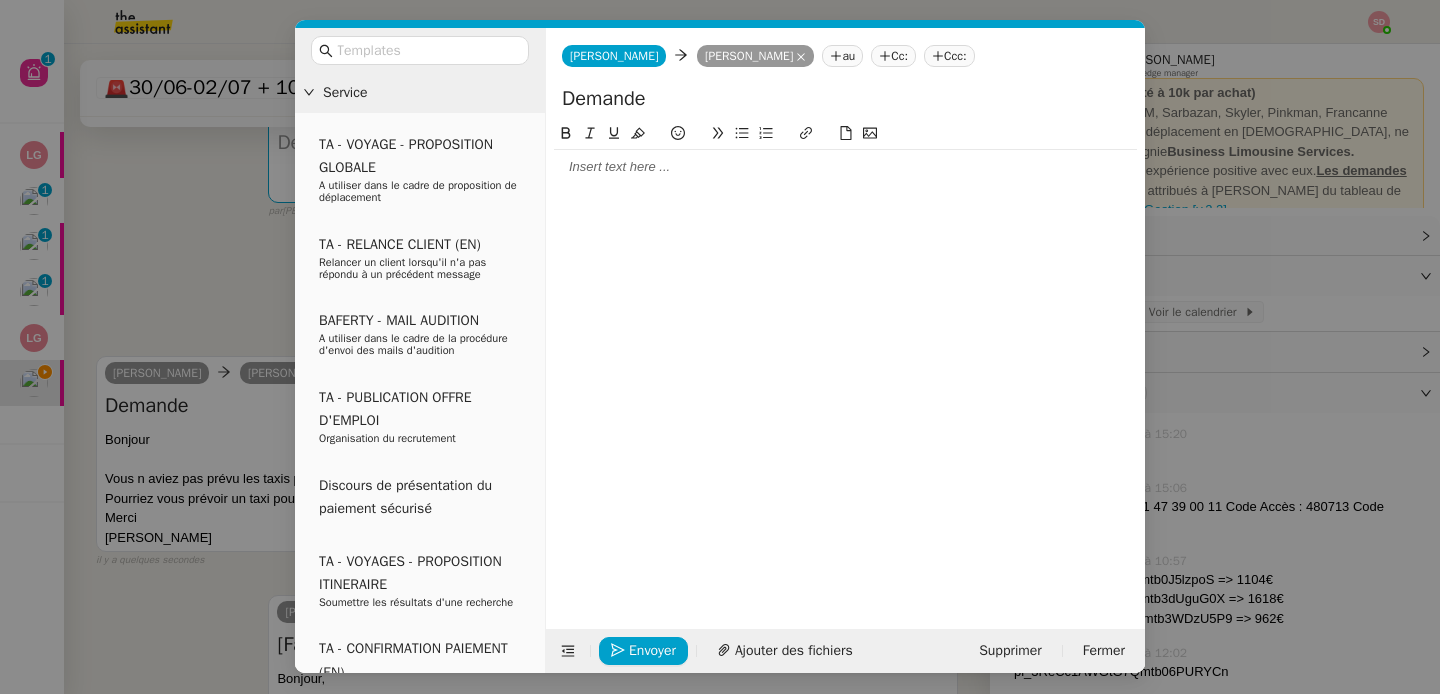 type 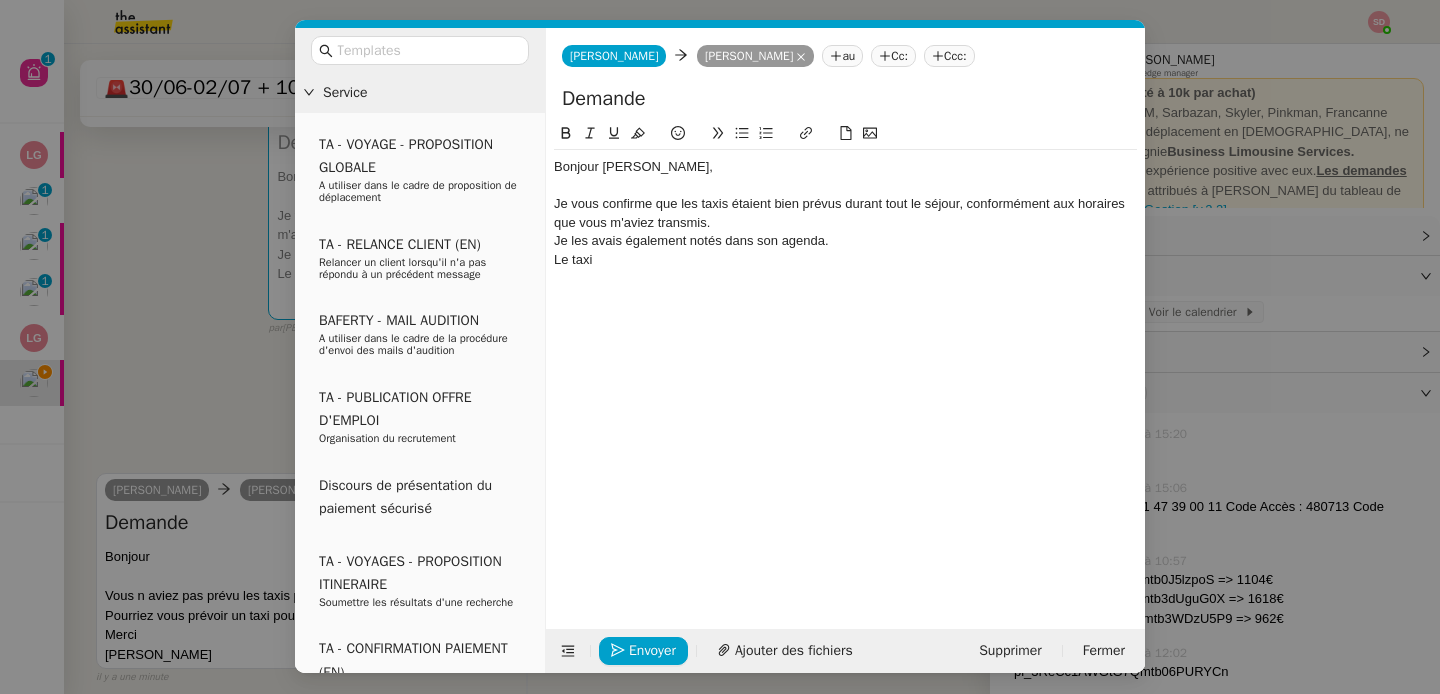 click on "Service TA - VOYAGE - PROPOSITION GLOBALE    A utiliser dans le cadre de proposition de déplacement TA - RELANCE CLIENT (EN)    Relancer un client lorsqu'il n'a pas répondu à un précédent message BAFERTY - MAIL AUDITION    A utiliser dans le cadre de la procédure d'envoi des mails d'audition TA - PUBLICATION OFFRE D'EMPLOI     Organisation du recrutement Discours de présentation du paiement sécurisé    TA - VOYAGES - PROPOSITION ITINERAIRE    Soumettre les résultats d'une recherche TA - CONFIRMATION PAIEMENT (EN)    Confirmer avec le client de modèle de transaction - Attention Plan Pro nécessaire. TA - COURRIER EXPEDIE (recommandé)    A utiliser dans le cadre de l'envoi d'un courrier recommandé TA - PARTAGE DE CALENDRIER (EN)    A utiliser pour demander au client de partager son calendrier afin de faciliter l'accès et la gestion PSPI - Appel de fonds MJL    A utiliser dans le cadre de la procédure d'appel de fonds MJL TA - RELANCE CLIENT    TA - AR PROCEDURES        21 YIELD" at bounding box center [720, 347] 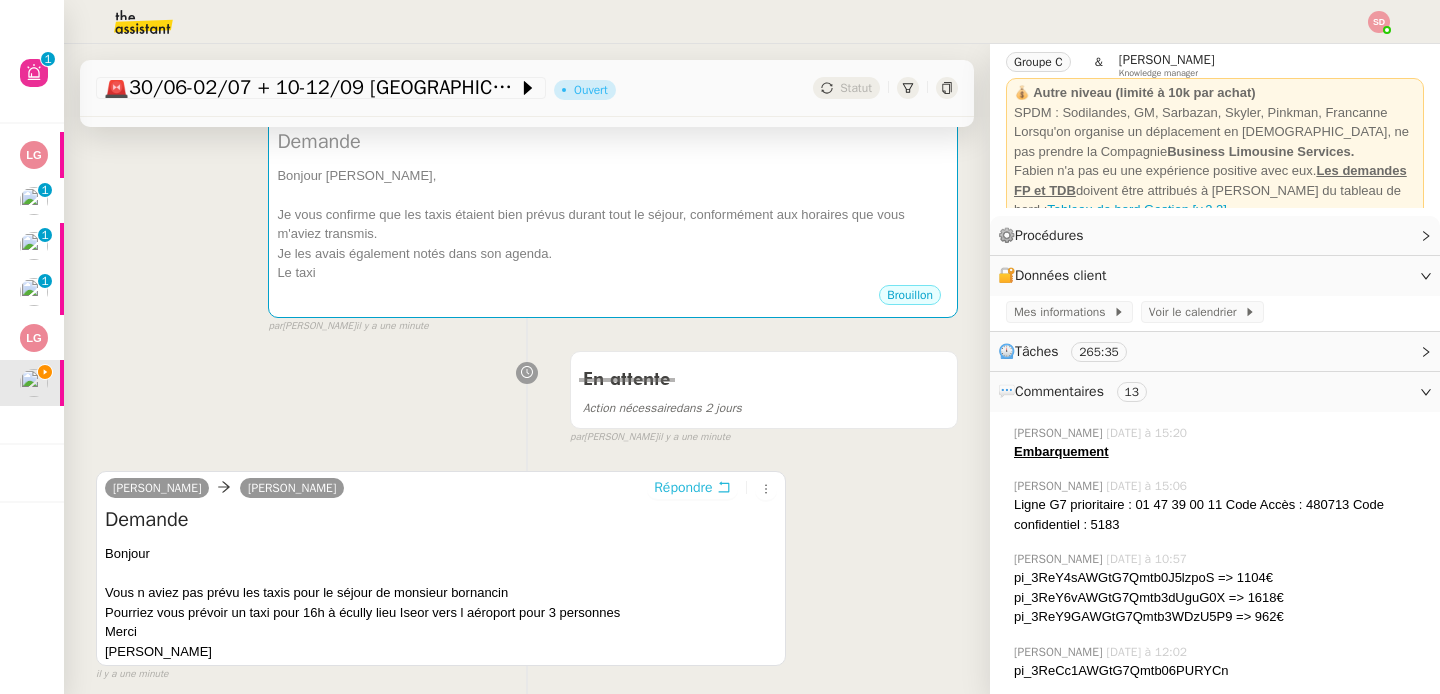 scroll, scrollTop: 0, scrollLeft: 0, axis: both 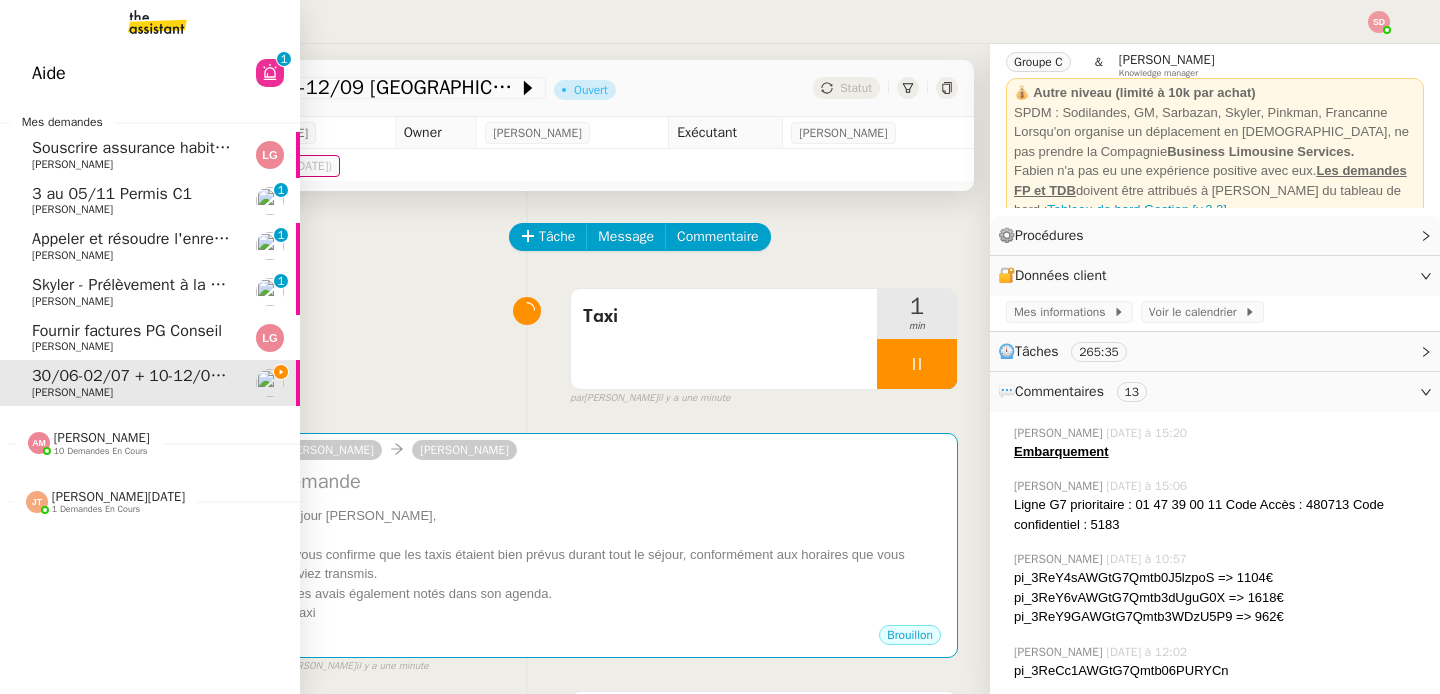 click on "Fabien Bornancin" 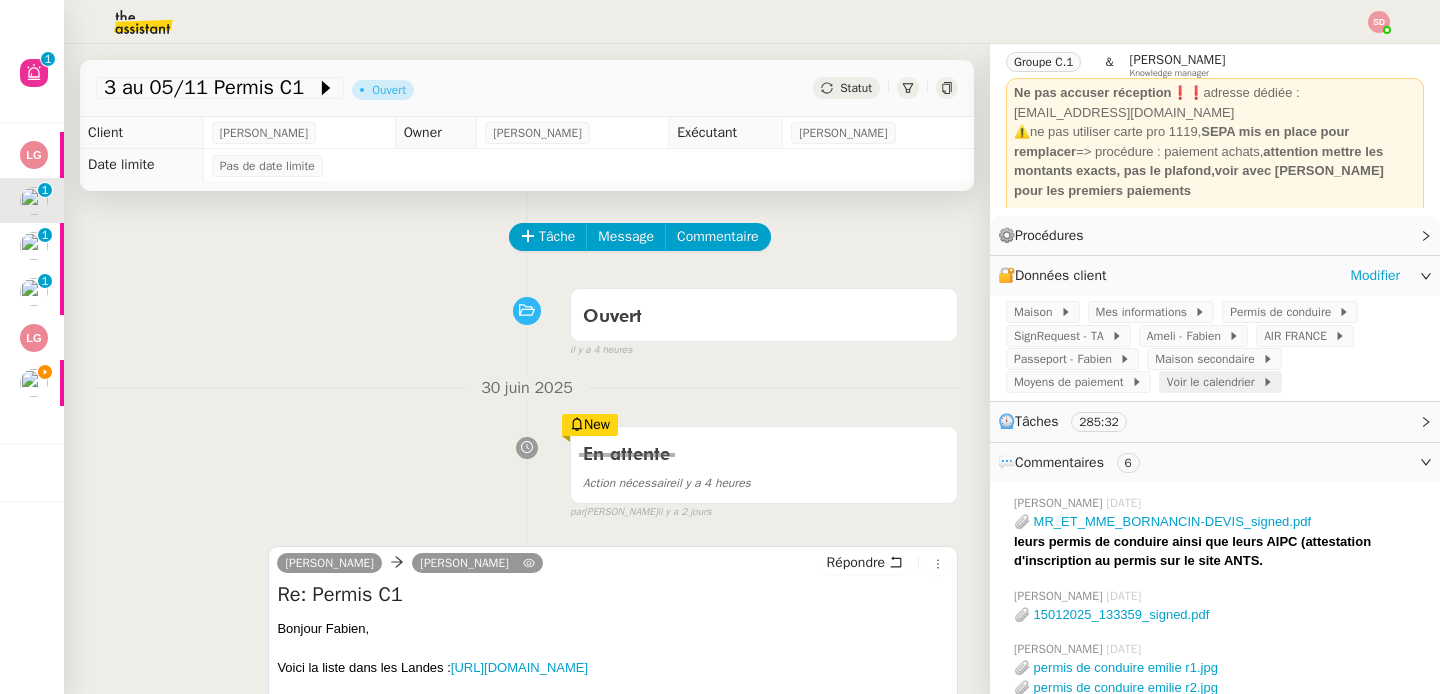 click on "Voir le calendrier" 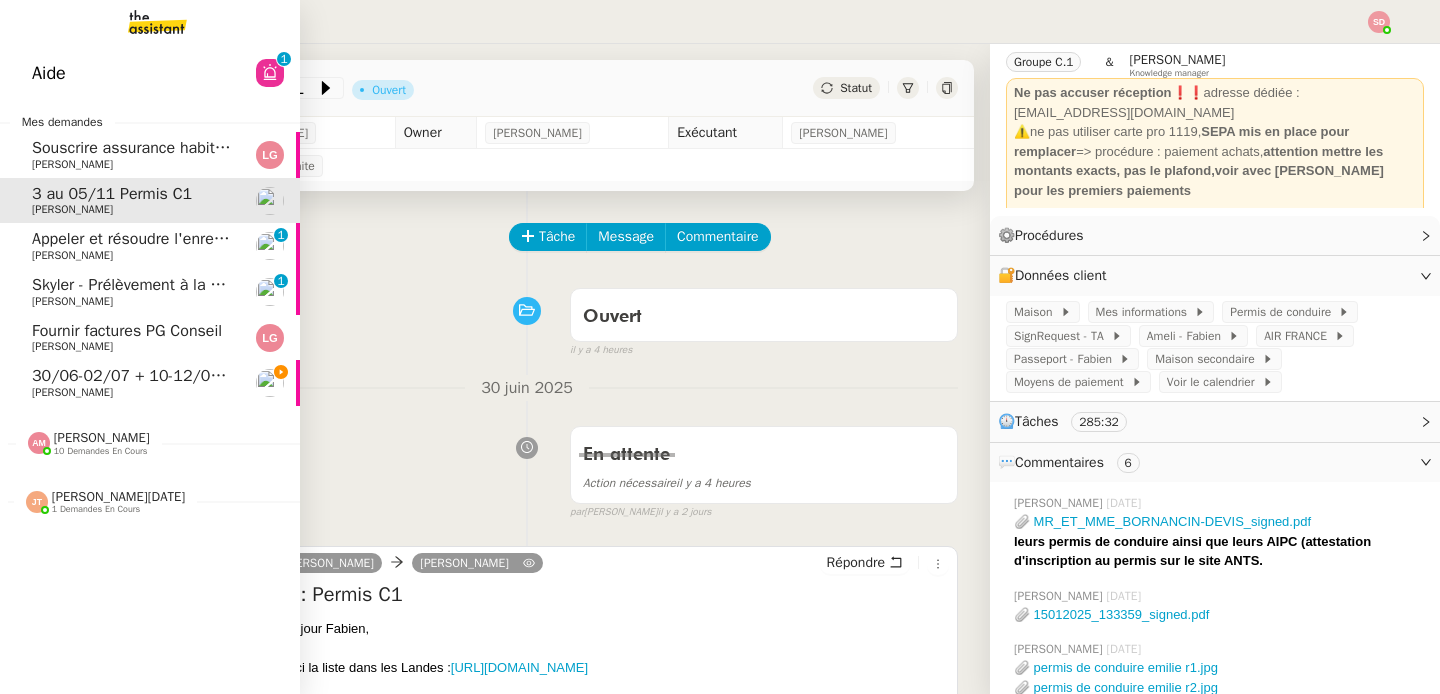 click on "30/06-02/07 + 10-12/09 Lyon - Fabien" 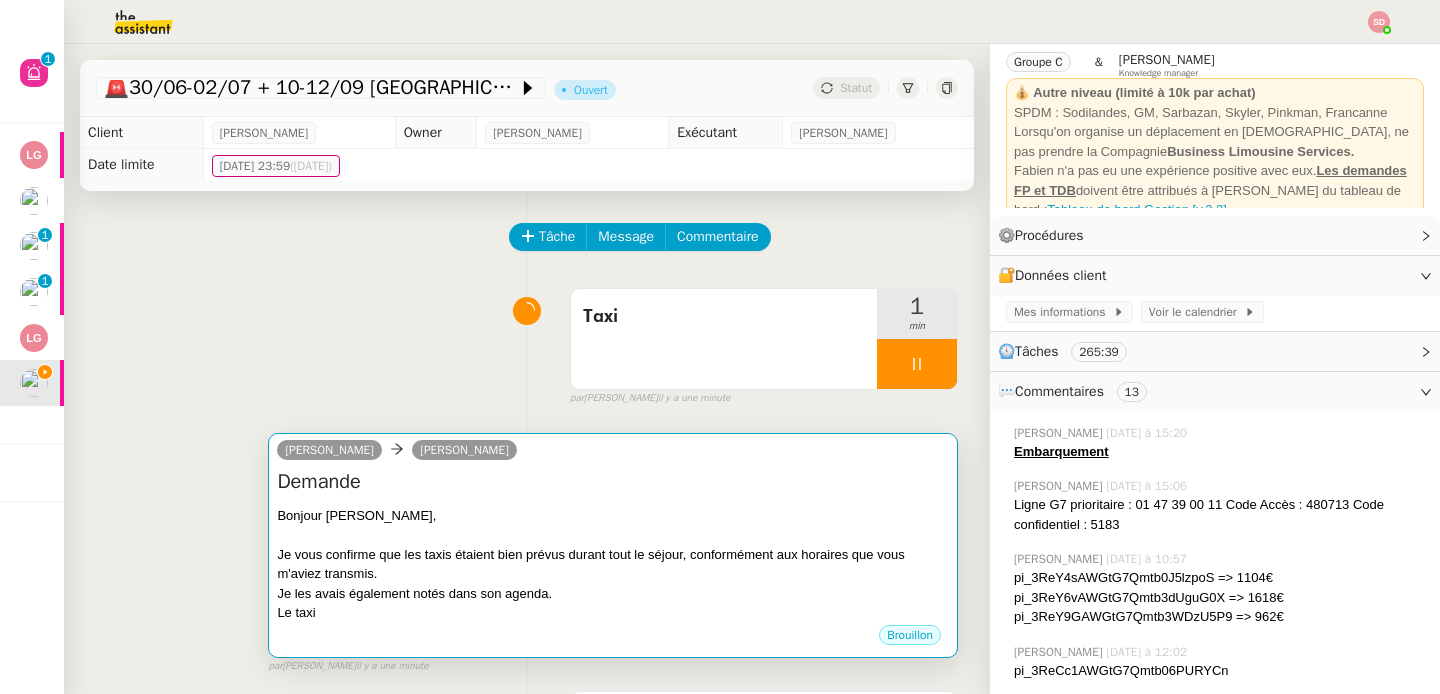 click at bounding box center [613, 535] 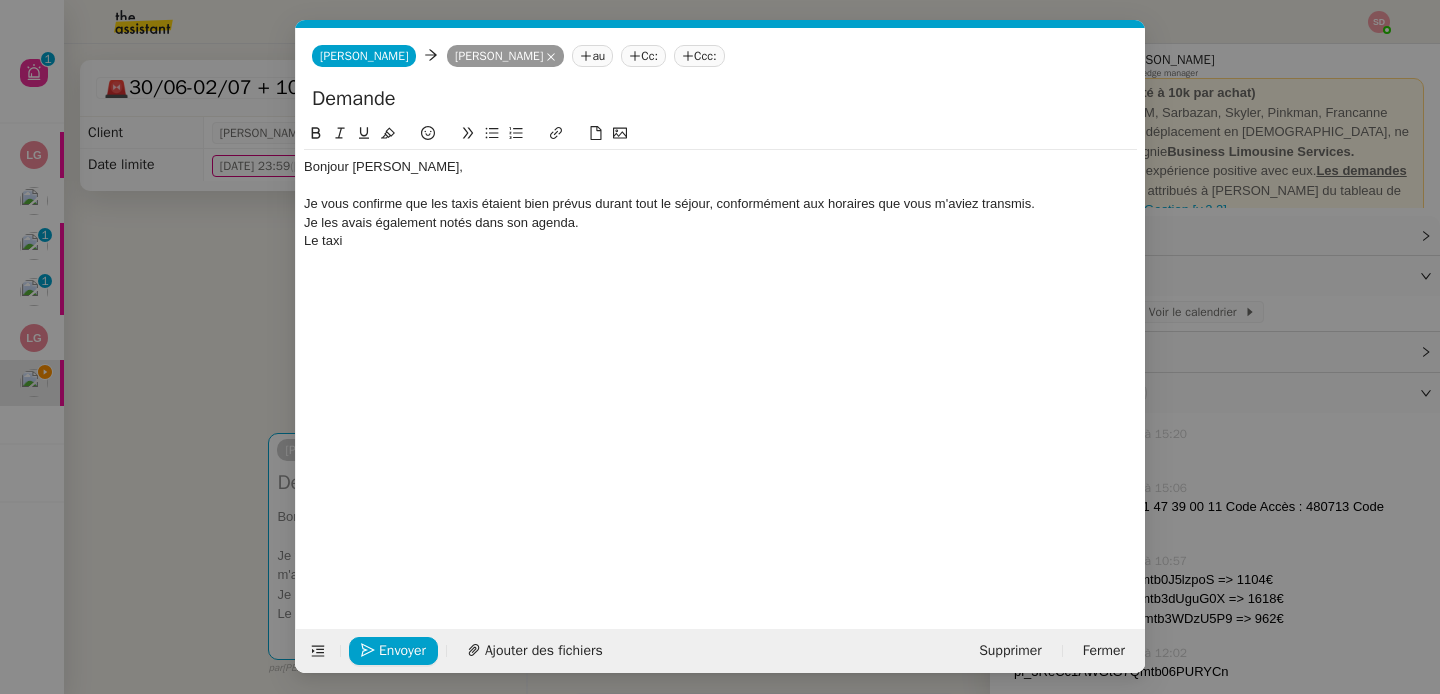 scroll, scrollTop: 0, scrollLeft: 42, axis: horizontal 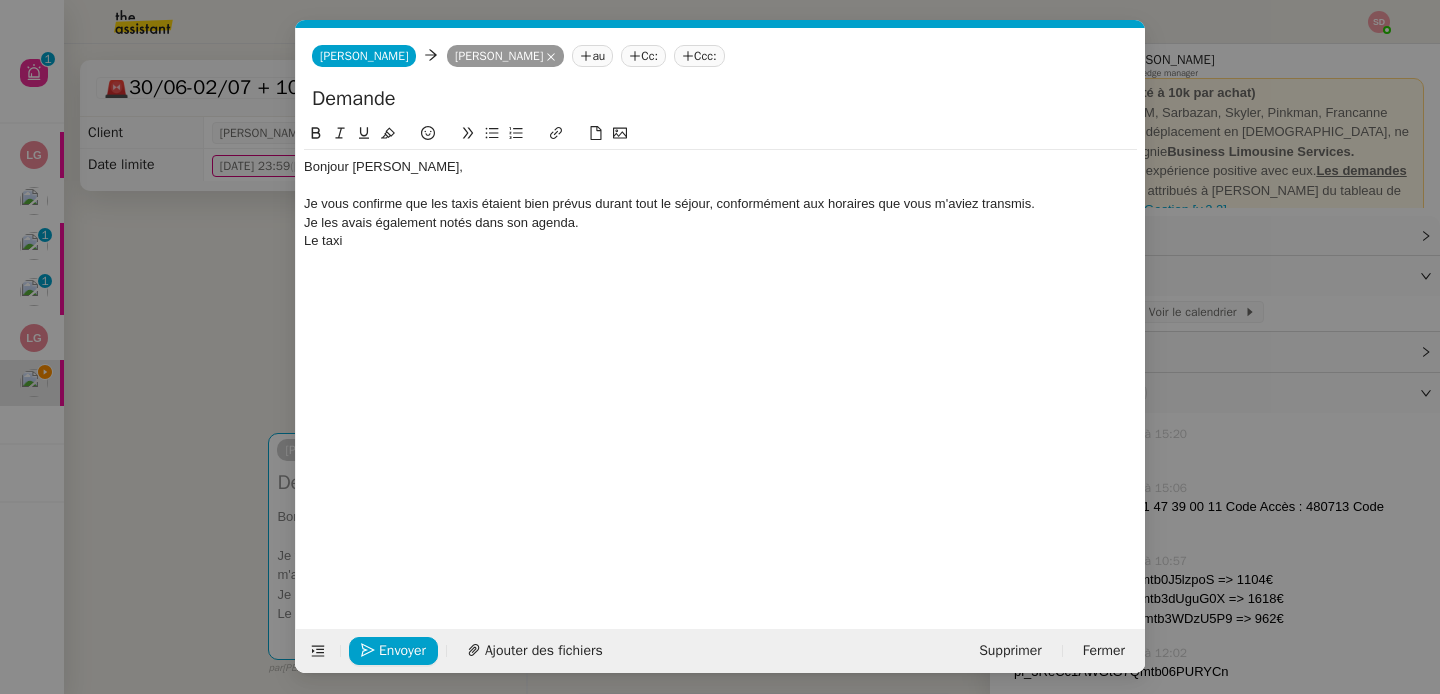 click on "Le taxi" 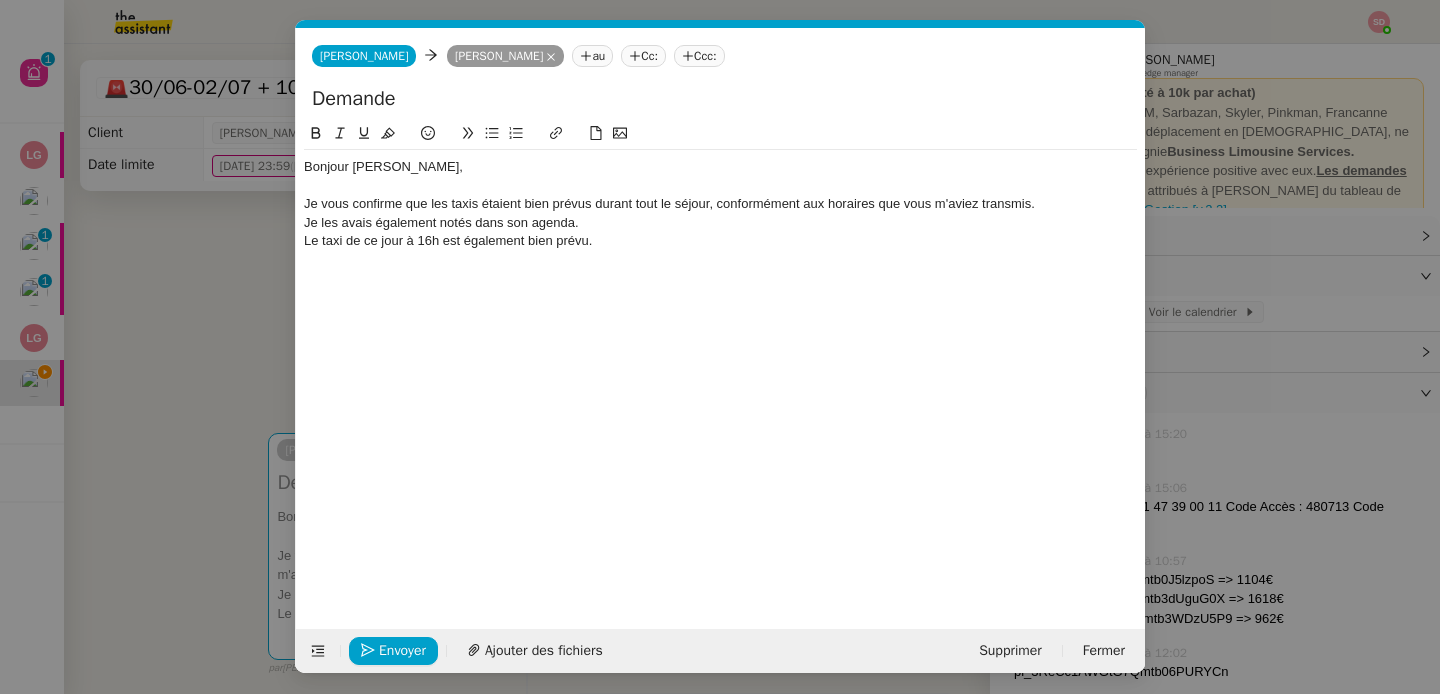 click on "Service TA - VOYAGE - PROPOSITION GLOBALE    A utiliser dans le cadre de proposition de déplacement TA - RELANCE CLIENT (EN)    Relancer un client lorsqu'il n'a pas répondu à un précédent message BAFERTY - MAIL AUDITION    A utiliser dans le cadre de la procédure d'envoi des mails d'audition TA - PUBLICATION OFFRE D'EMPLOI     Organisation du recrutement Discours de présentation du paiement sécurisé    TA - VOYAGES - PROPOSITION ITINERAIRE    Soumettre les résultats d'une recherche TA - CONFIRMATION PAIEMENT (EN)    Confirmer avec le client de modèle de transaction - Attention Plan Pro nécessaire. TA - COURRIER EXPEDIE (recommandé)    A utiliser dans le cadre de l'envoi d'un courrier recommandé TA - PARTAGE DE CALENDRIER (EN)    A utiliser pour demander au client de partager son calendrier afin de faciliter l'accès et la gestion PSPI - Appel de fonds MJL    A utiliser dans le cadre de la procédure d'appel de fonds MJL TA - RELANCE CLIENT    TA - AR PROCEDURES        21 YIELD" at bounding box center [720, 347] 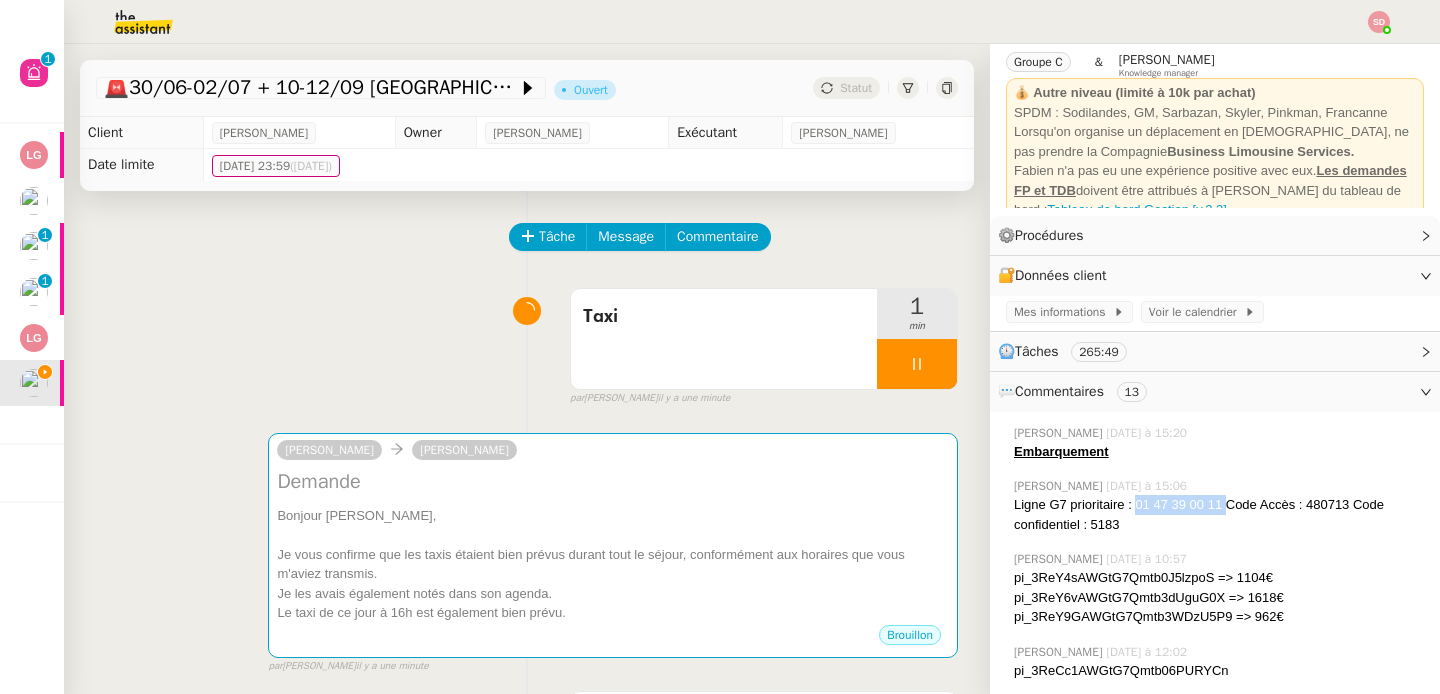 drag, startPoint x: 1122, startPoint y: 503, endPoint x: 1208, endPoint y: 504, distance: 86.00581 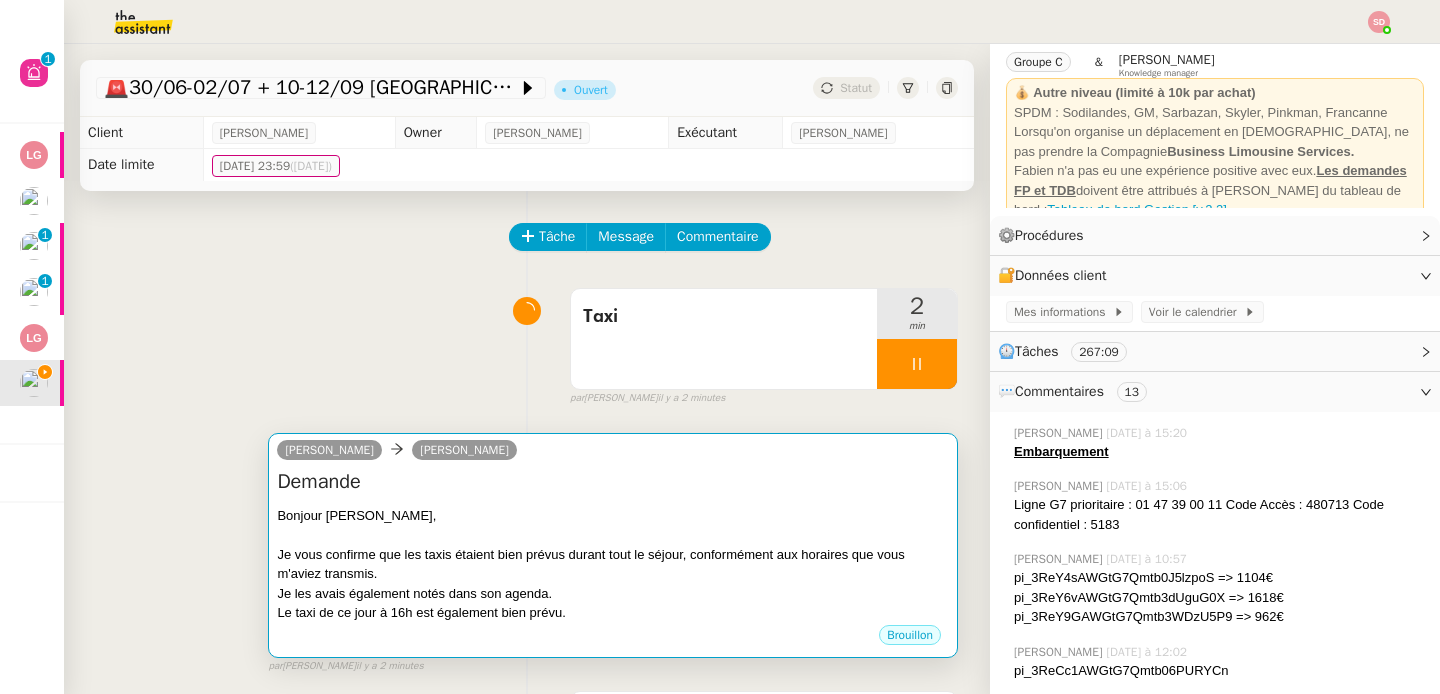 click on "Je les avais également notés dans son agenda." at bounding box center (613, 594) 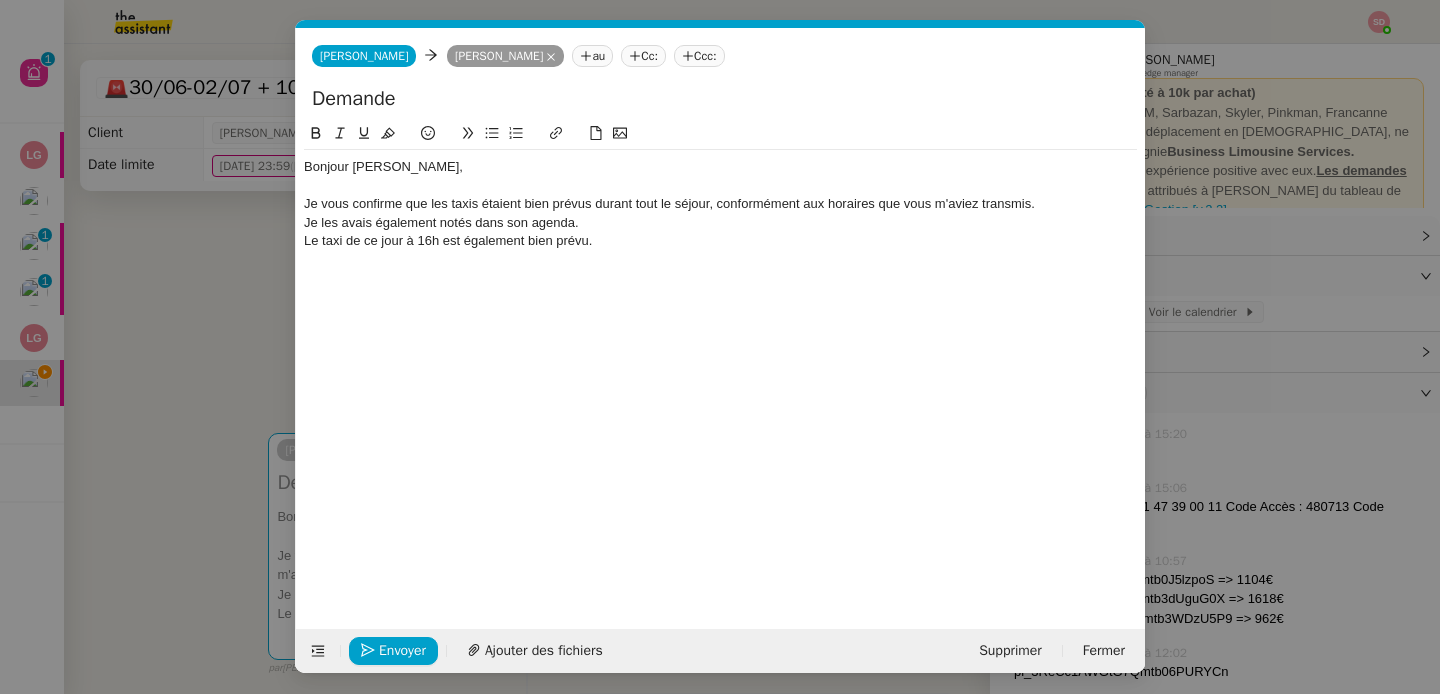 scroll, scrollTop: 0, scrollLeft: 42, axis: horizontal 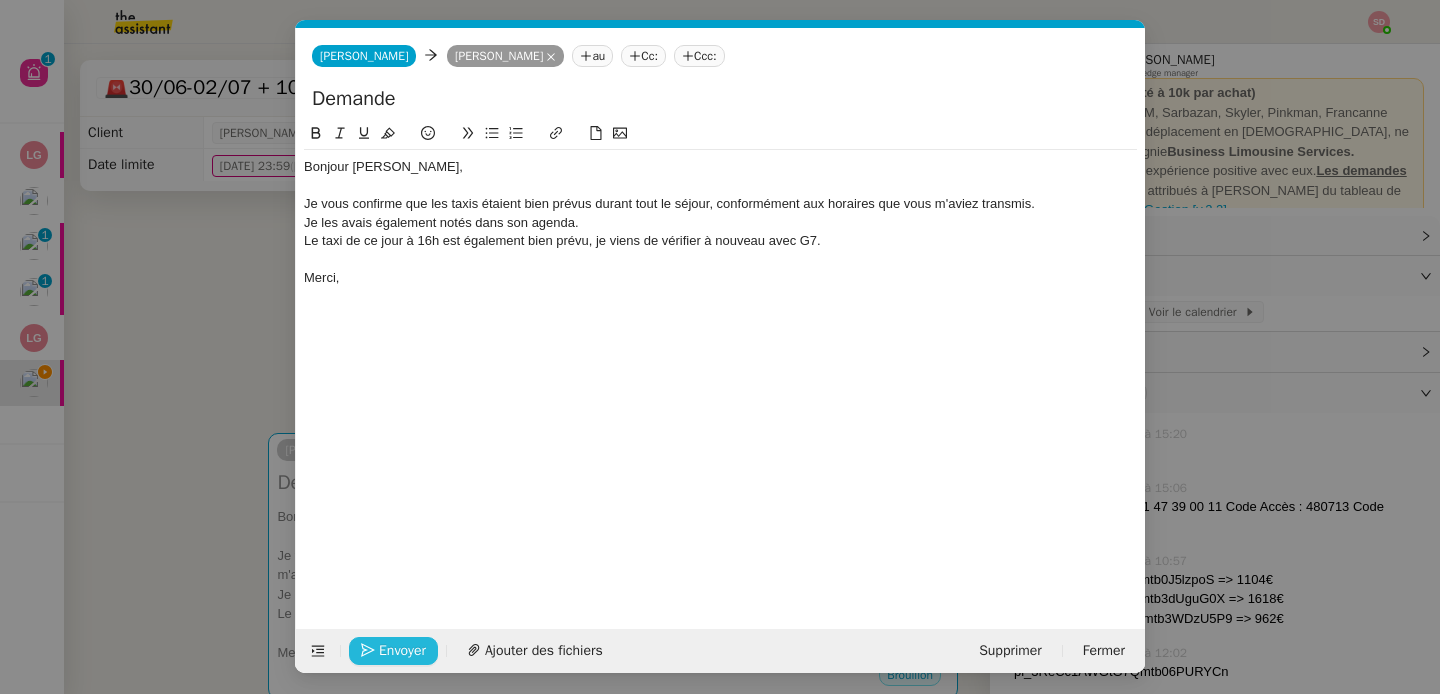 click on "Envoyer" 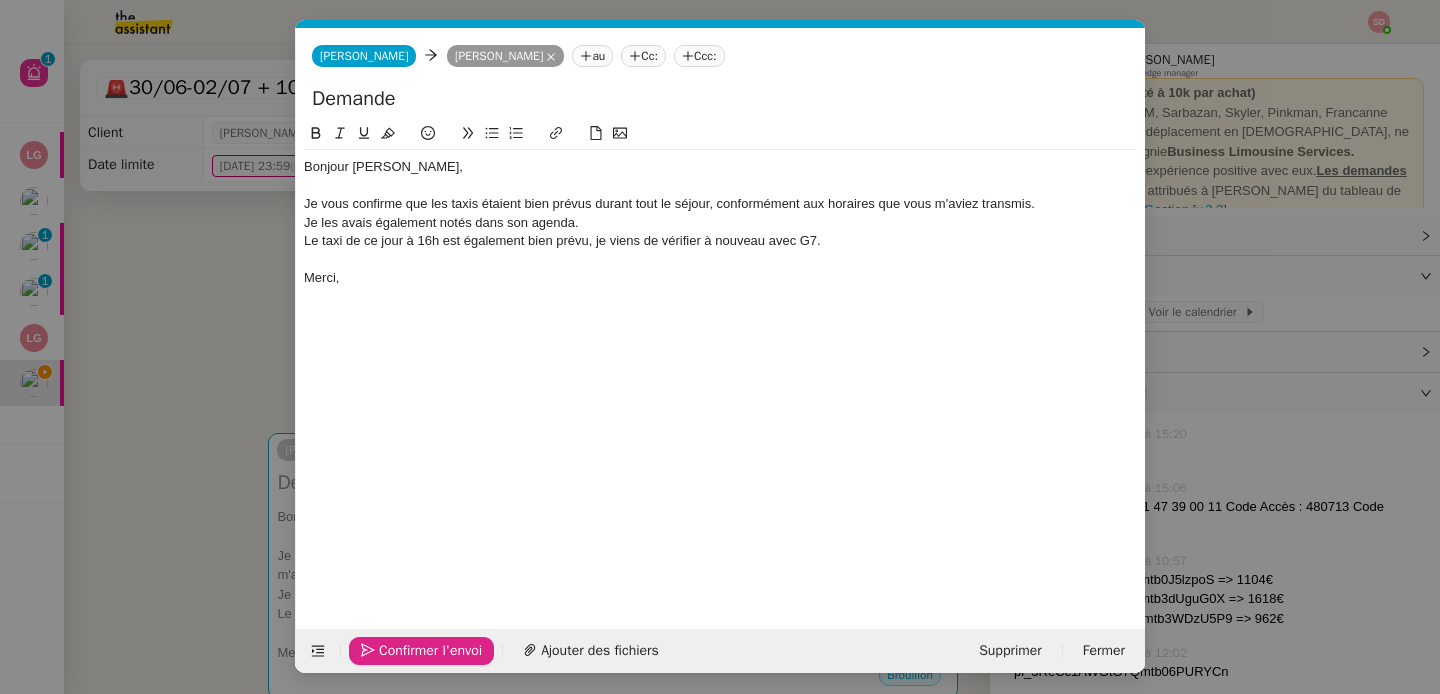 click on "Confirmer l'envoi" 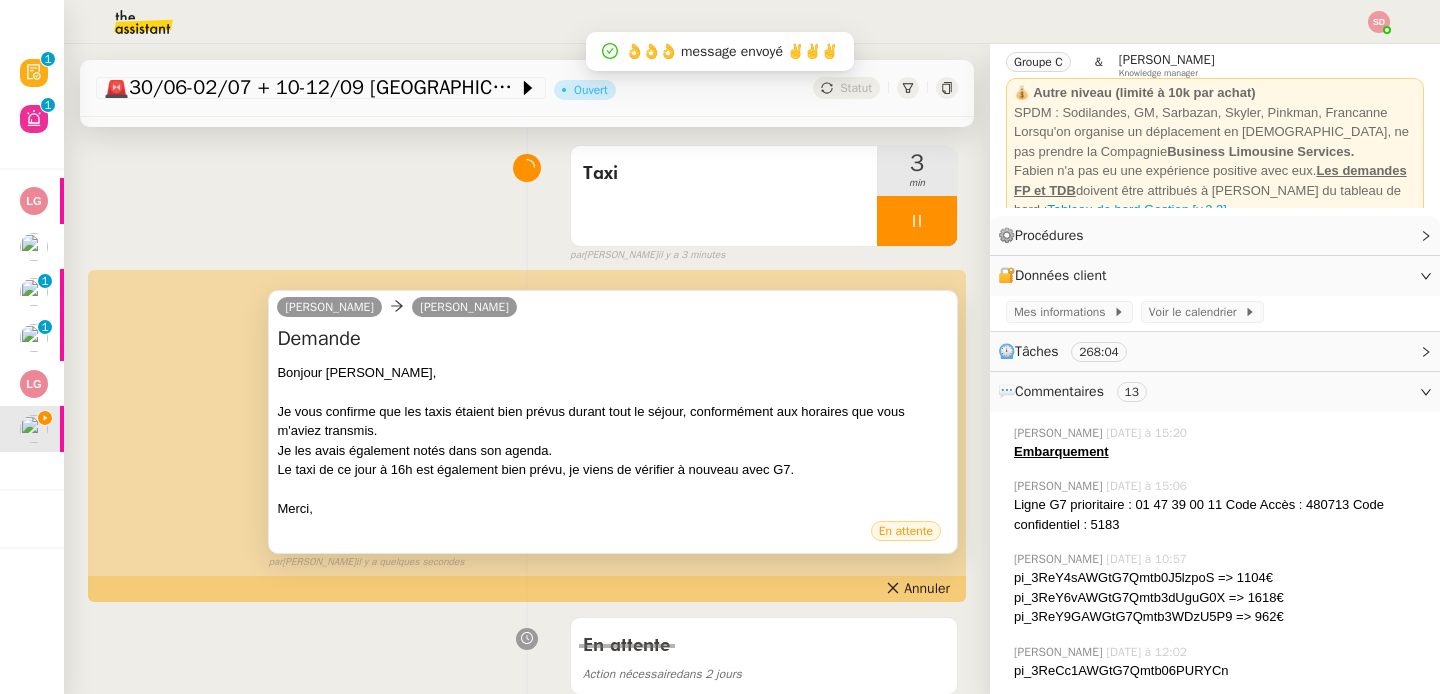 scroll, scrollTop: 144, scrollLeft: 0, axis: vertical 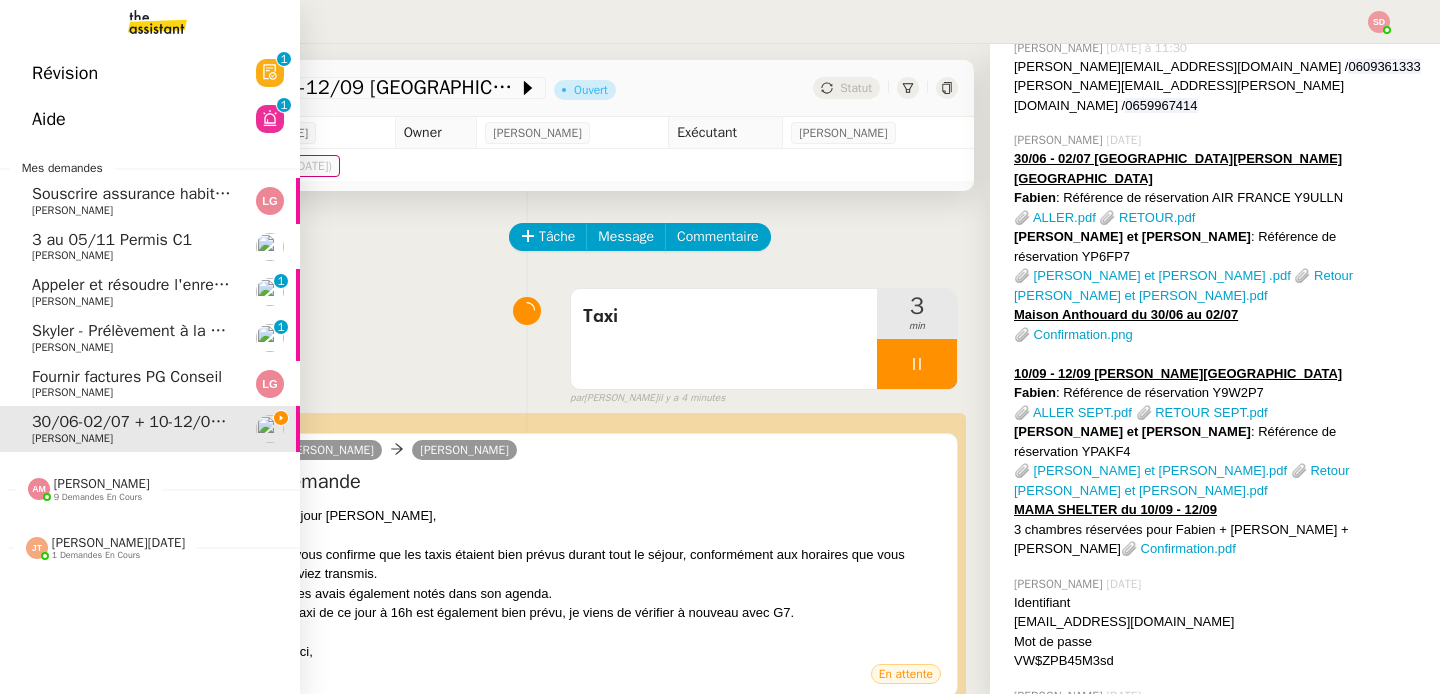 click on "Aide  0   1   2   3   4   5   6   7   8   9" 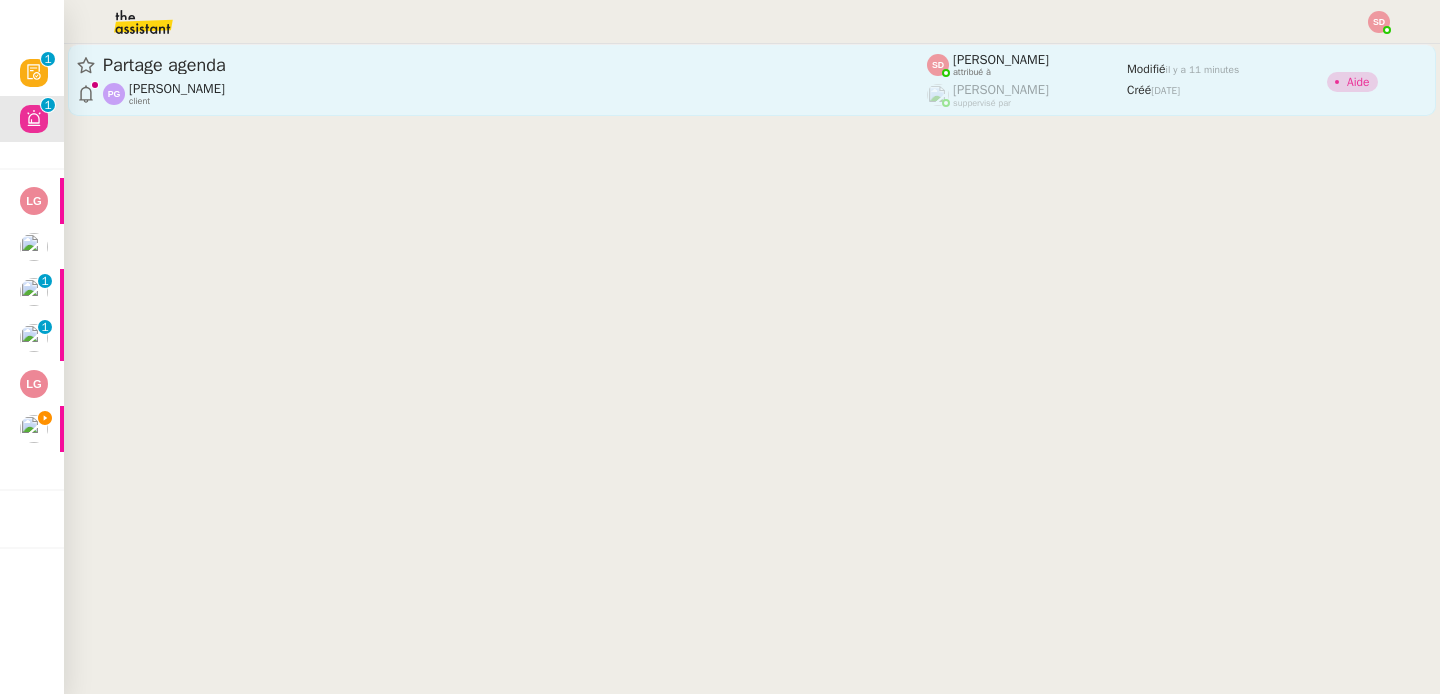 click on "Pascal Gauthier    client" 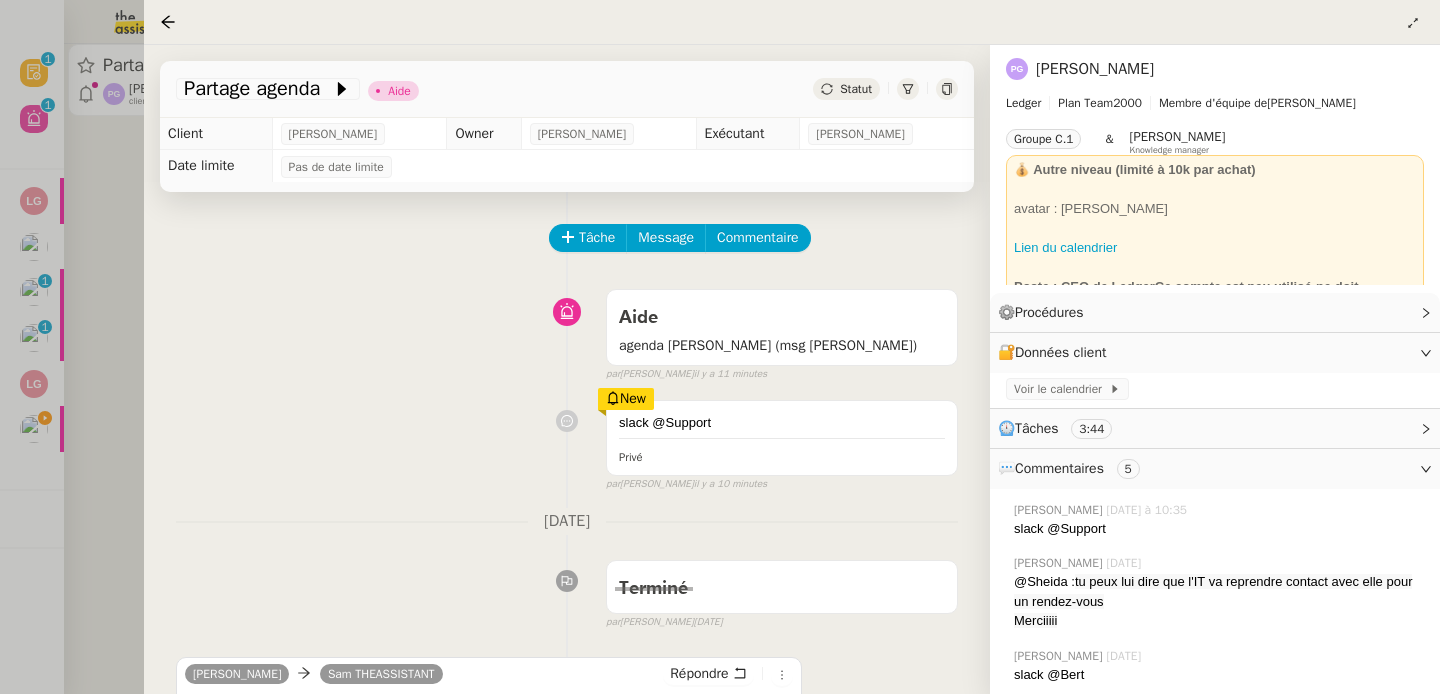 click at bounding box center [720, 347] 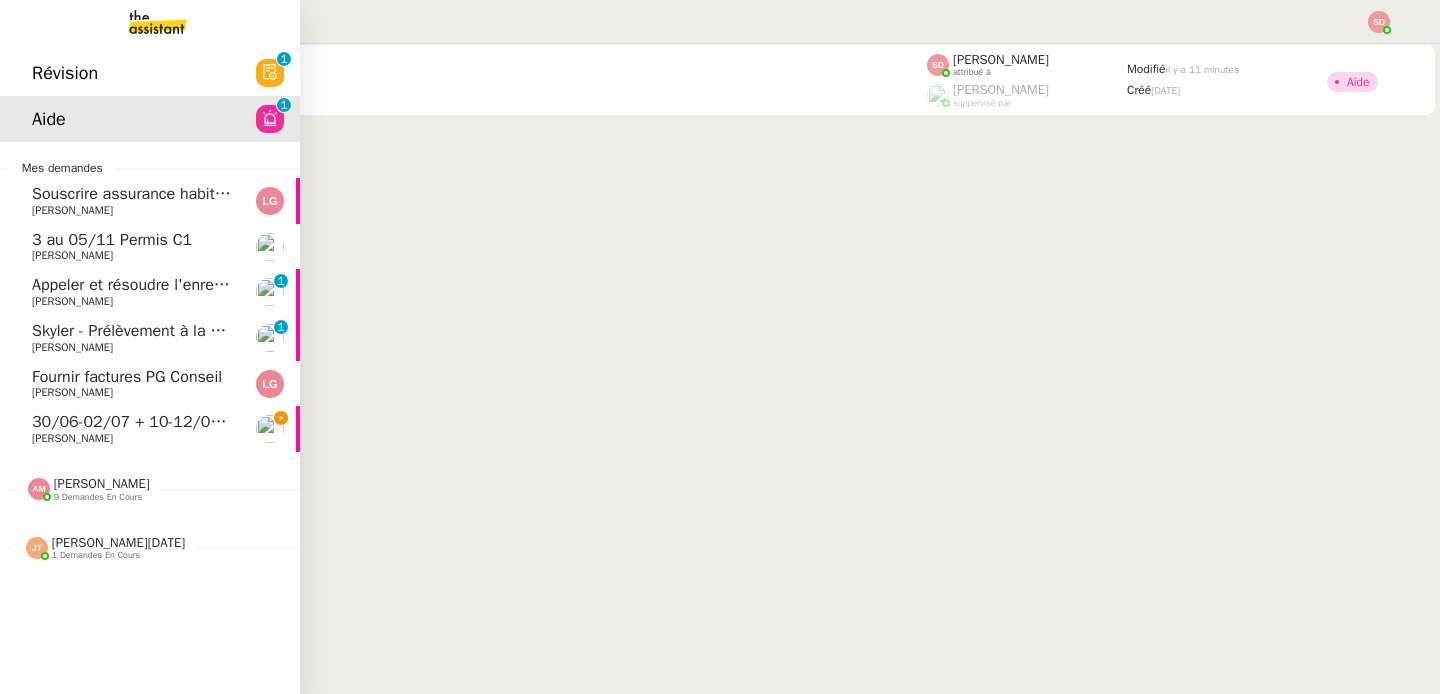 click on "30/06-02/07 + 10-12/09 Lyon - Fabien" 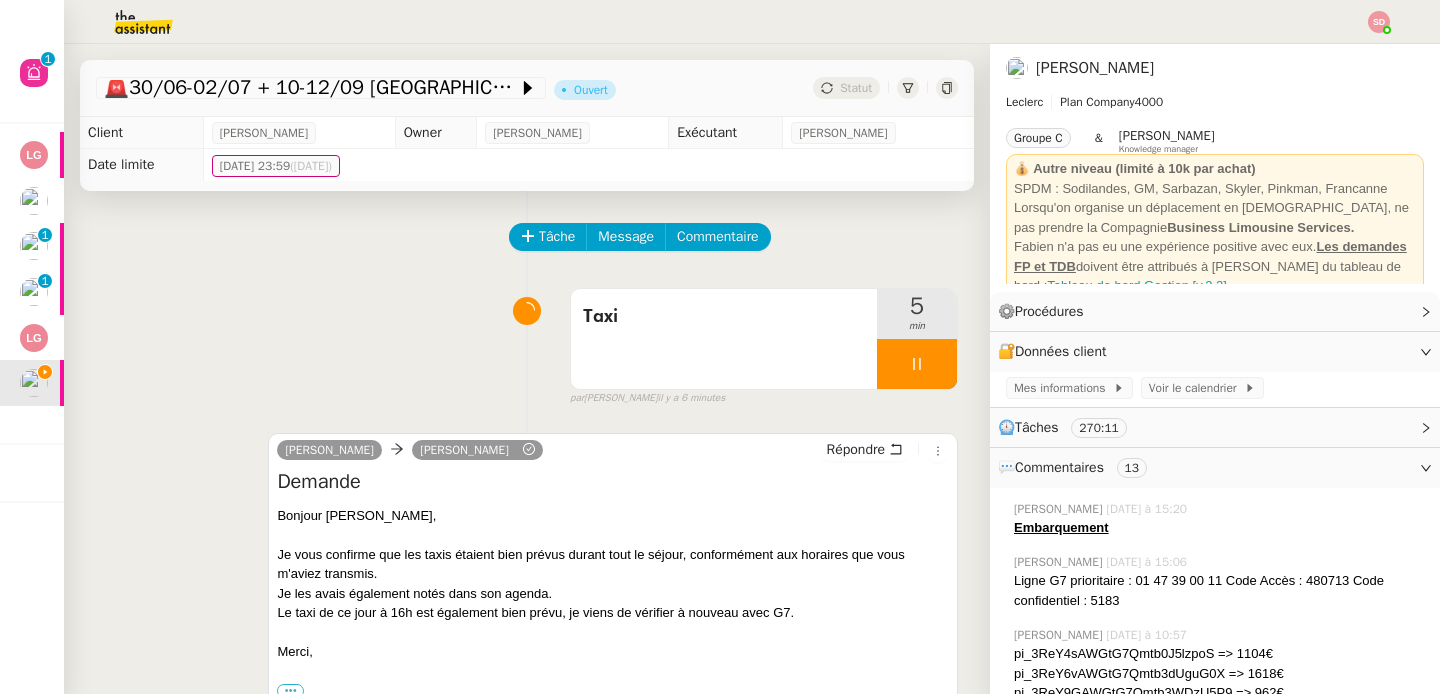click on "Taxi     5 min false par   Sheida D.   il y a 6 minutes" at bounding box center (527, 343) 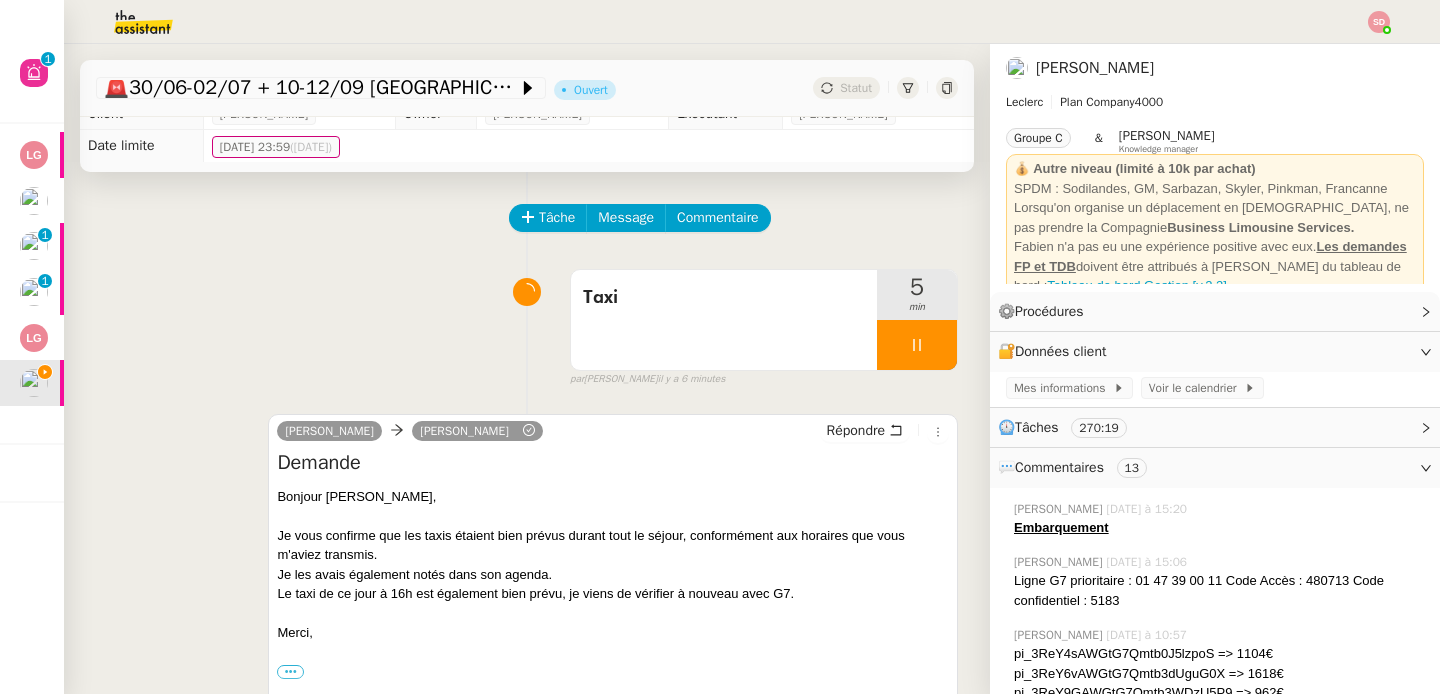 scroll, scrollTop: 0, scrollLeft: 0, axis: both 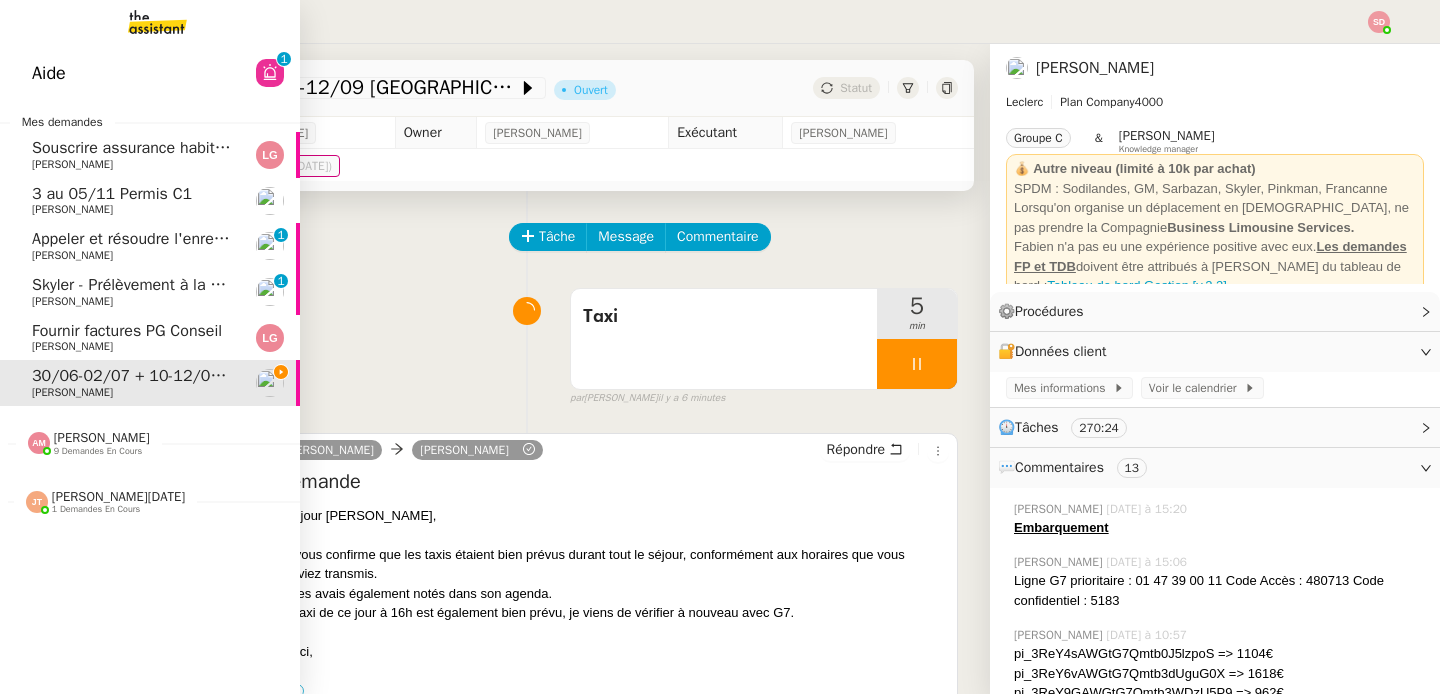 click on "Amyna Mehrez    9 demandes en cours" 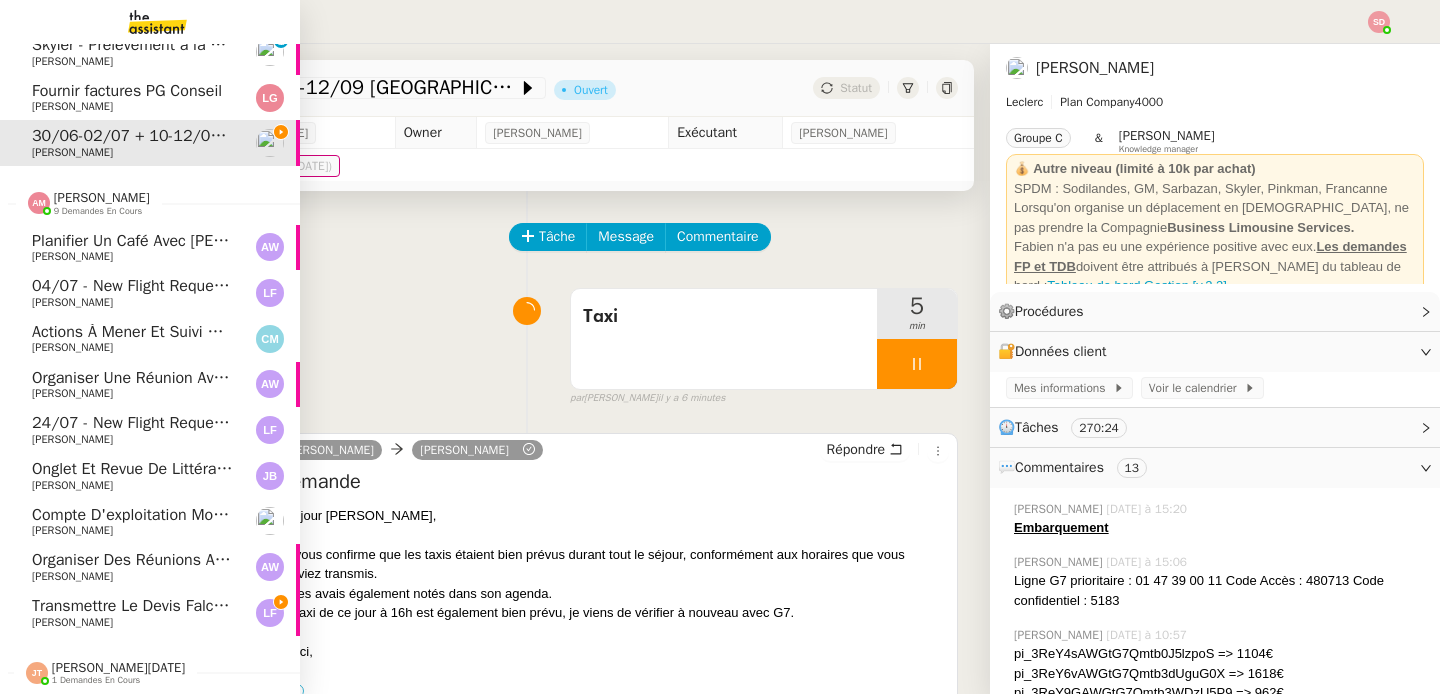 scroll, scrollTop: 251, scrollLeft: 0, axis: vertical 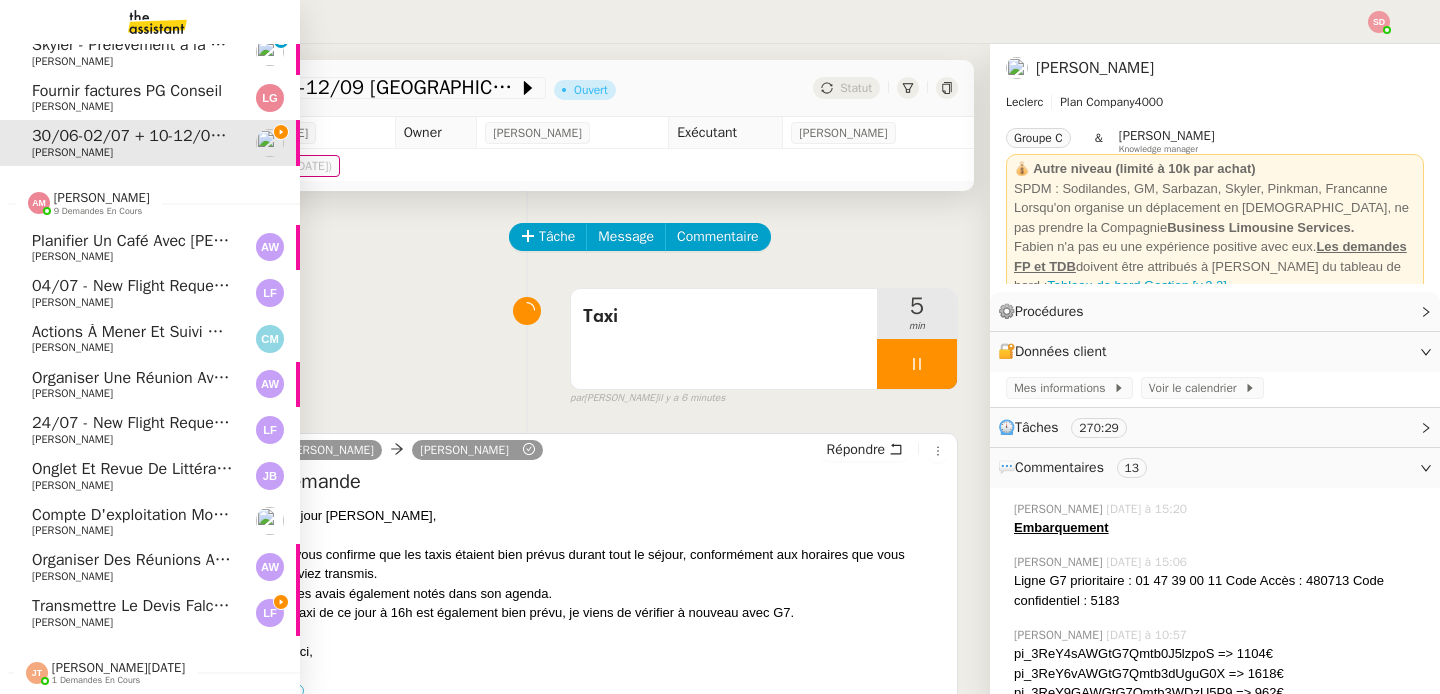 click on "[PERSON_NAME]" 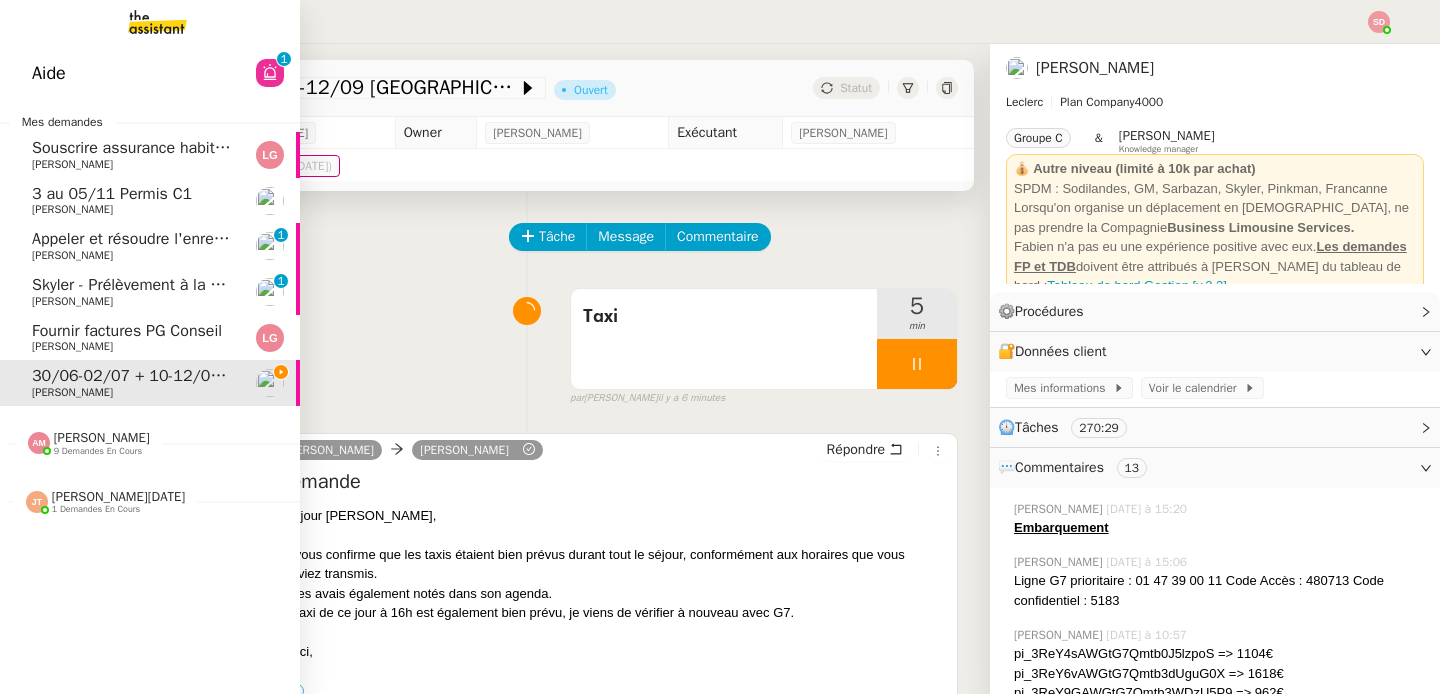 click on "[PERSON_NAME][DATE]" 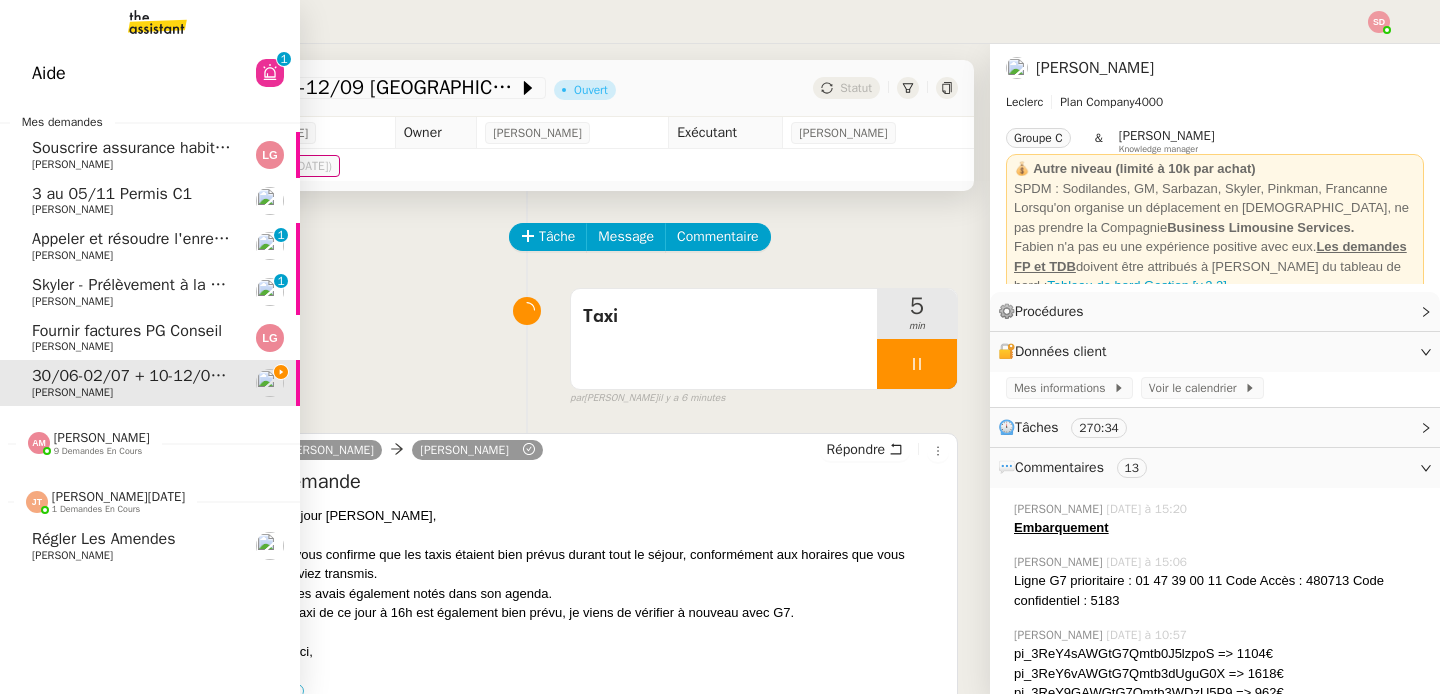 click on "[PERSON_NAME][DATE]" 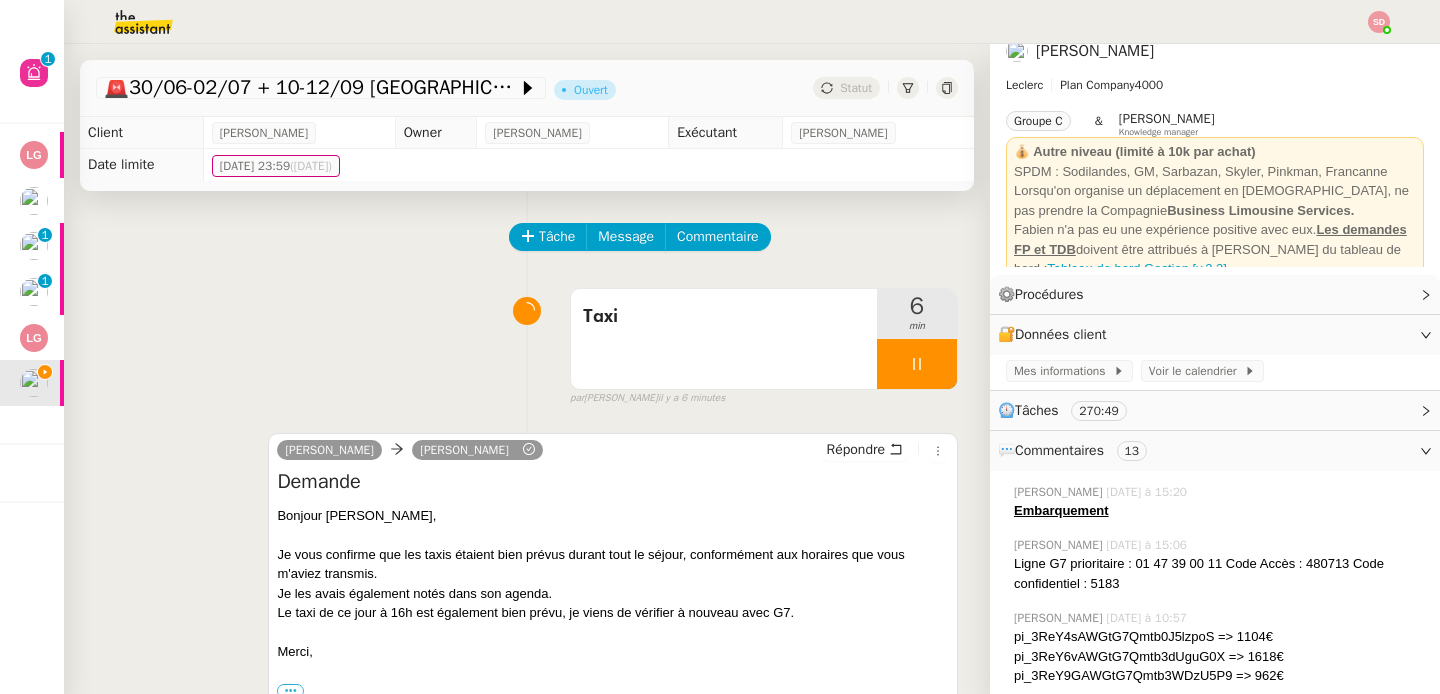 scroll, scrollTop: 0, scrollLeft: 0, axis: both 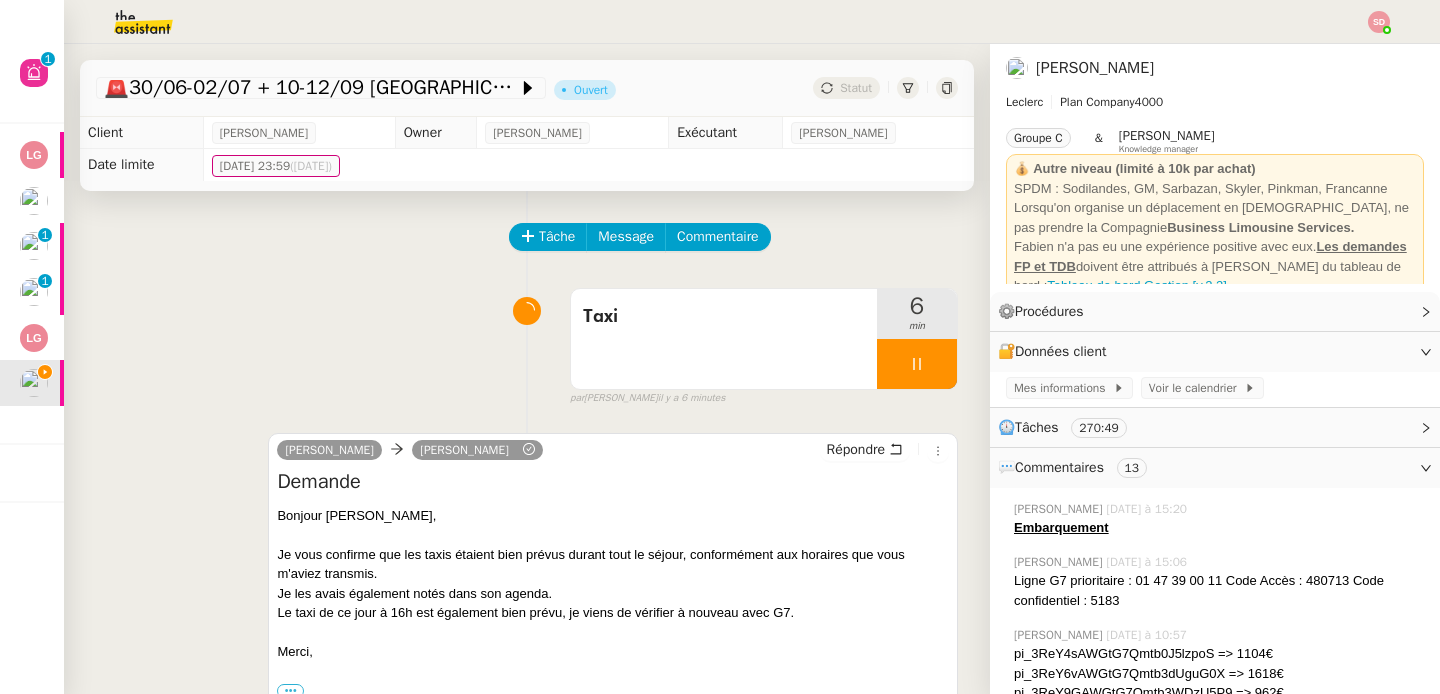 click on "Lorsqu'on organise un déplacement en Belgique, ne pas prendre la Compagnie  Business Limousine Services." 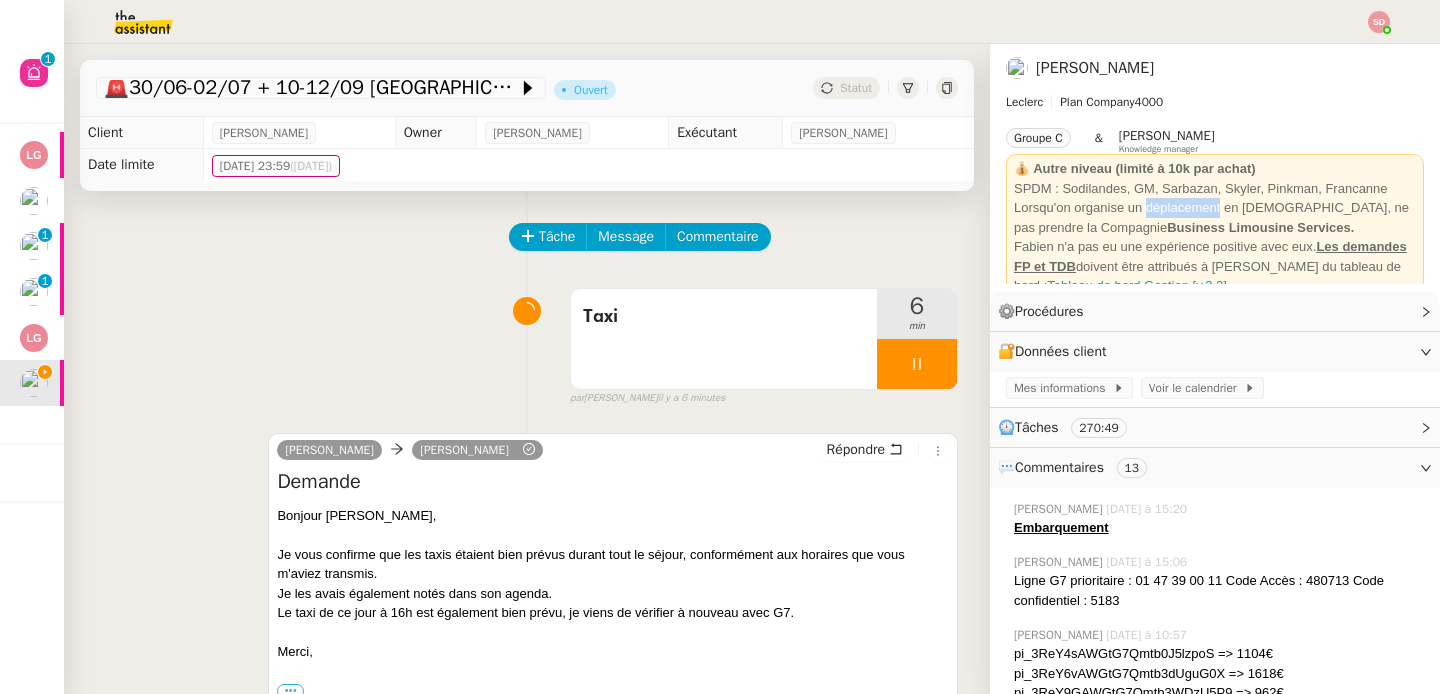 click on "Lorsqu'on organise un déplacement en Belgique, ne pas prendre la Compagnie  Business Limousine Services." 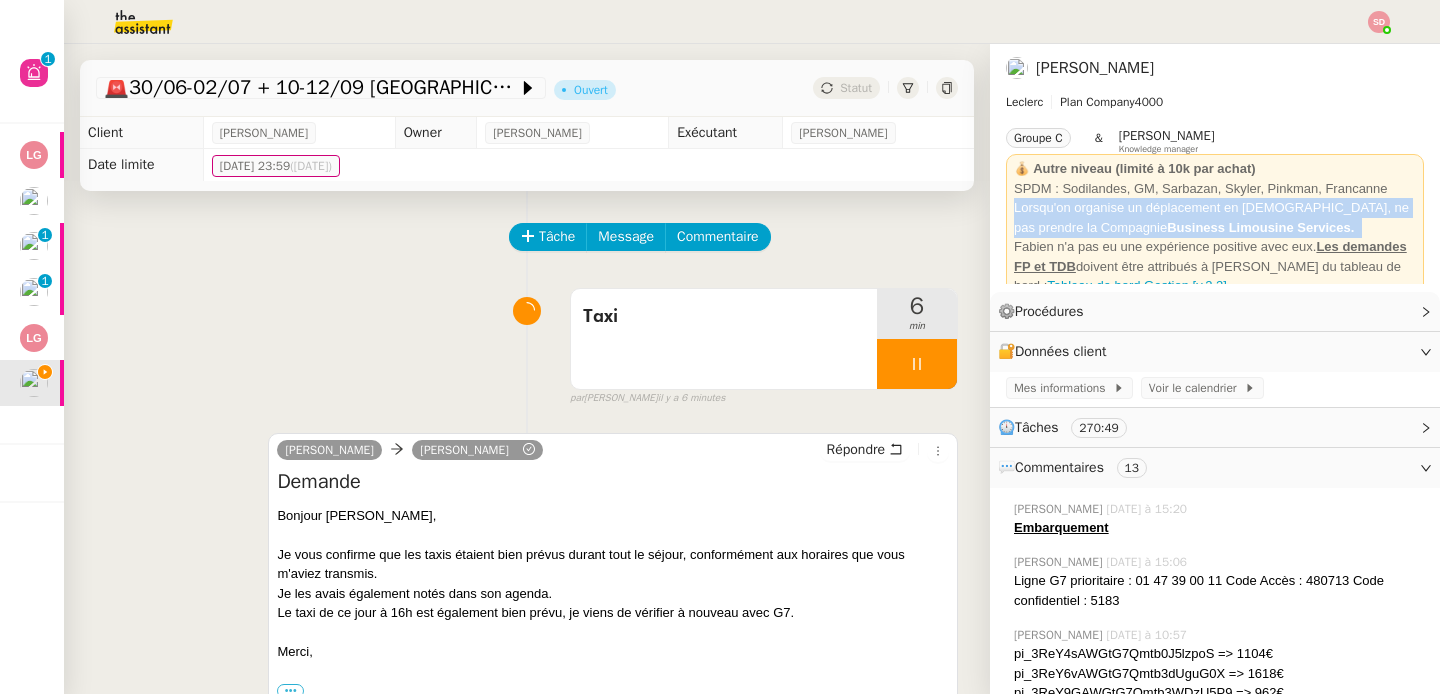 click on "Lorsqu'on organise un déplacement en Belgique, ne pas prendre la Compagnie  Business Limousine Services." 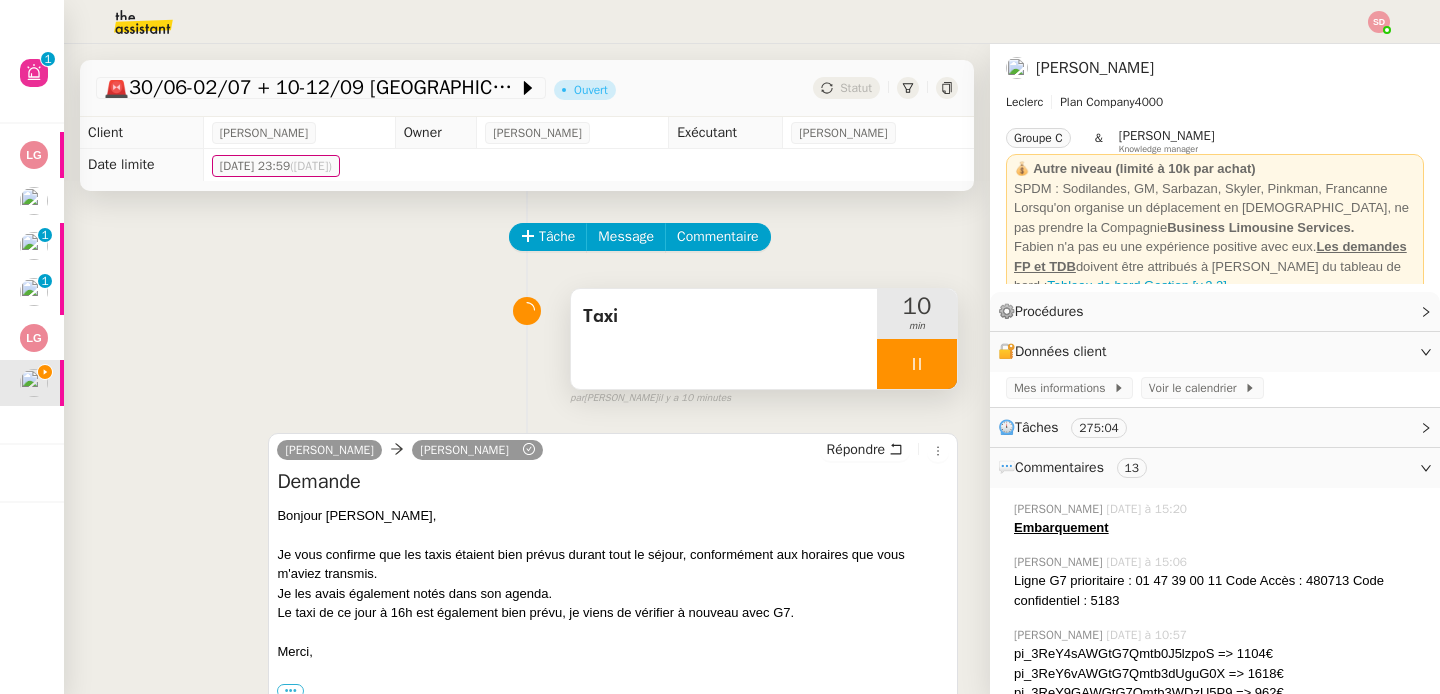 click at bounding box center (917, 364) 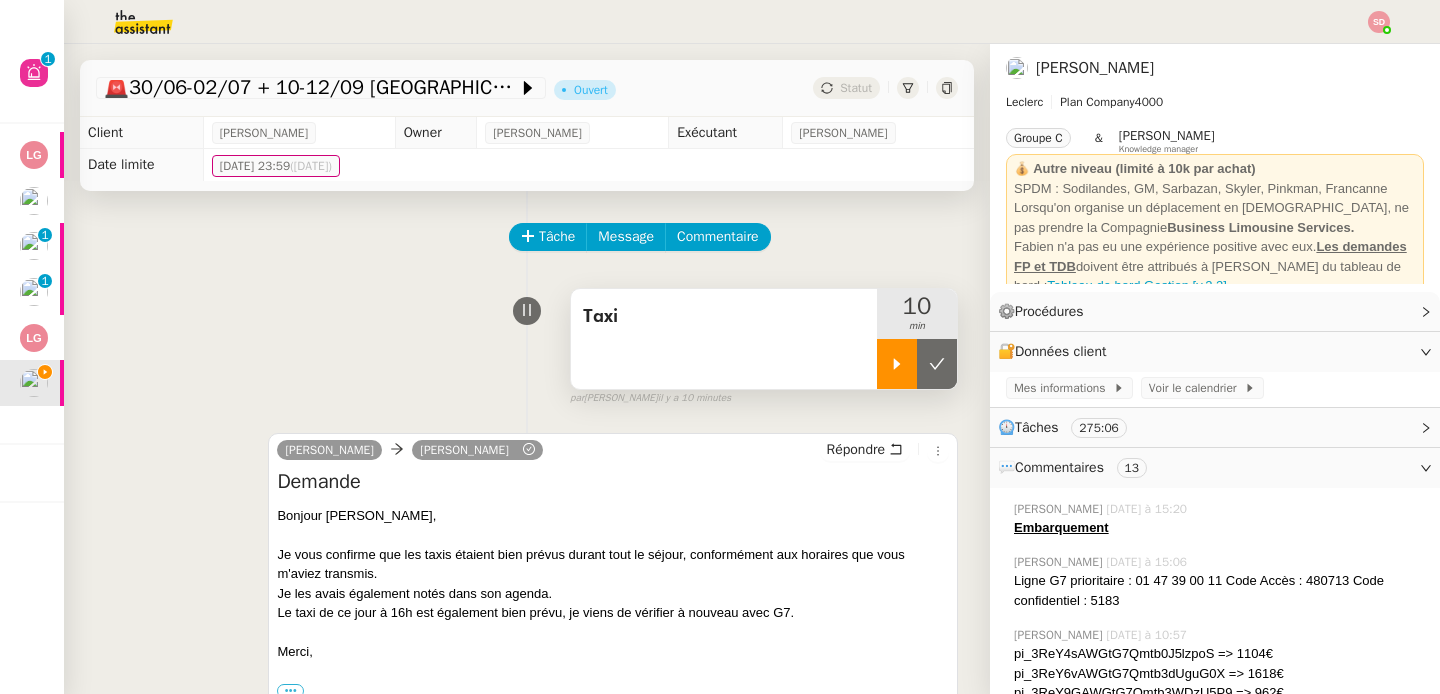 click 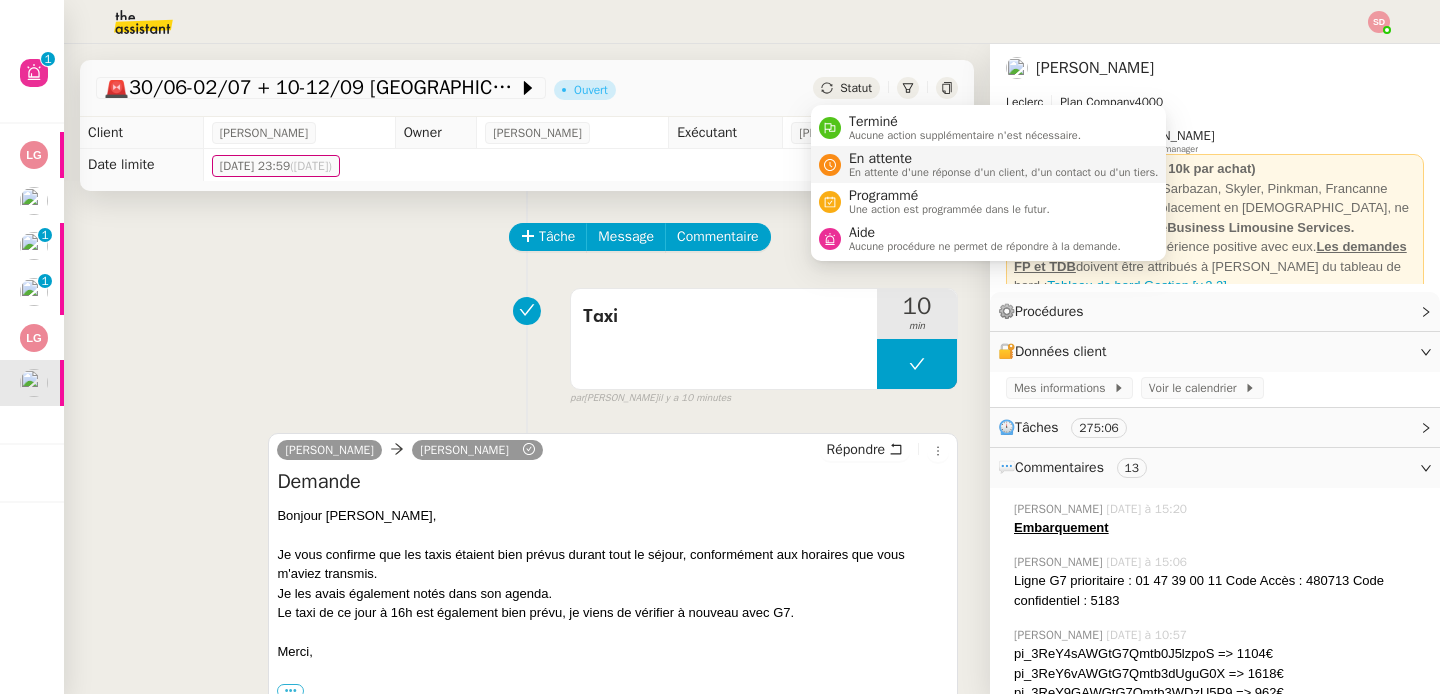 click on "En attente d'une réponse d'un client, d'un contact ou d'un tiers." at bounding box center [1004, 172] 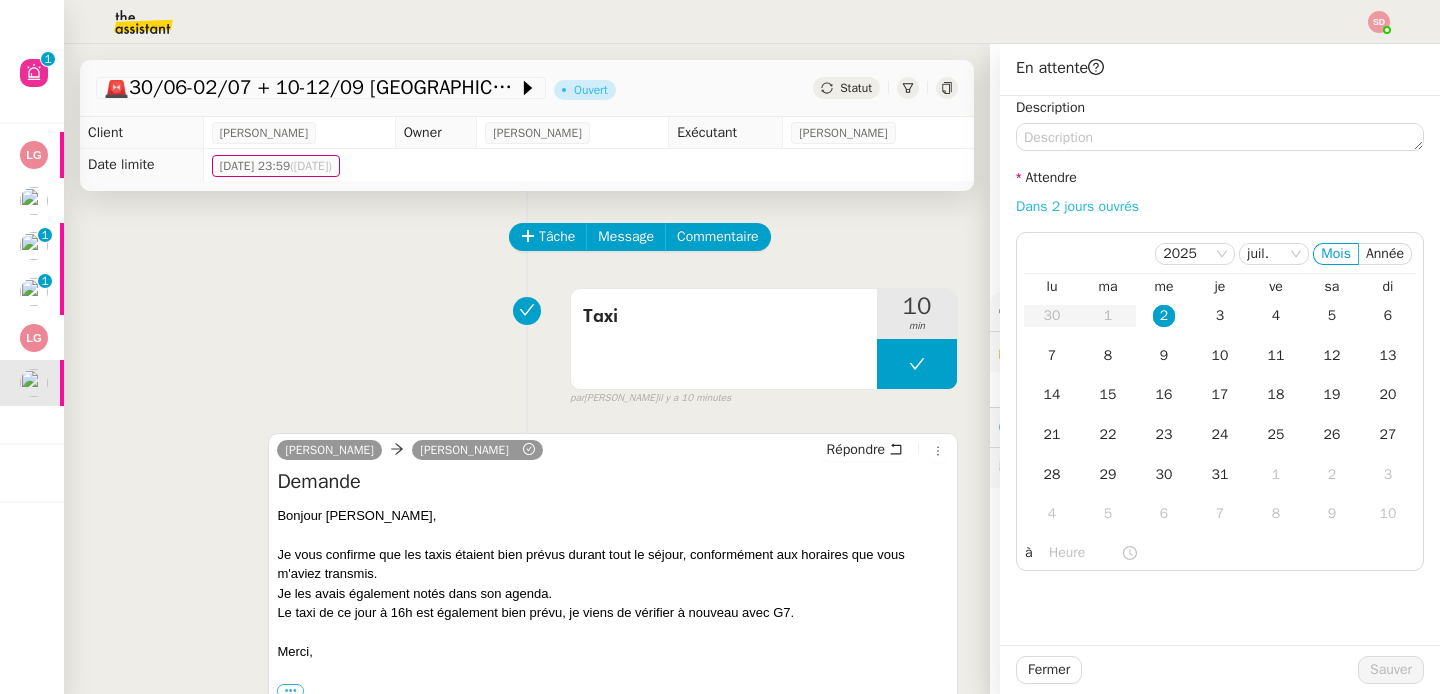 click on "Dans 2 jours ouvrés" 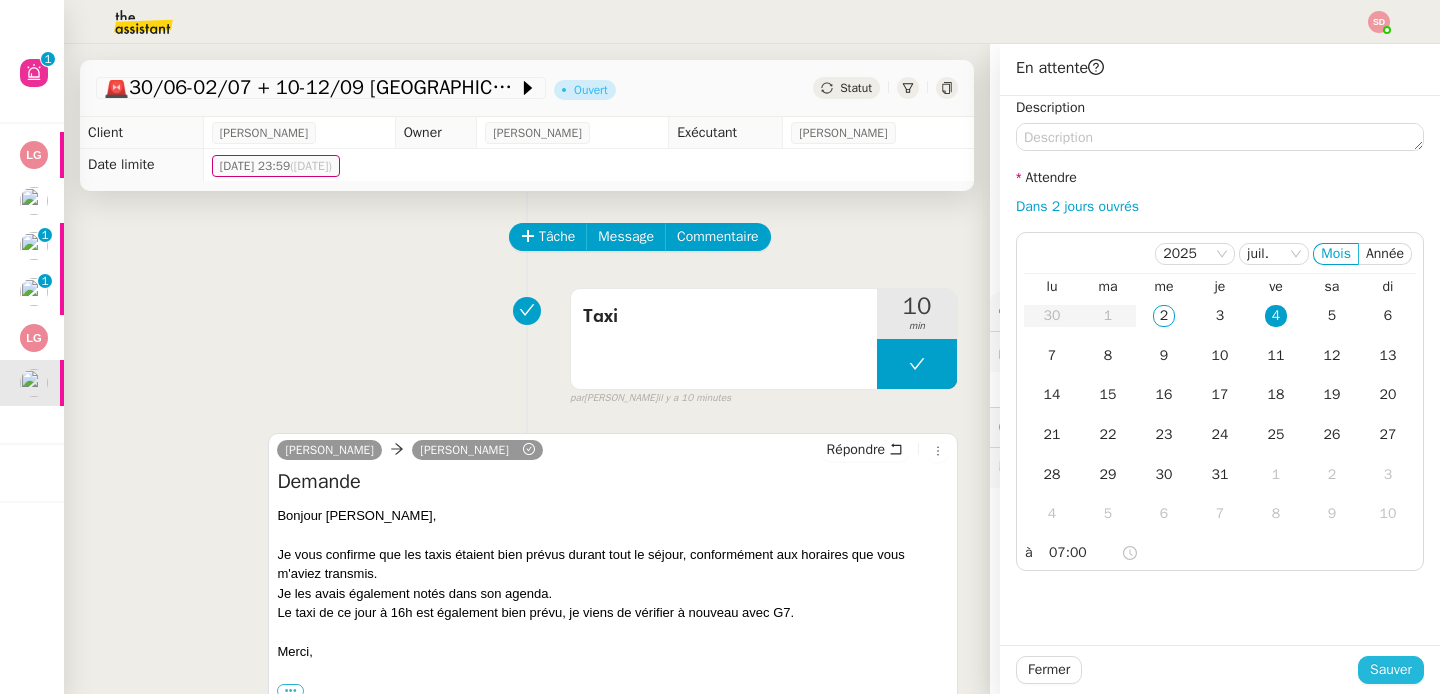 click on "Sauver" 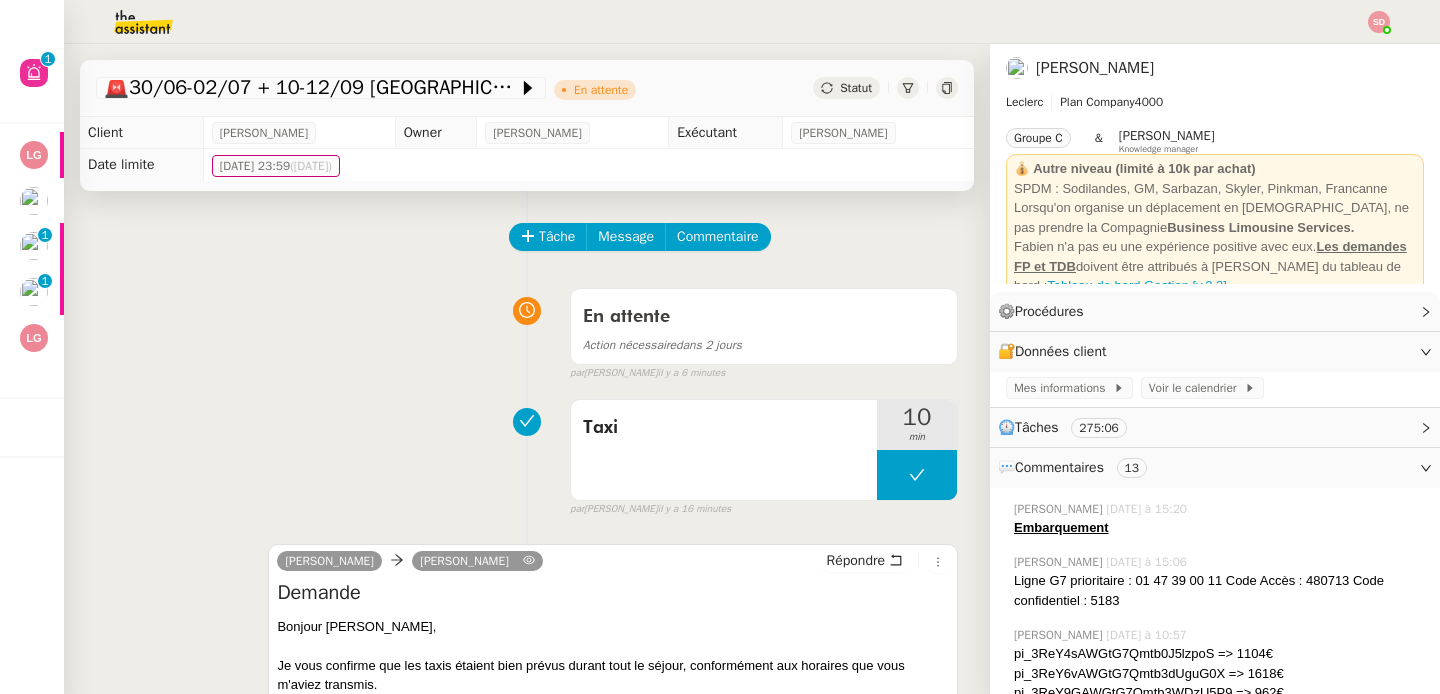 click on "Tâche Message Commentaire Veuillez patienter une erreur s'est produite 👌👌👌 message envoyé ✌️✌️✌️ Veuillez d'abord attribuer un client Une erreur s'est produite, veuillez réessayer En attente Action nécessaire  dans 2 jours  false par   Sheida D.   il y a 6 minutes 👌👌👌 message envoyé ✌️✌️✌️ une erreur s'est produite 👌👌👌 message envoyé ✌️✌️✌️ Votre message va être revu ✌️✌️✌️ une erreur s'est produite La taille des fichiers doit être de 10Mb au maximum.  Taxi     10 min false par   Sheida D.   il y a 16 minutes 👌👌👌 message envoyé ✌️✌️✌️ une erreur s'est produite 👌👌👌 message envoyé ✌️✌️✌️ Votre message va être revu ✌️✌️✌️ une erreur s'est produite La taille des fichiers doit être de 10Mb au maximum.  camille      Lydie Laulon     Répondre Demande
Bonjour Lydie, Je les avais également notés dans son agenda. Merci,
•••" 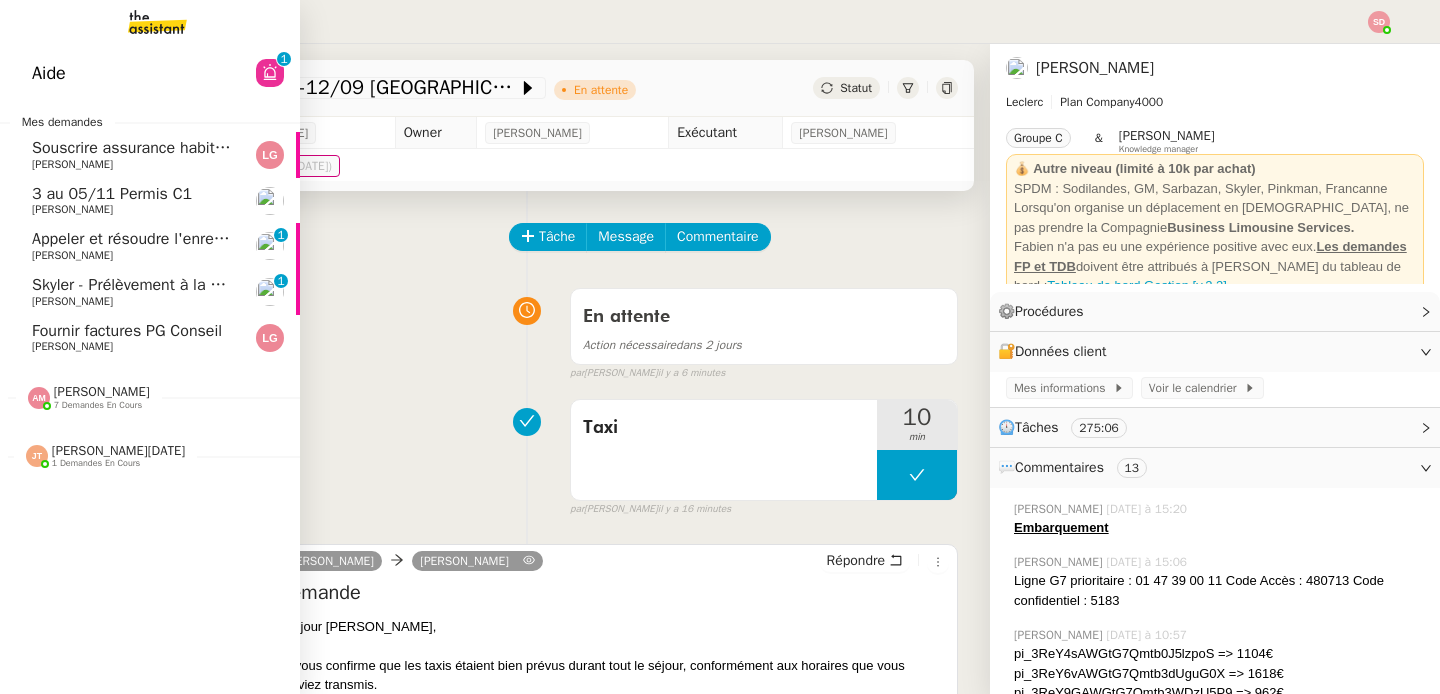 click on "Souscrire assurance habitation pour appartement à Athènes" 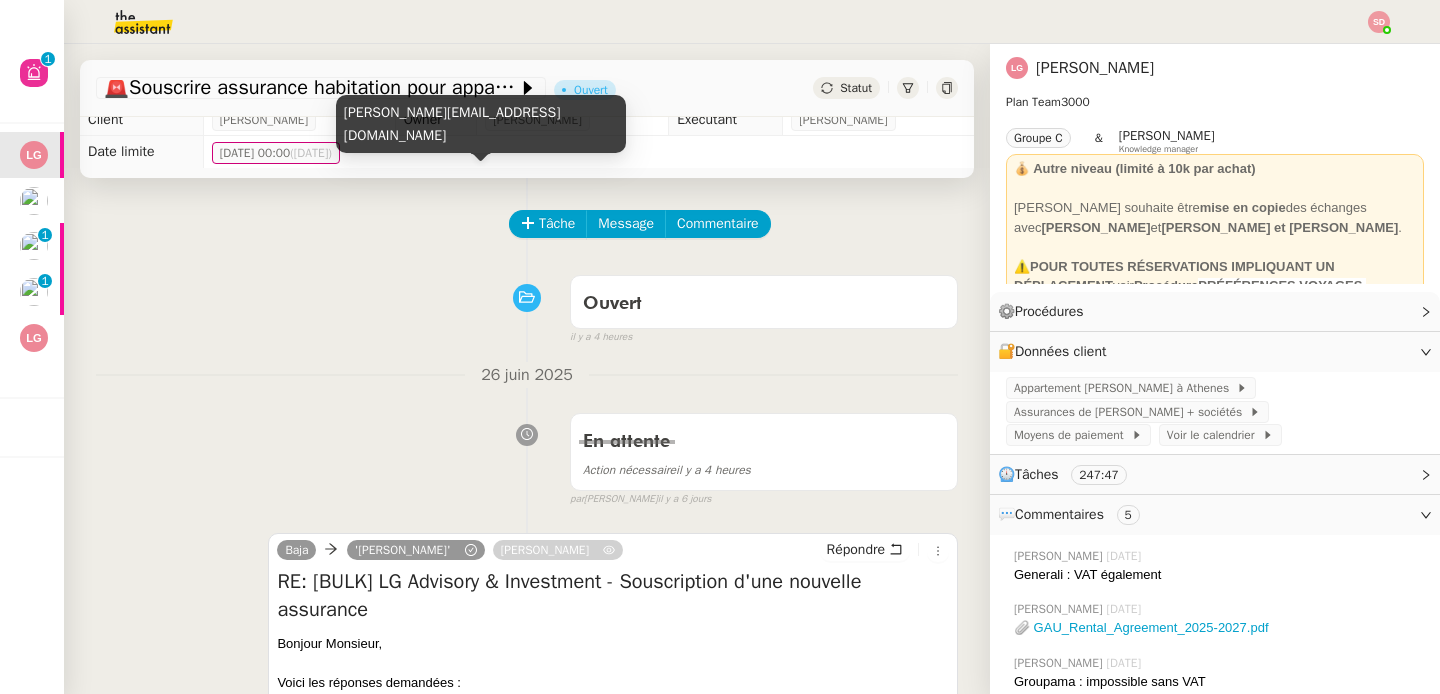 scroll, scrollTop: 0, scrollLeft: 0, axis: both 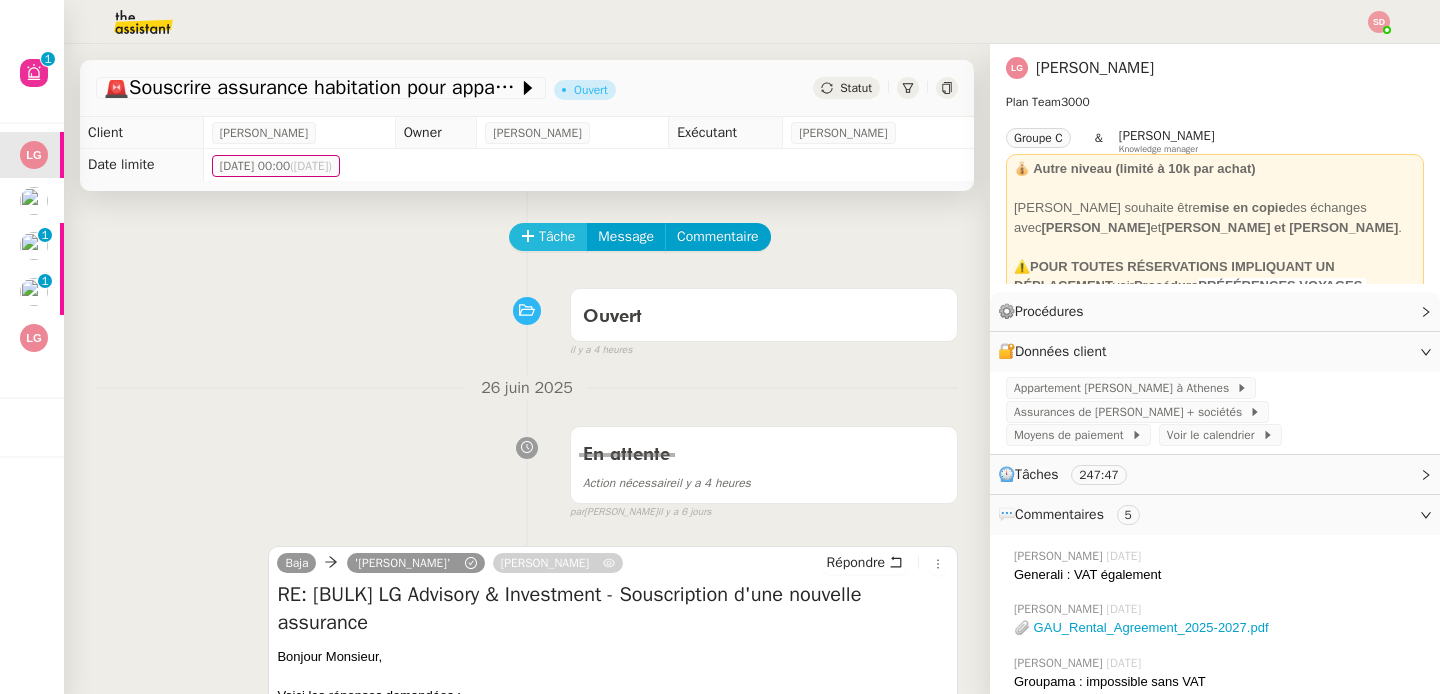 click on "Tâche" 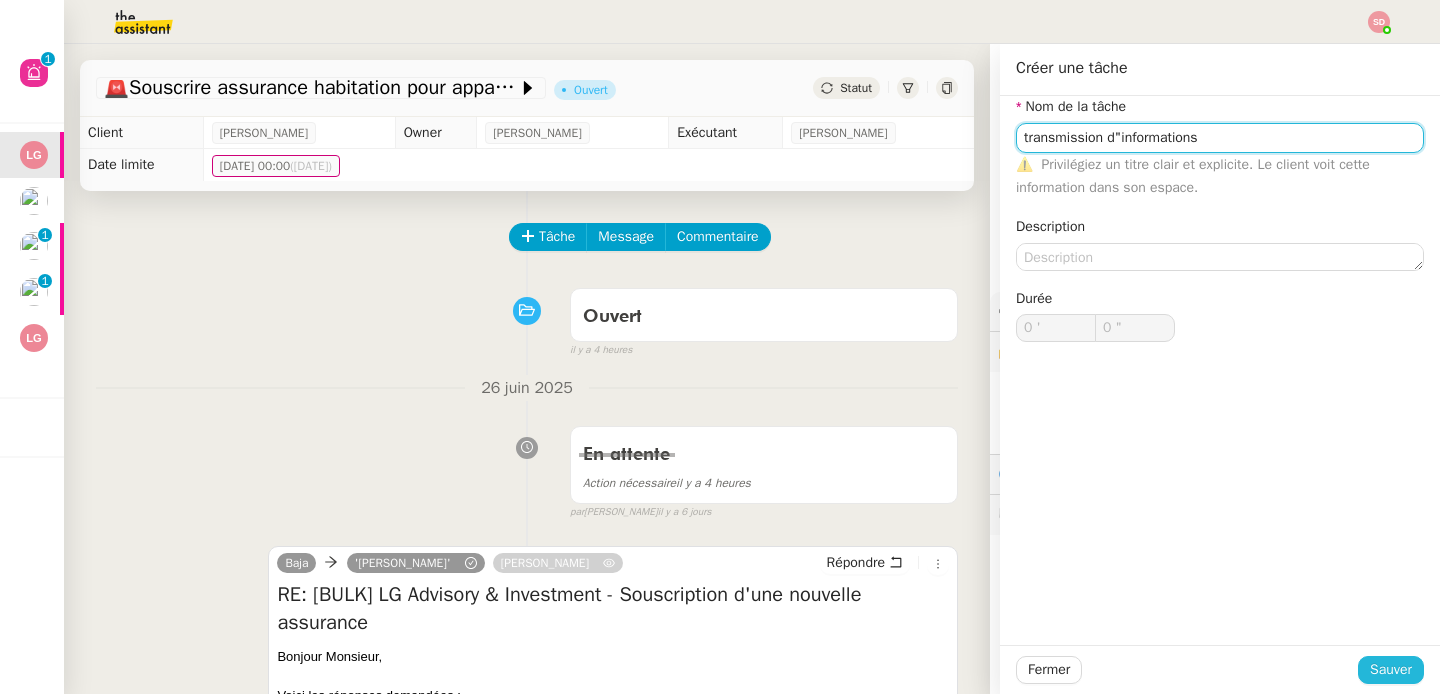 type on "transmission d"informations" 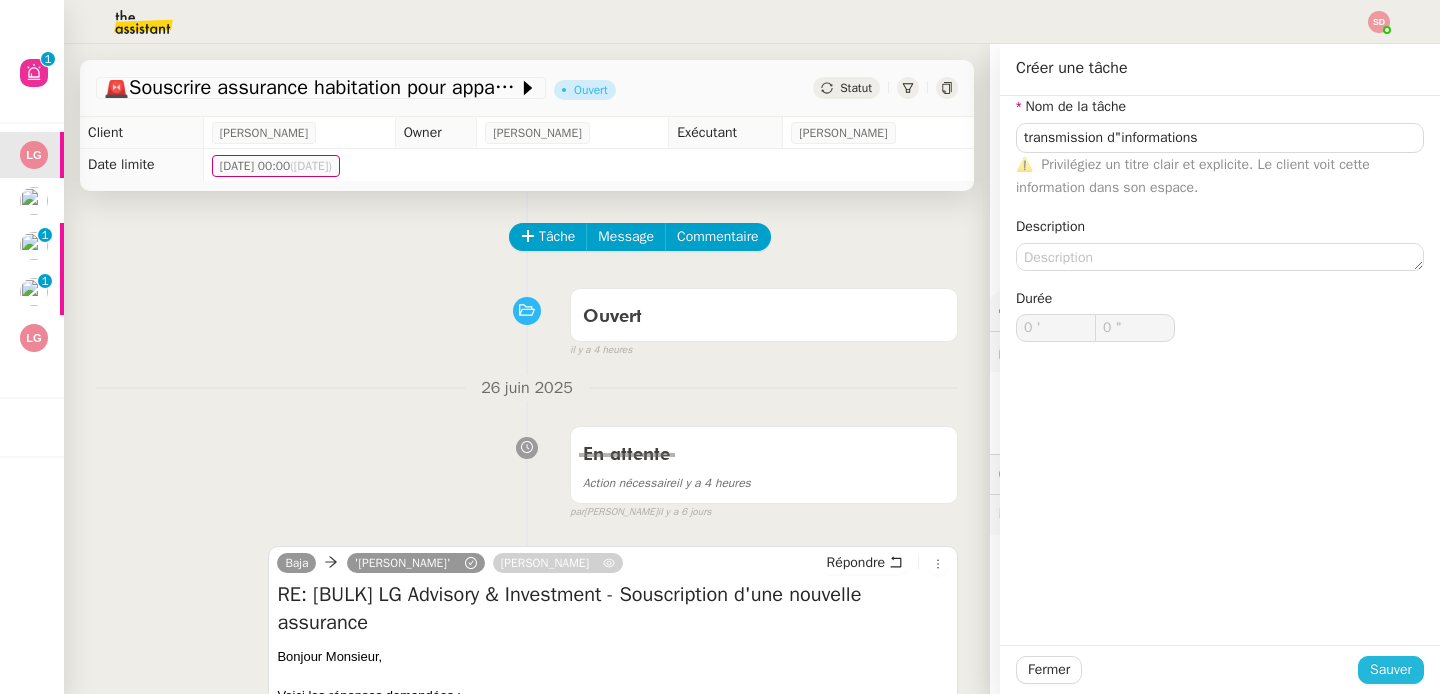 click on "Sauver" 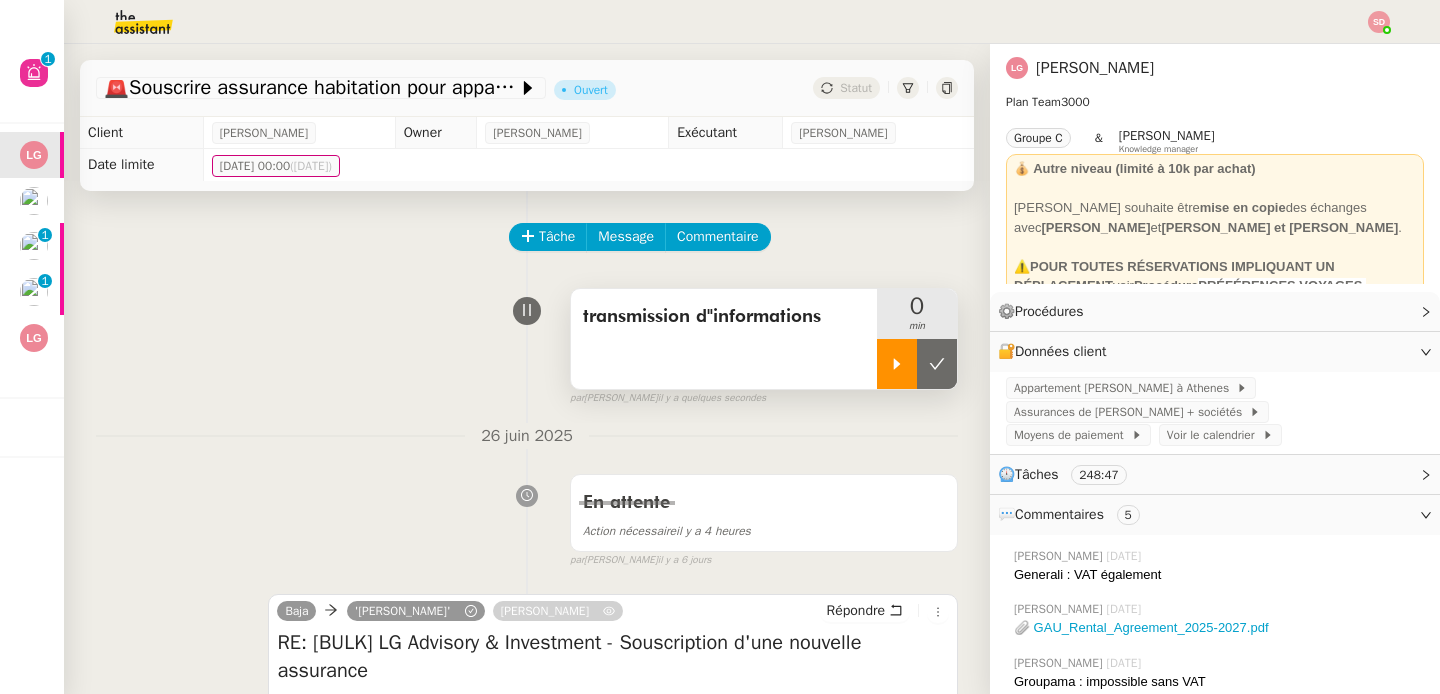 click 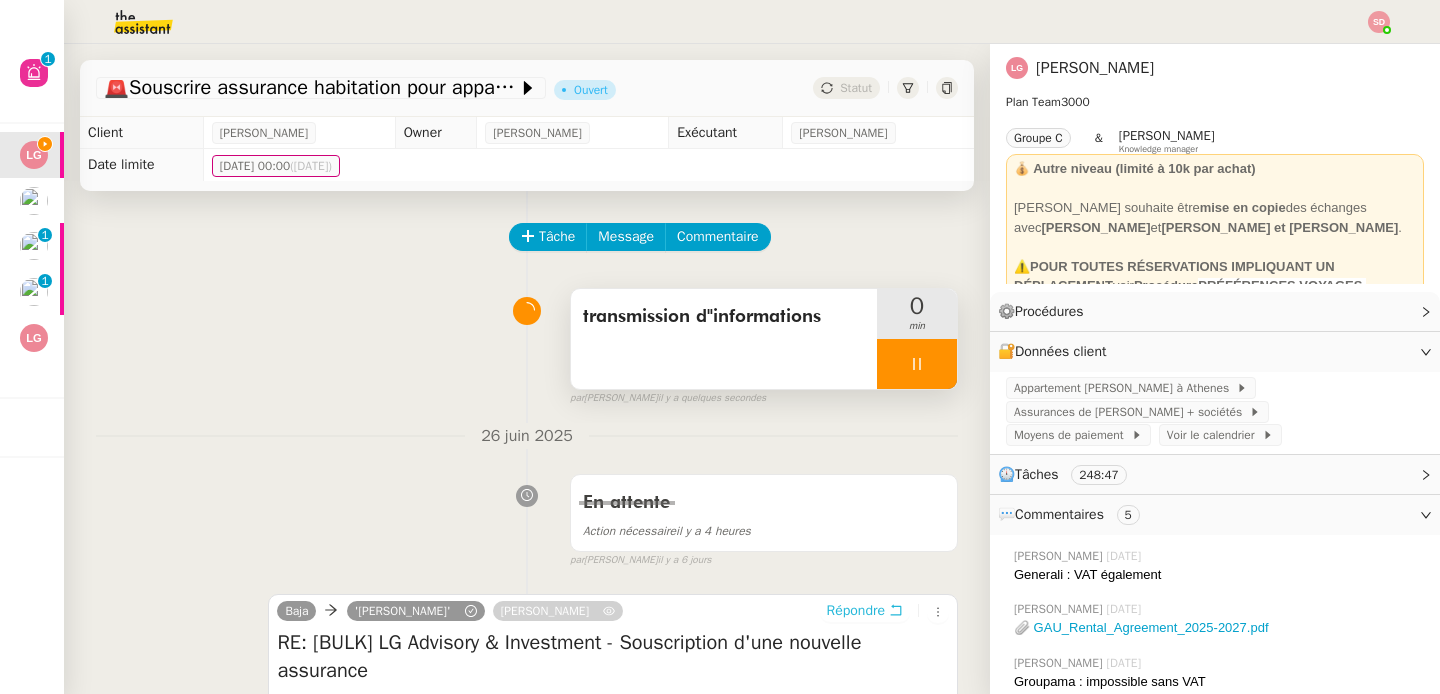 click on "Répondre" at bounding box center (856, 611) 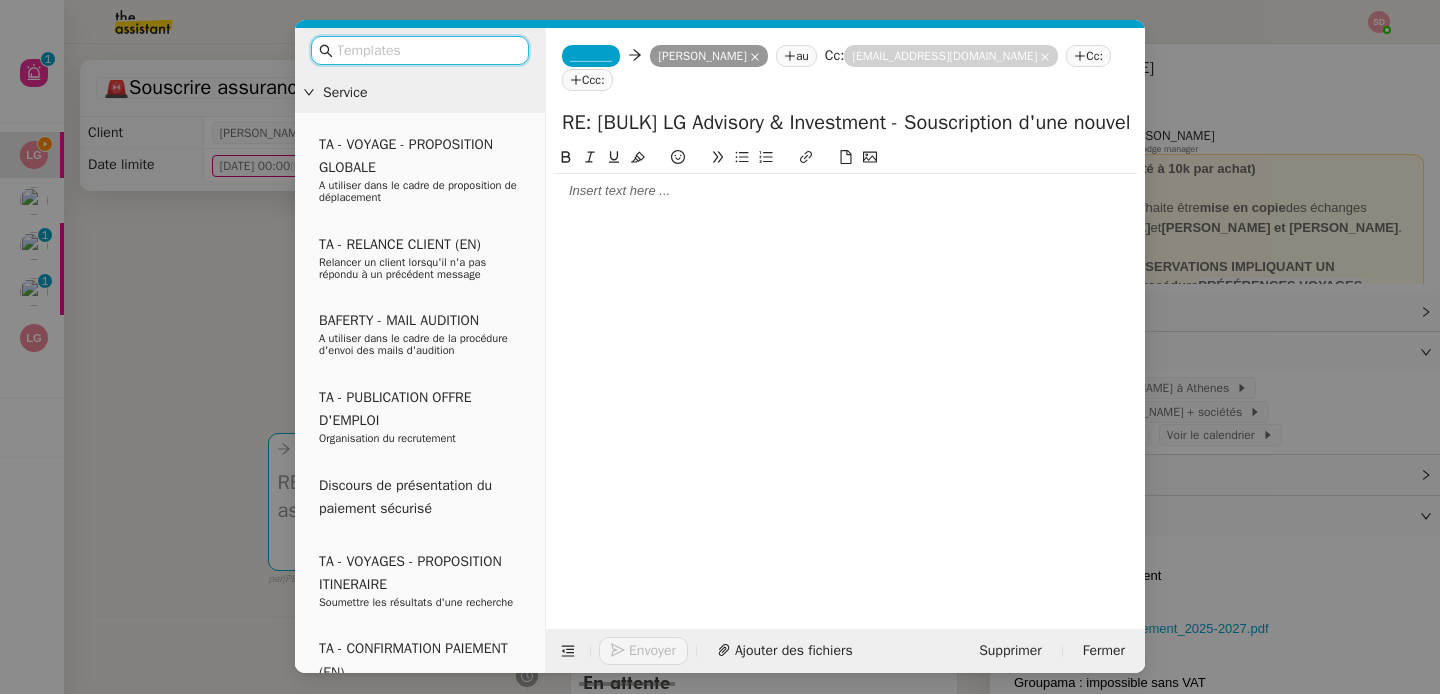 click on "_______" 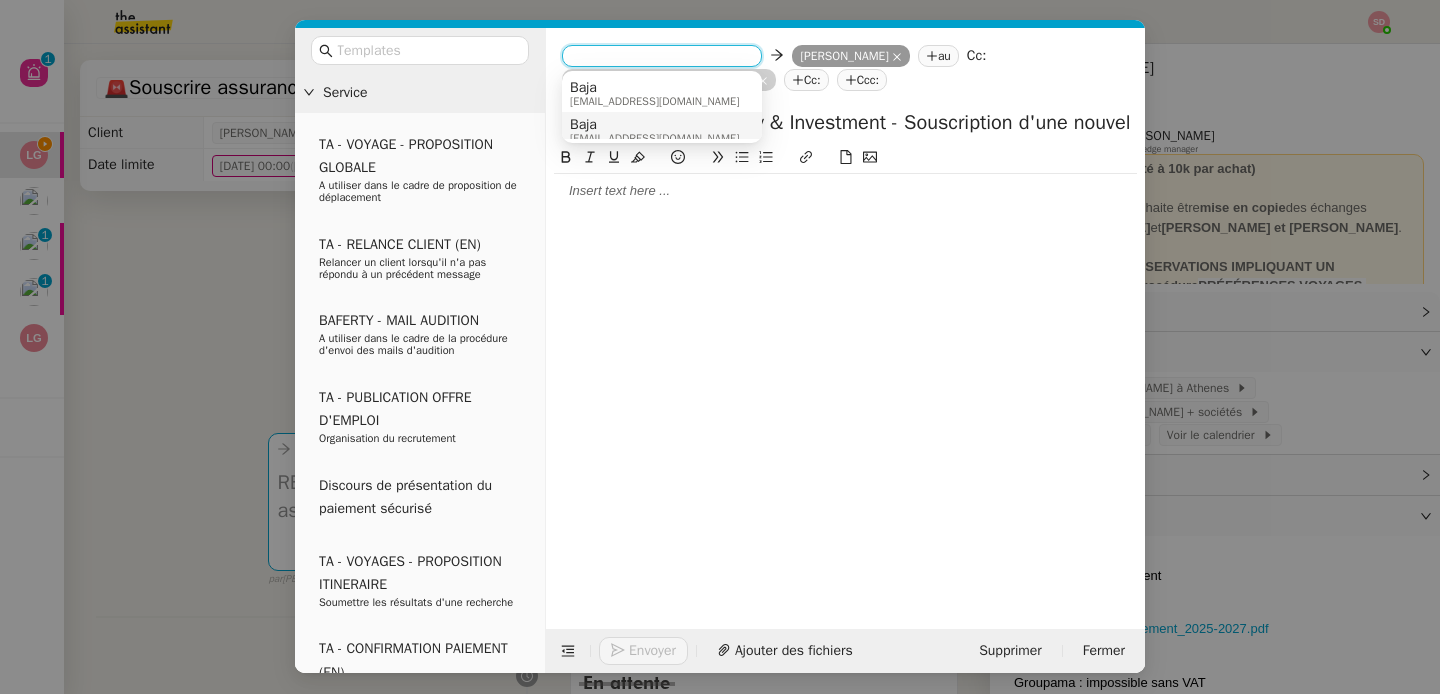 click on "Baja" at bounding box center [654, 125] 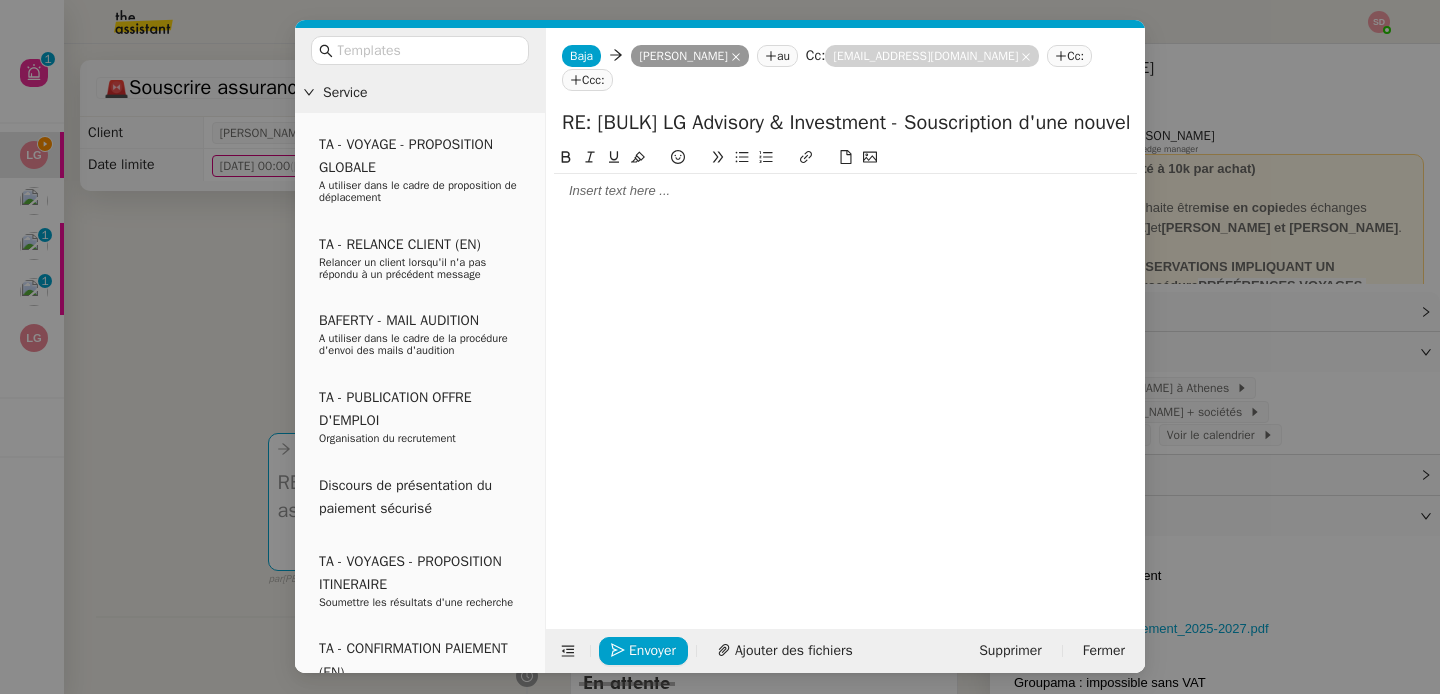 click 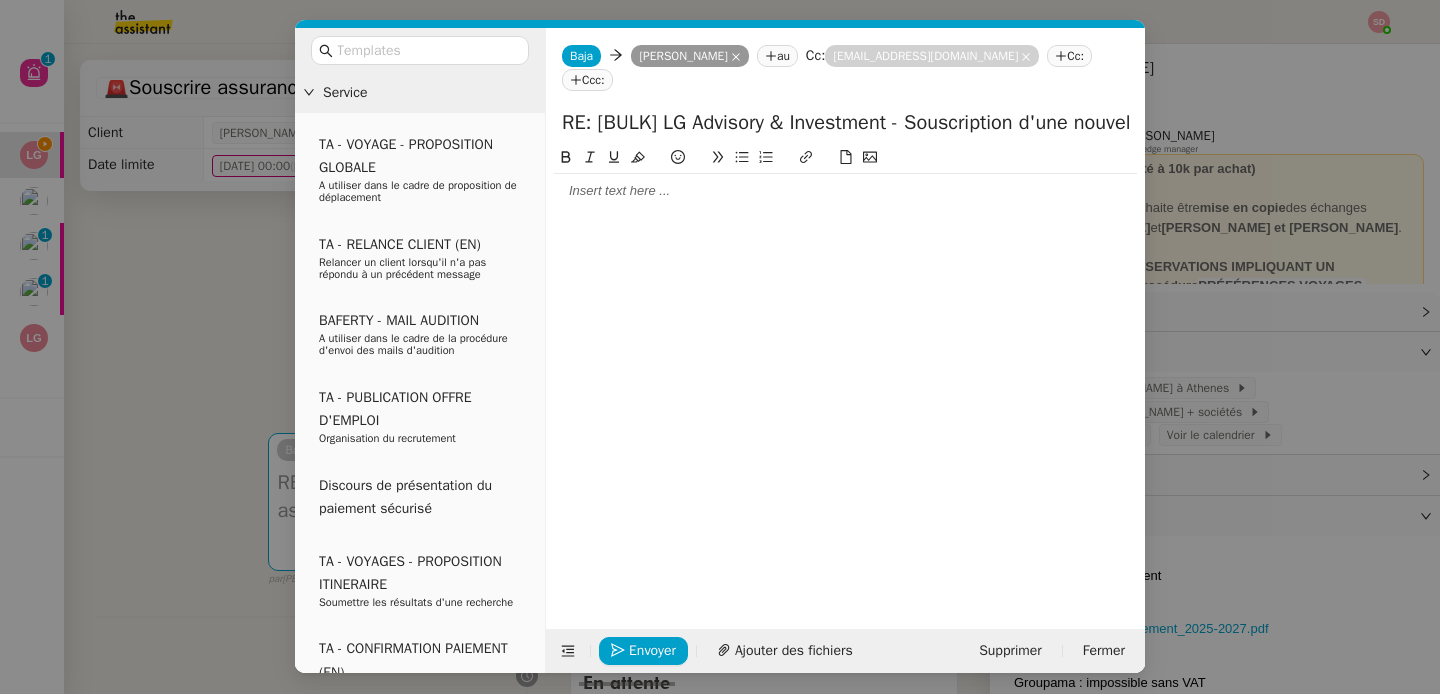type 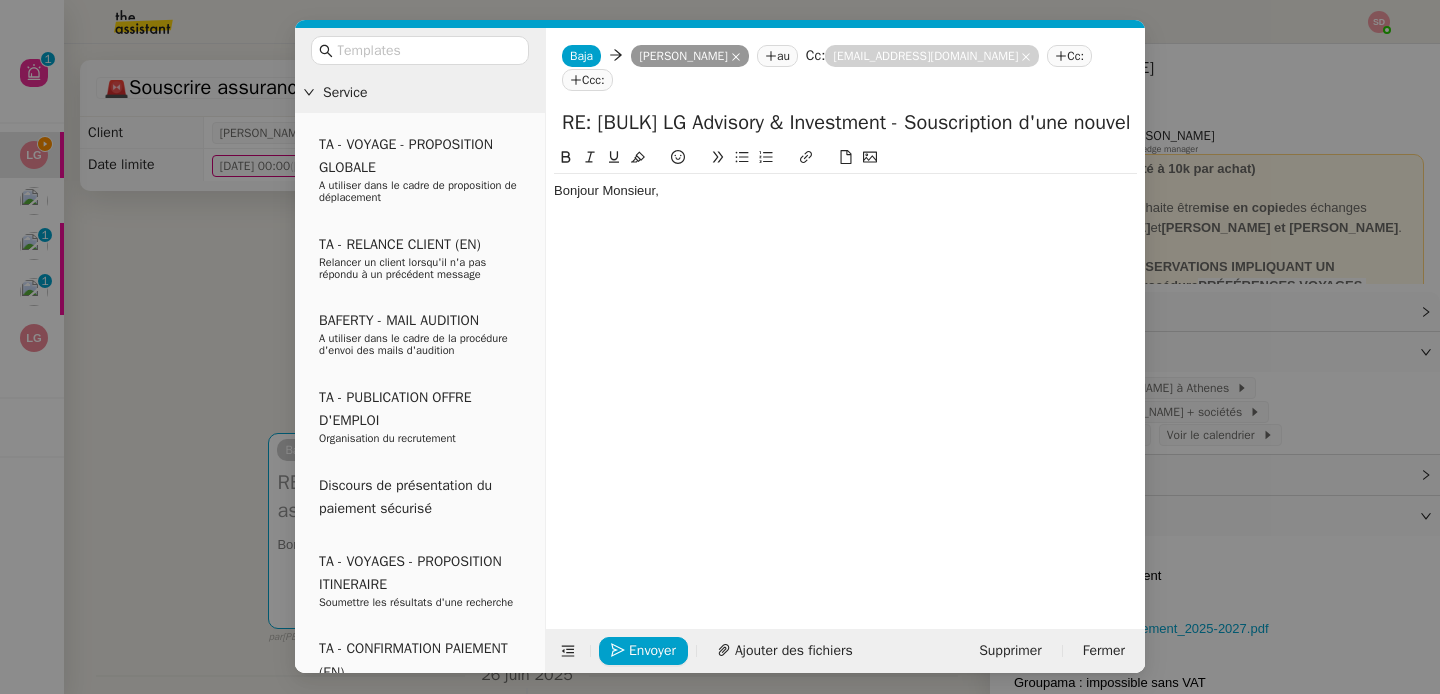 click on "Service TA - VOYAGE - PROPOSITION GLOBALE    A utiliser dans le cadre de proposition de déplacement TA - RELANCE CLIENT (EN)    Relancer un client lorsqu'il n'a pas répondu à un précédent message BAFERTY - MAIL AUDITION    A utiliser dans le cadre de la procédure d'envoi des mails d'audition TA - PUBLICATION OFFRE D'EMPLOI     Organisation du recrutement Discours de présentation du paiement sécurisé    TA - VOYAGES - PROPOSITION ITINERAIRE    Soumettre les résultats d'une recherche TA - CONFIRMATION PAIEMENT (EN)    Confirmer avec le client de modèle de transaction - Attention Plan Pro nécessaire. TA - COURRIER EXPEDIE (recommandé)    A utiliser dans le cadre de l'envoi d'un courrier recommandé TA - PARTAGE DE CALENDRIER (EN)    A utiliser pour demander au client de partager son calendrier afin de faciliter l'accès et la gestion PSPI - Appel de fonds MJL    A utiliser dans le cadre de la procédure d'appel de fonds MJL TA - RELANCE CLIENT    TA - AR PROCEDURES        21 YIELD" at bounding box center (720, 347) 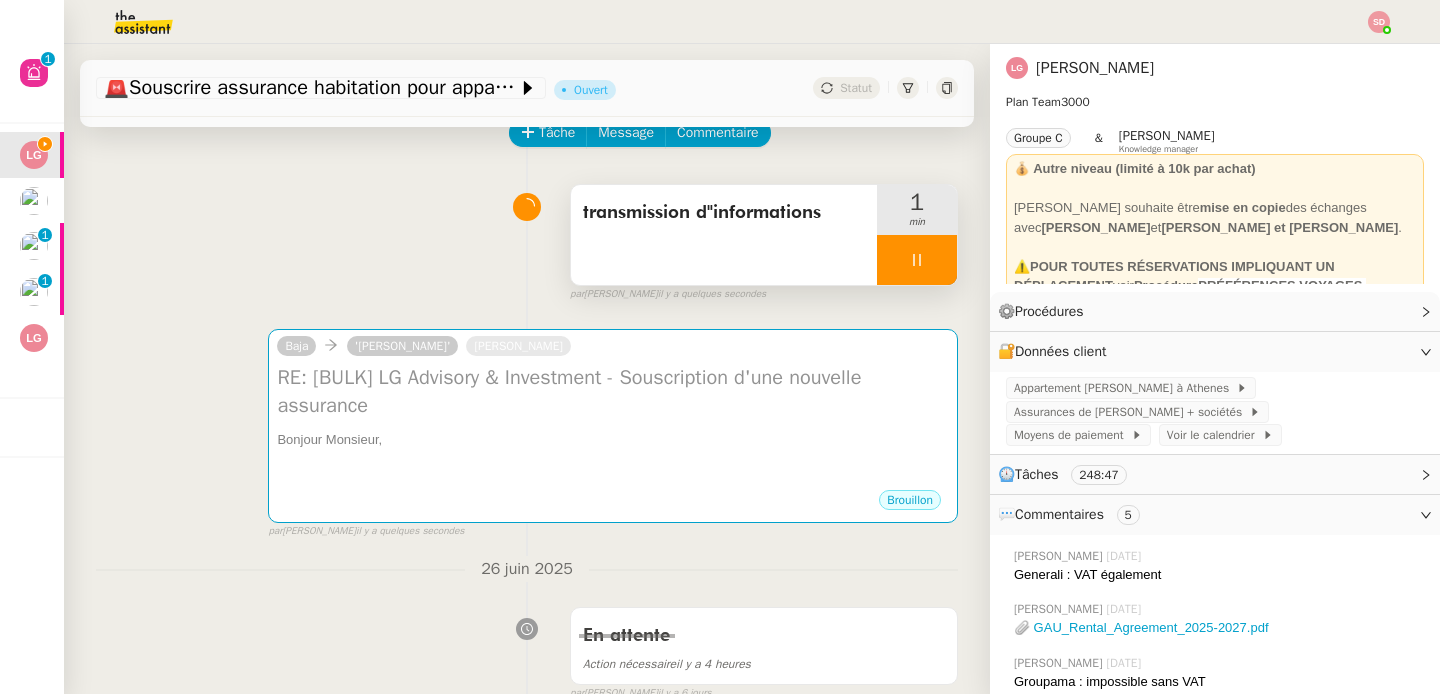 scroll, scrollTop: 0, scrollLeft: 0, axis: both 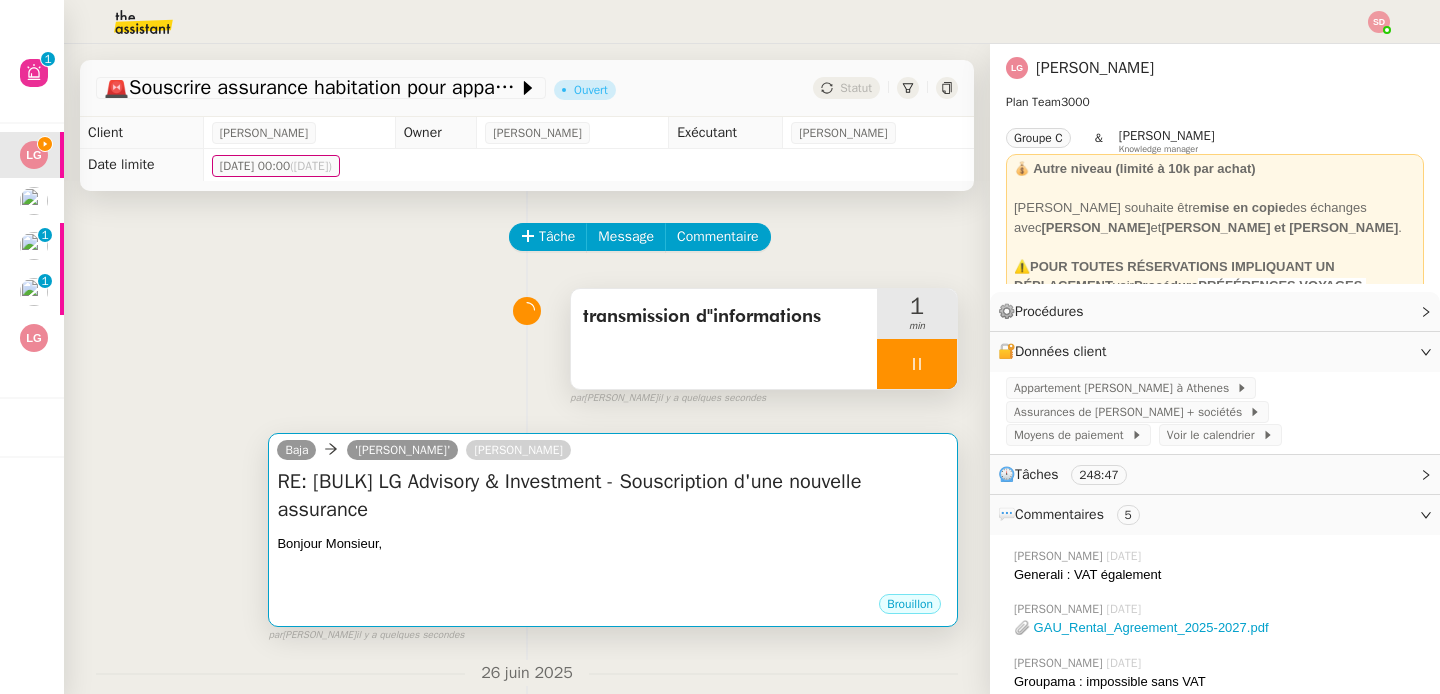 click on "RE: [BULK] LG Advisory & Investment - Souscription d'une nouvelle assurance" at bounding box center (613, 496) 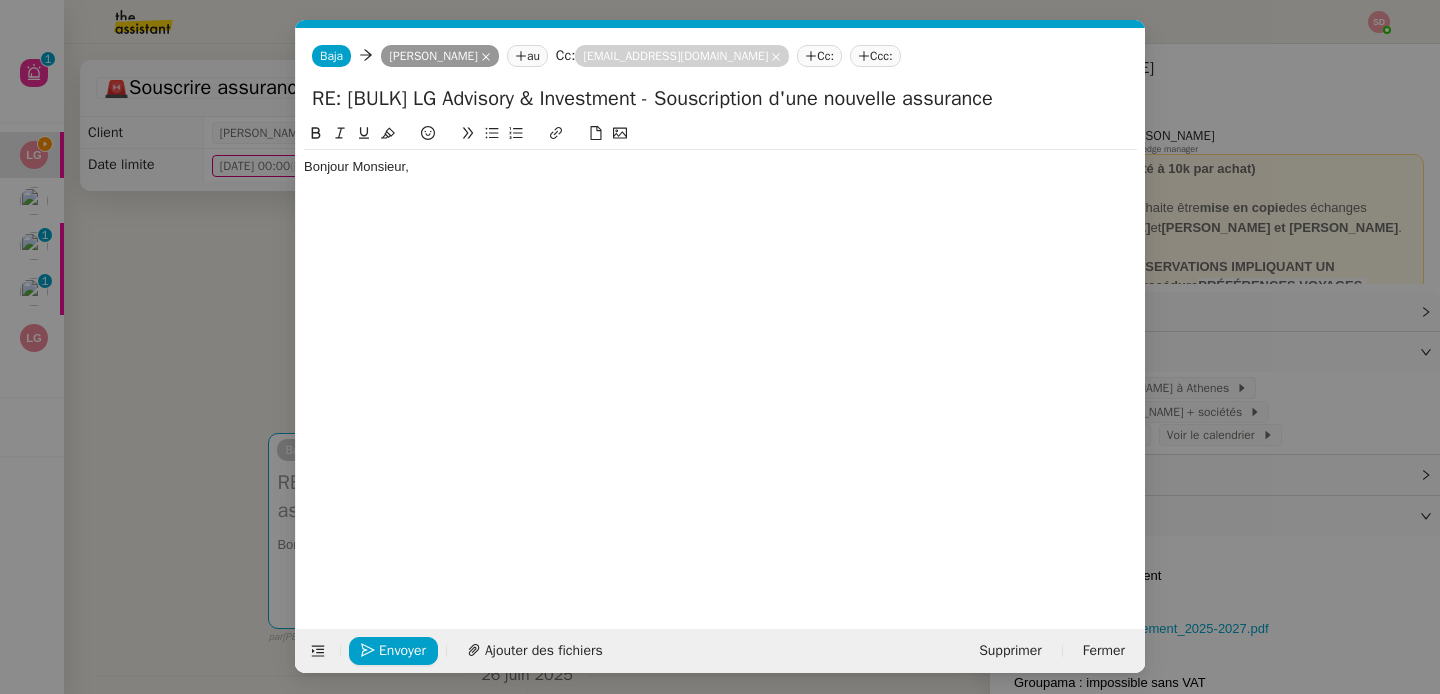 scroll, scrollTop: 0, scrollLeft: 42, axis: horizontal 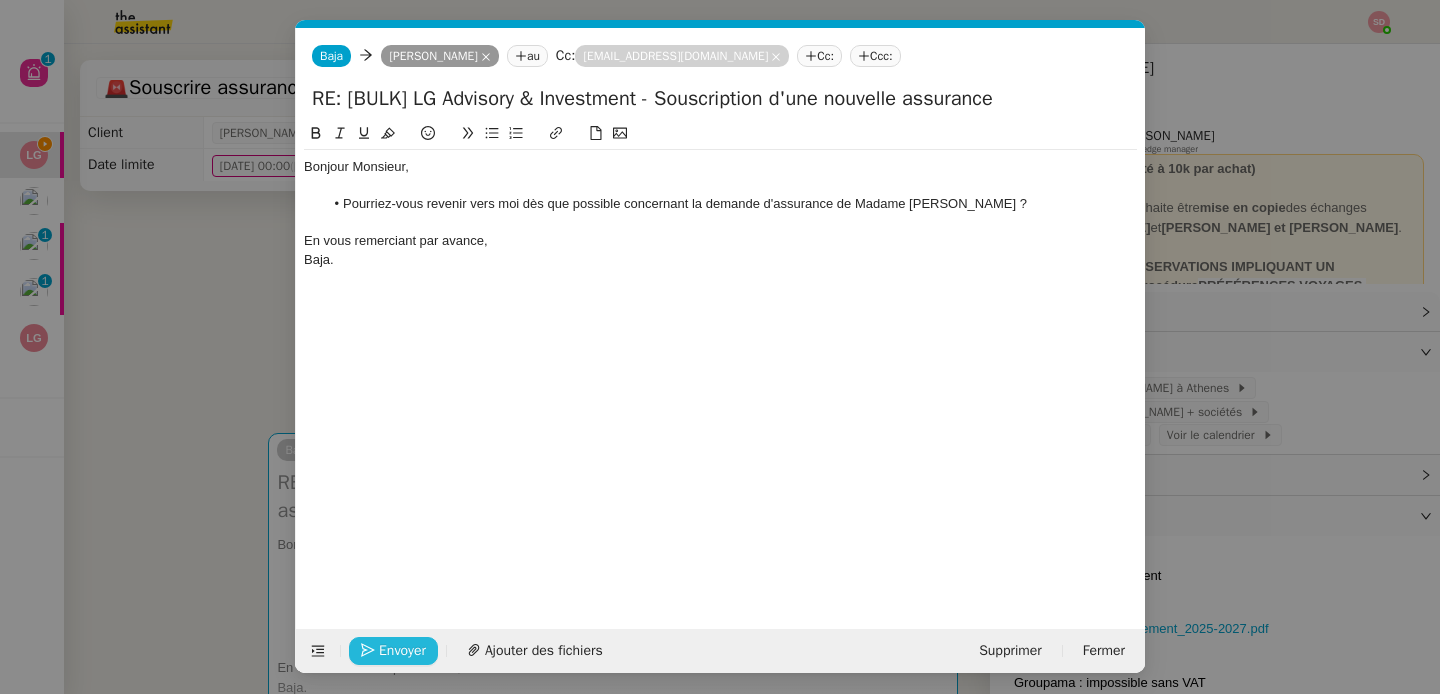click on "Envoyer" 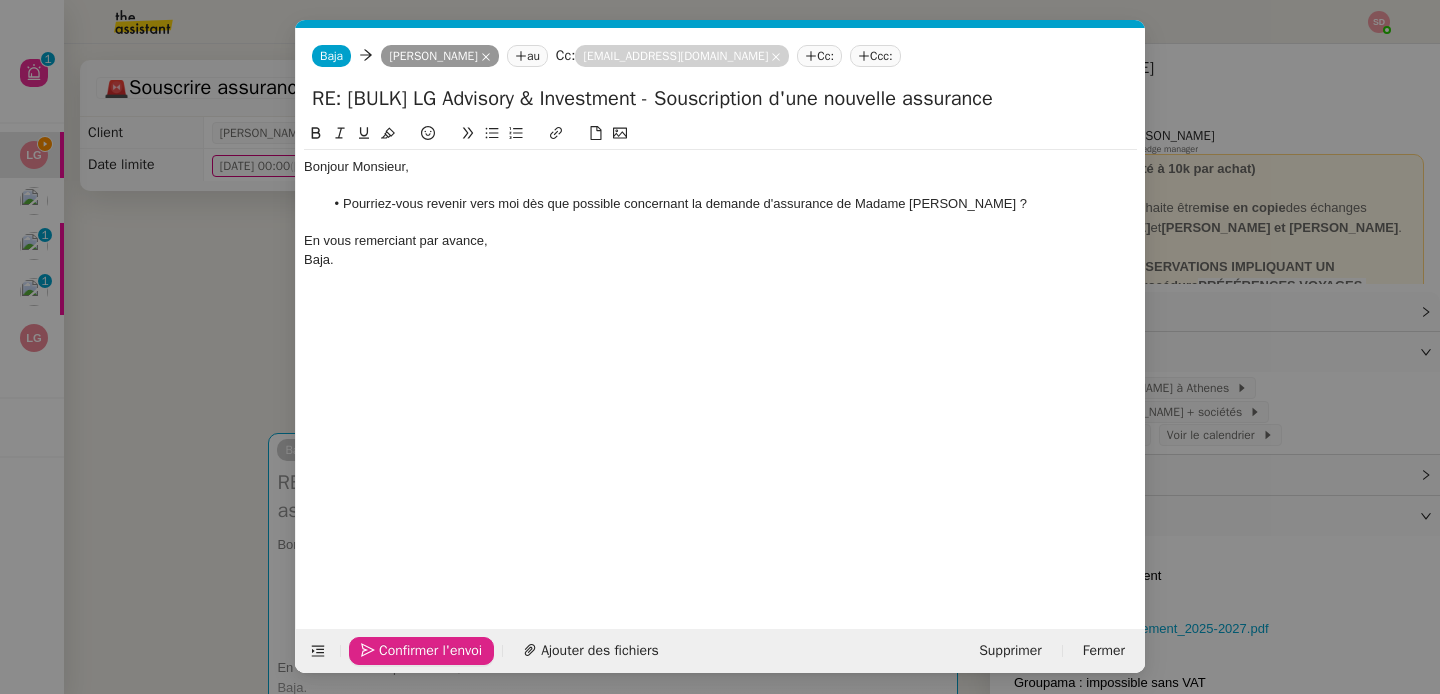 click on "Confirmer l'envoi" 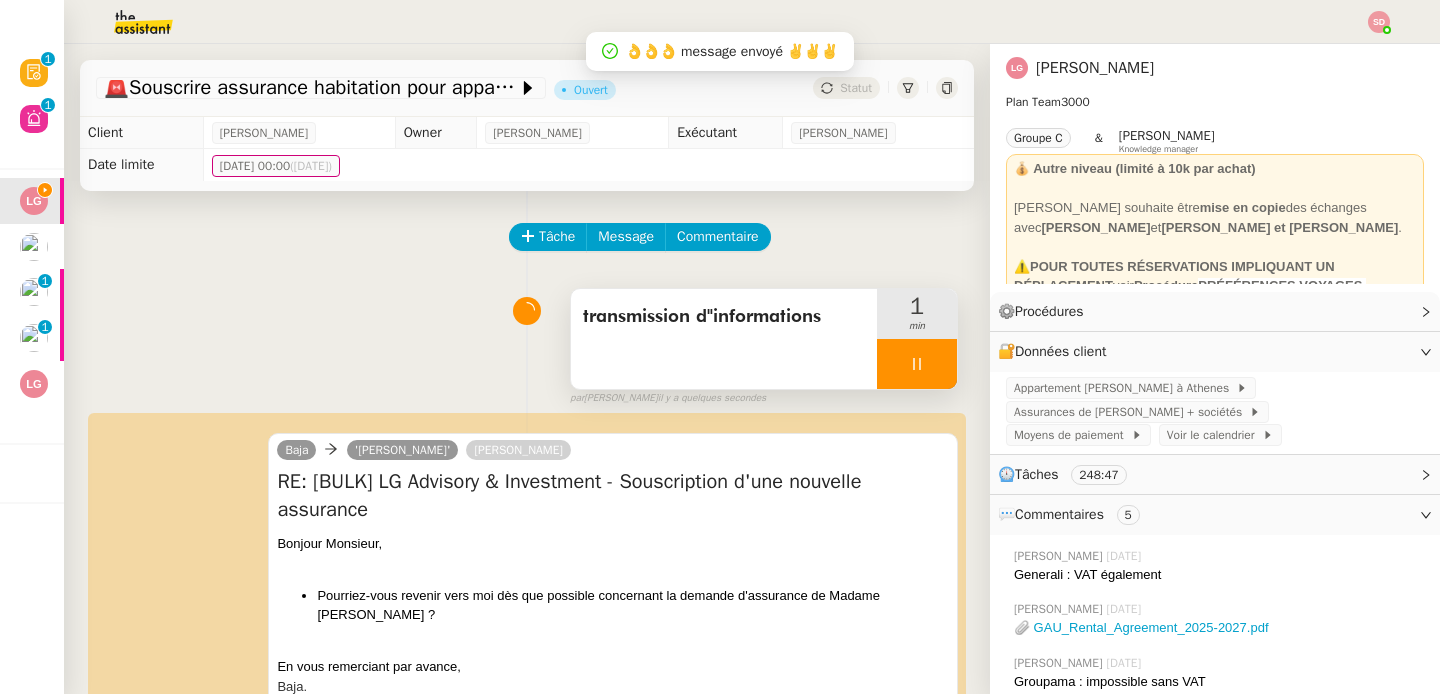 click at bounding box center [917, 364] 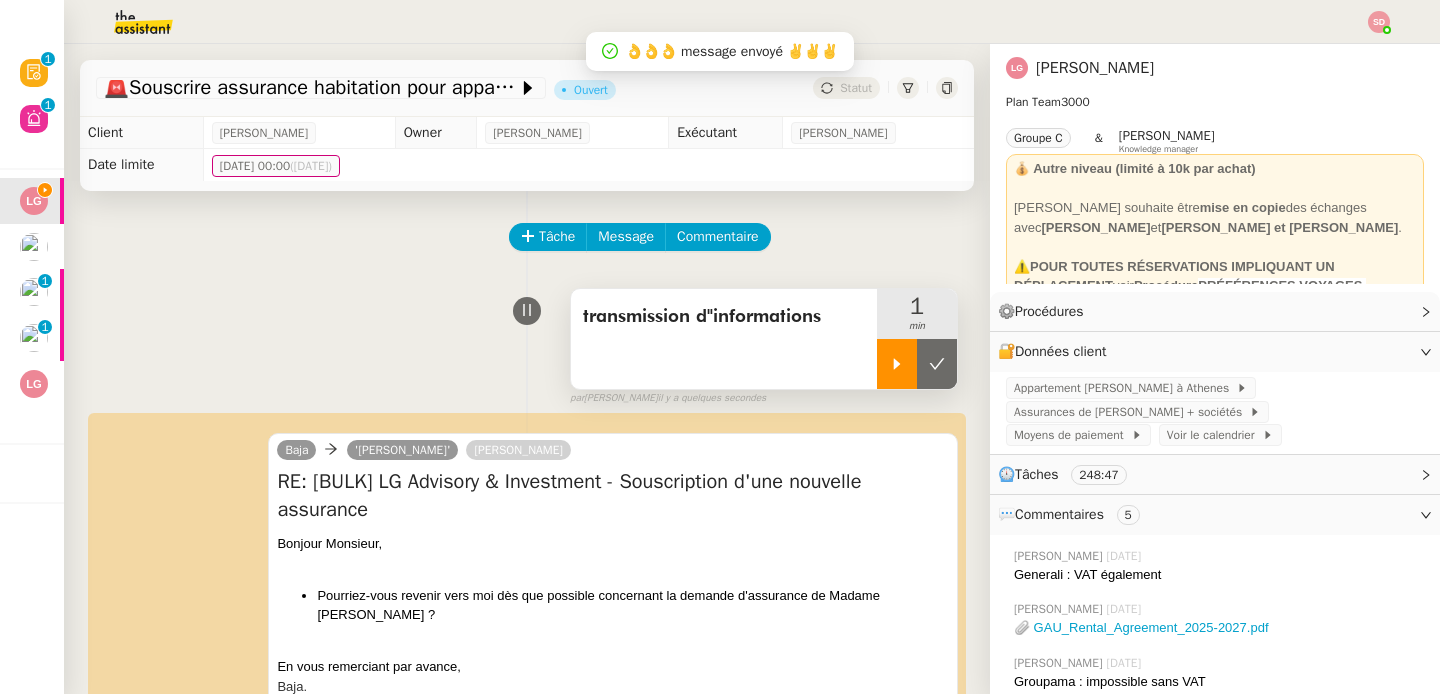 click at bounding box center [937, 364] 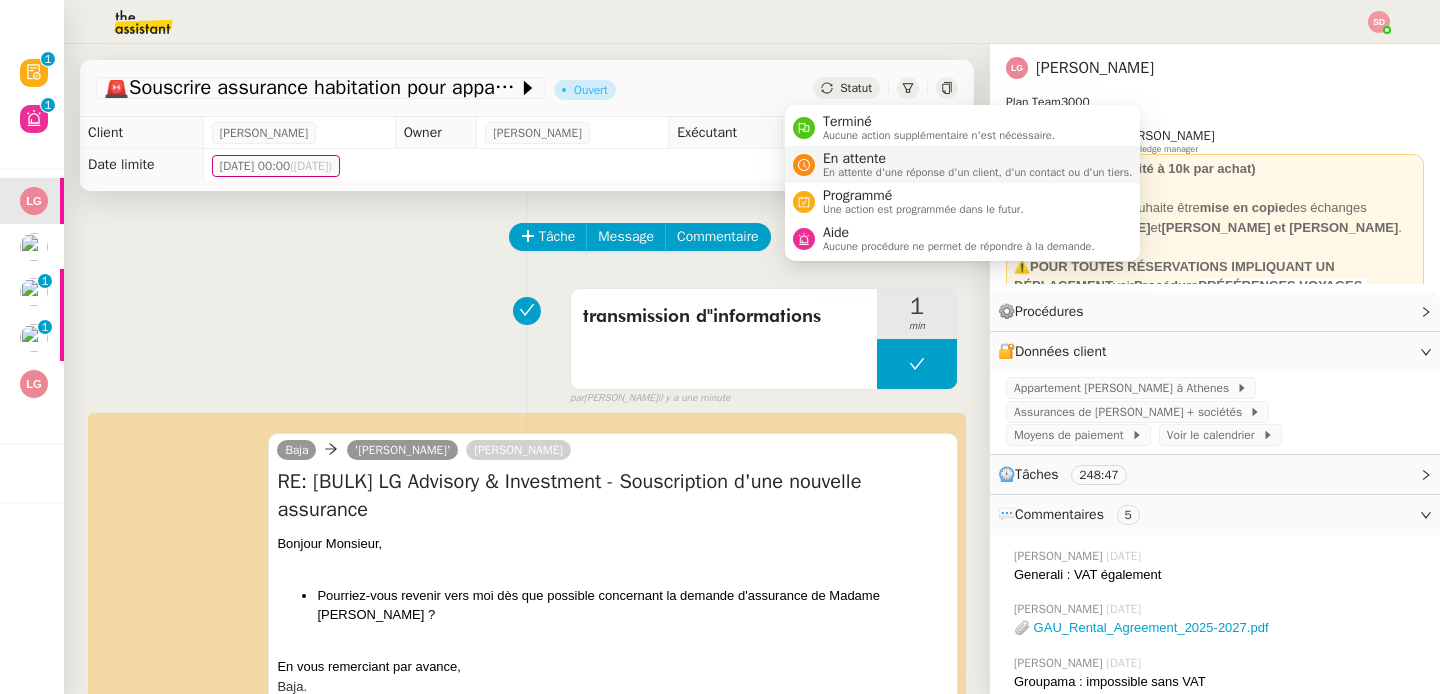 click on "En attente En attente d'une réponse d'un client, d'un contact ou d'un tiers." at bounding box center [974, 164] 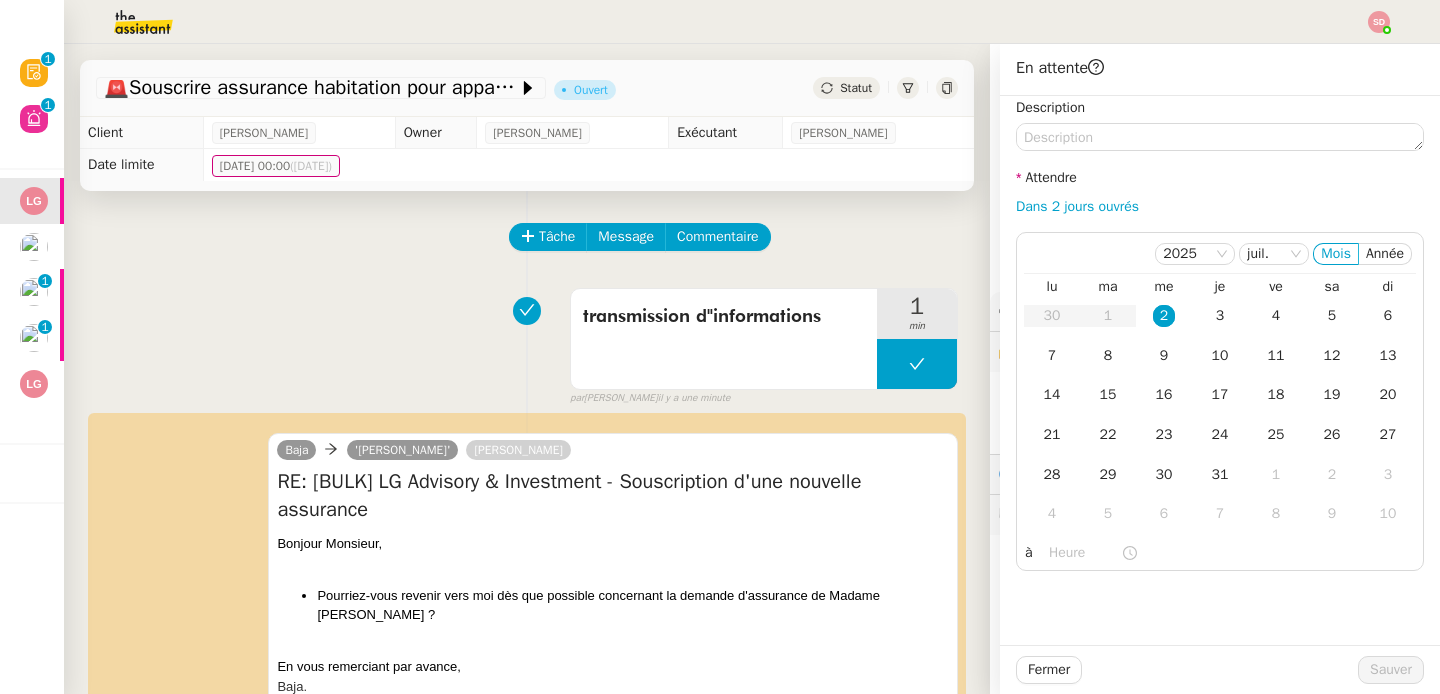 click on "Dans 2 jours ouvrés" 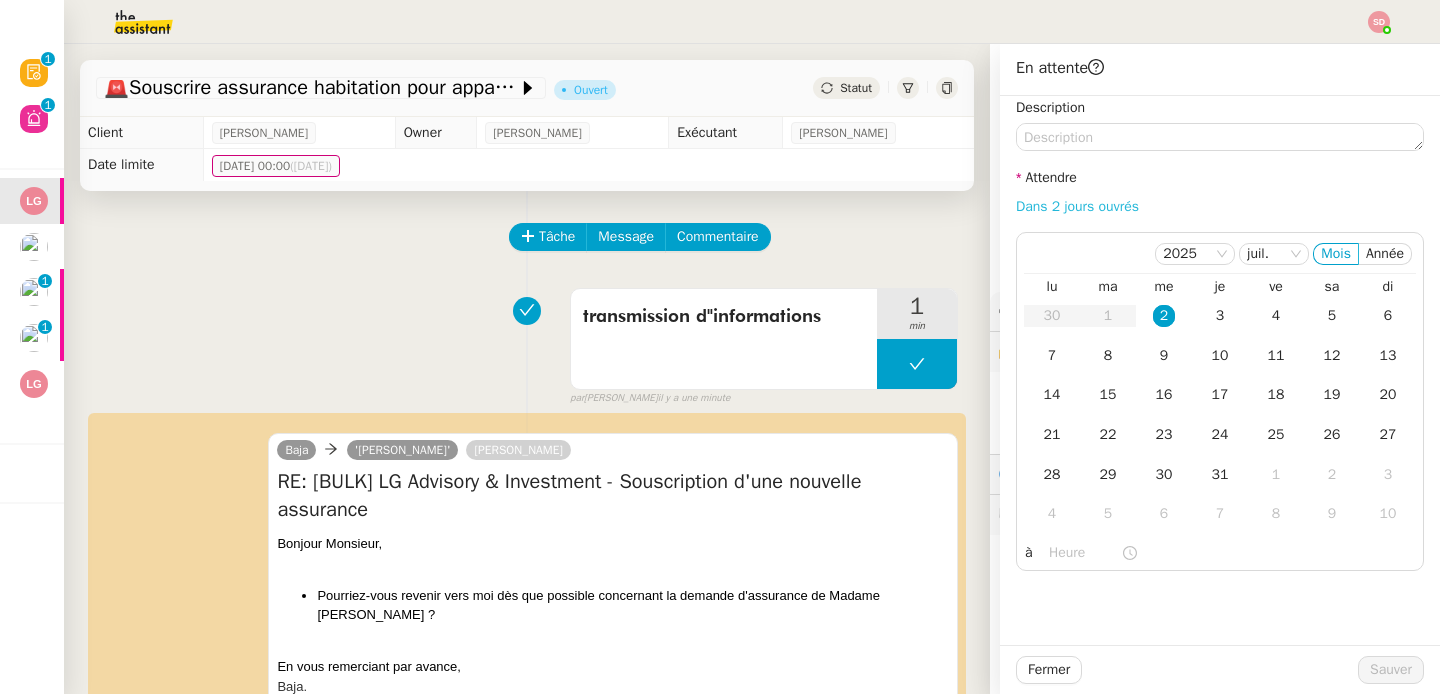 click on "Dans 2 jours ouvrés" 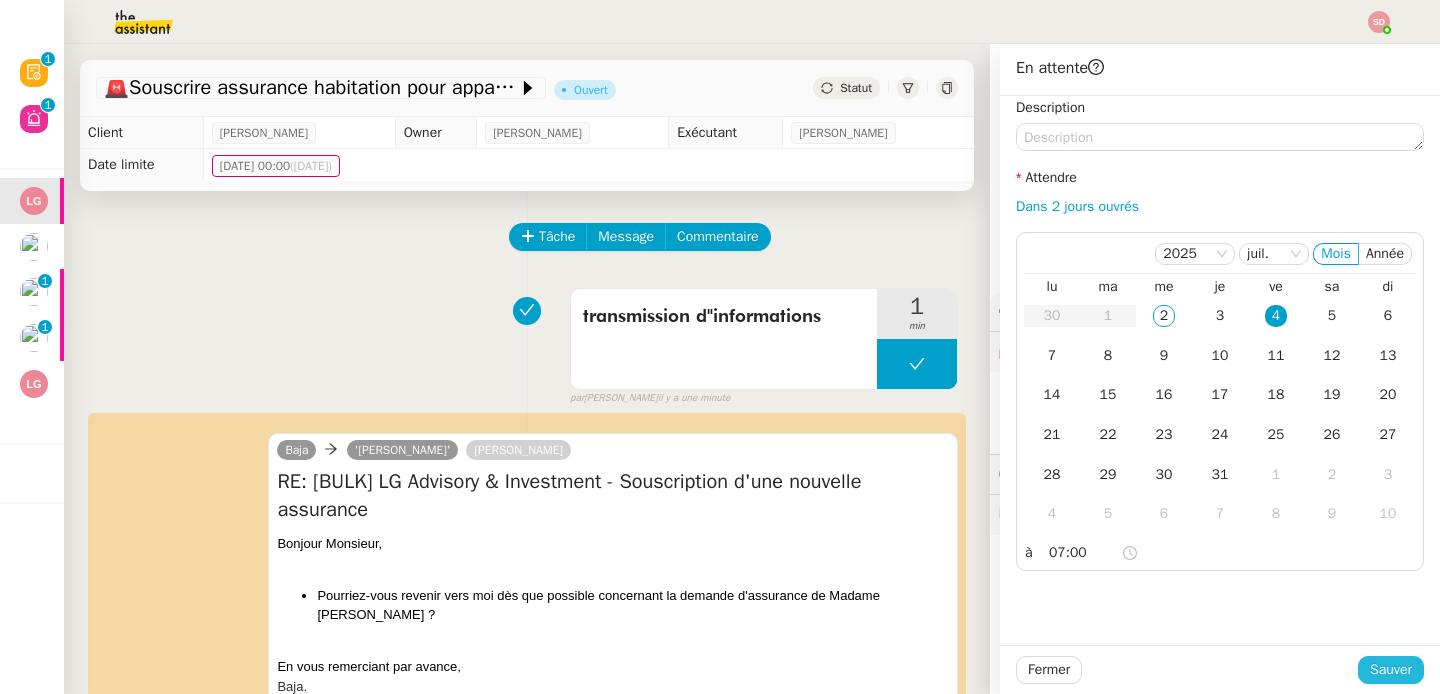 click on "Sauver" 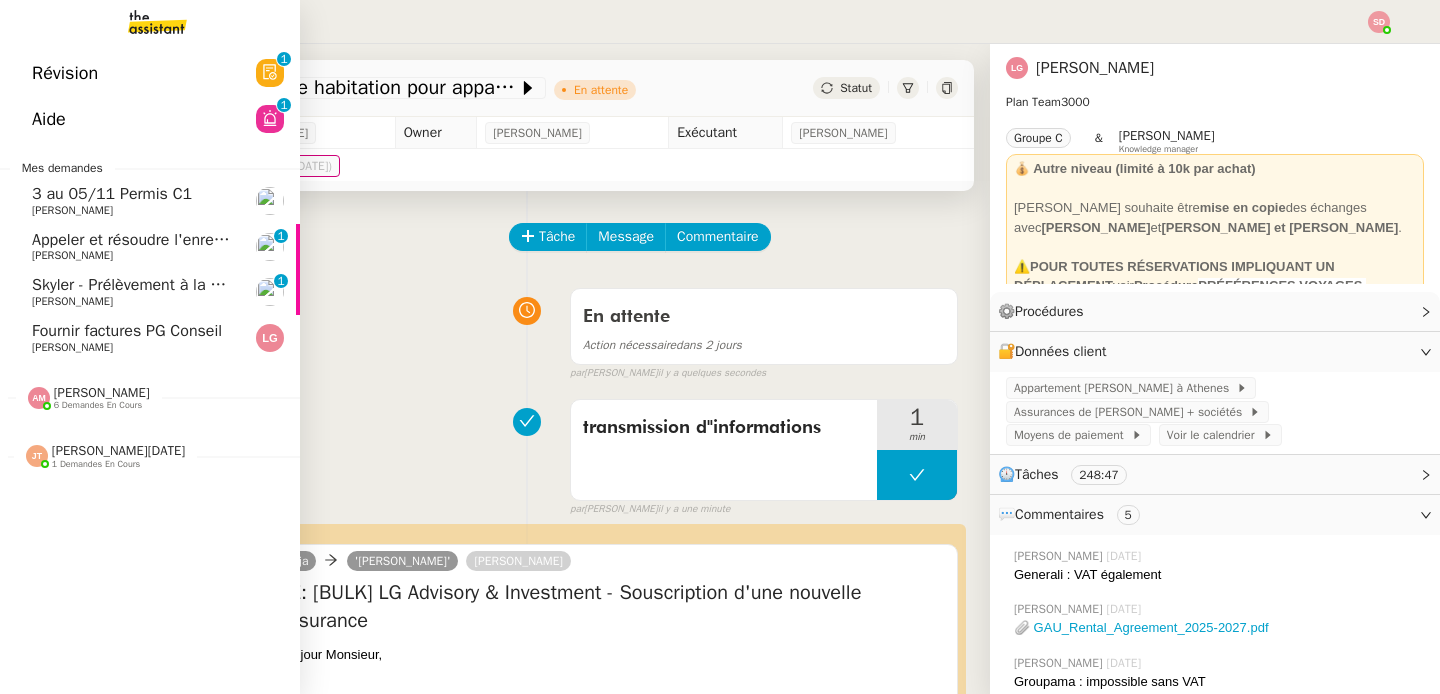 click on "3 au 05/11 Permis C1" 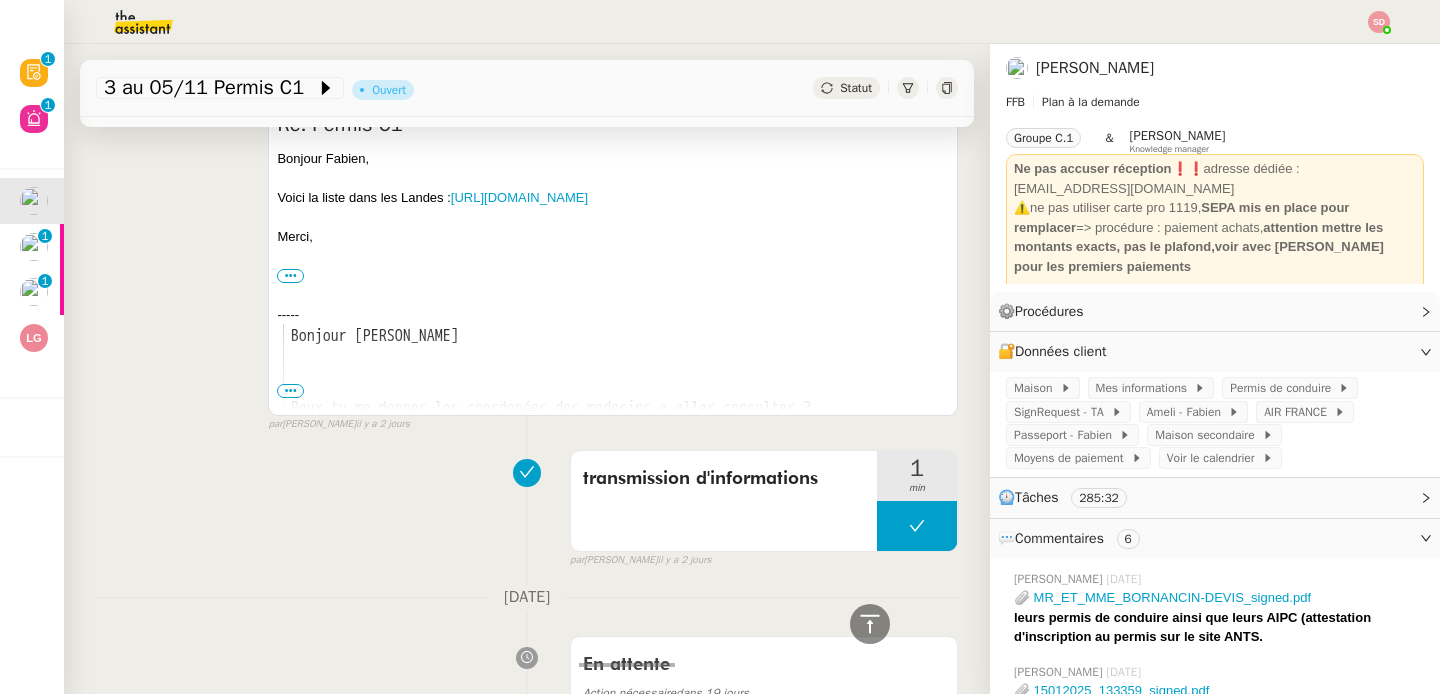 scroll, scrollTop: 0, scrollLeft: 0, axis: both 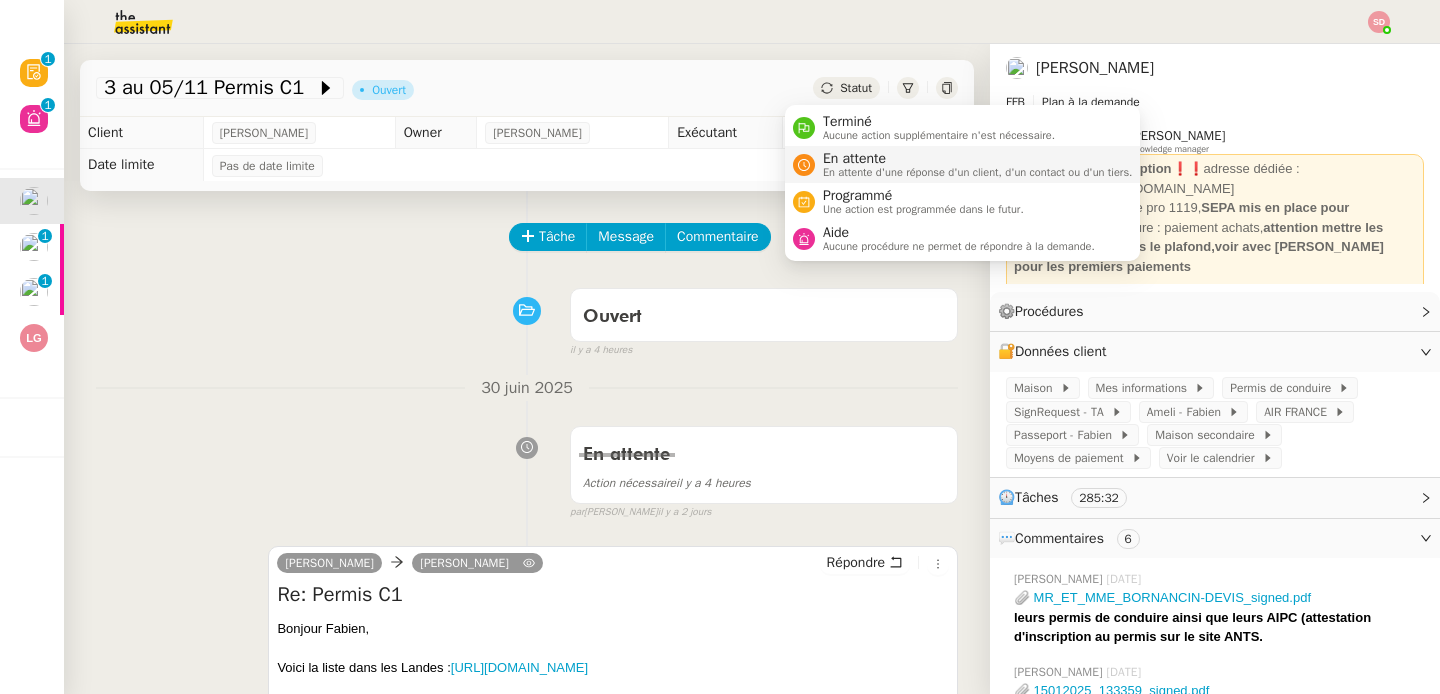 click on "En attente En attente d'une réponse d'un client, d'un contact ou d'un tiers." at bounding box center (974, 164) 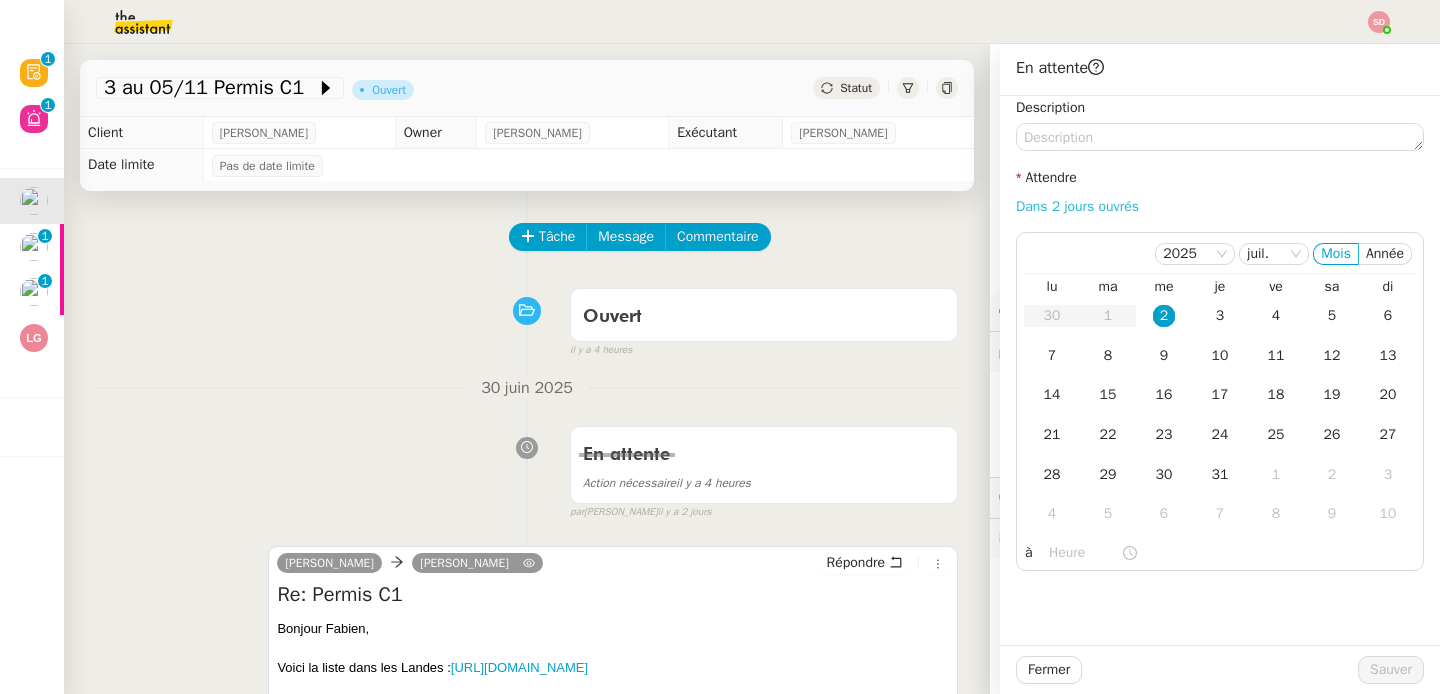click on "Dans 2 jours ouvrés" 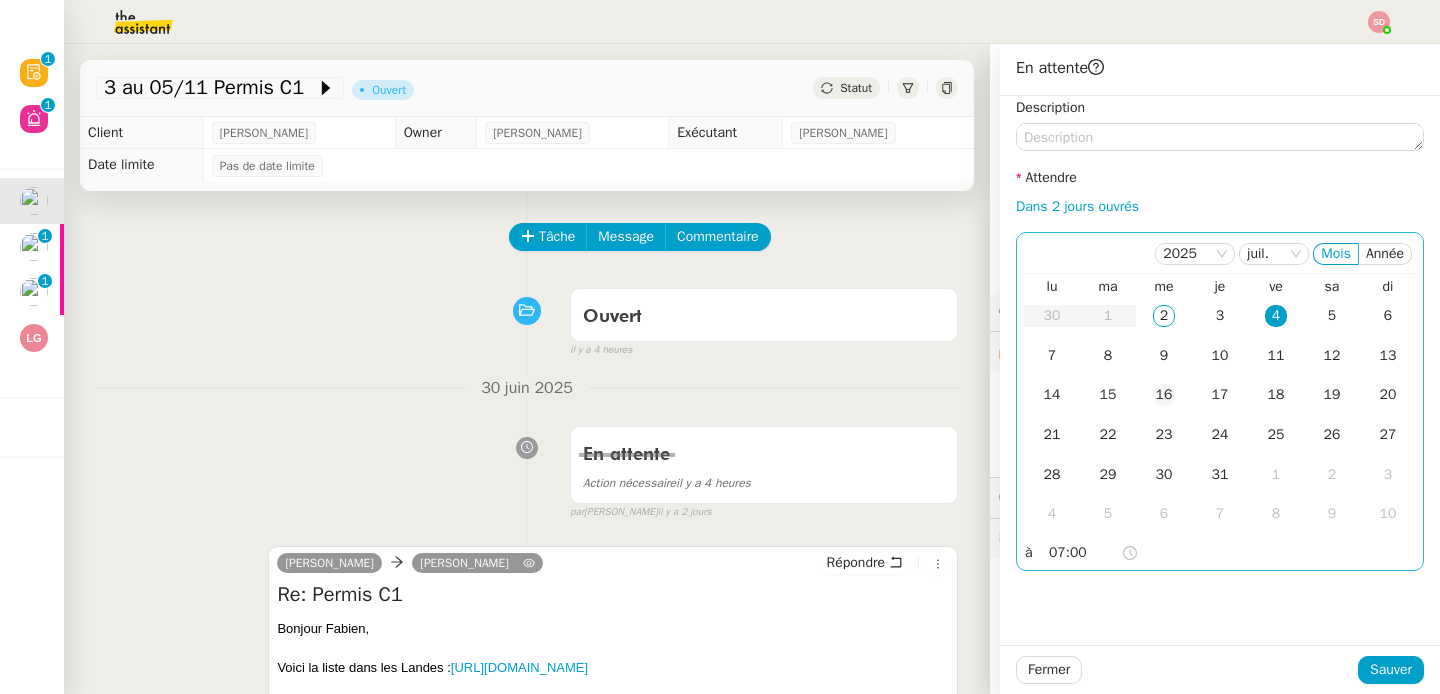 click on "16" 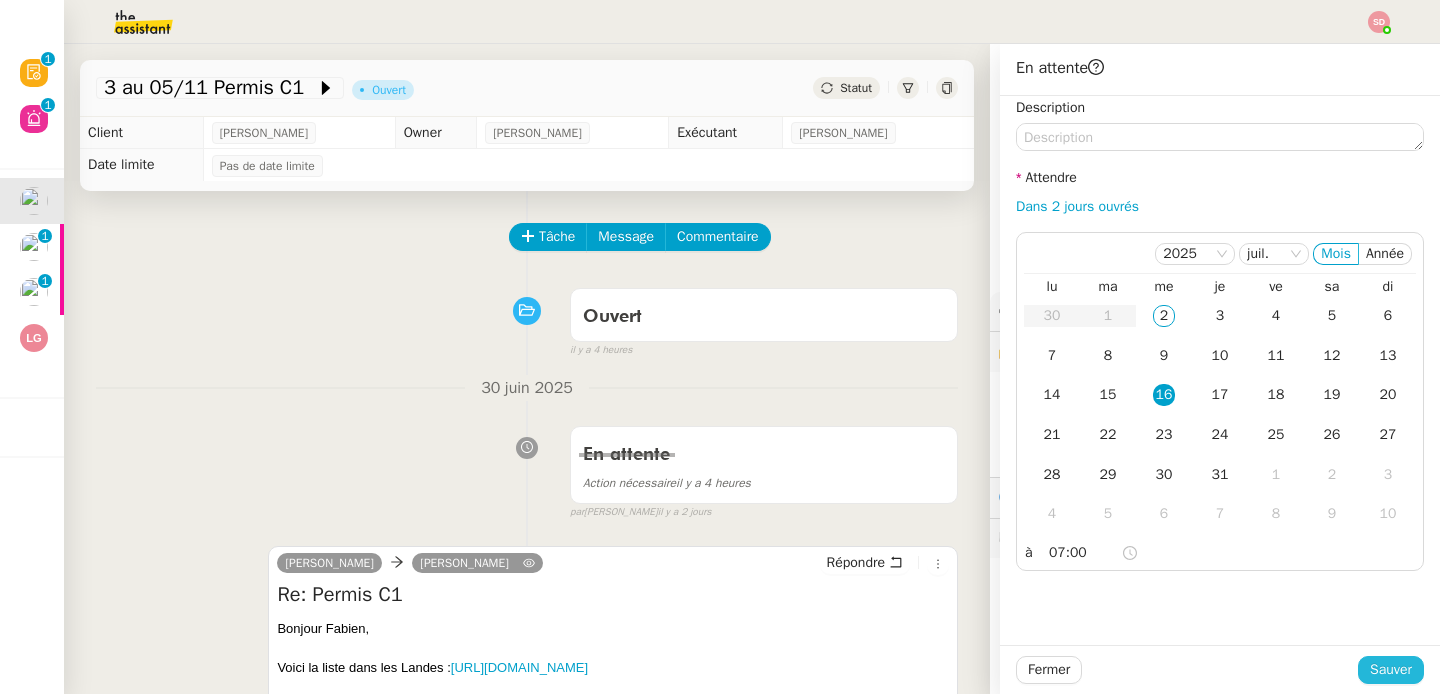 click on "Sauver" 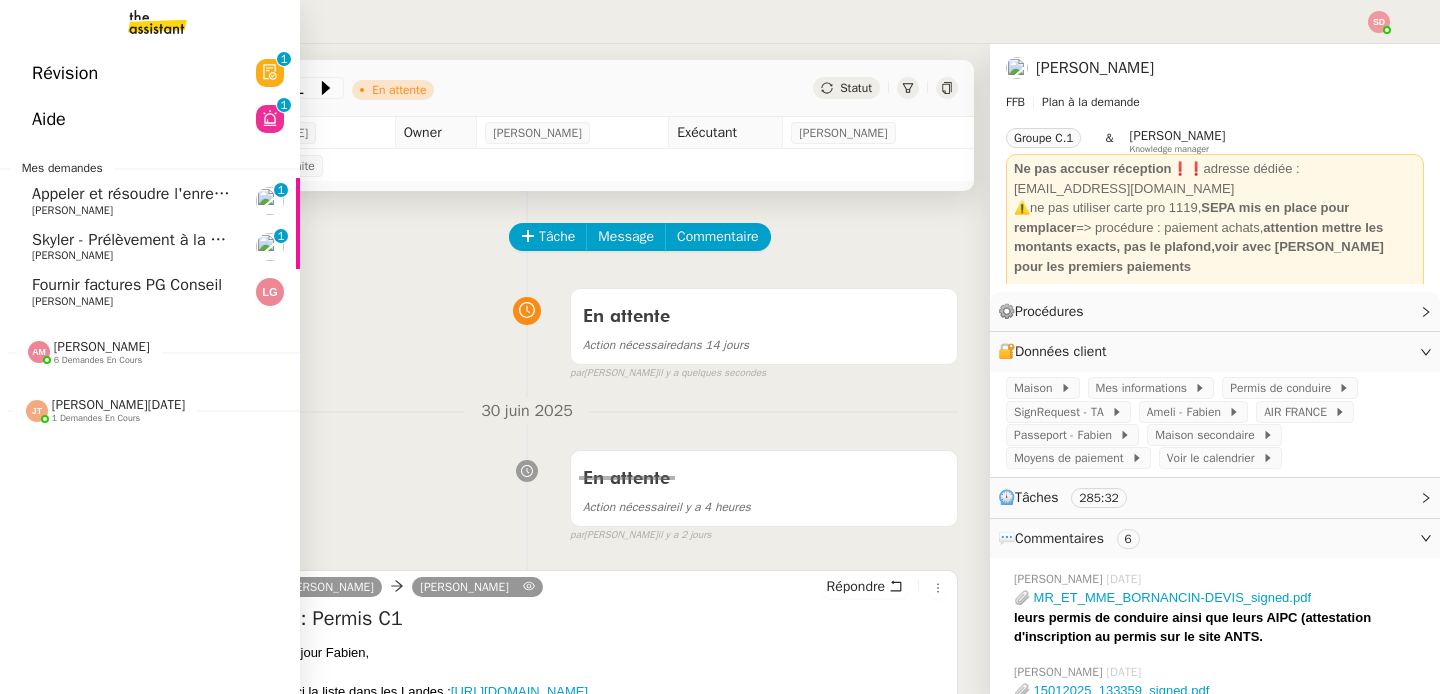 click on "[PERSON_NAME]" 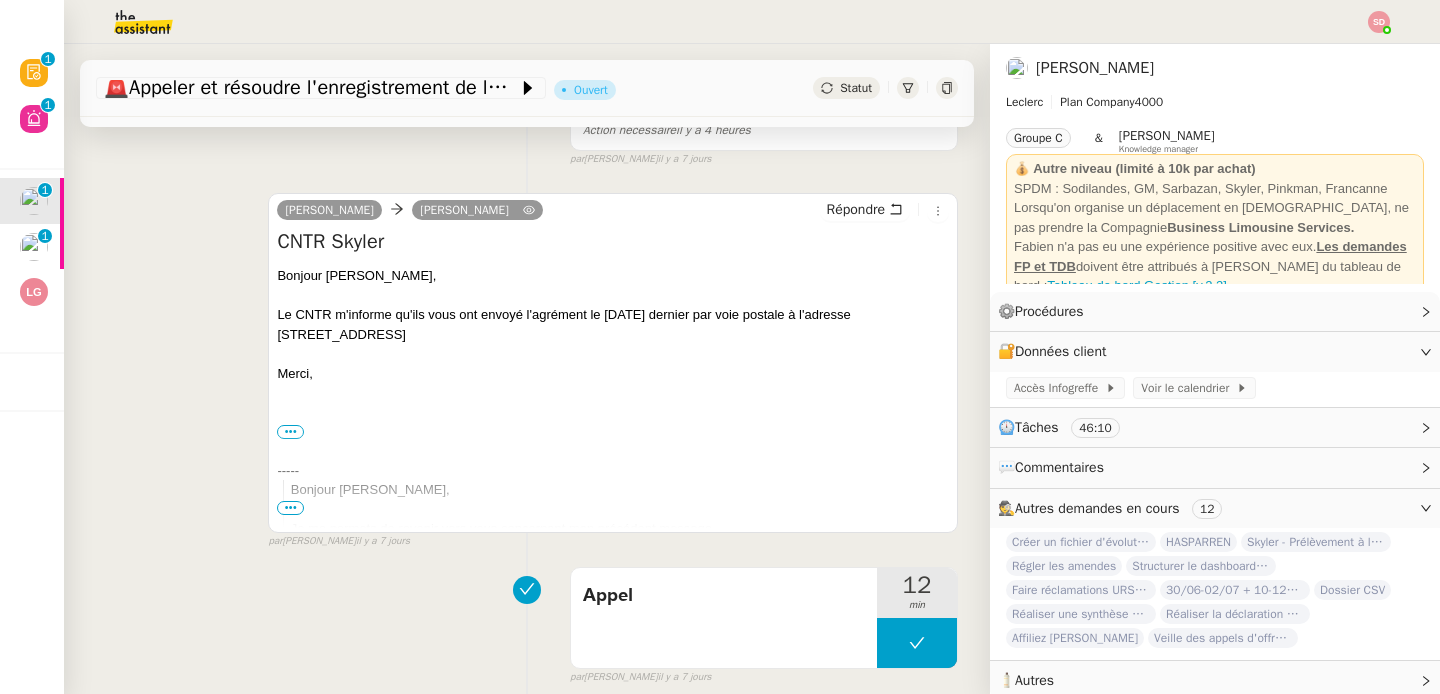 scroll, scrollTop: 297, scrollLeft: 0, axis: vertical 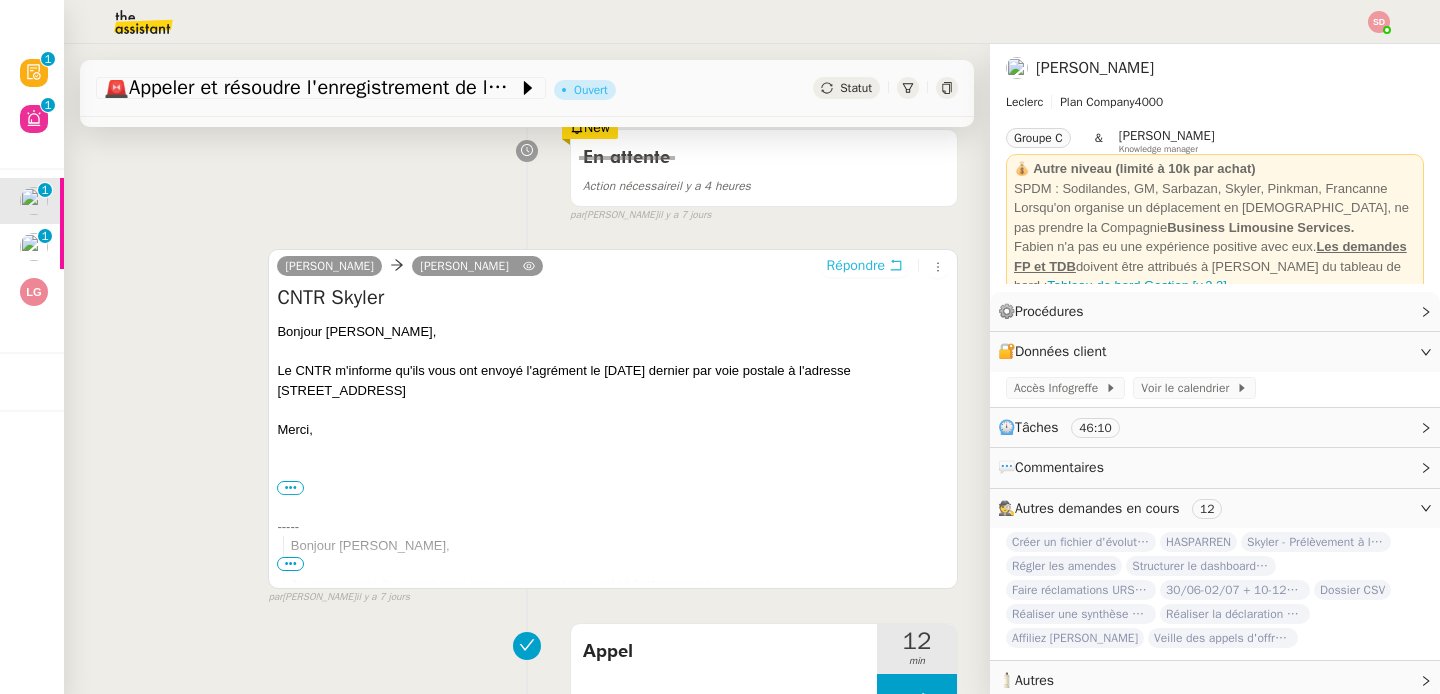click on "Répondre" at bounding box center (865, 266) 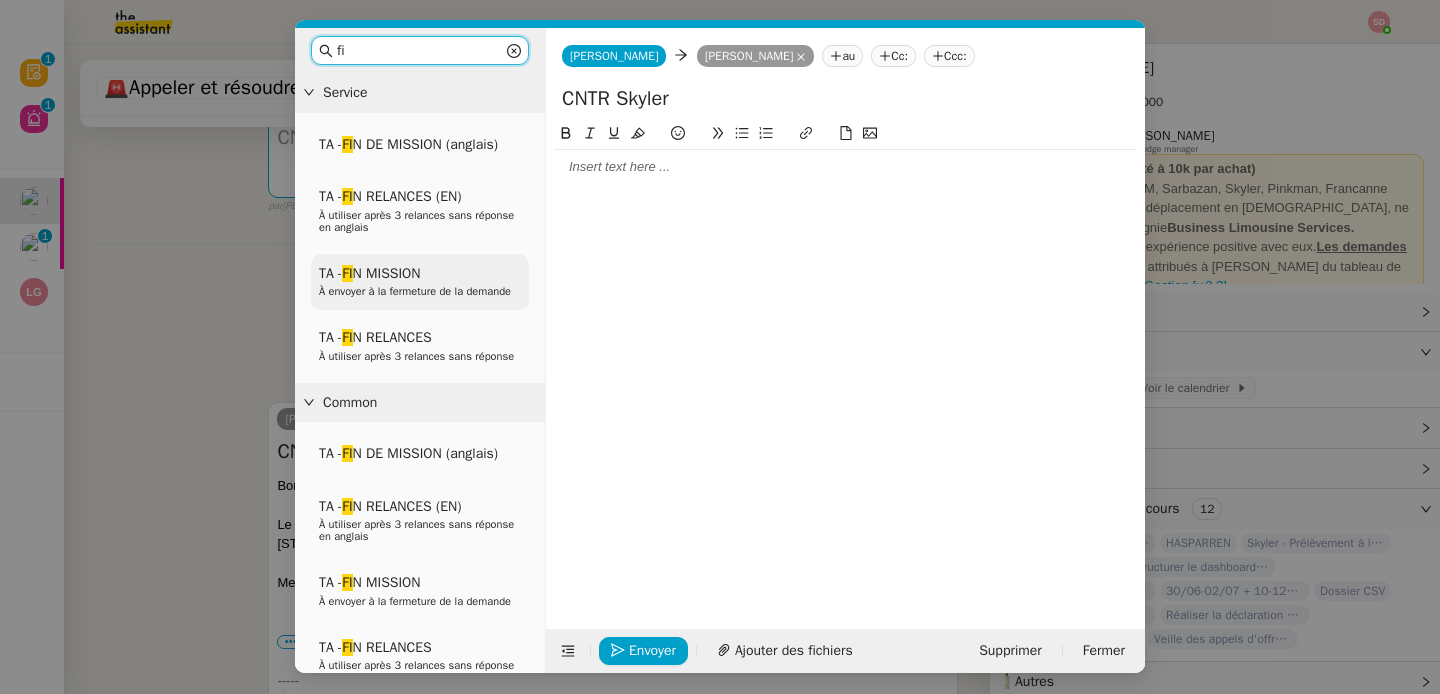 type on "fi" 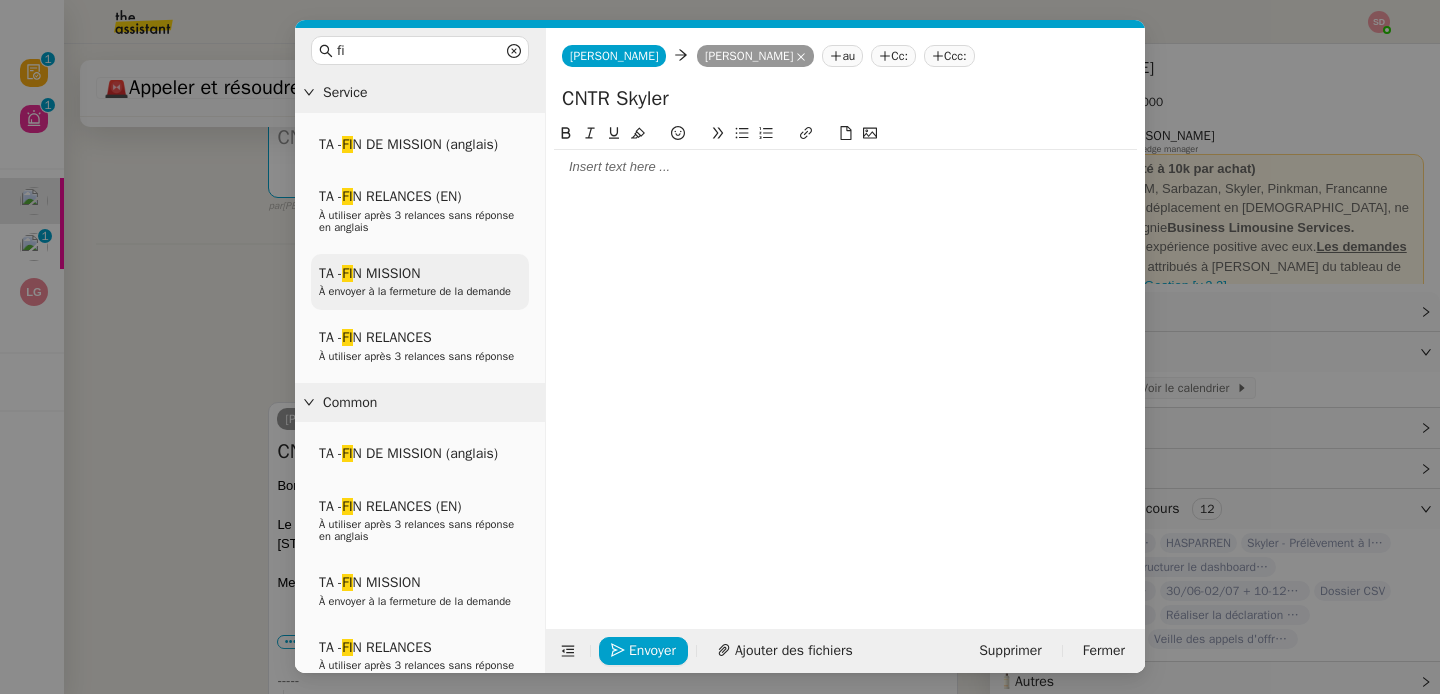 click on "À envoyer à la fermeture de la demande" at bounding box center (415, 291) 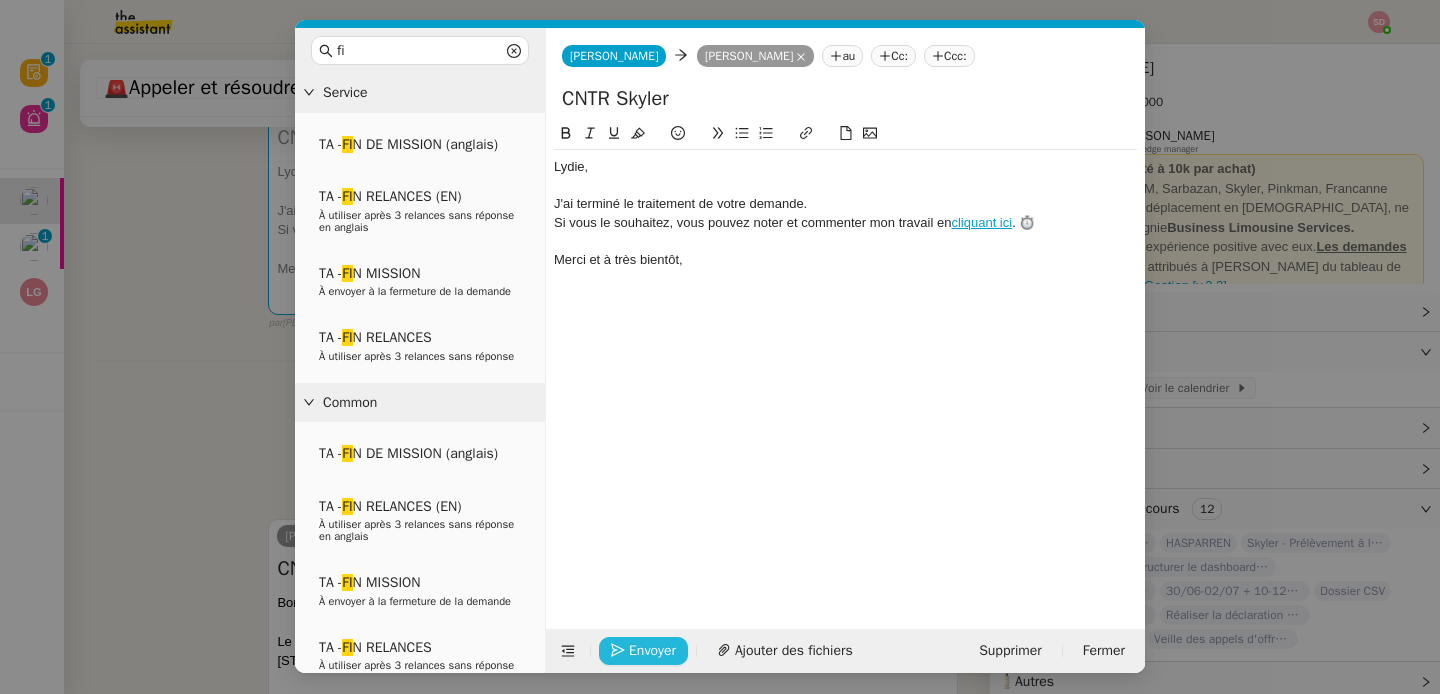 click on "Envoyer" 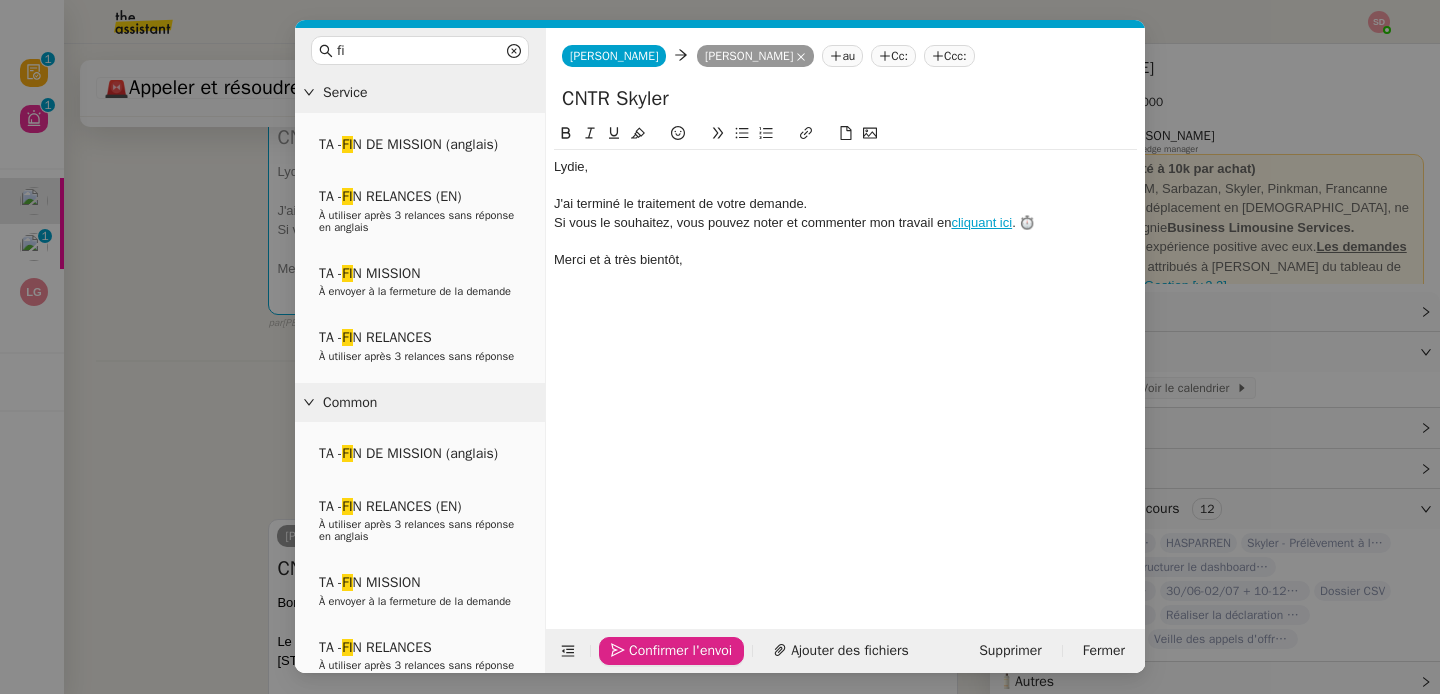 click on "Confirmer l'envoi" 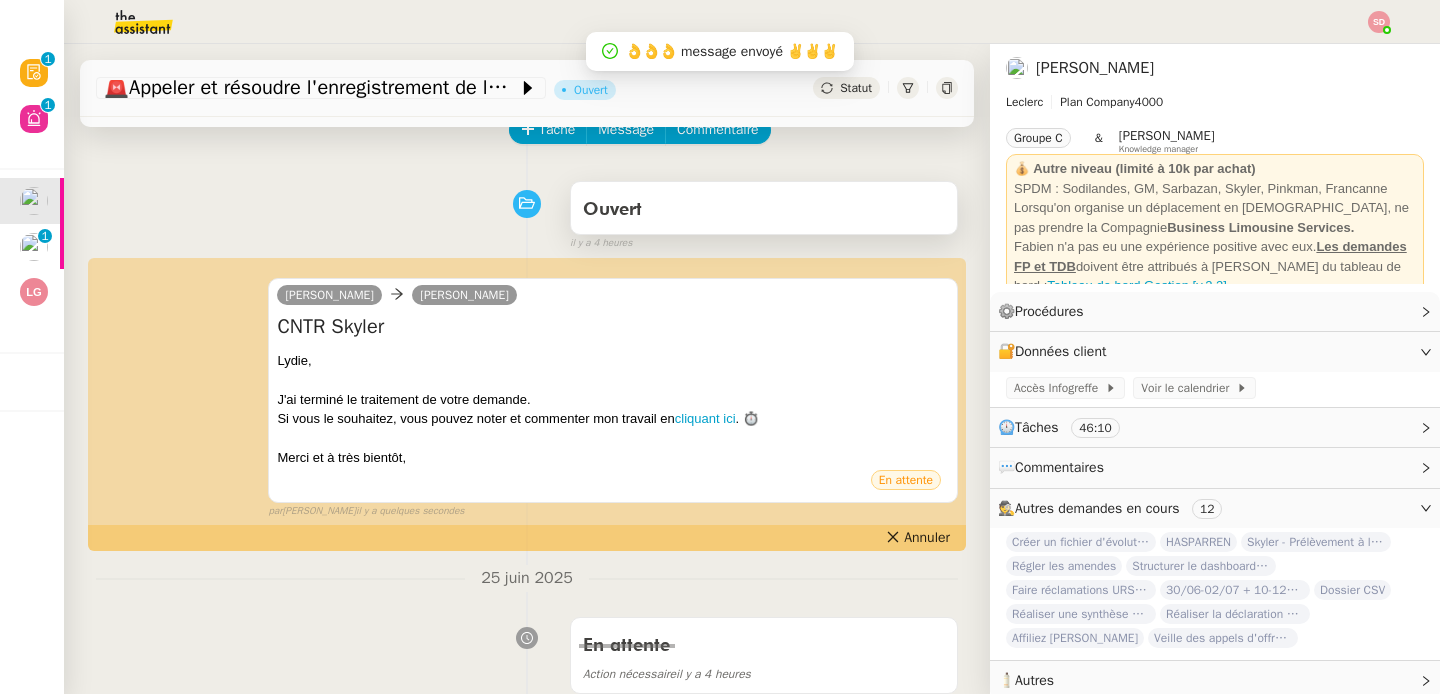 scroll, scrollTop: 0, scrollLeft: 0, axis: both 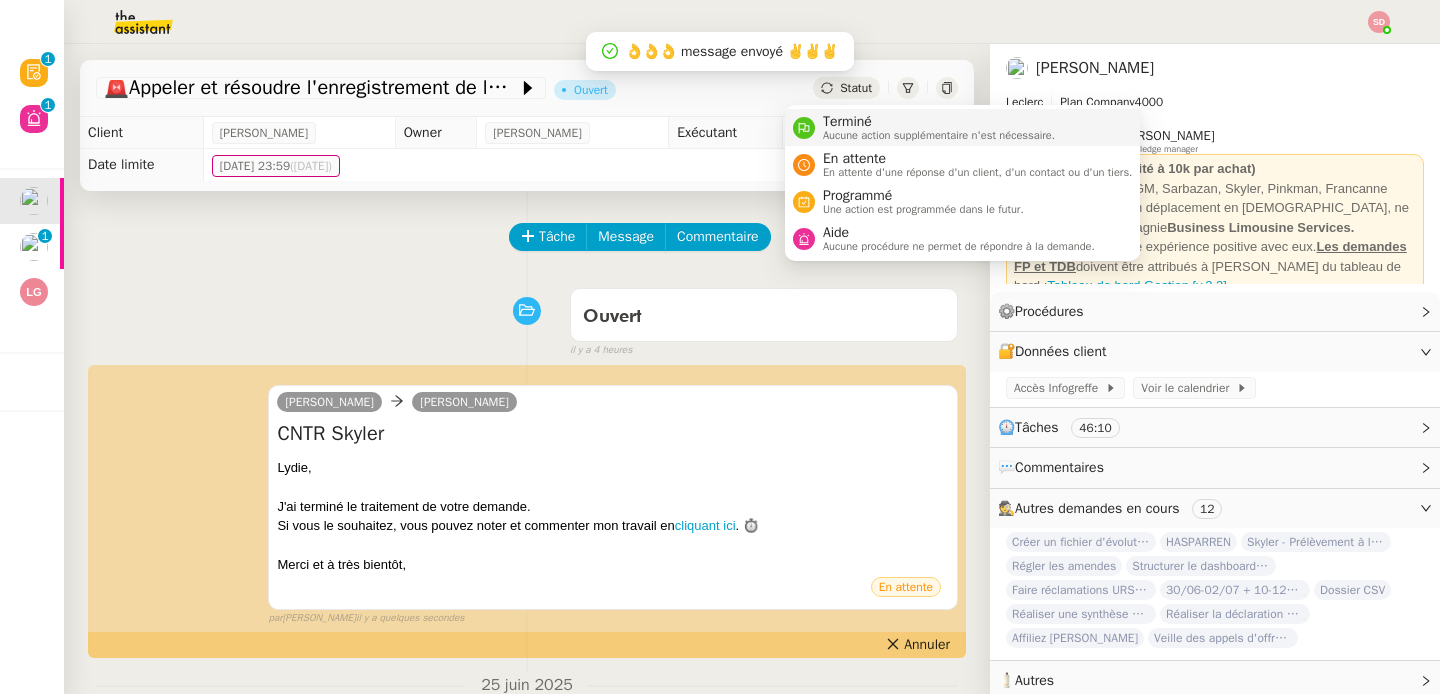 click 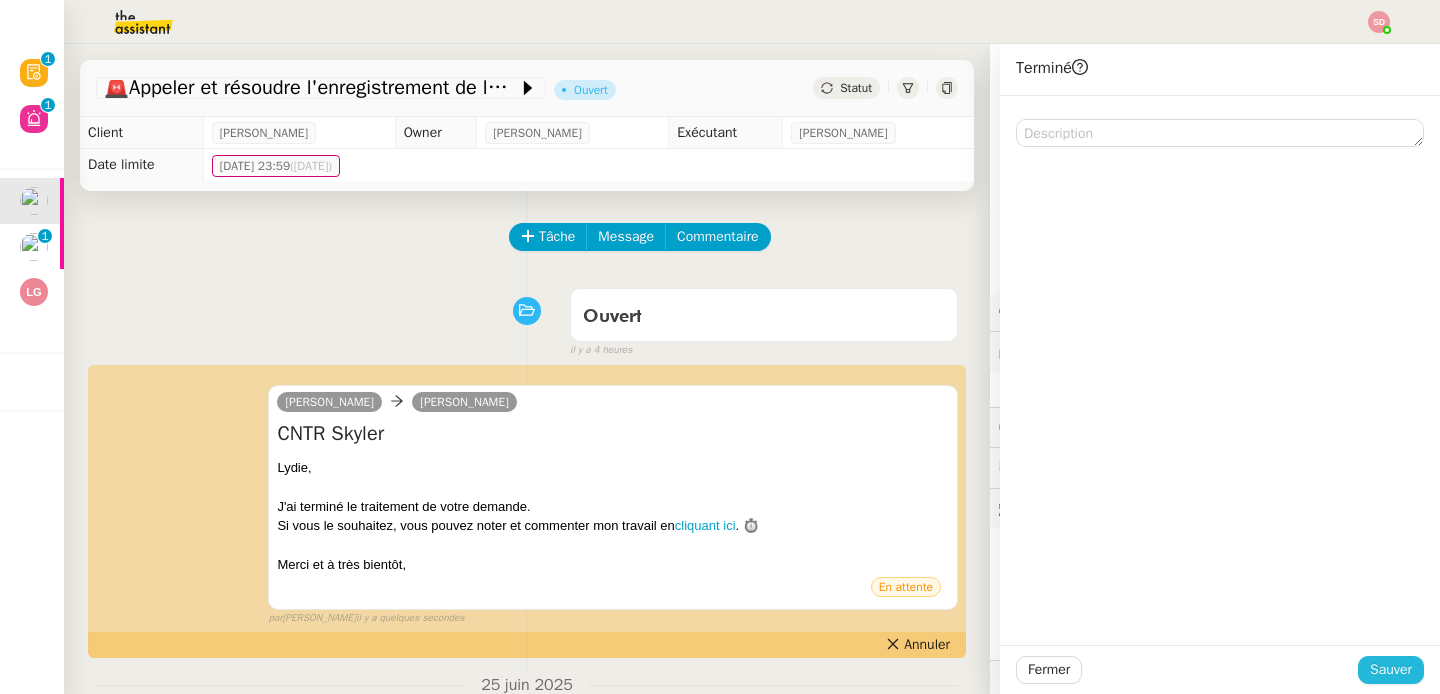 click on "Sauver" 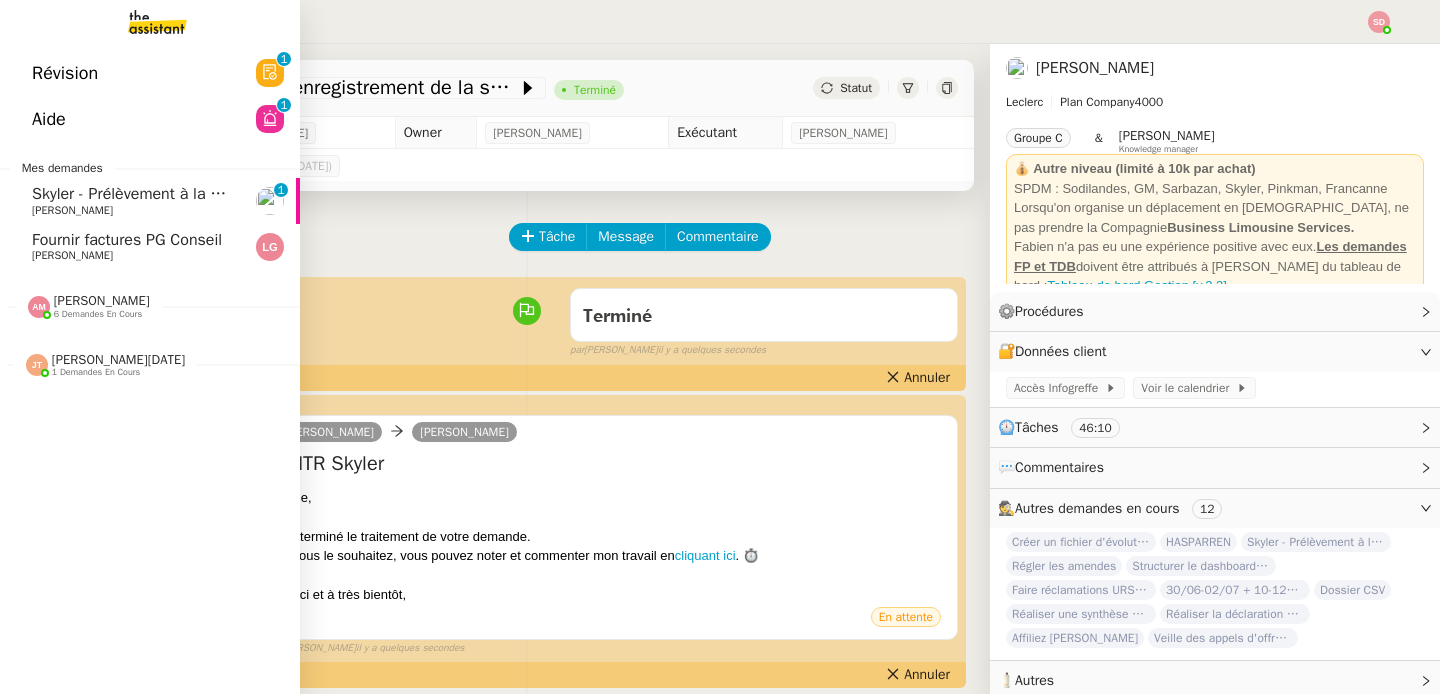 click on "Skyler - Prélèvement à la source    Lydie Laulon     0   1   2   3   4   5   6   7   8   9" 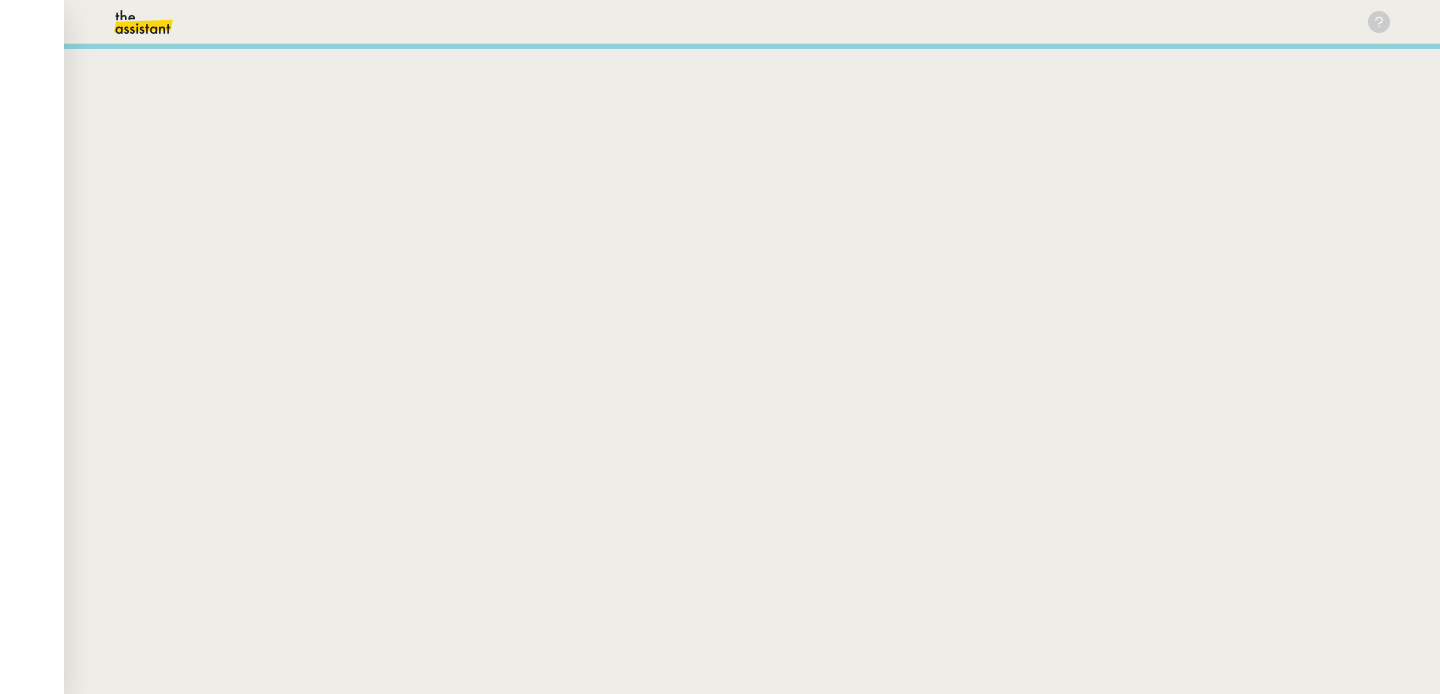 scroll, scrollTop: 0, scrollLeft: 0, axis: both 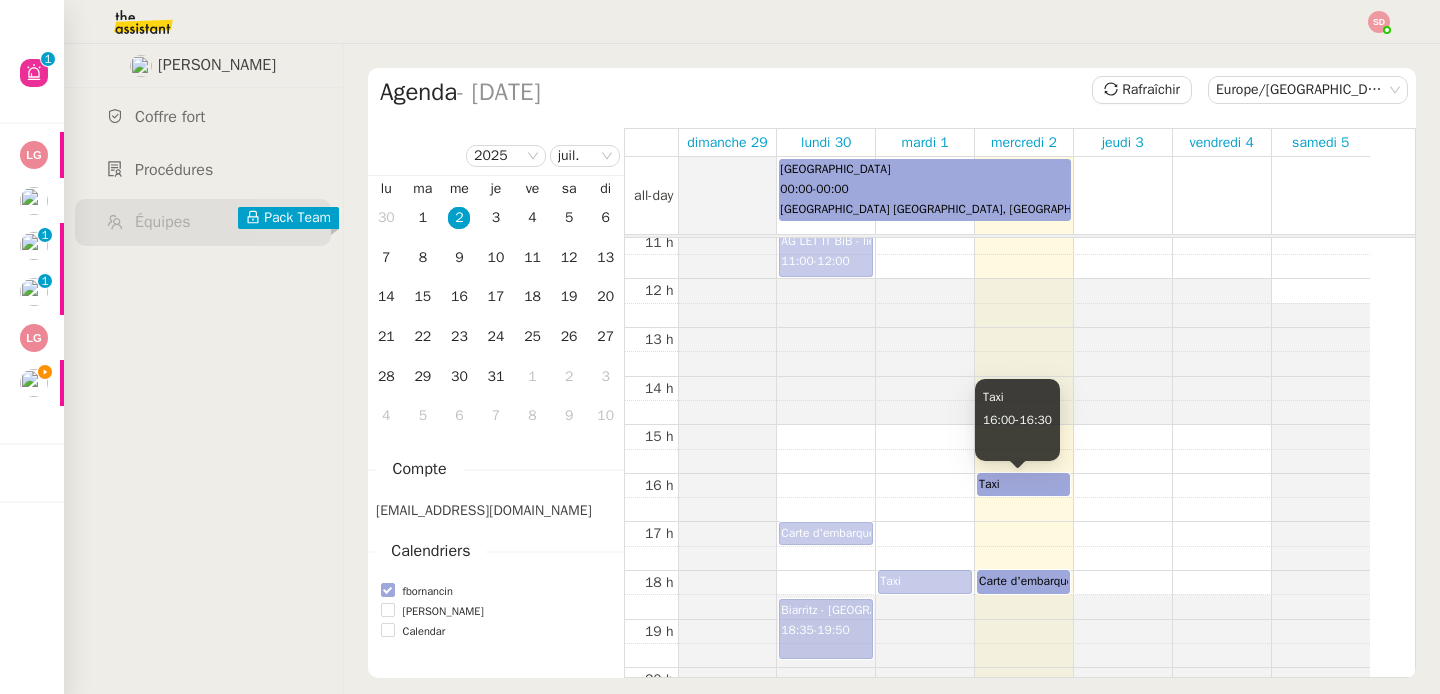 click on "Taxi 16:00  -  16:30" 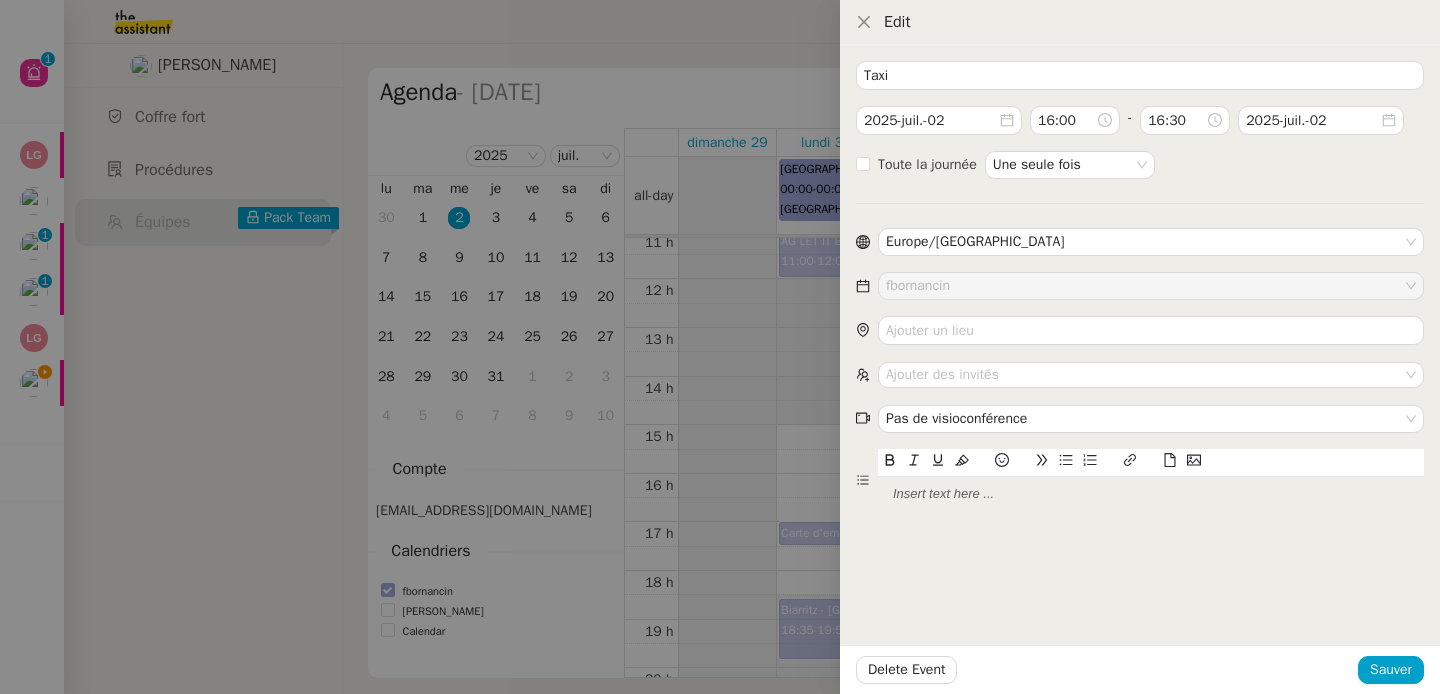 click at bounding box center [720, 347] 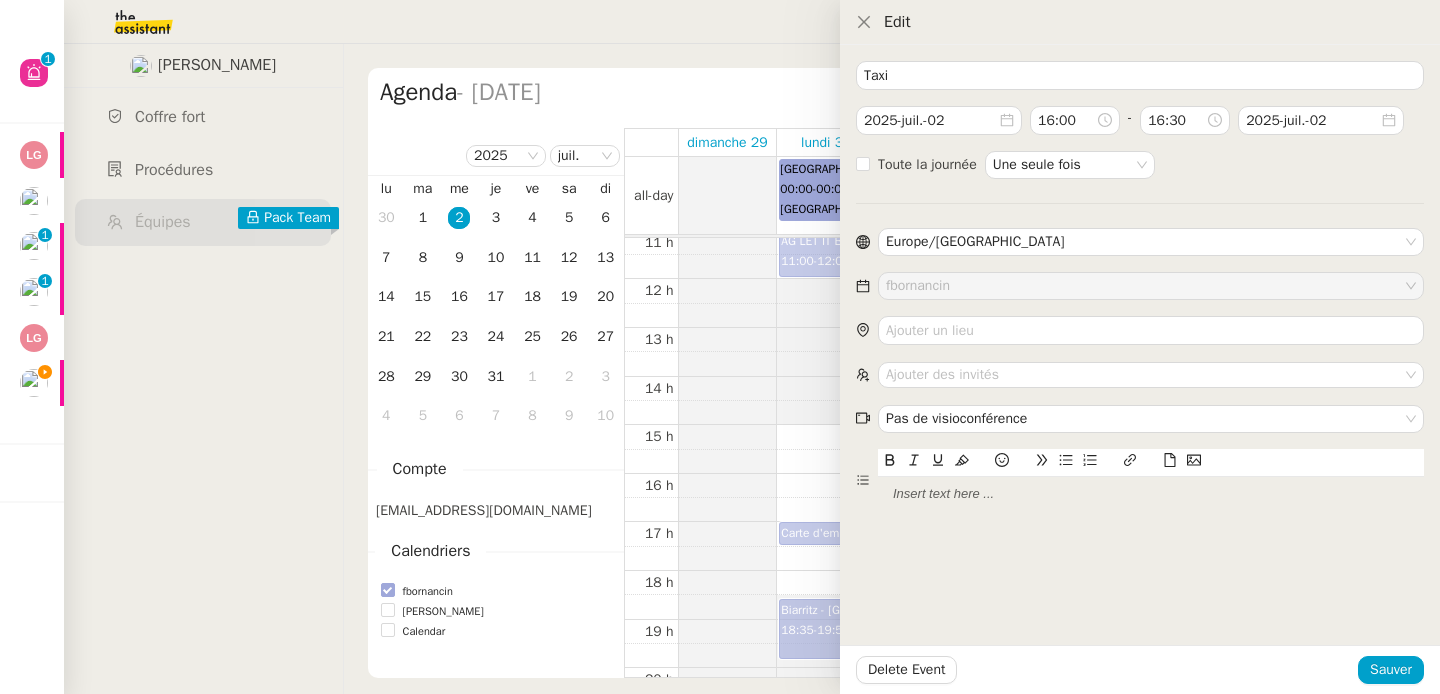 type 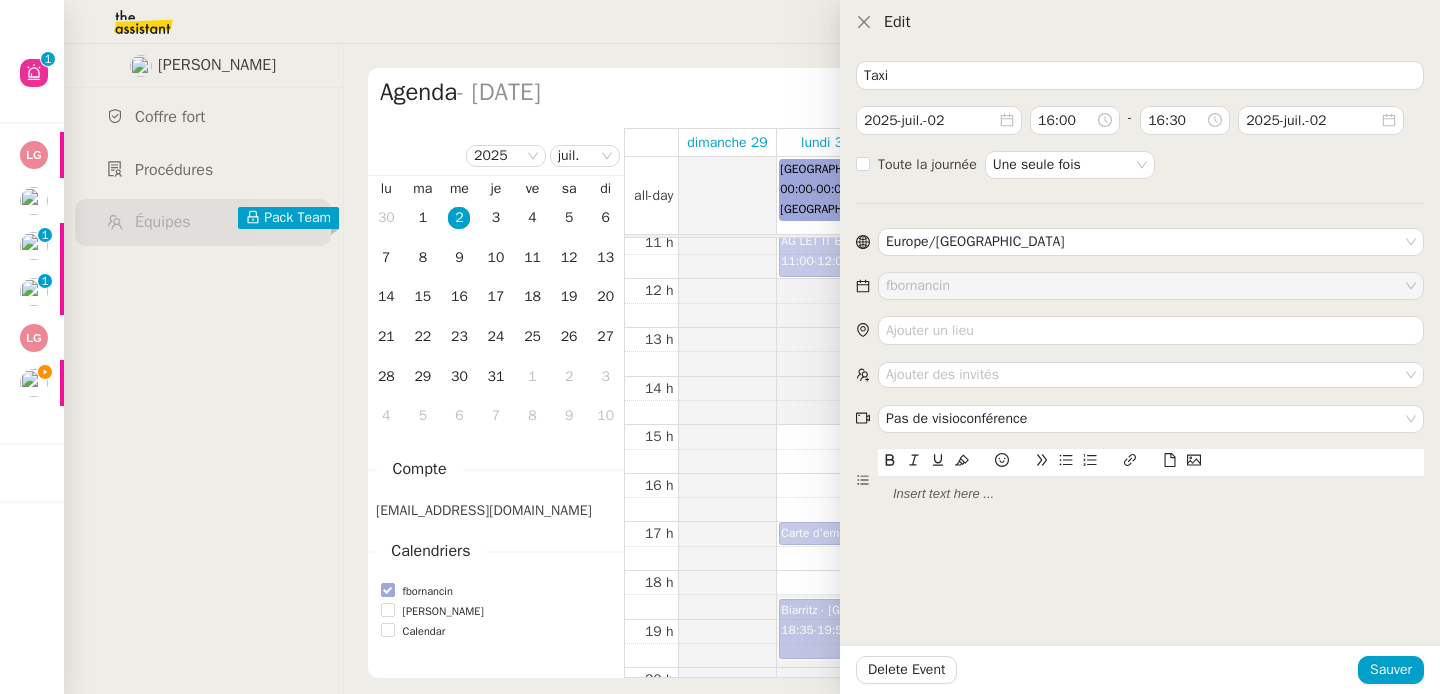 type 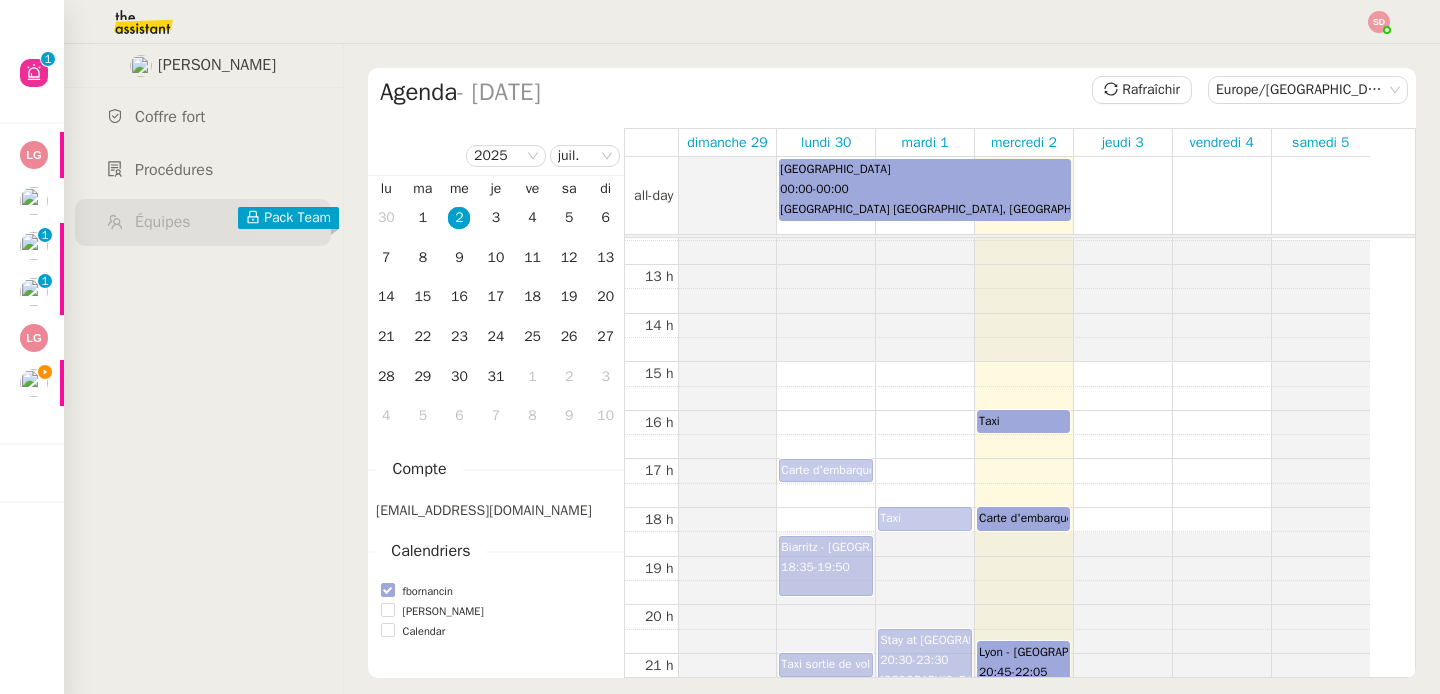 scroll, scrollTop: 609, scrollLeft: 0, axis: vertical 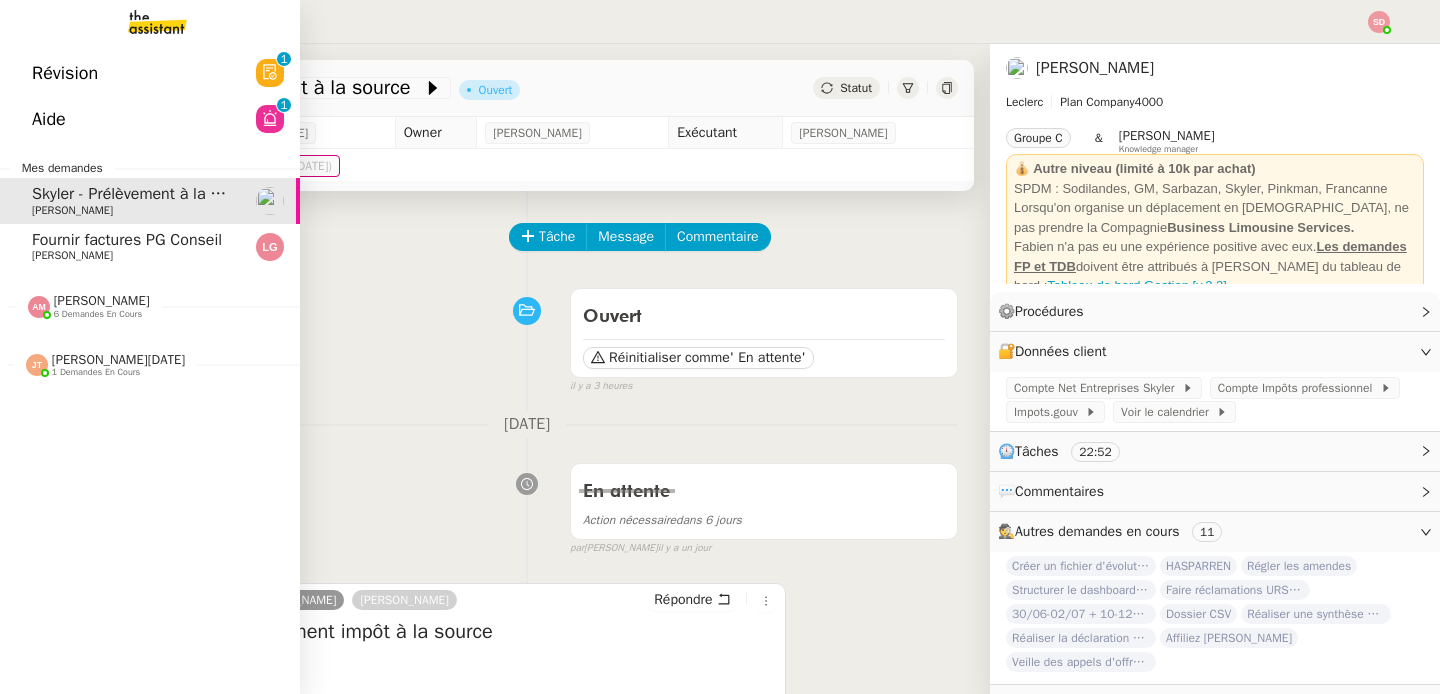 click on "Fournir factures PG Conseil" 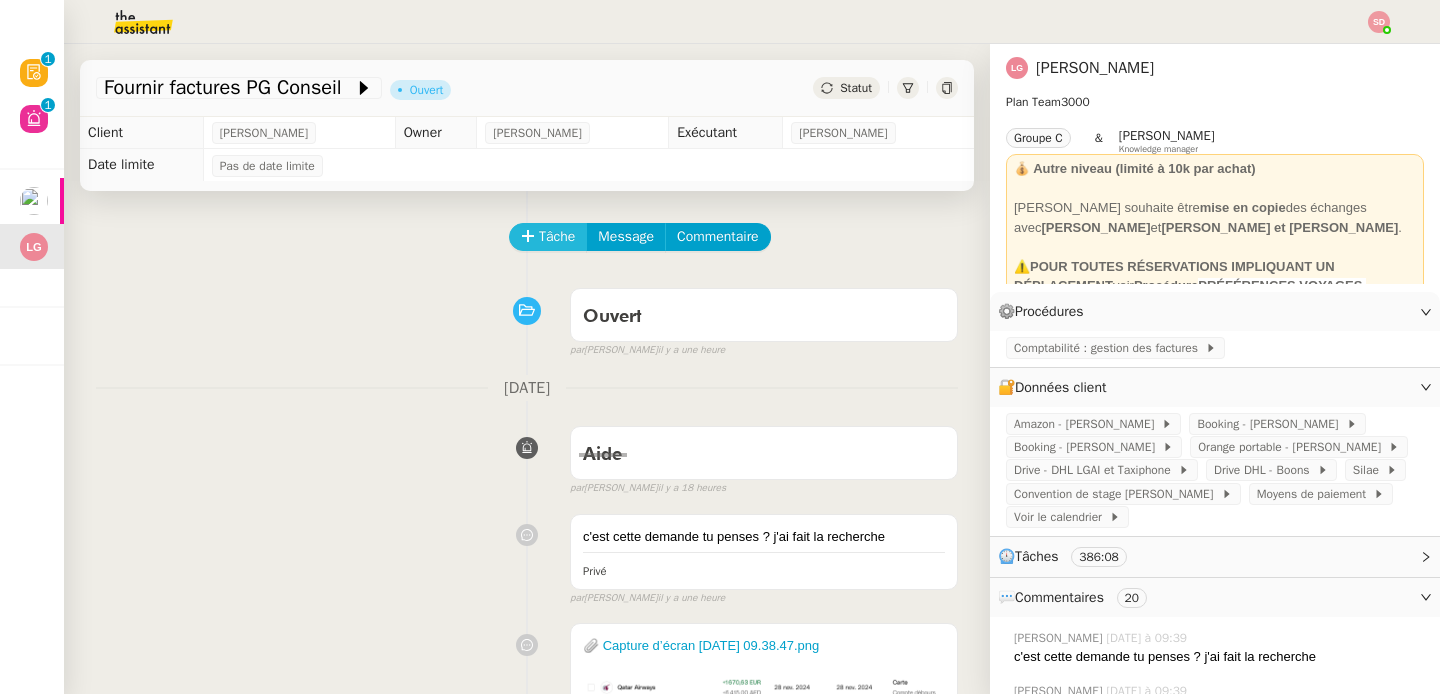 click on "Tâche" 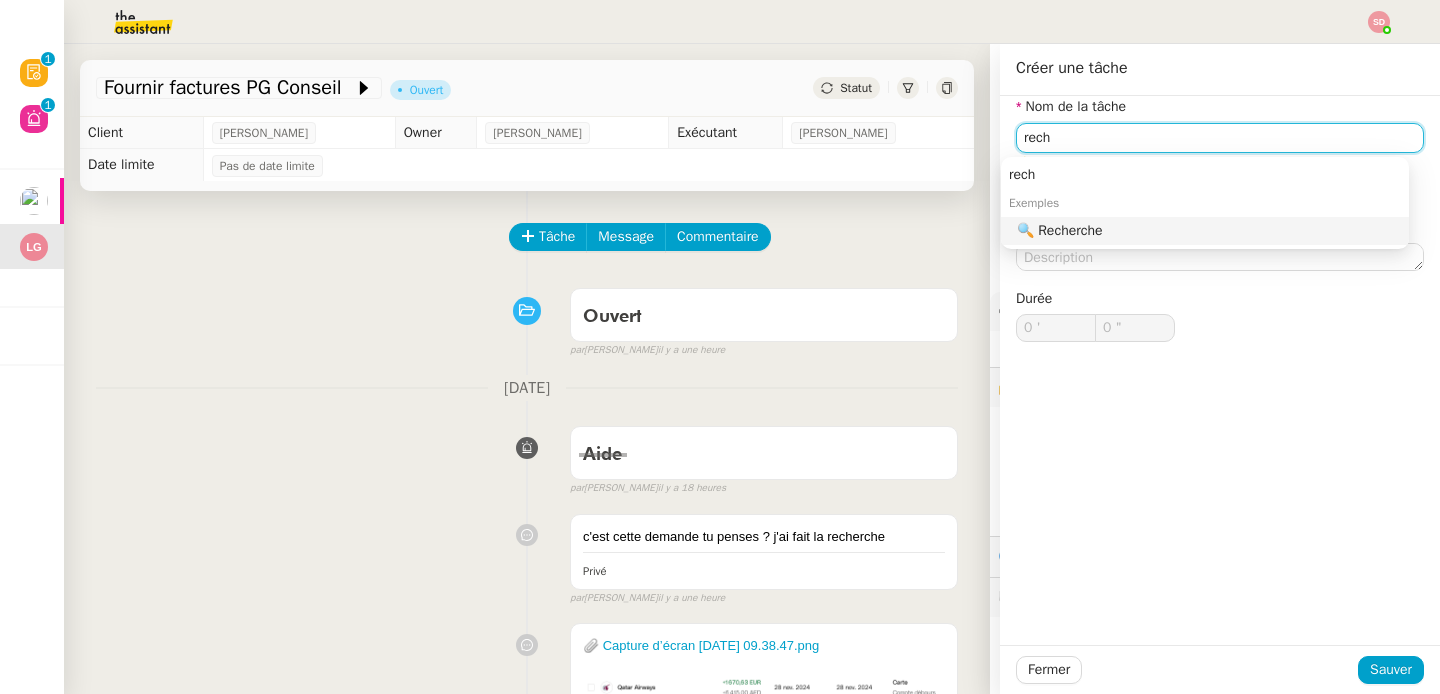 click on "🔍 Recherche" 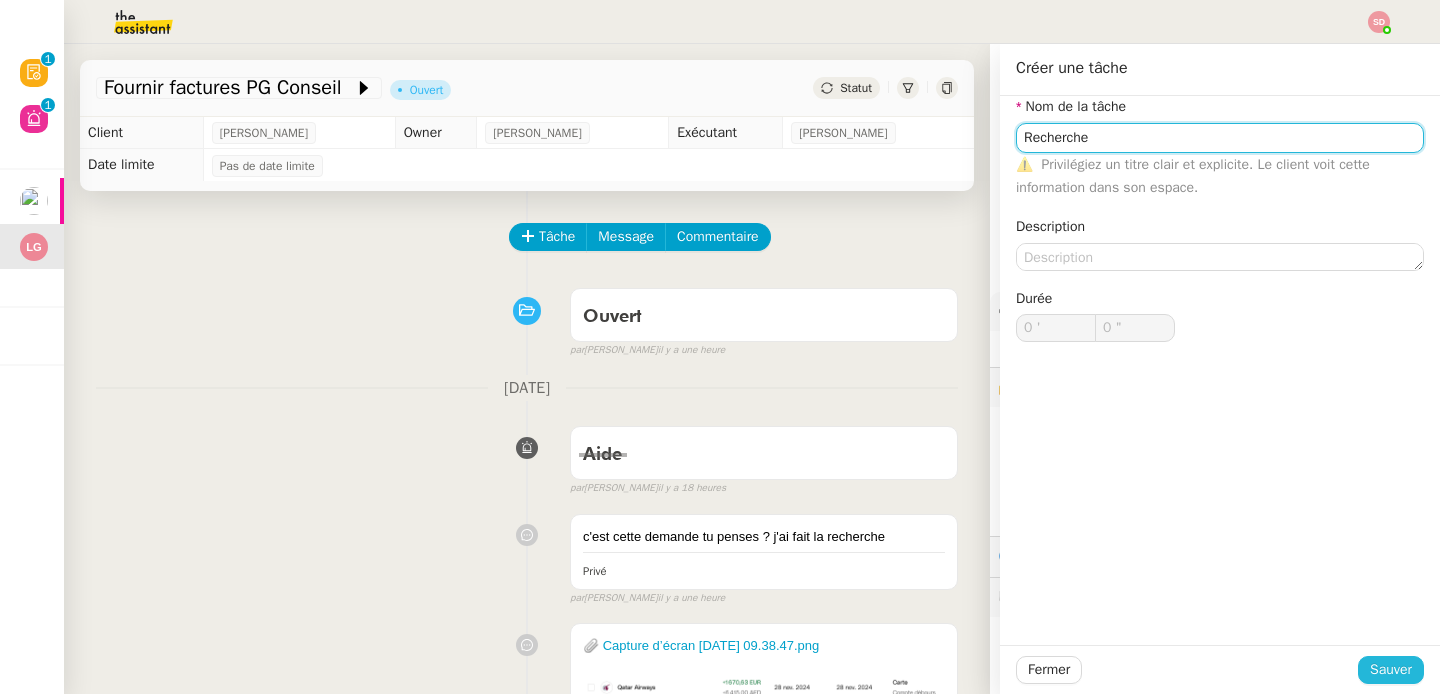 type on "Recherche" 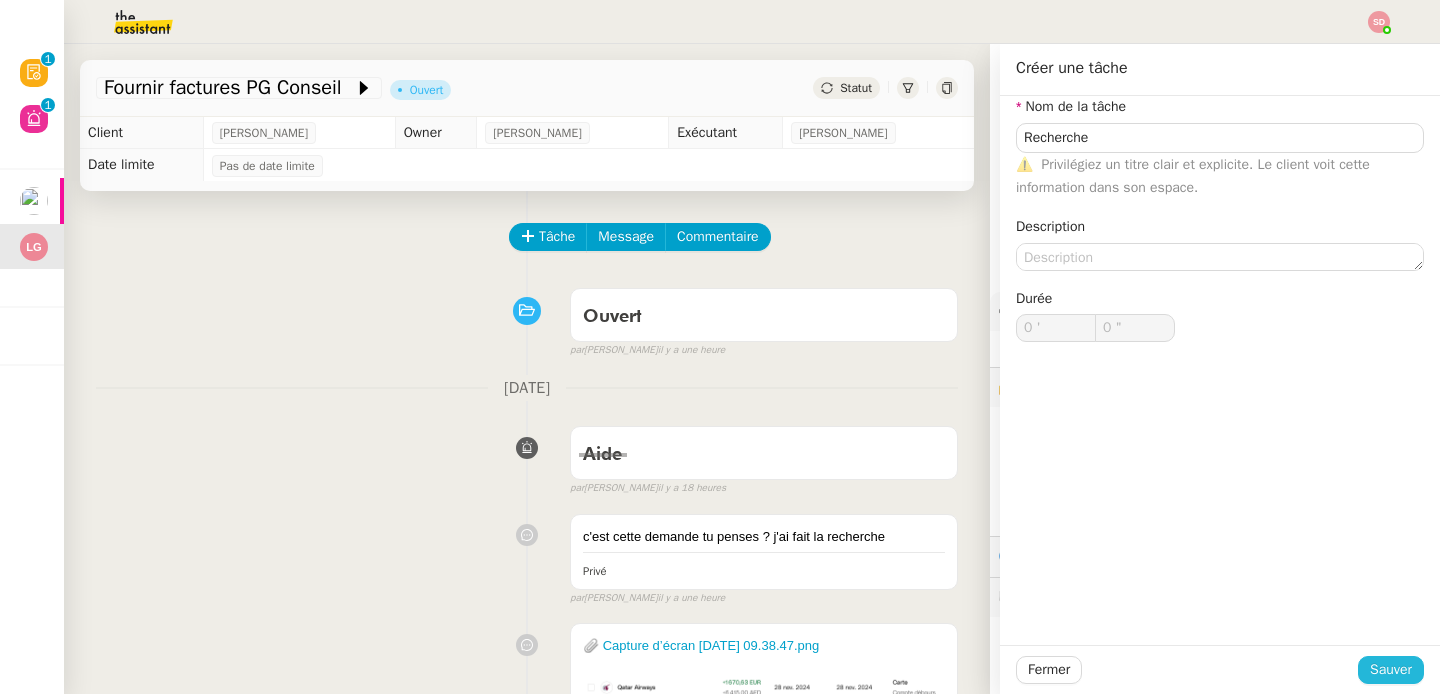 click on "Sauver" 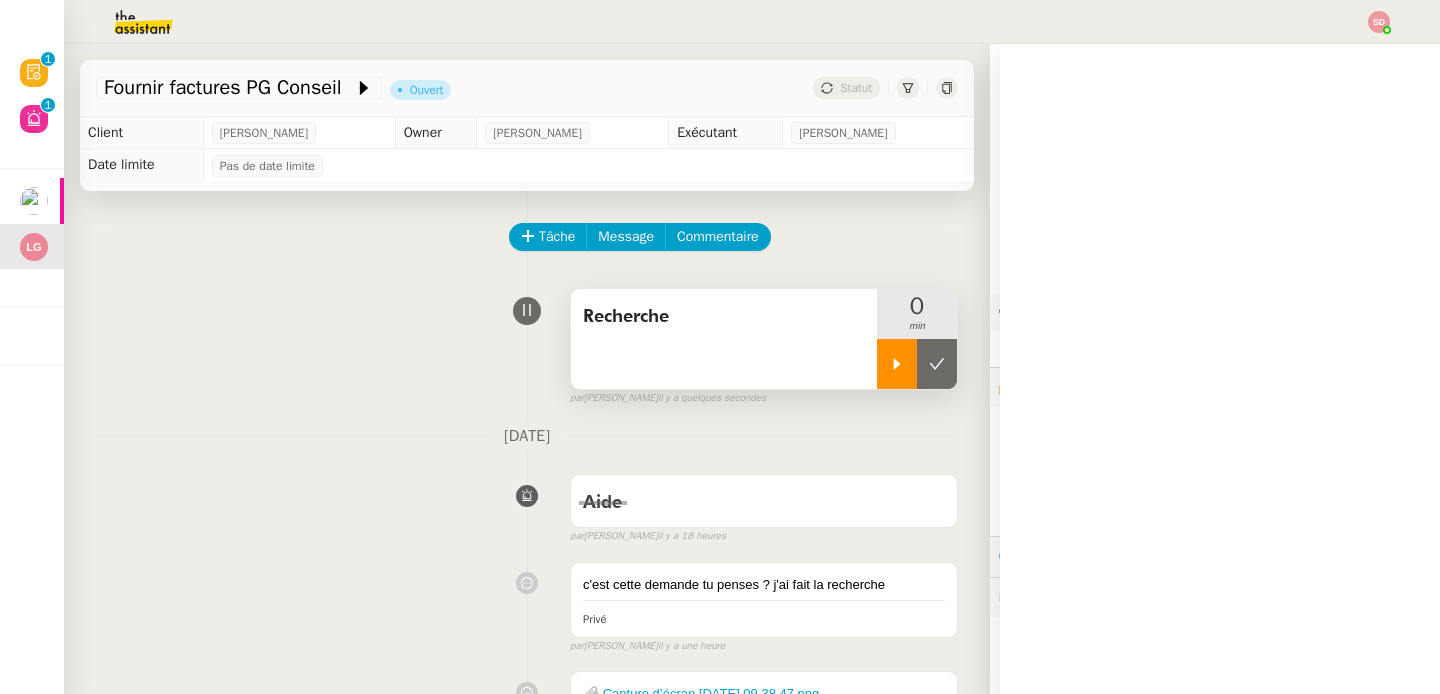 click at bounding box center [897, 364] 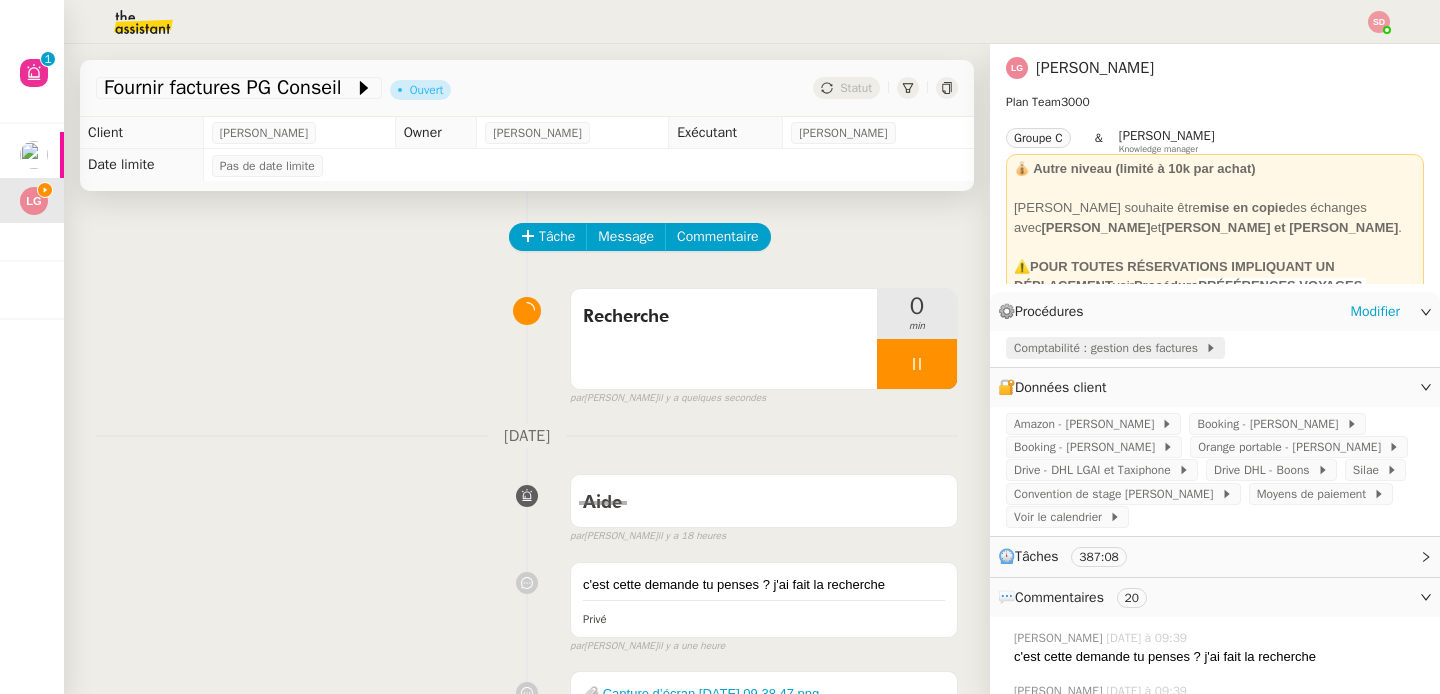 click on "Comptabilité : gestion des factures" 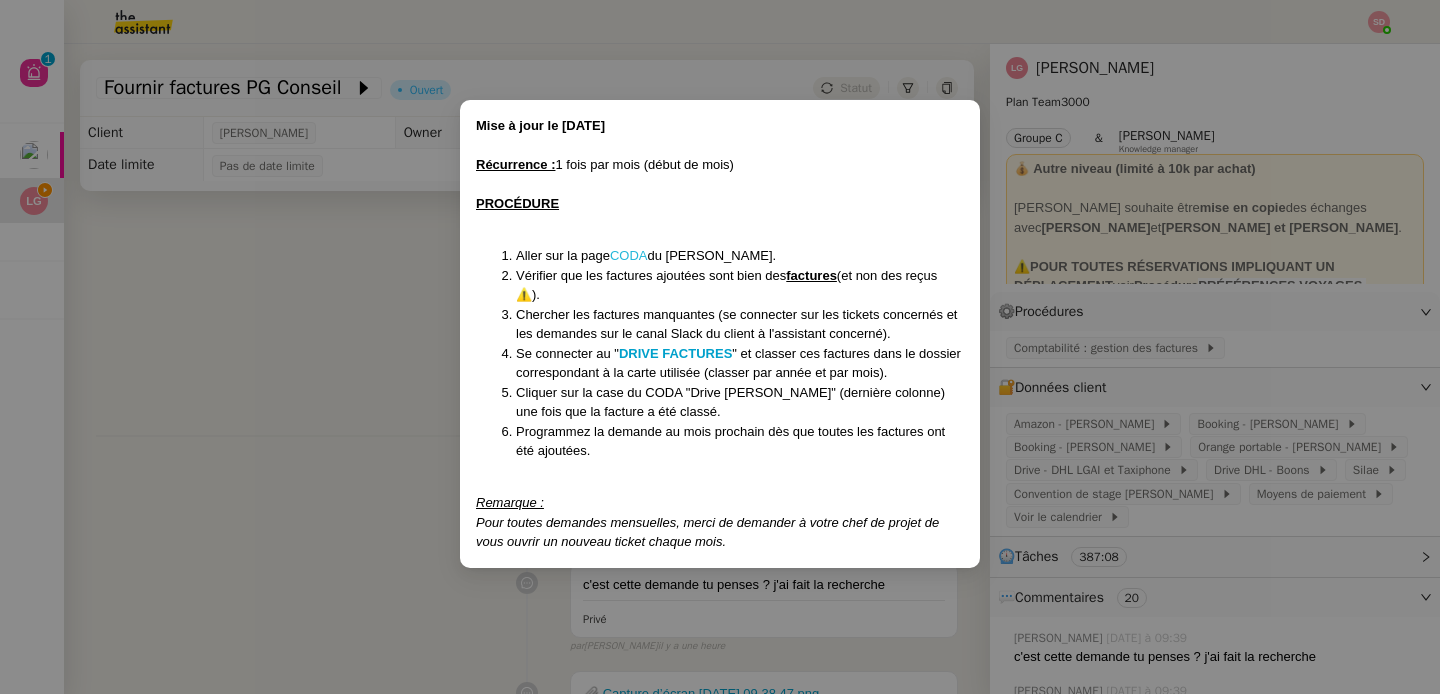 click on "CODA" at bounding box center (629, 255) 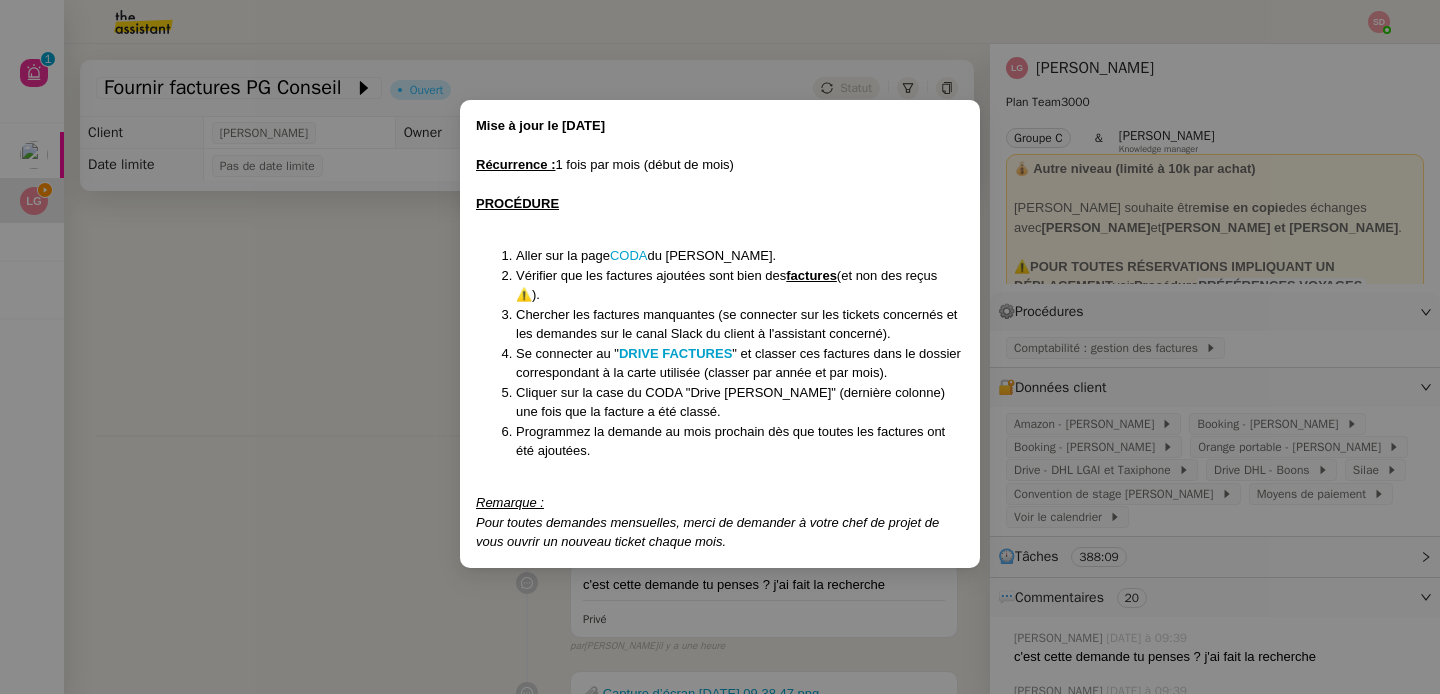 click on "Mise à jour le 03/08/2022 Récurrence :  1 fois par mois (début de mois) PROCÉDURE Aller sur la page  CODA  du Laurene Gauthier. Vérifier que les factures ajoutées sont bien des  factures  (et non des reçus ⚠️). Chercher les factures manquantes (se connecter sur les tickets concernés et les demandes sur le canal Slack du client à l'assistant concerné). Se connecter au " DRIVE FACTURES " et classer ces factures dans le dossier correspondant à la carte utilisée (classer par année et par mois). Cliquer sur la case du CODA "Drive Laurene" (dernière colonne) une fois que la facture a été classé. Programmez la demande au mois prochain dès que toutes les factures ont été ajoutées. Remarque : Pour toutes demandes mensuelles, merci de demander à votre chef de projet de vous ouvrir un nouveau ticket chaque mois." at bounding box center [720, 347] 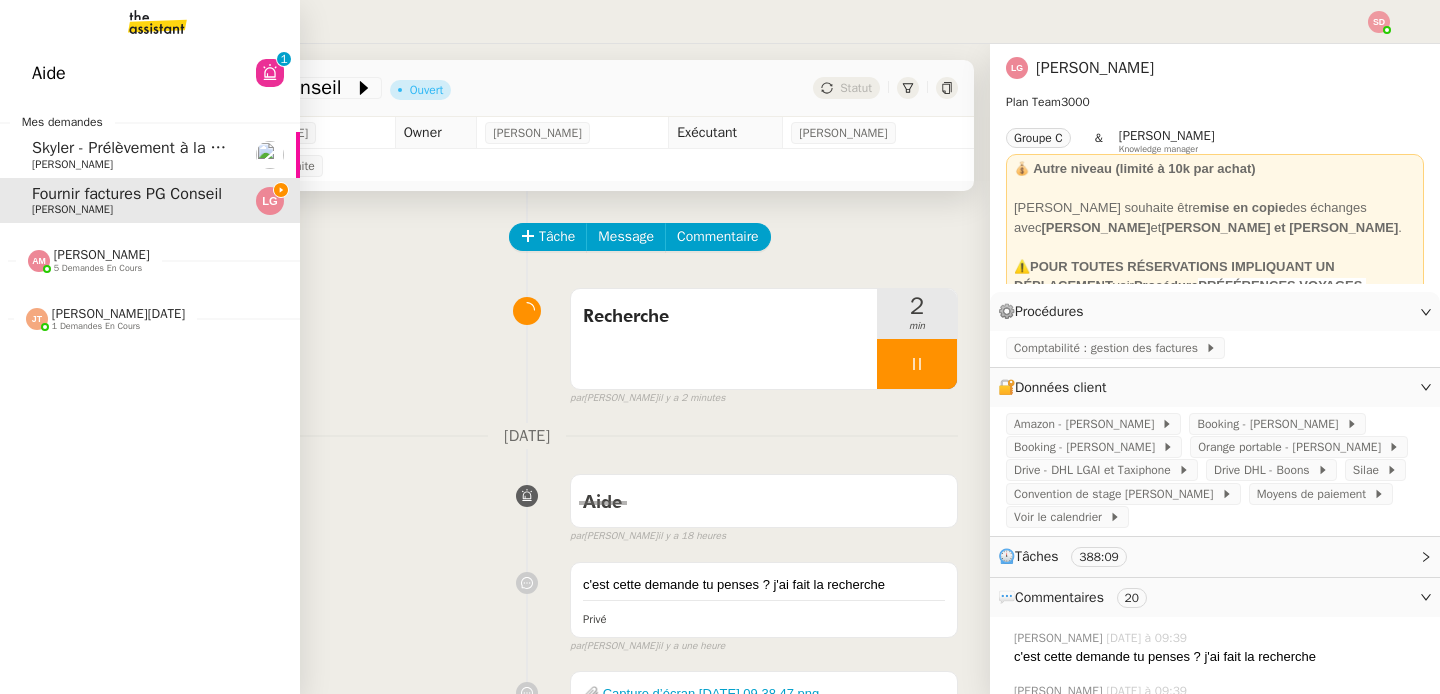 click 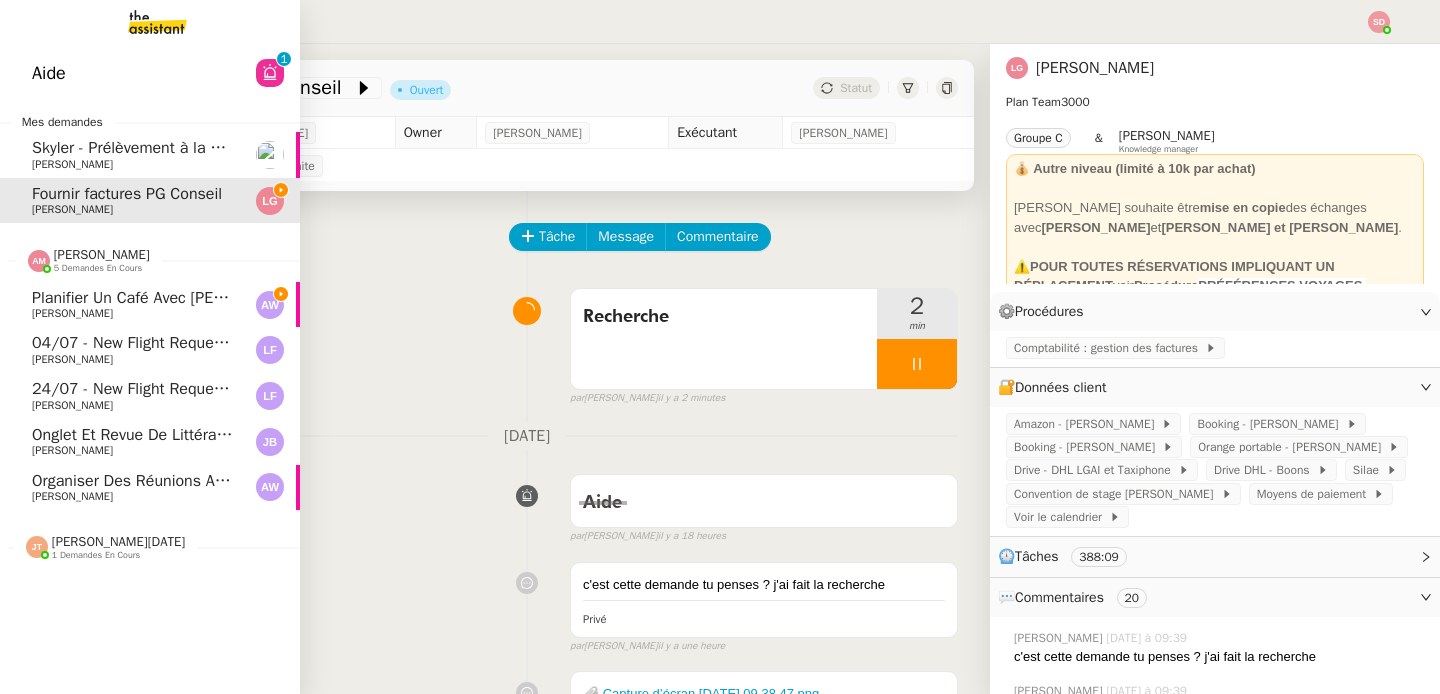 click 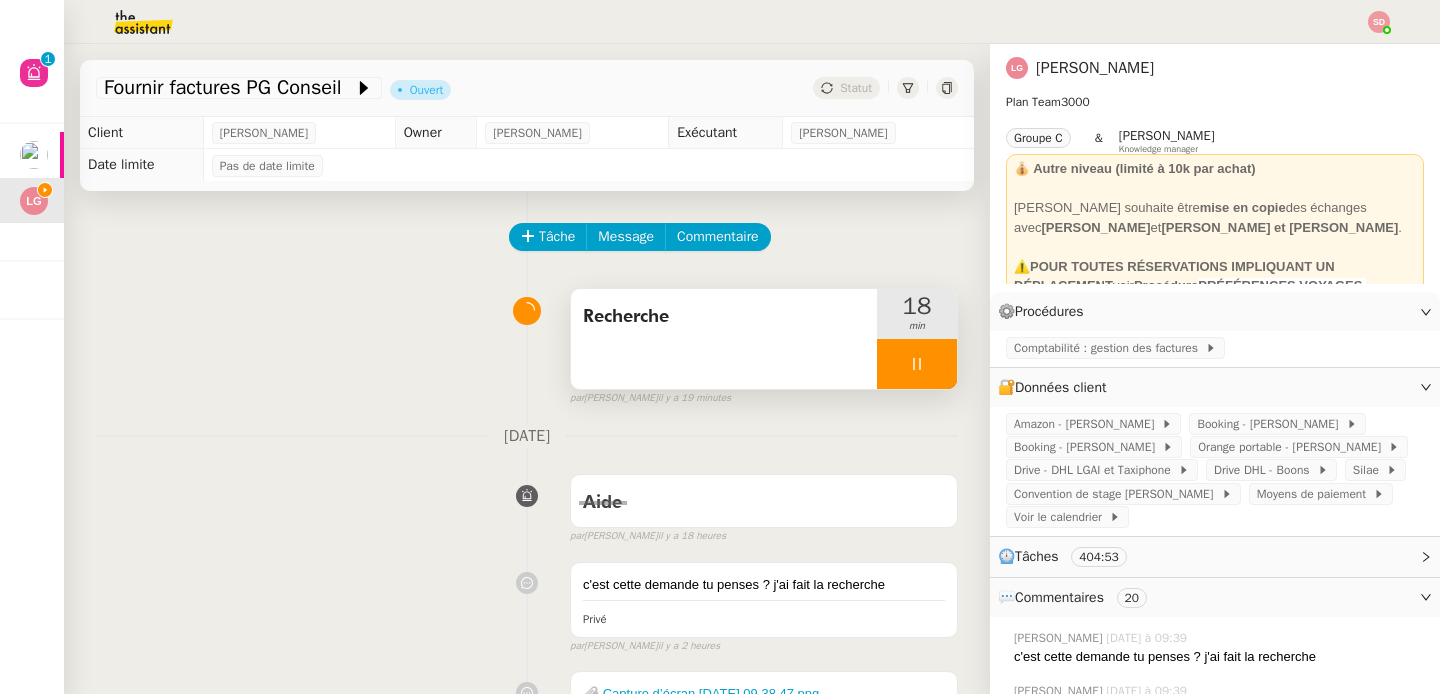 click at bounding box center (917, 364) 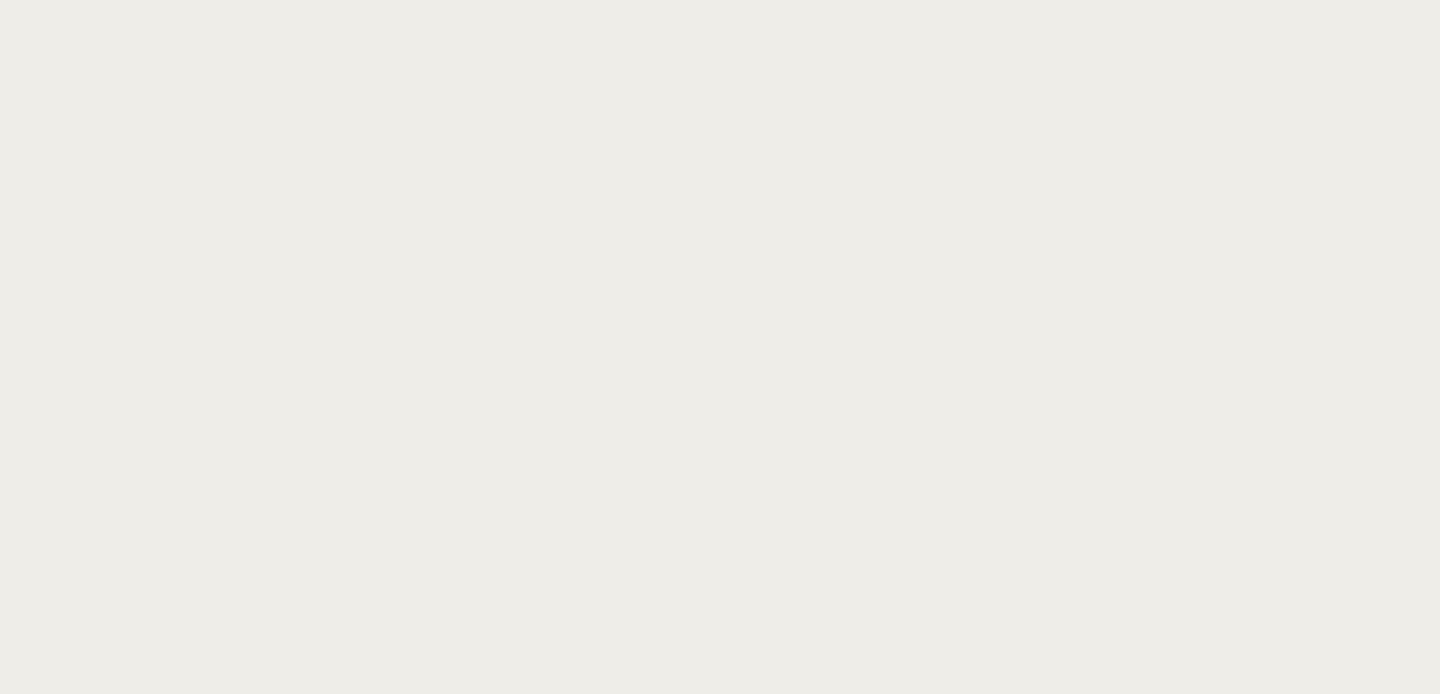 scroll, scrollTop: 0, scrollLeft: 0, axis: both 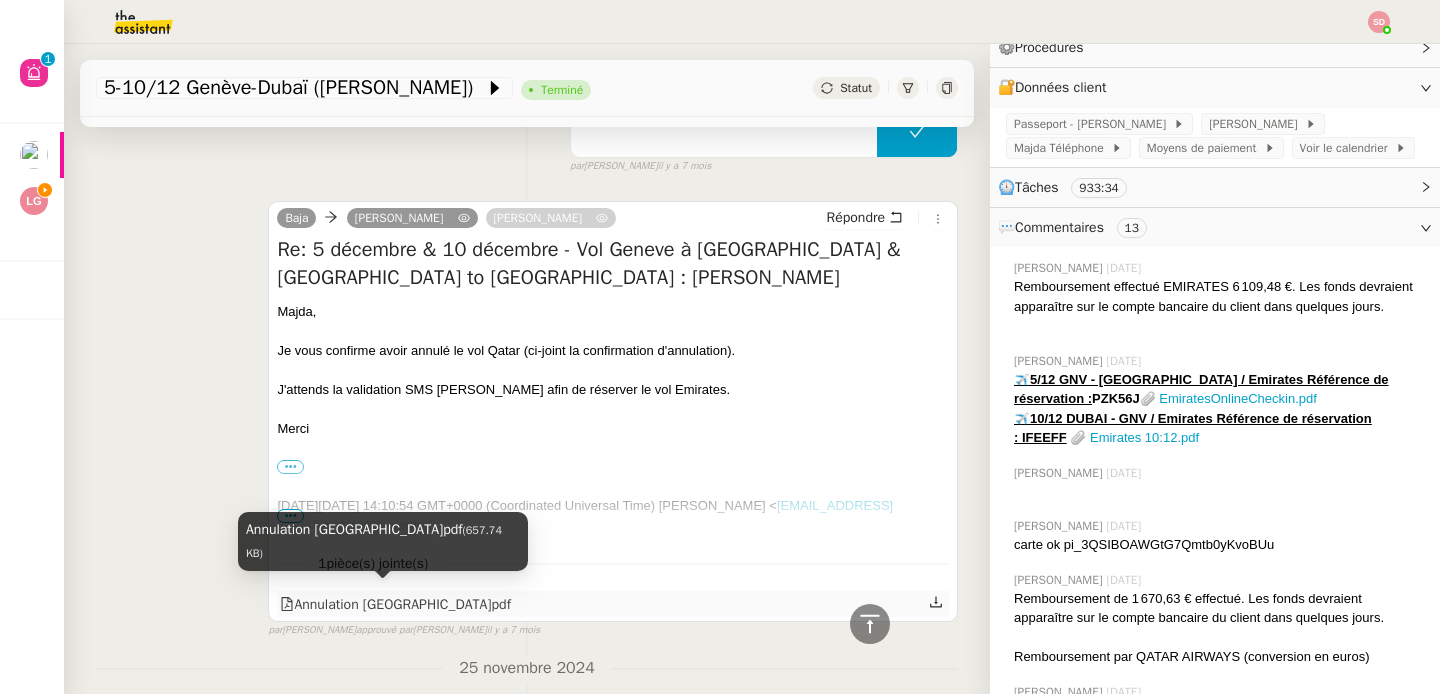 click on "Annulation [GEOGRAPHIC_DATA]pdf" 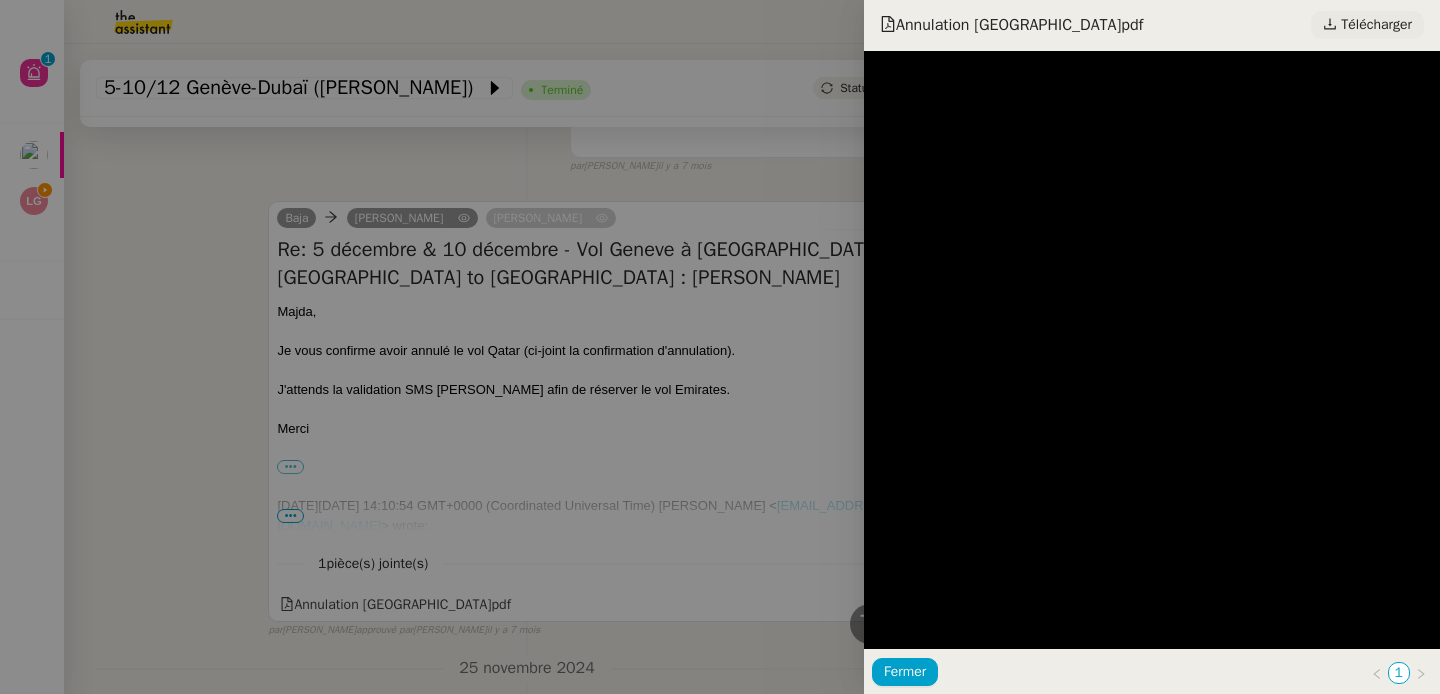 click on "Télécharger" at bounding box center [1376, 25] 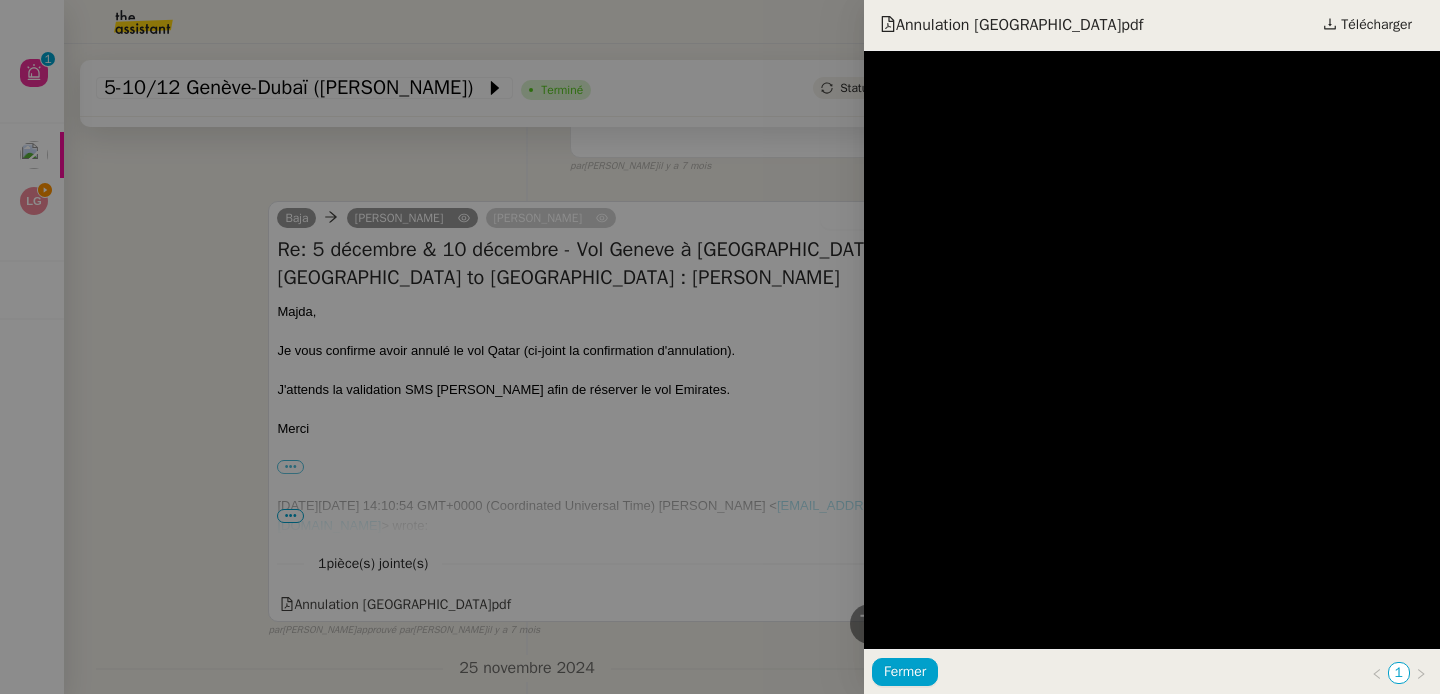 click at bounding box center [720, 347] 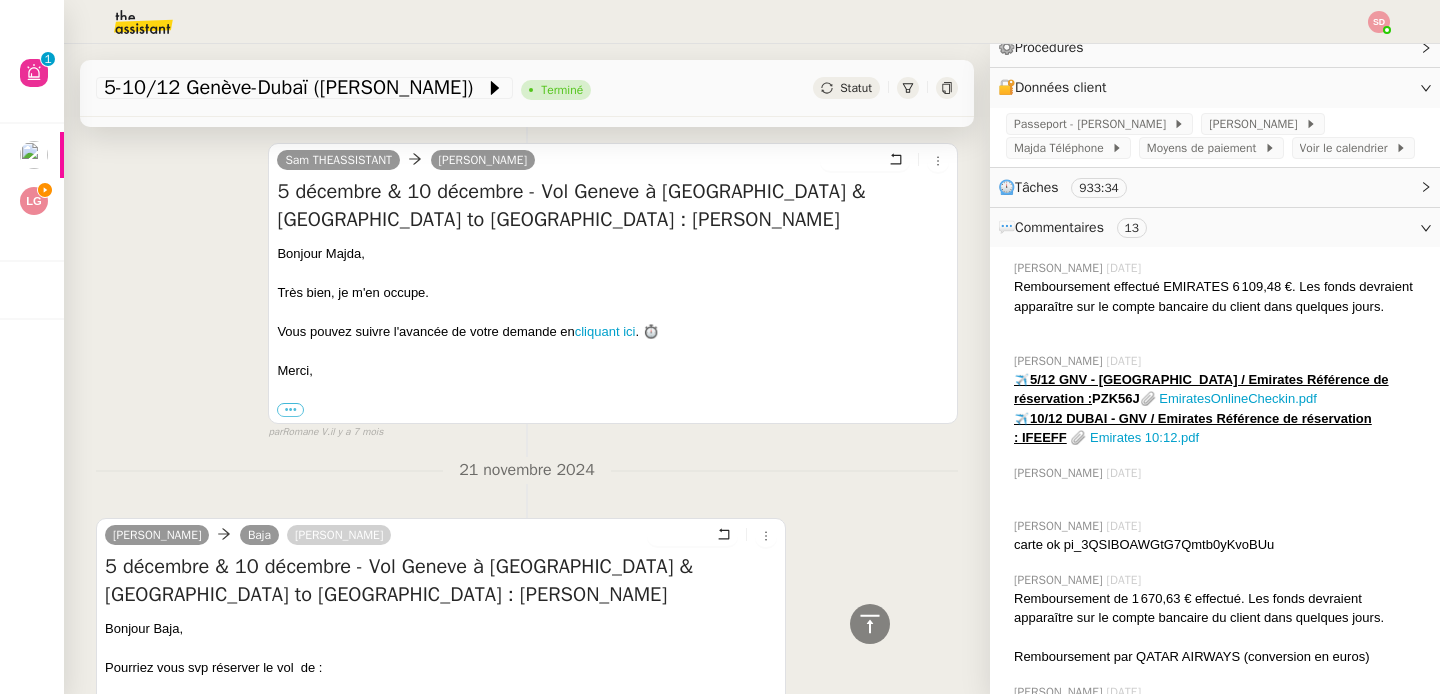 scroll, scrollTop: 15445, scrollLeft: 0, axis: vertical 